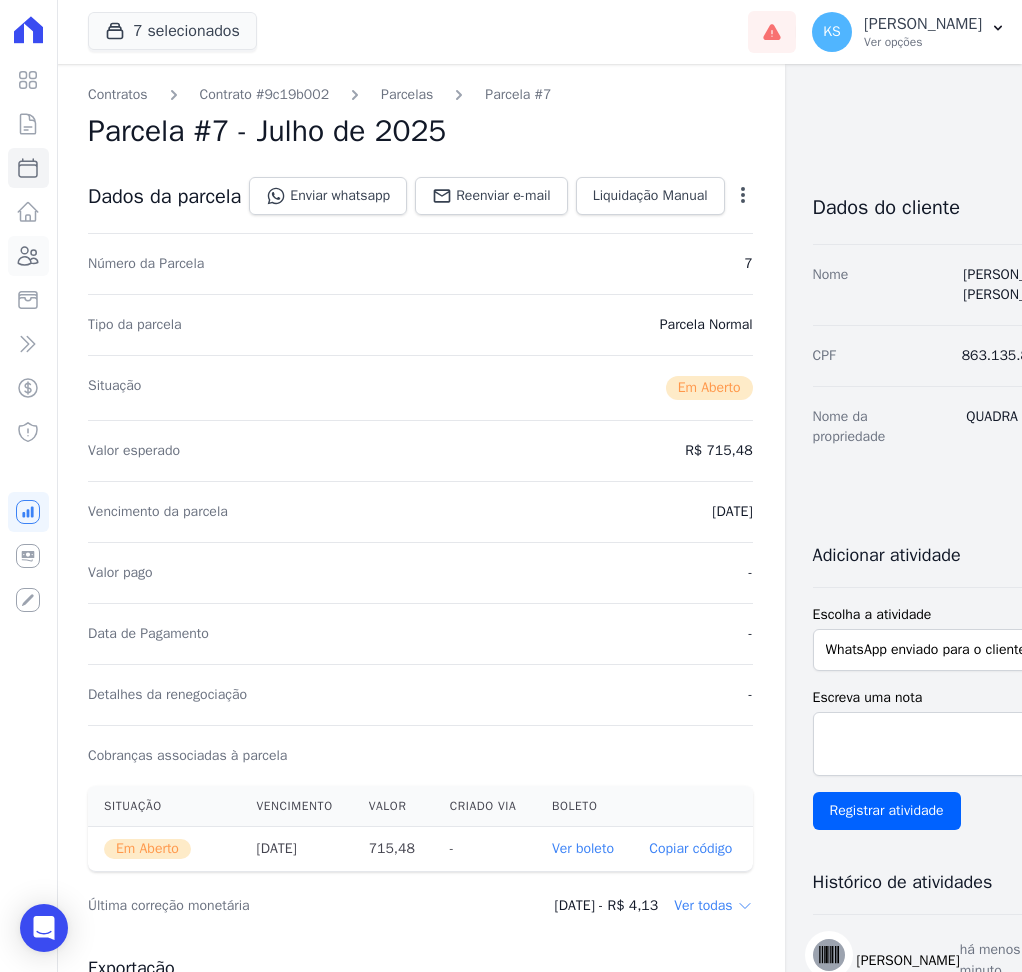 scroll, scrollTop: 0, scrollLeft: 0, axis: both 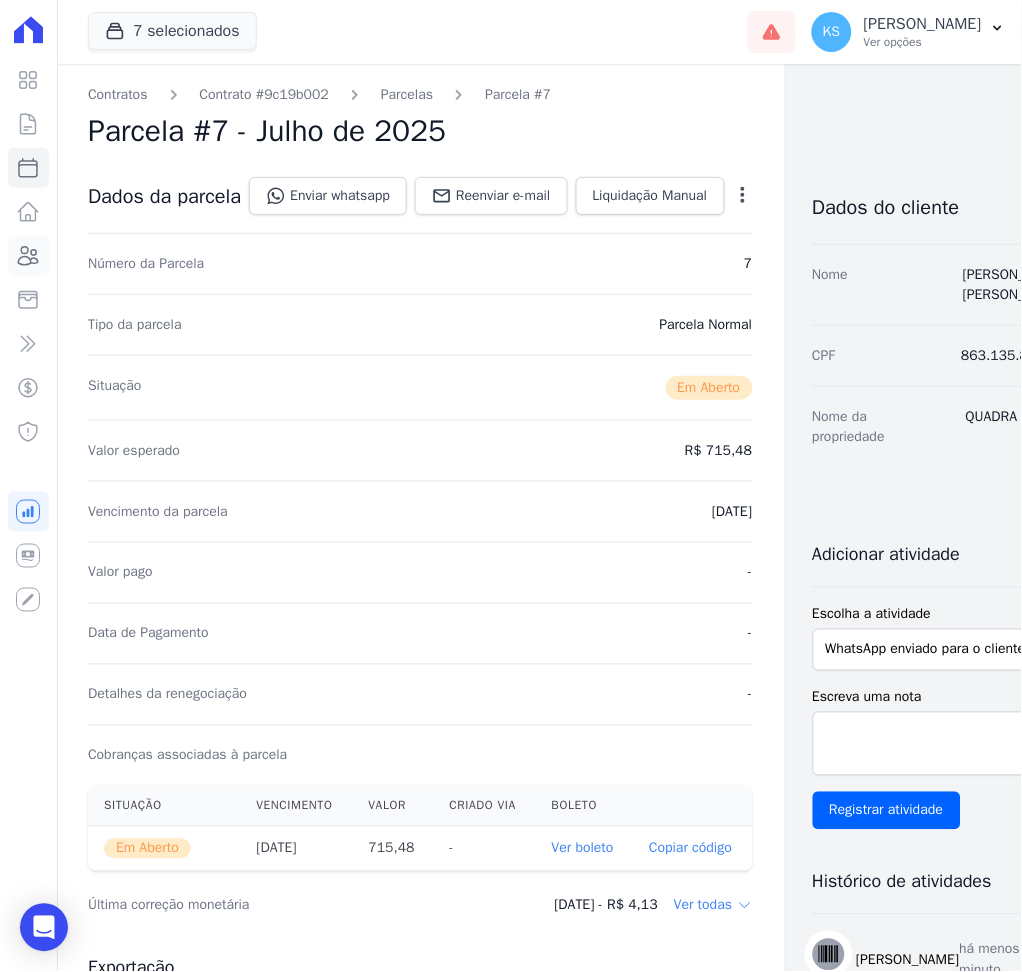 click on "Clientes" at bounding box center [28, 256] 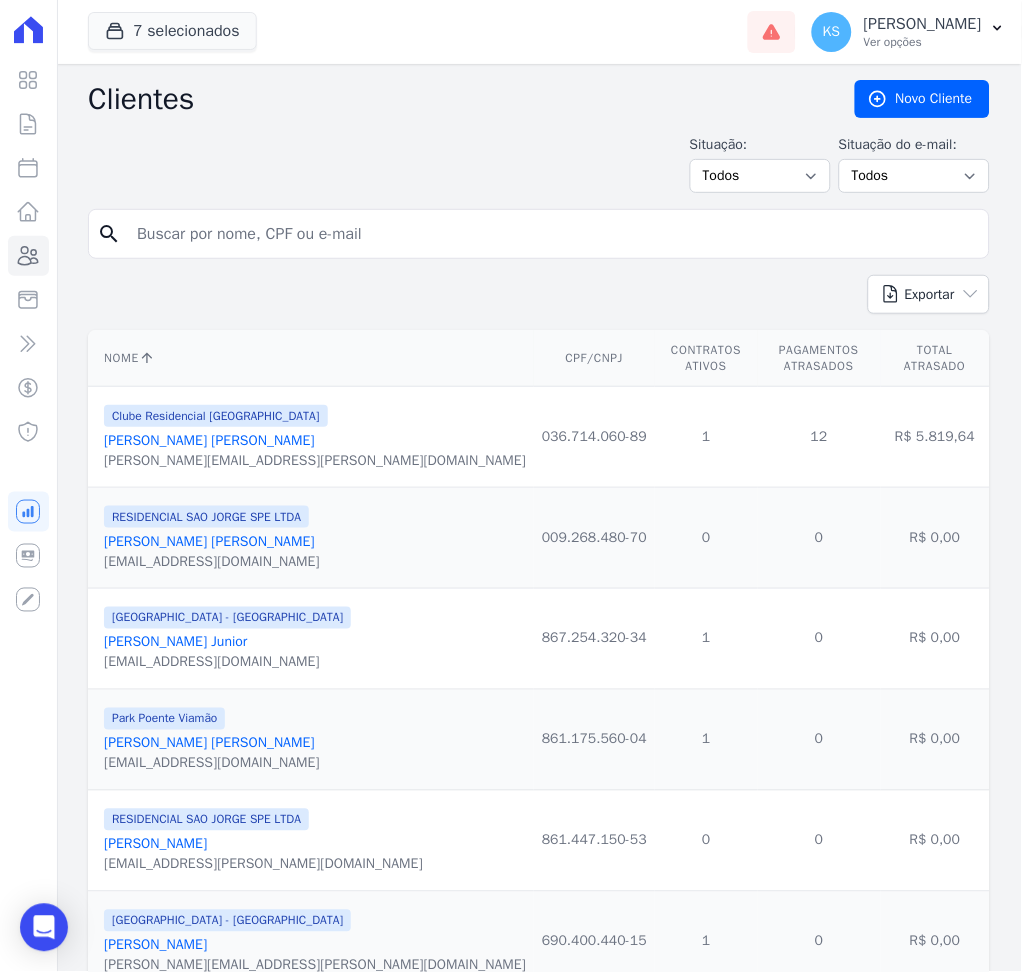 click at bounding box center [553, 234] 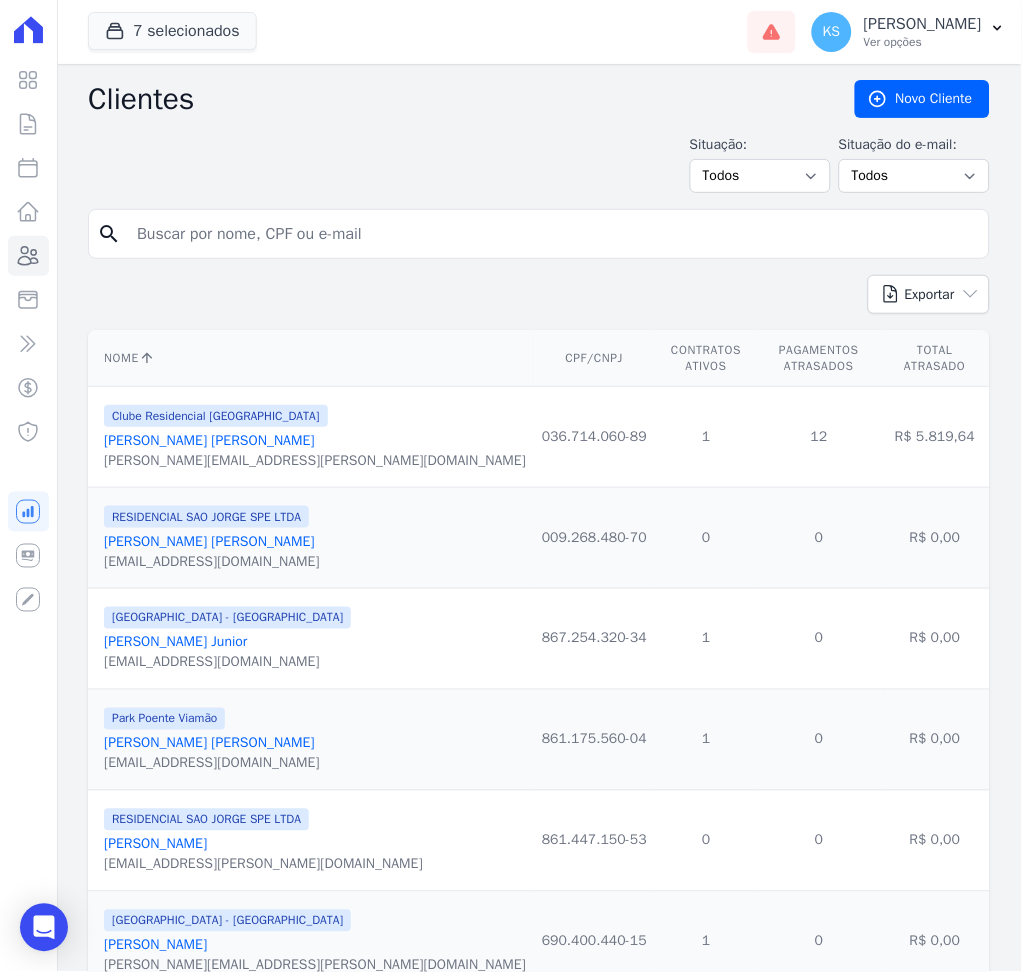 paste on "[PERSON_NAME]" 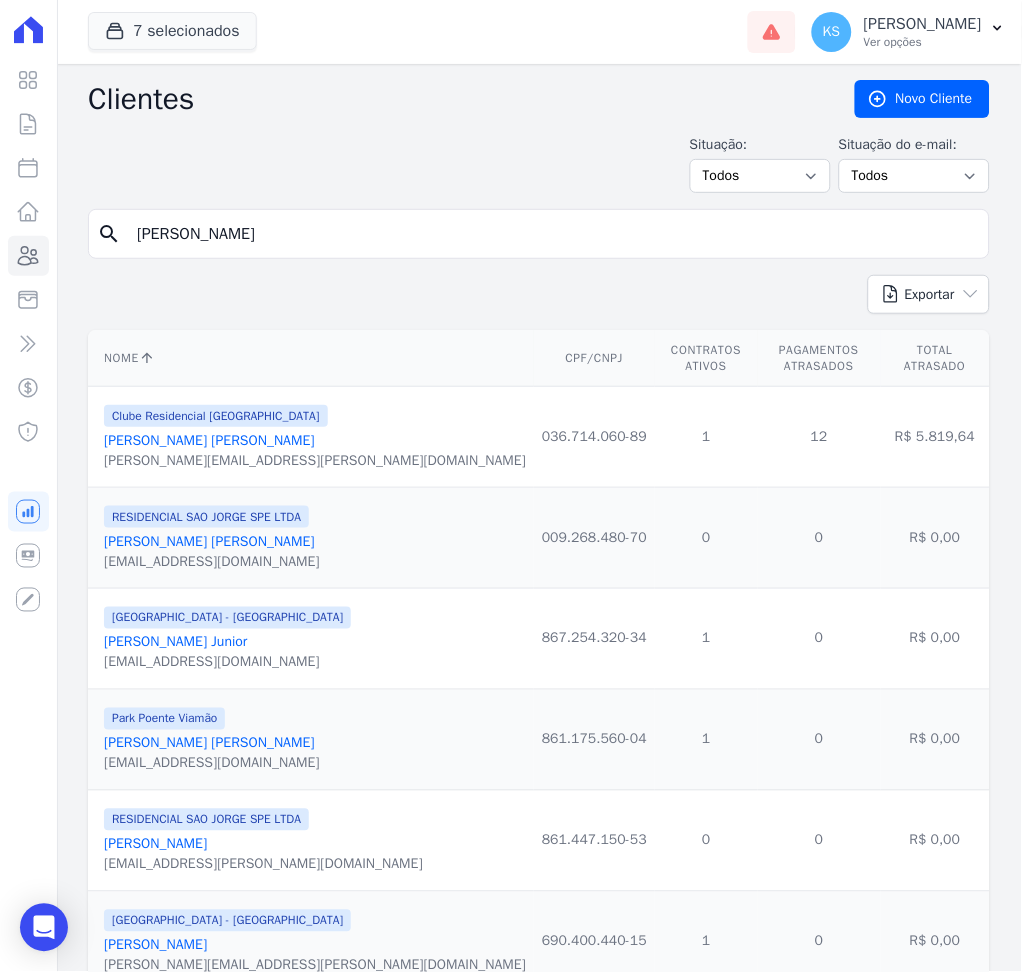 type on "[PERSON_NAME]" 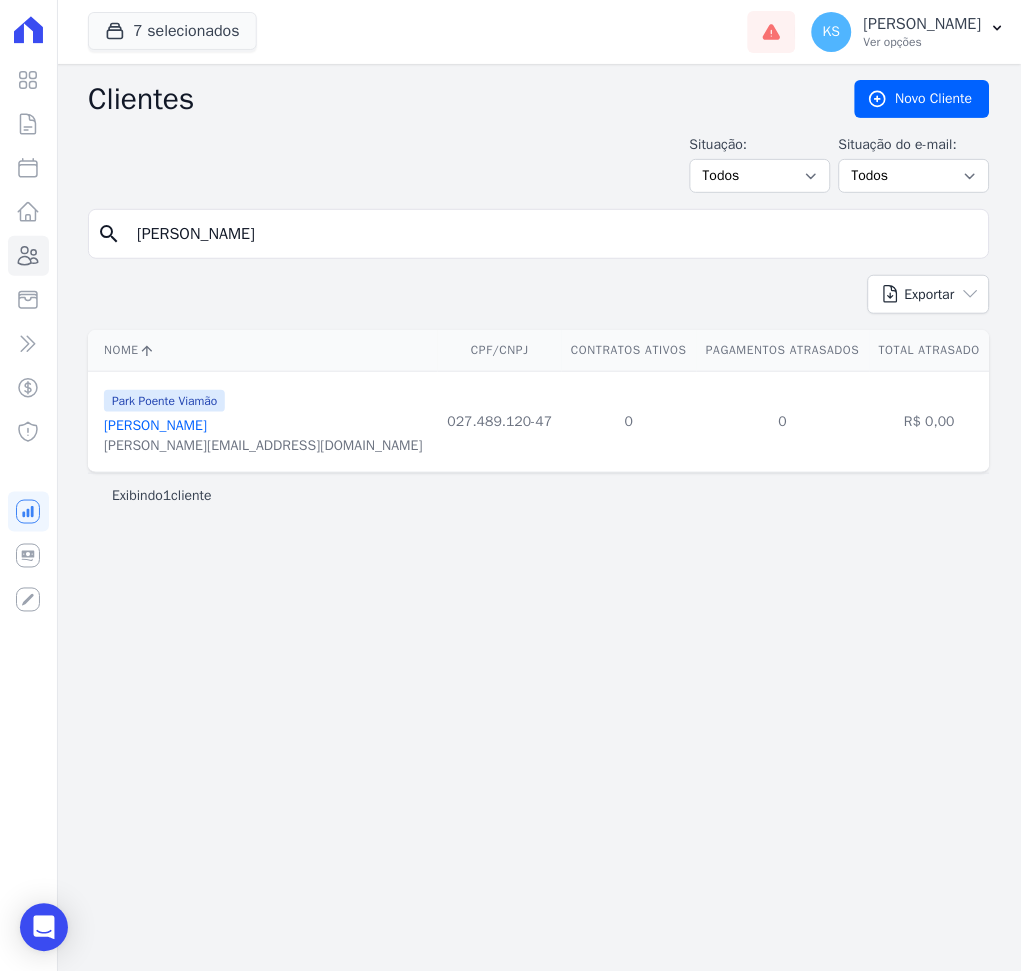 click on "[PERSON_NAME]" at bounding box center (155, 425) 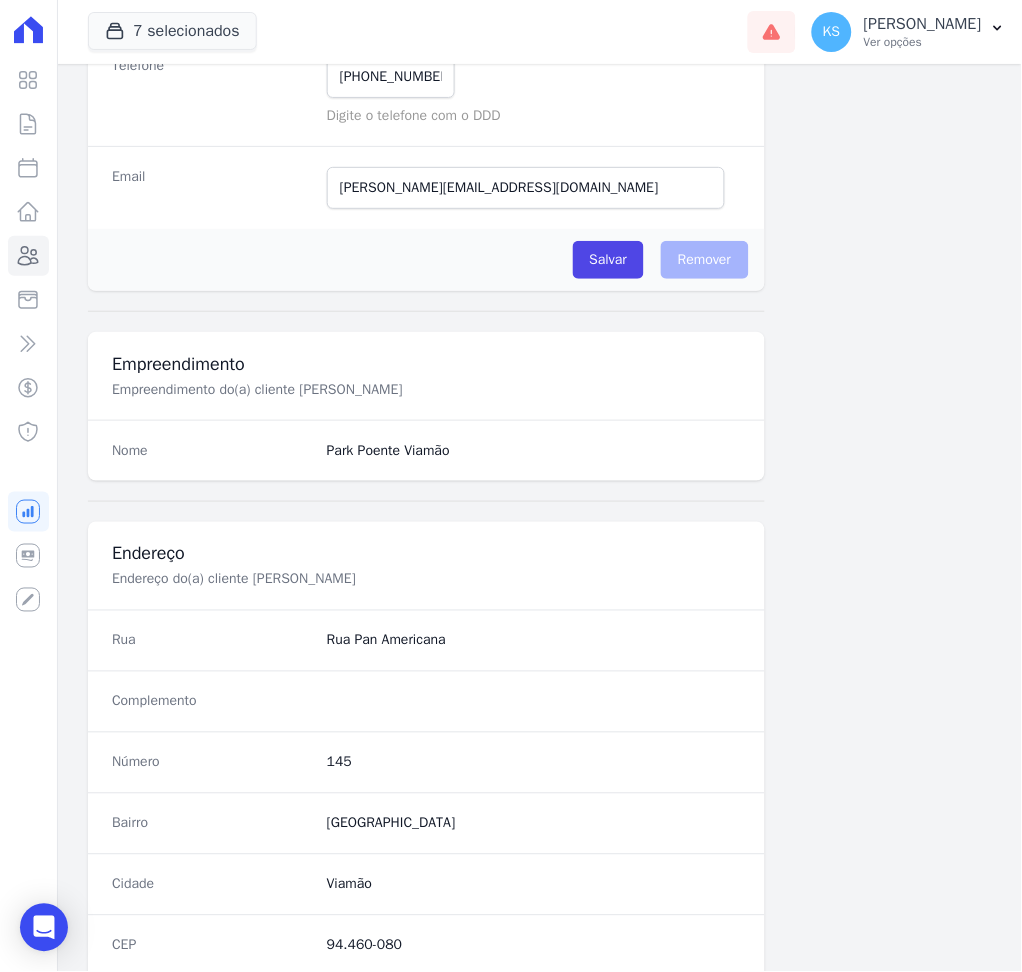 scroll, scrollTop: 0, scrollLeft: 0, axis: both 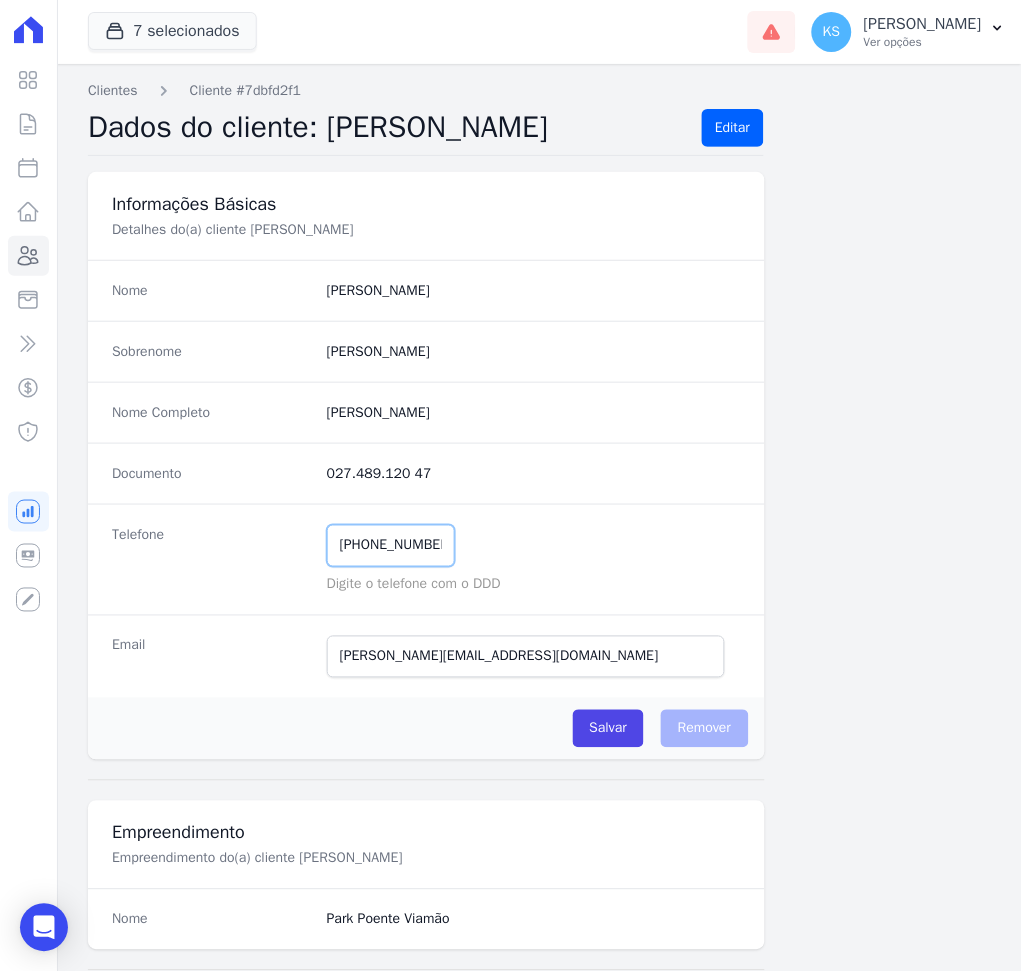 drag, startPoint x: 465, startPoint y: 556, endPoint x: 334, endPoint y: 556, distance: 131 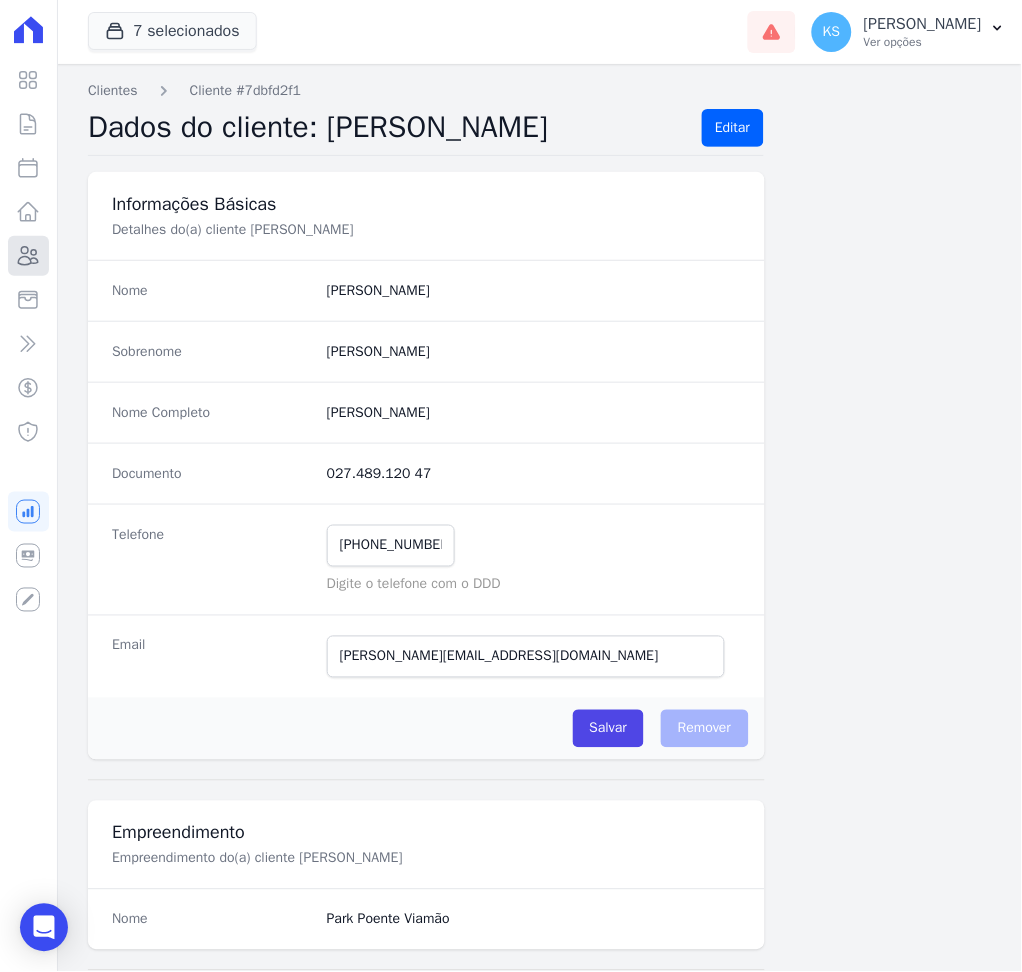click 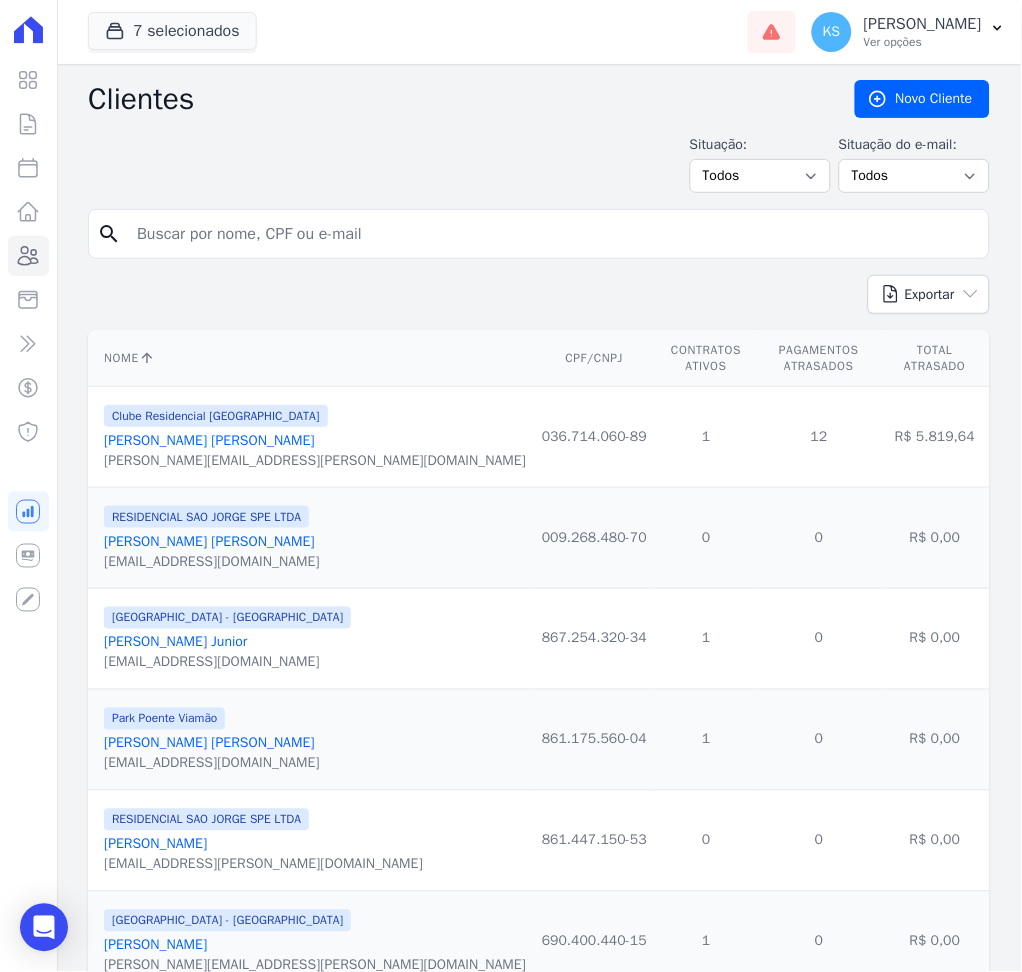 click at bounding box center [553, 234] 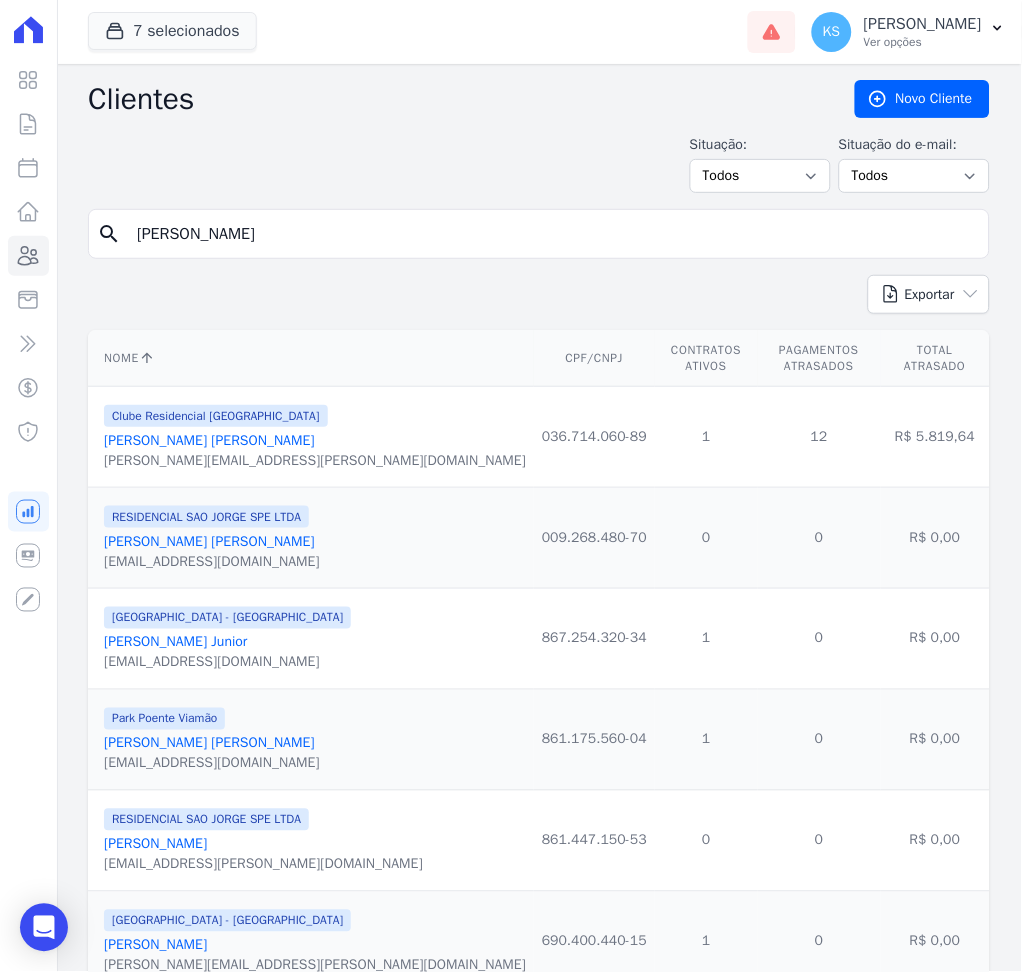 type on "[PERSON_NAME]" 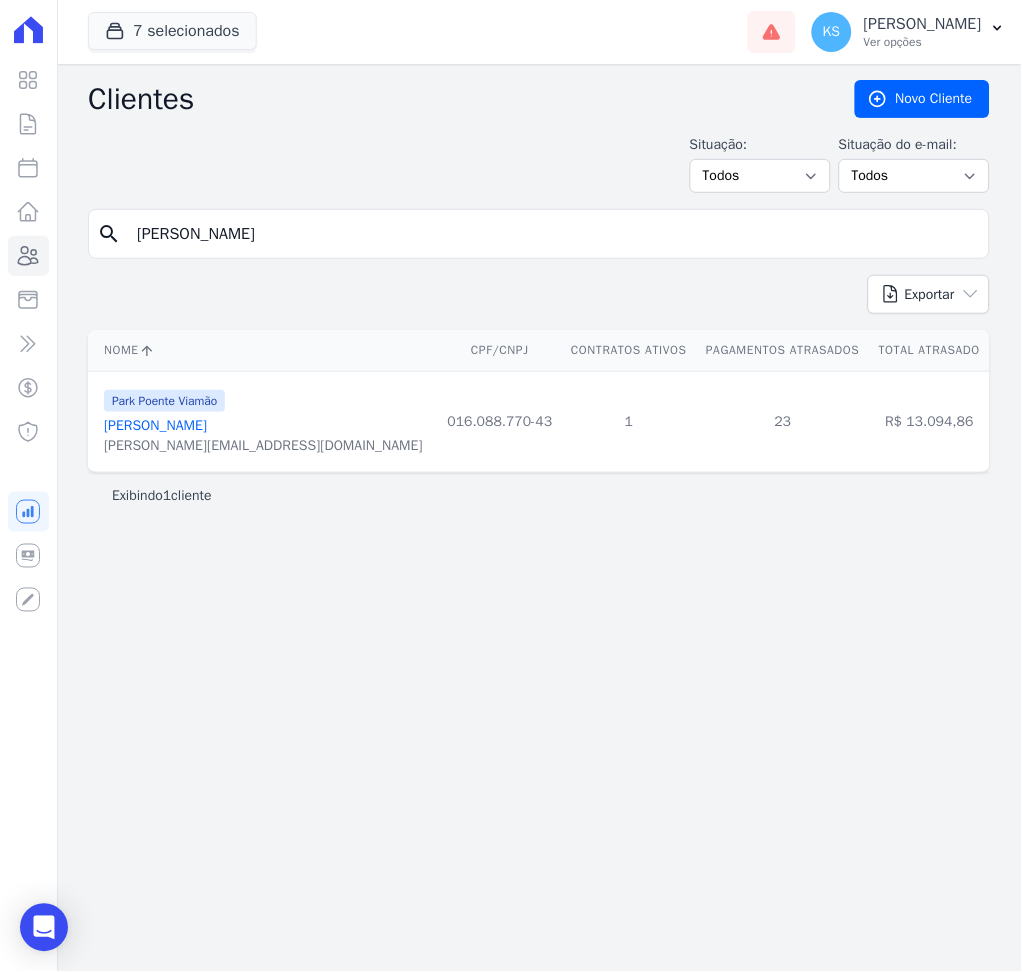 click on "[PERSON_NAME]" at bounding box center (155, 425) 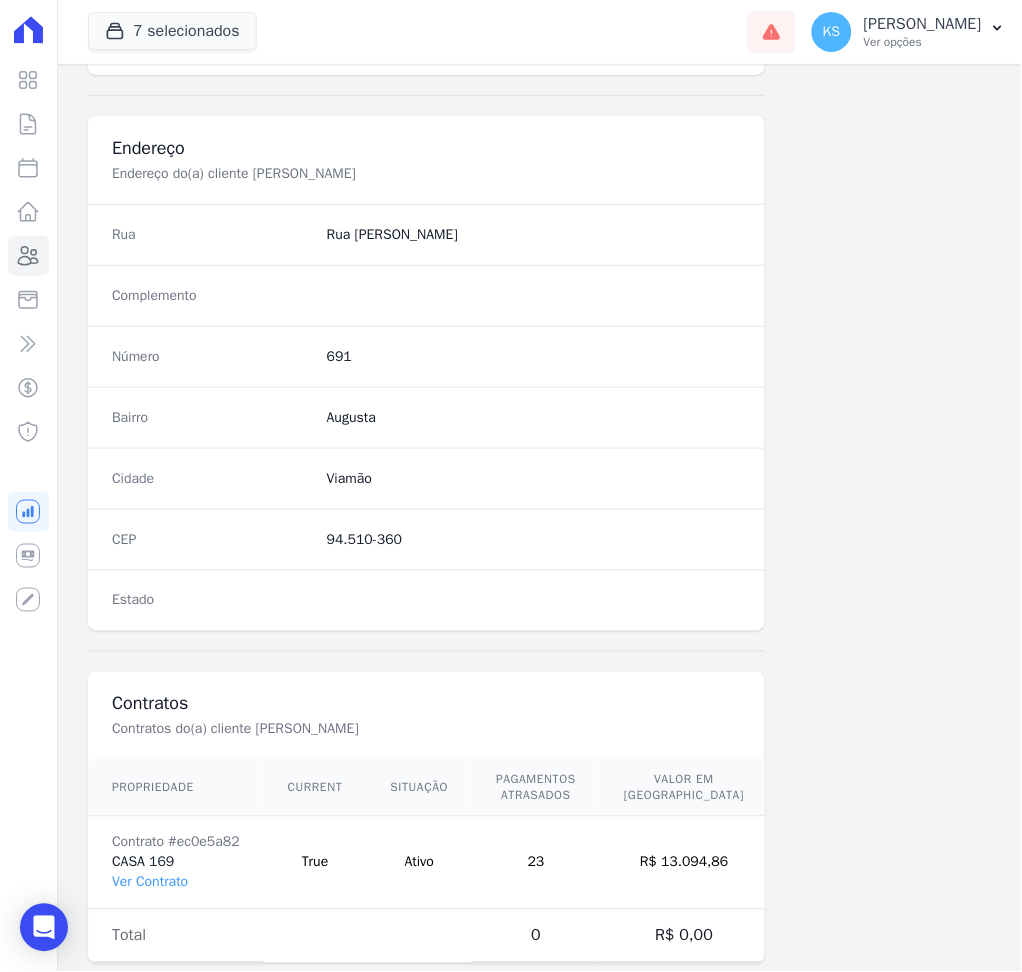 scroll, scrollTop: 916, scrollLeft: 0, axis: vertical 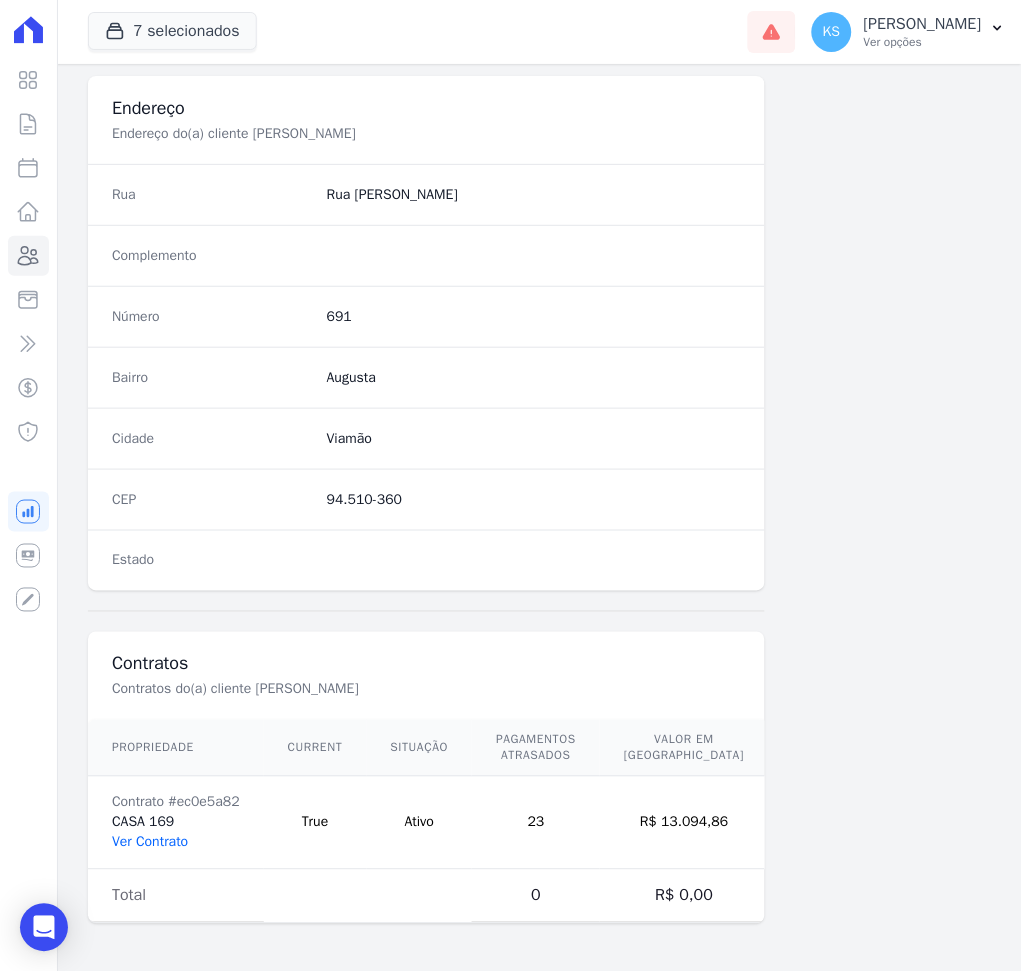click on "Ver Contrato" at bounding box center (150, 842) 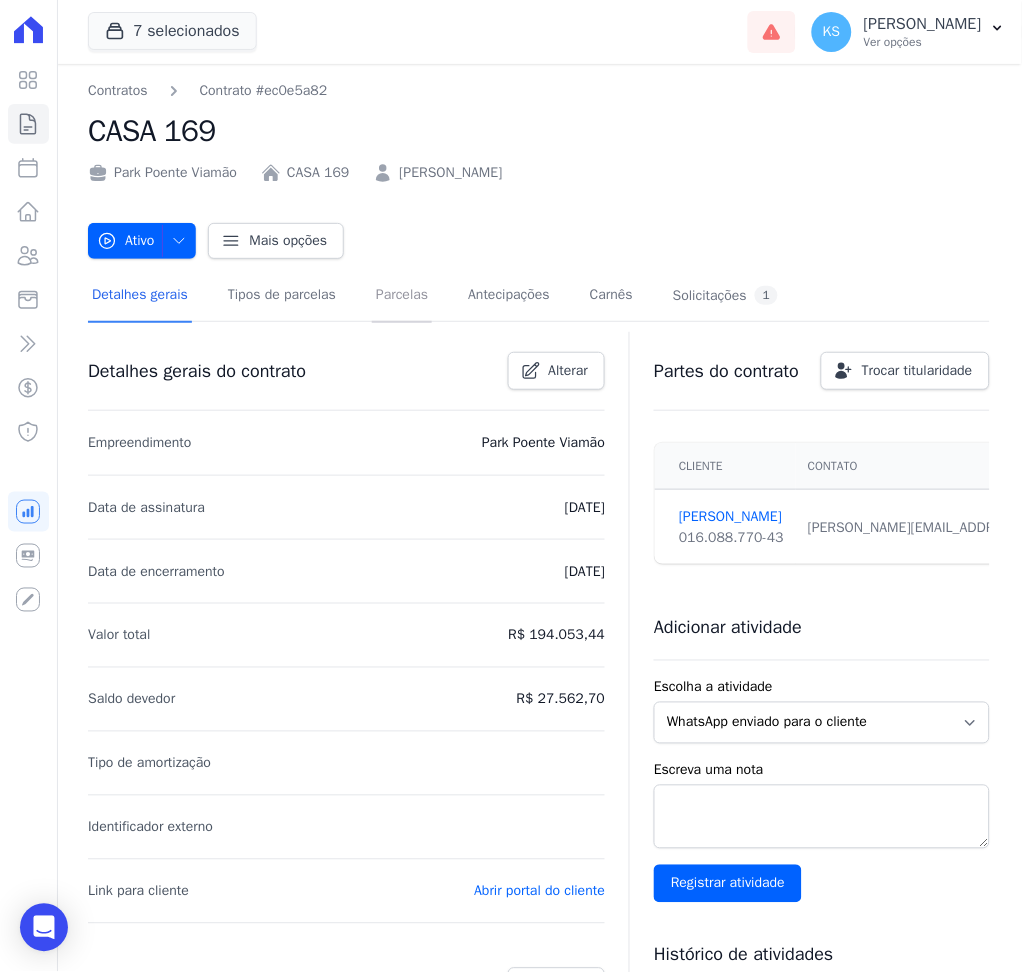 click on "Parcelas" at bounding box center [402, 296] 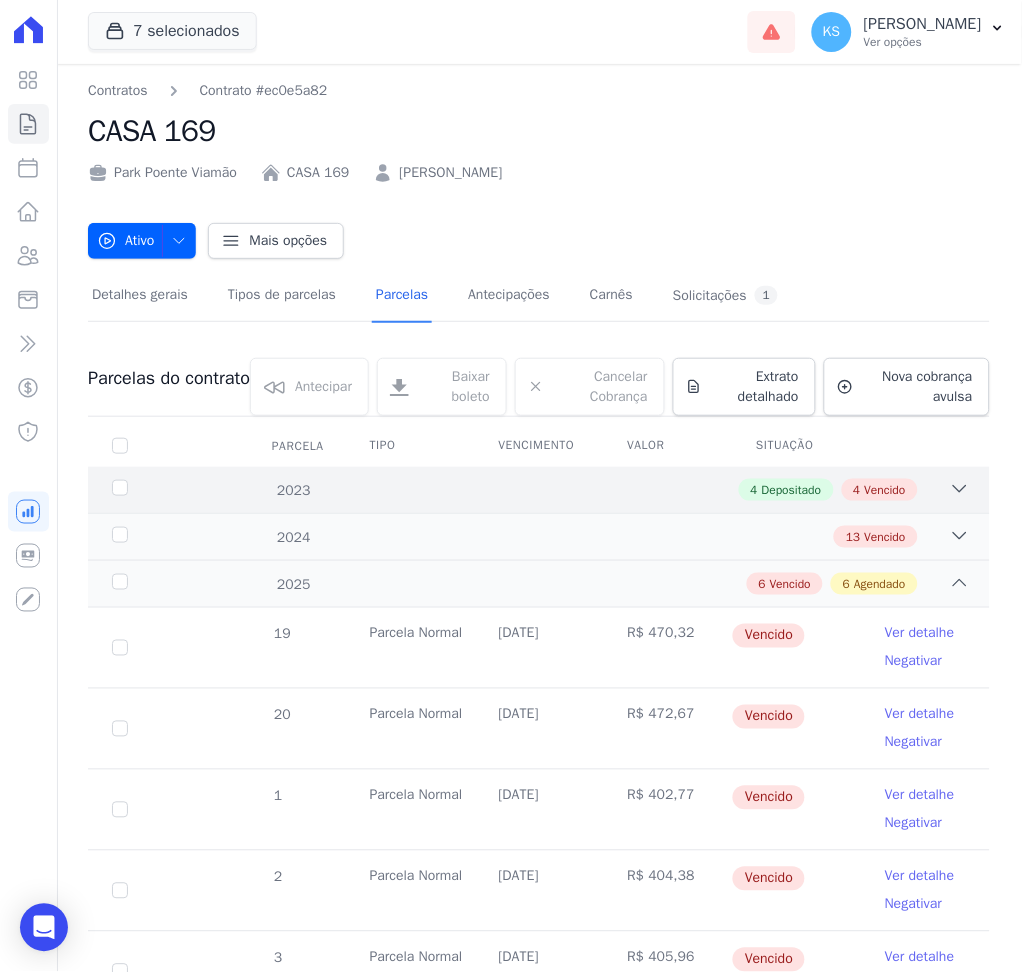 click on "4
Depositado
4
Vencido" at bounding box center [582, 490] 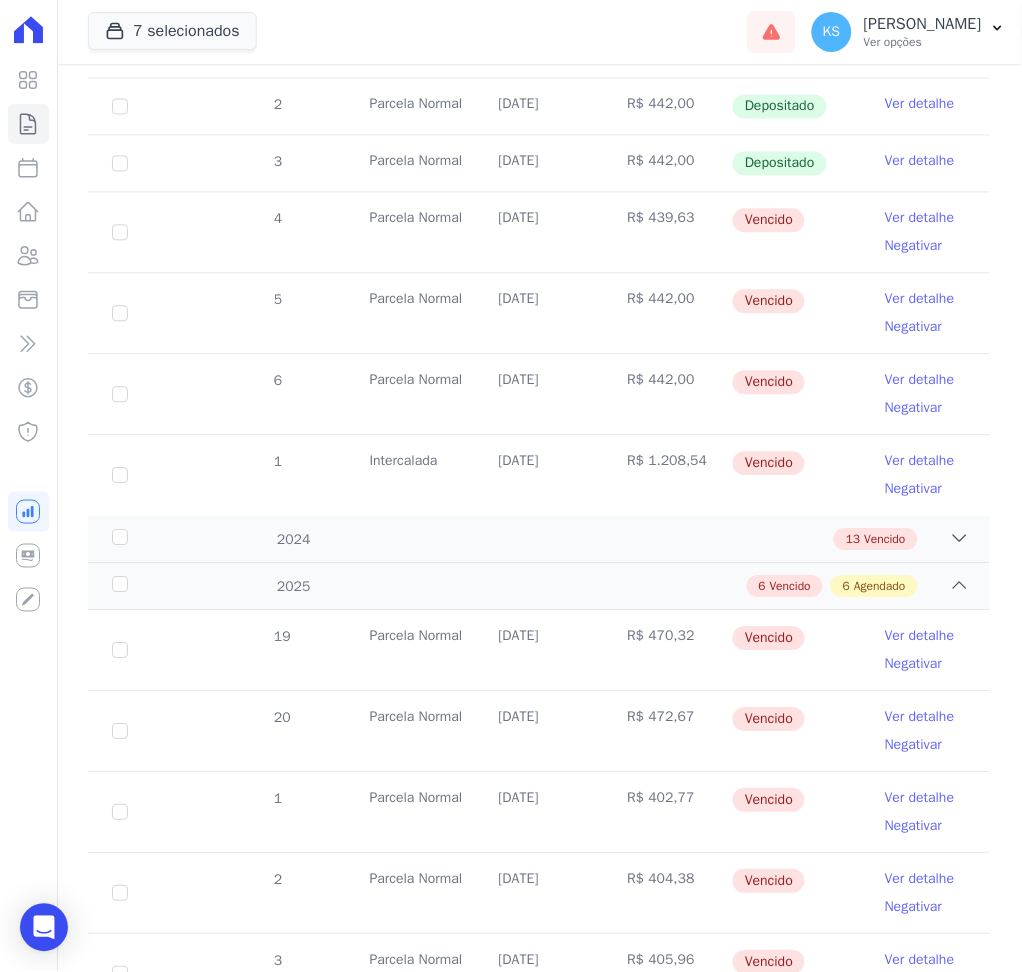 scroll, scrollTop: 282, scrollLeft: 0, axis: vertical 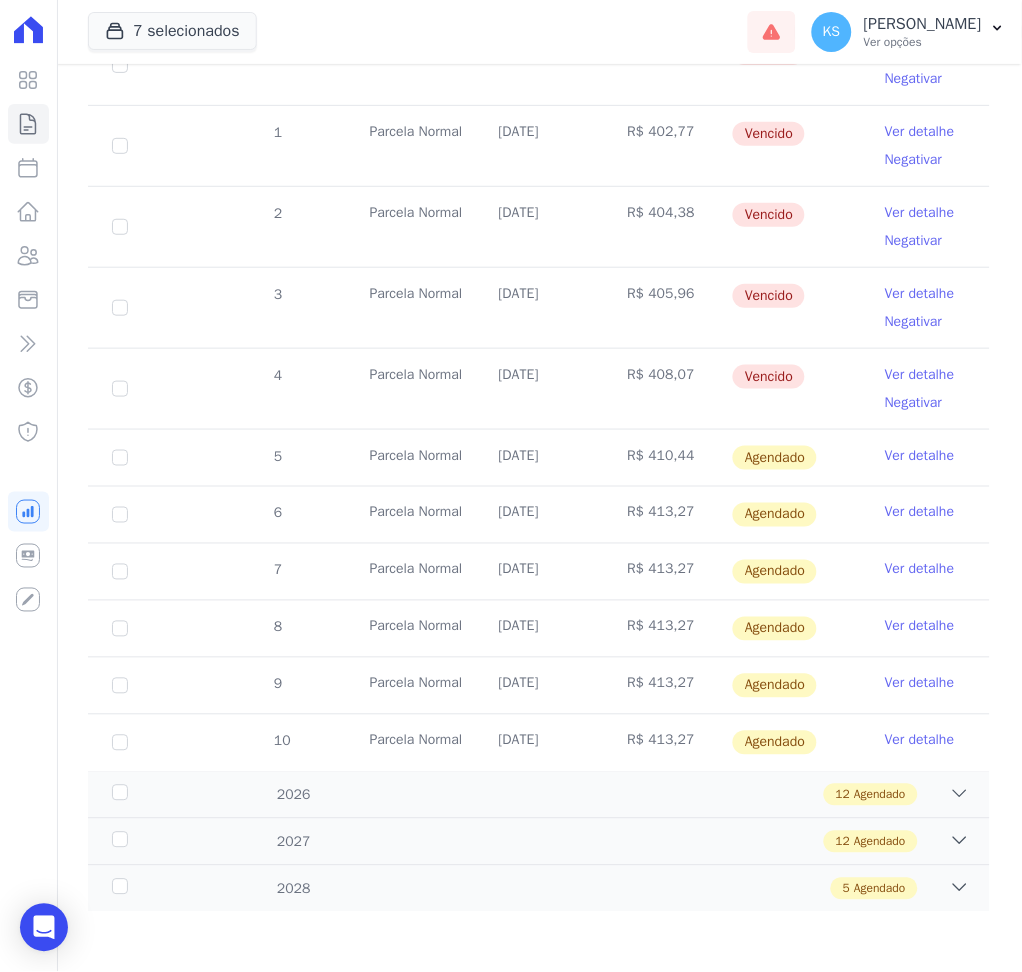 drag, startPoint x: 424, startPoint y: 464, endPoint x: 817, endPoint y: 374, distance: 403.17365 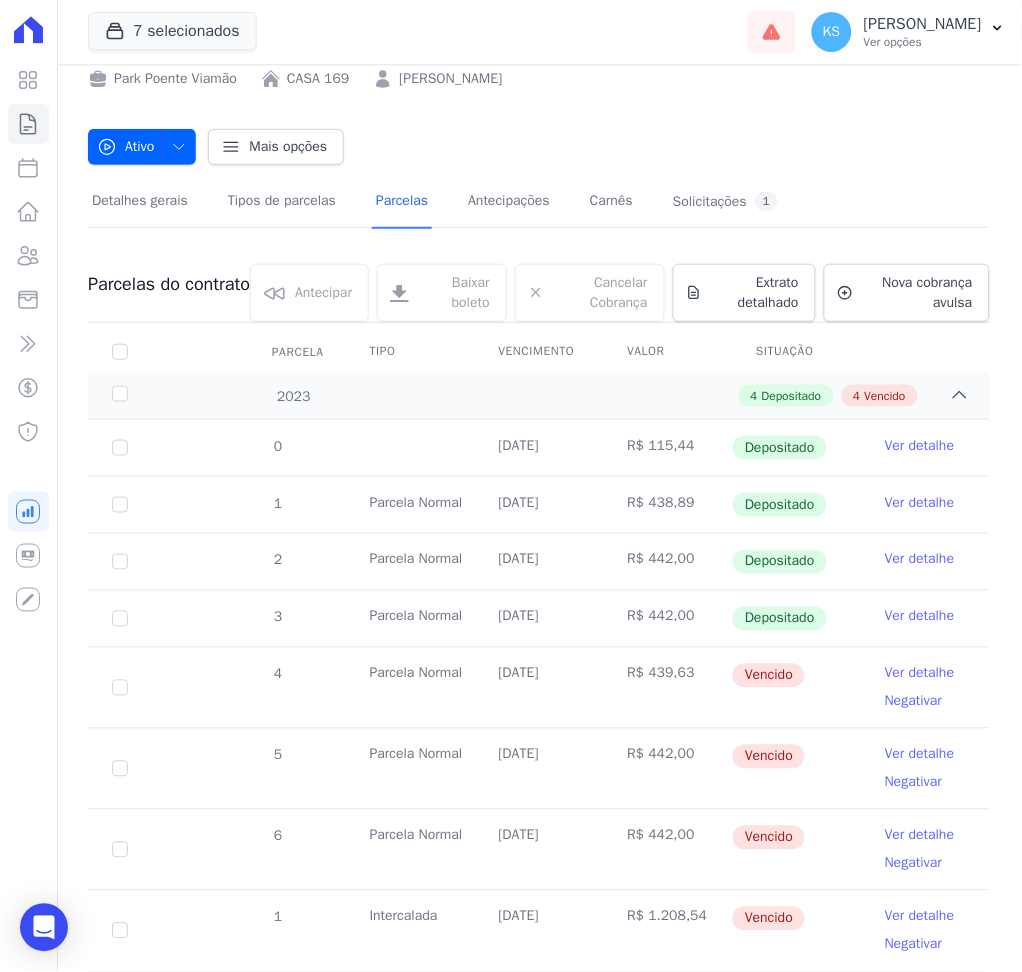scroll, scrollTop: 0, scrollLeft: 0, axis: both 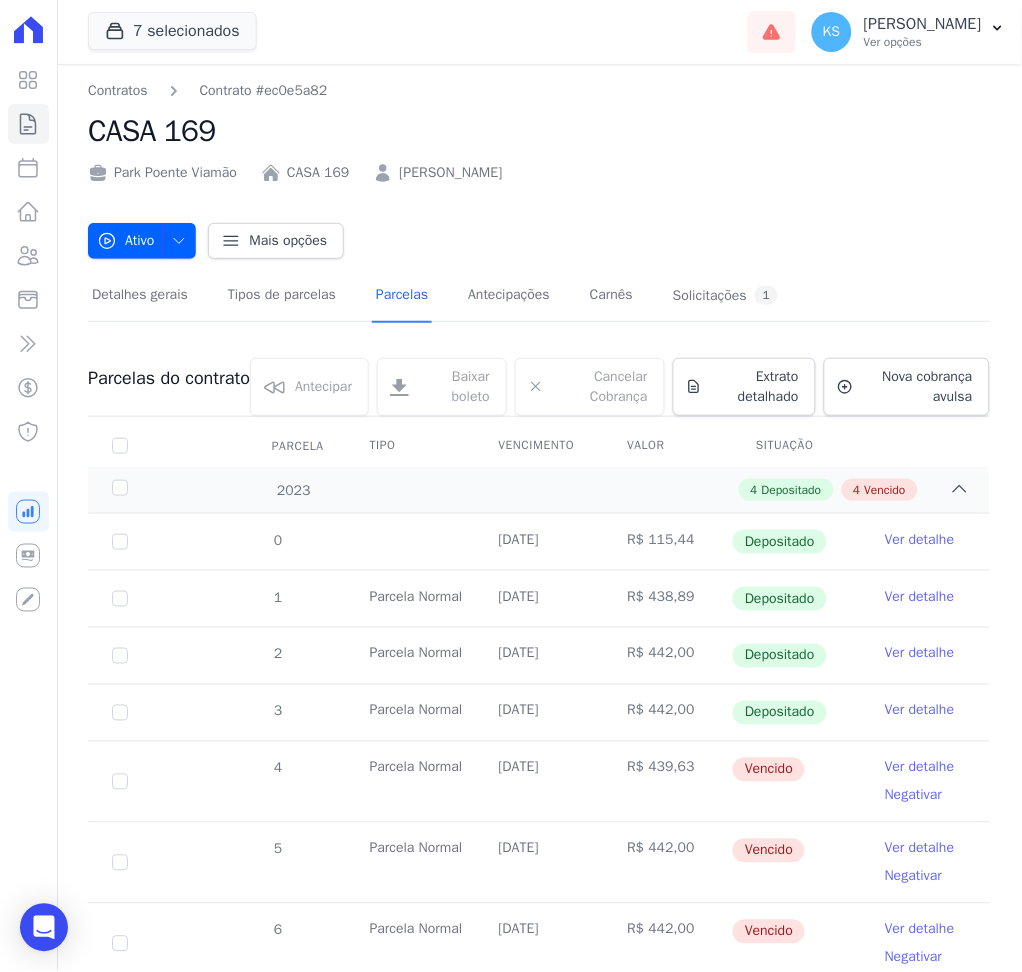 click on "Ativo
Ativo
Pausado
Cobranças não serão geradas e você pode retomar o contrato no futuro.
Distratado
Não é possível cancelar o contrato pois existem cobranças em aberto.
Encerrado
Será emitido o termo de quitação do contrato.
Mais opções
Gerar informe de rendimentos 2024
Duplicar contrato" at bounding box center [539, 231] 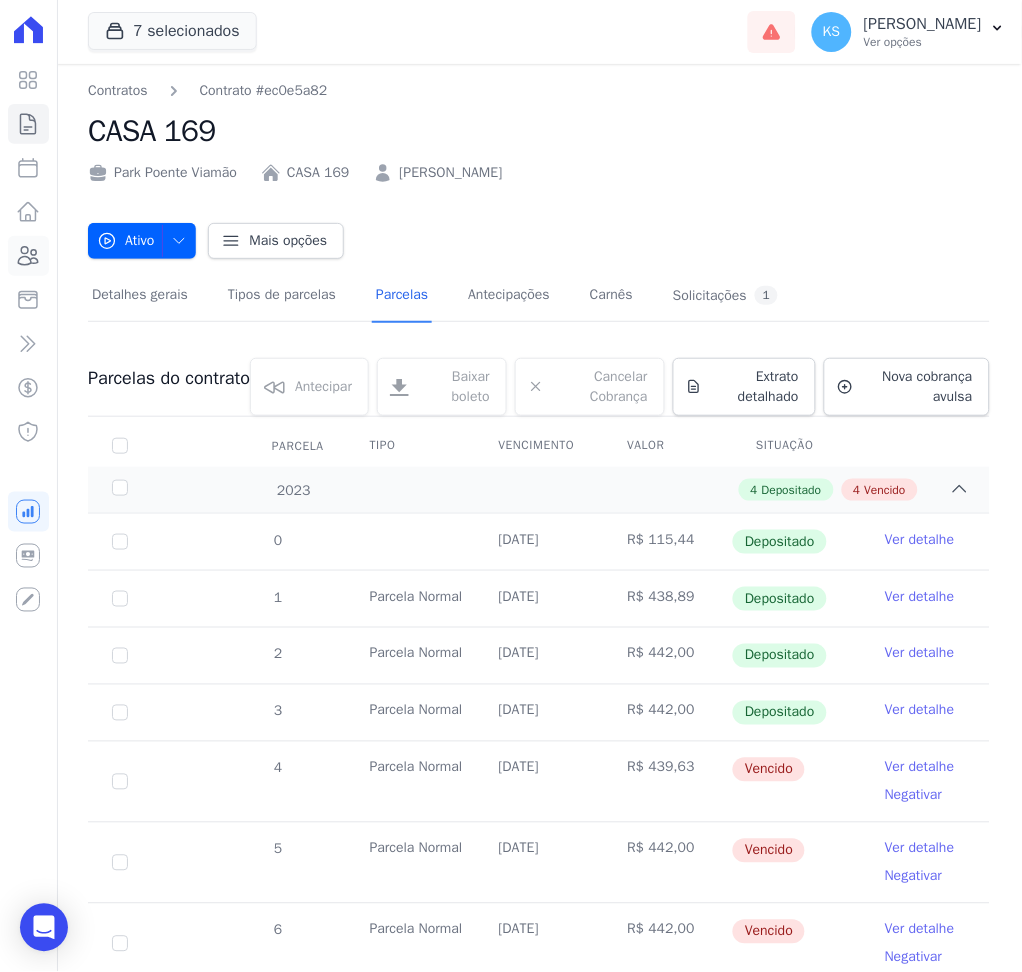 click 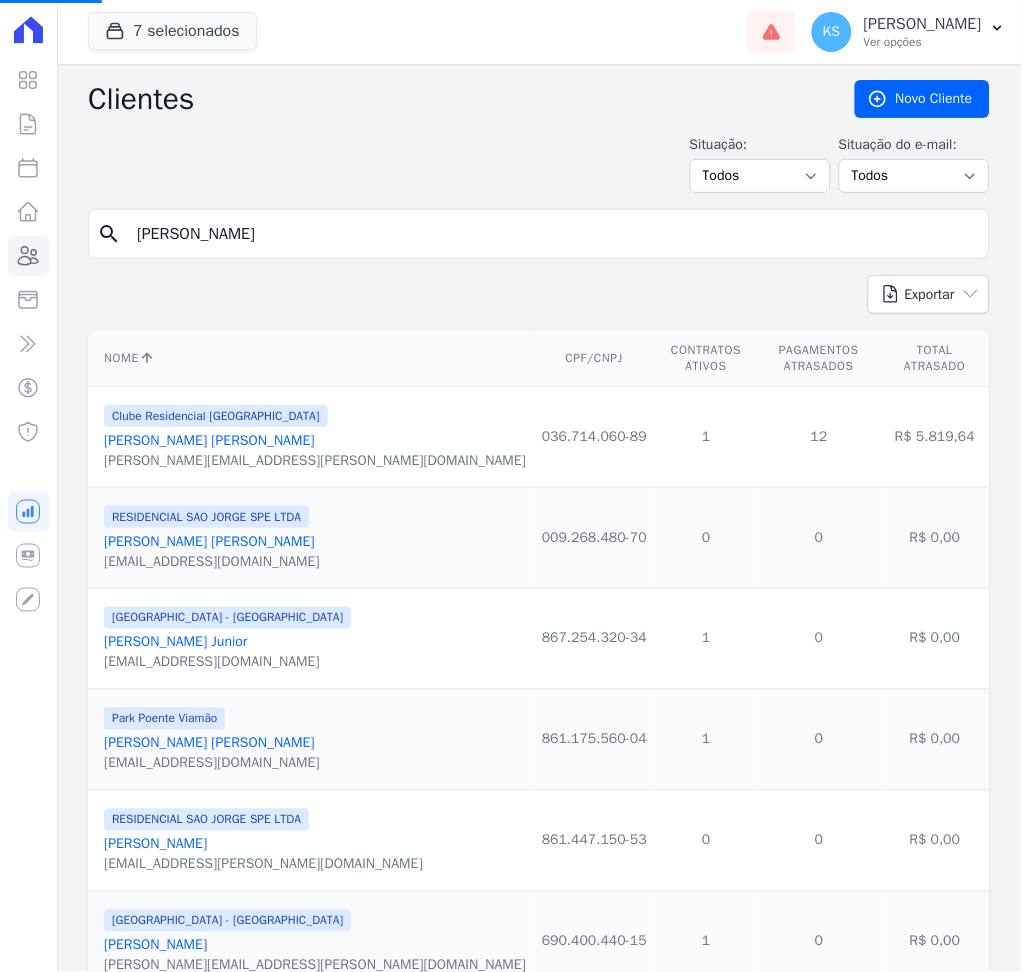 click on "[PERSON_NAME]" at bounding box center (553, 234) 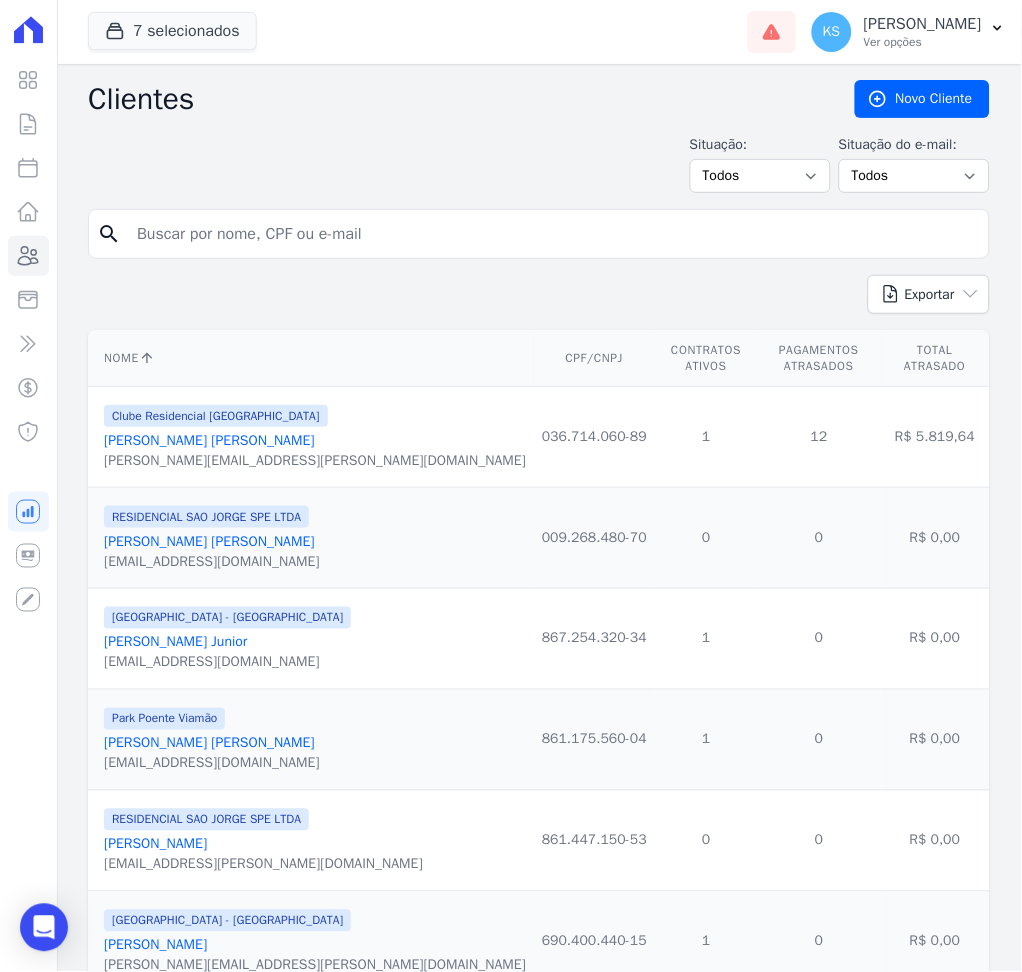 click at bounding box center (553, 234) 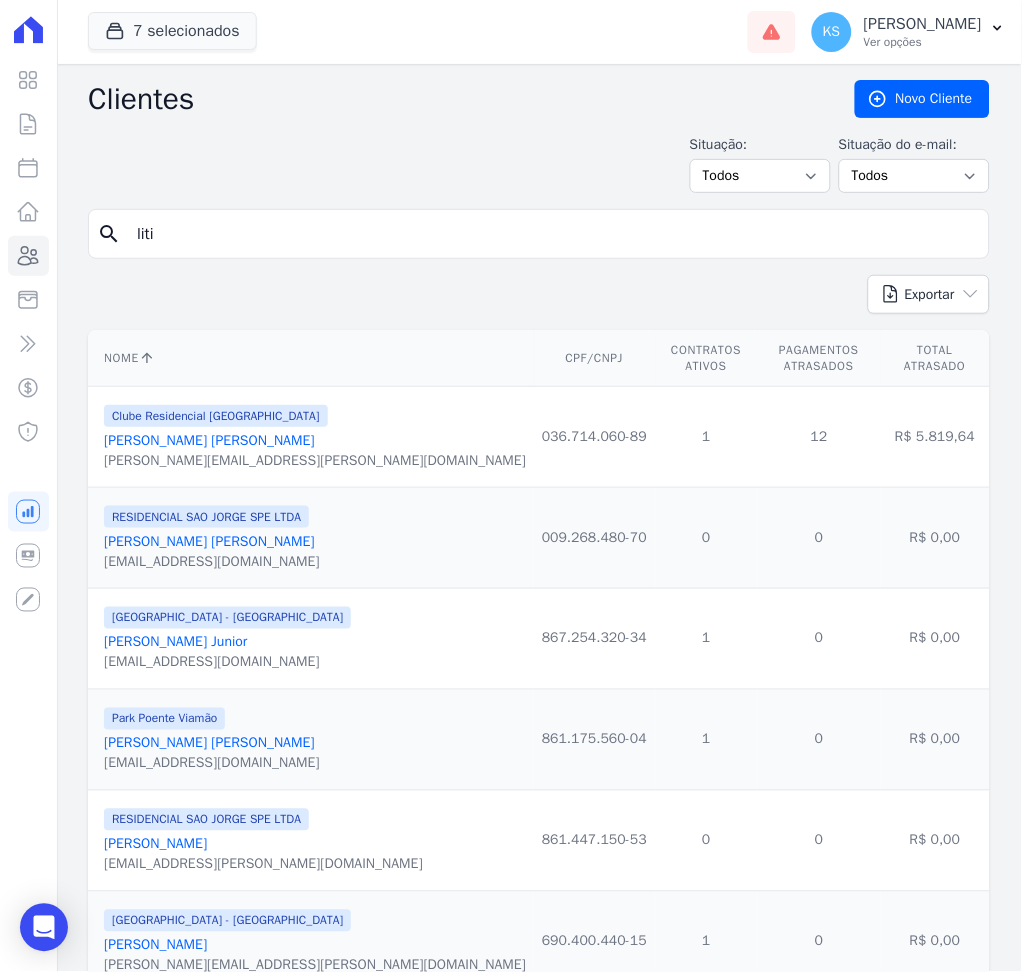 type on "[PERSON_NAME]" 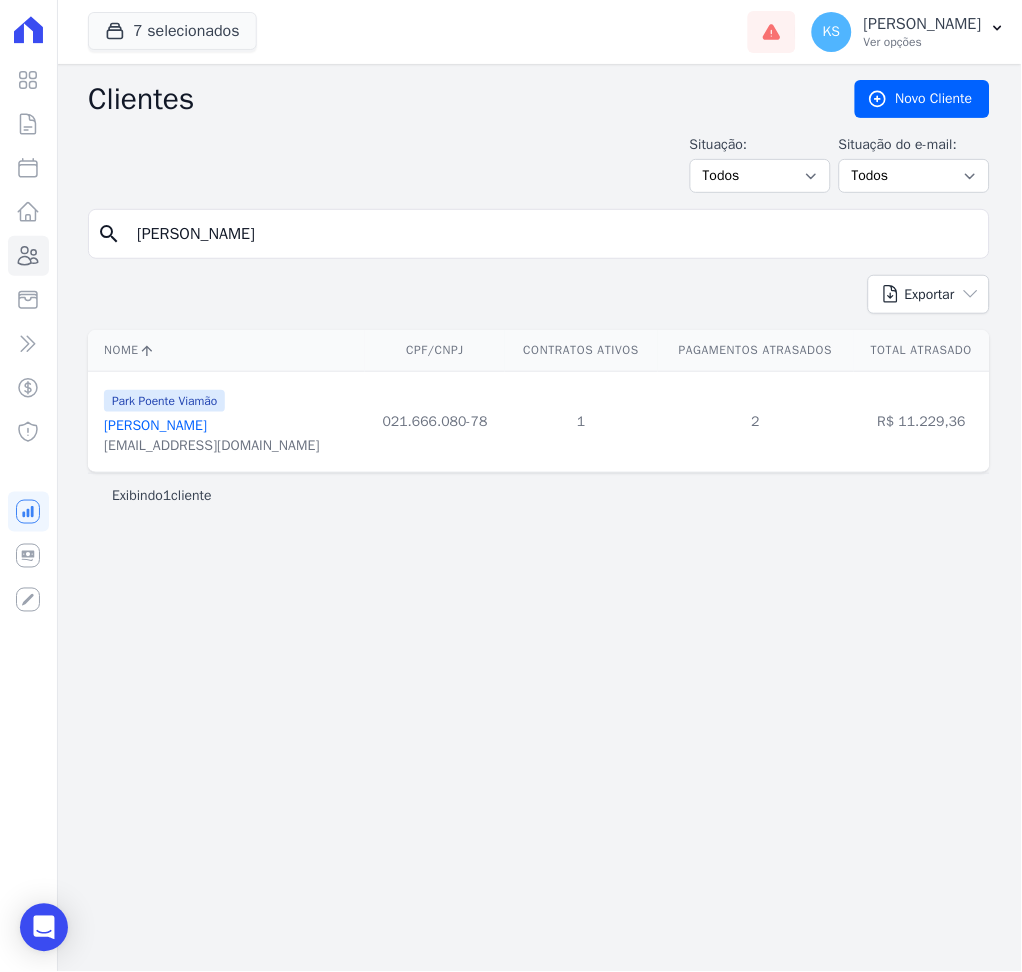 click on "[PERSON_NAME]" at bounding box center [155, 425] 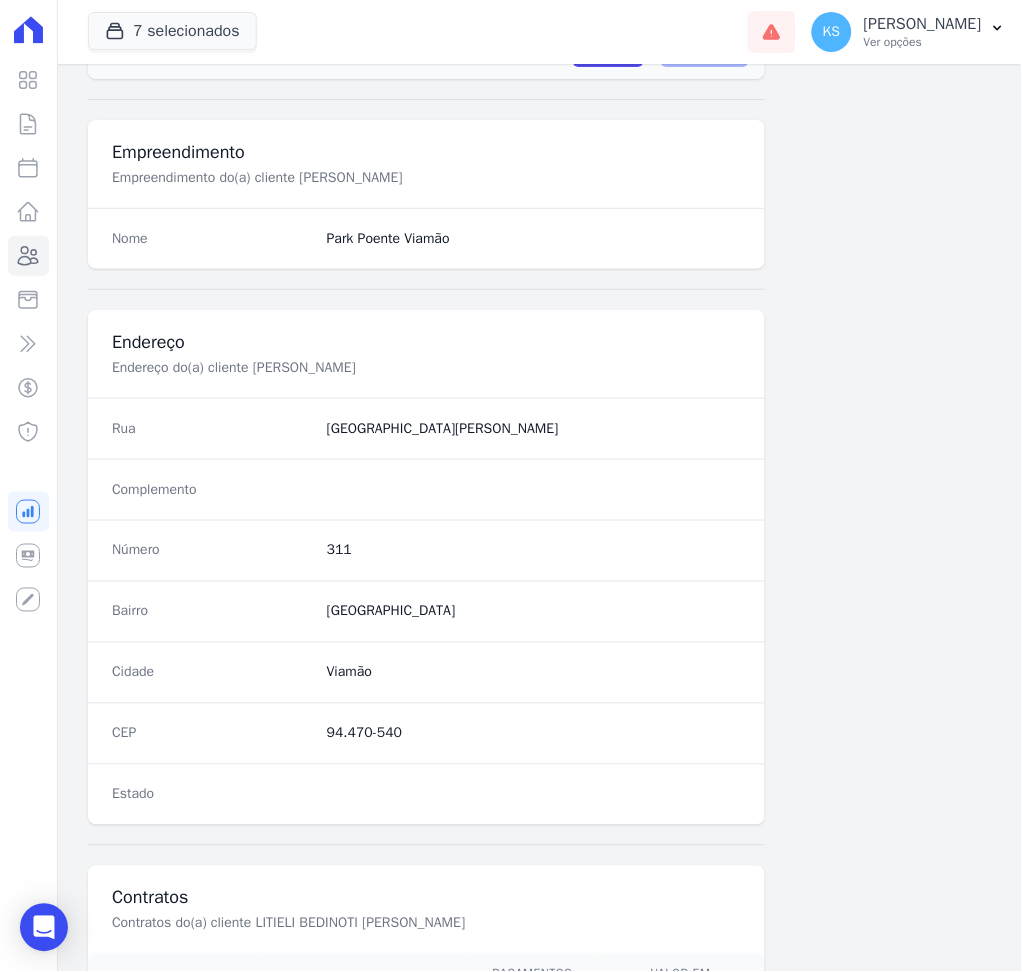 scroll, scrollTop: 916, scrollLeft: 0, axis: vertical 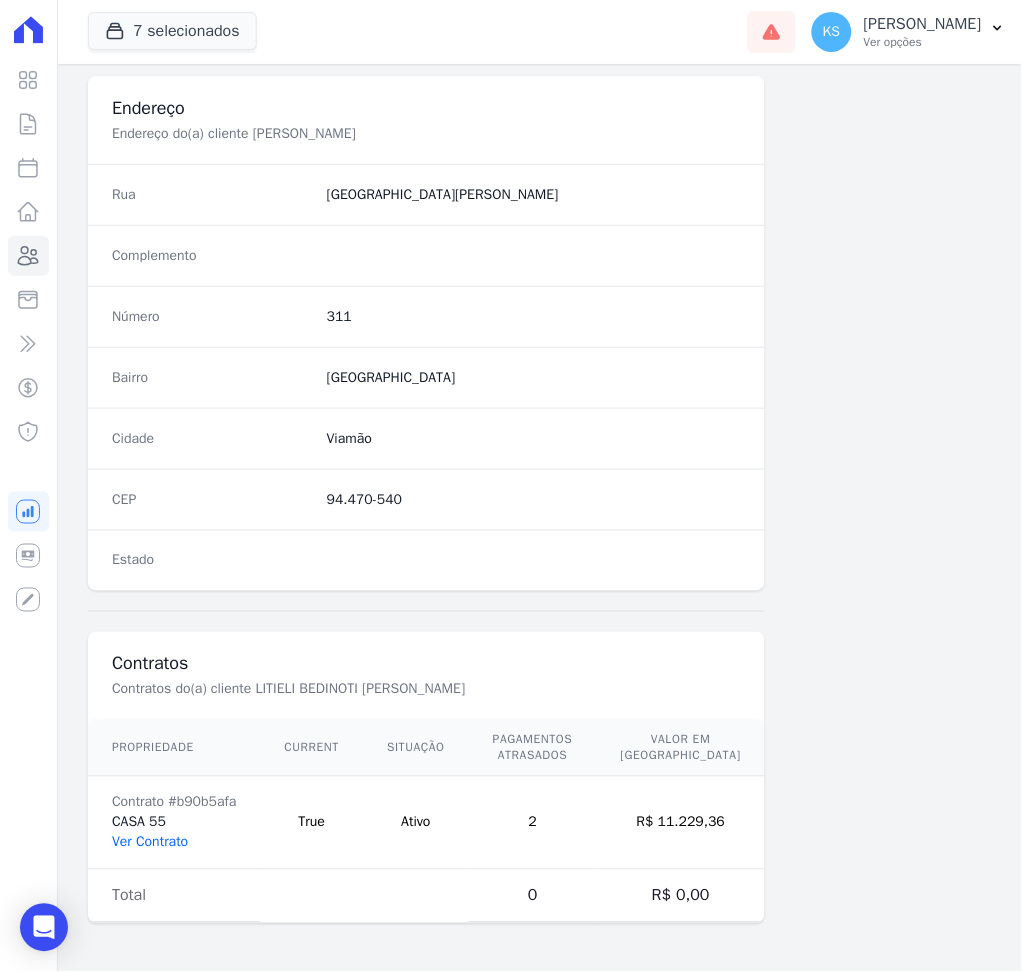 click on "Ver Contrato" at bounding box center (150, 842) 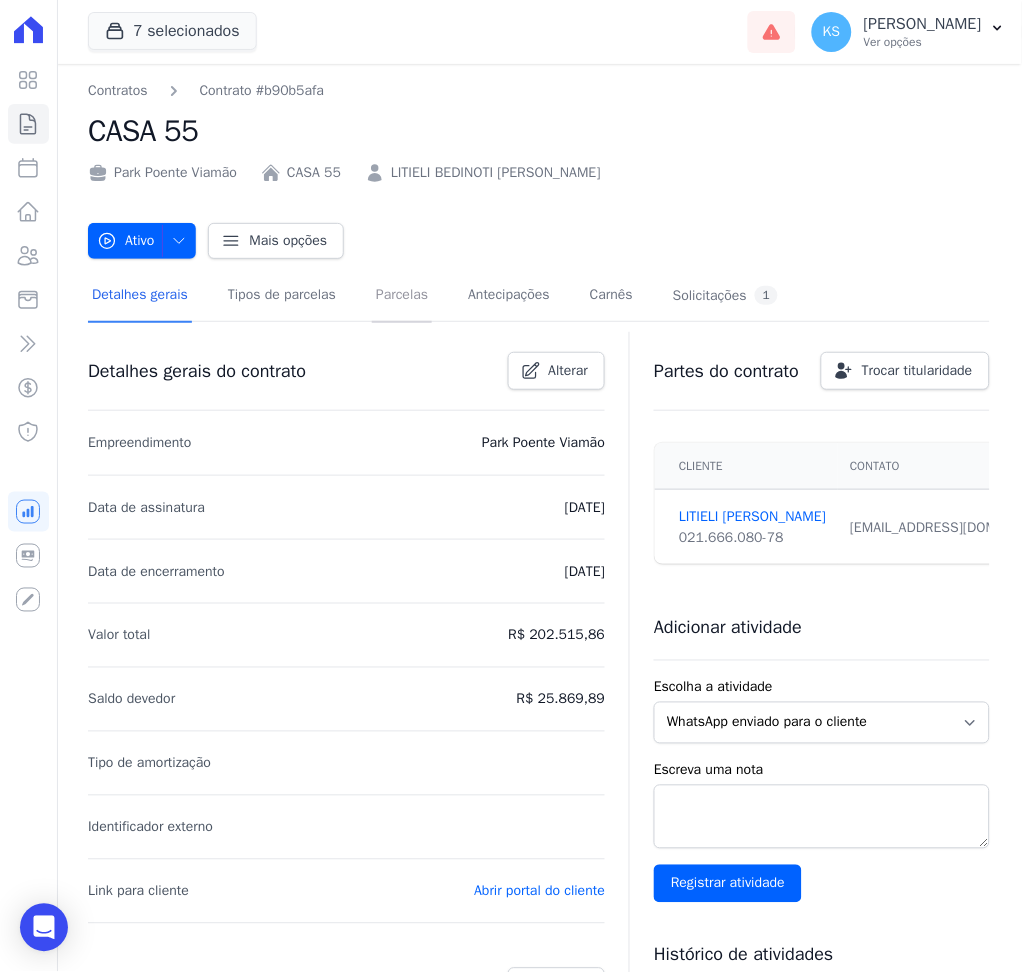 click on "Parcelas" at bounding box center (402, 296) 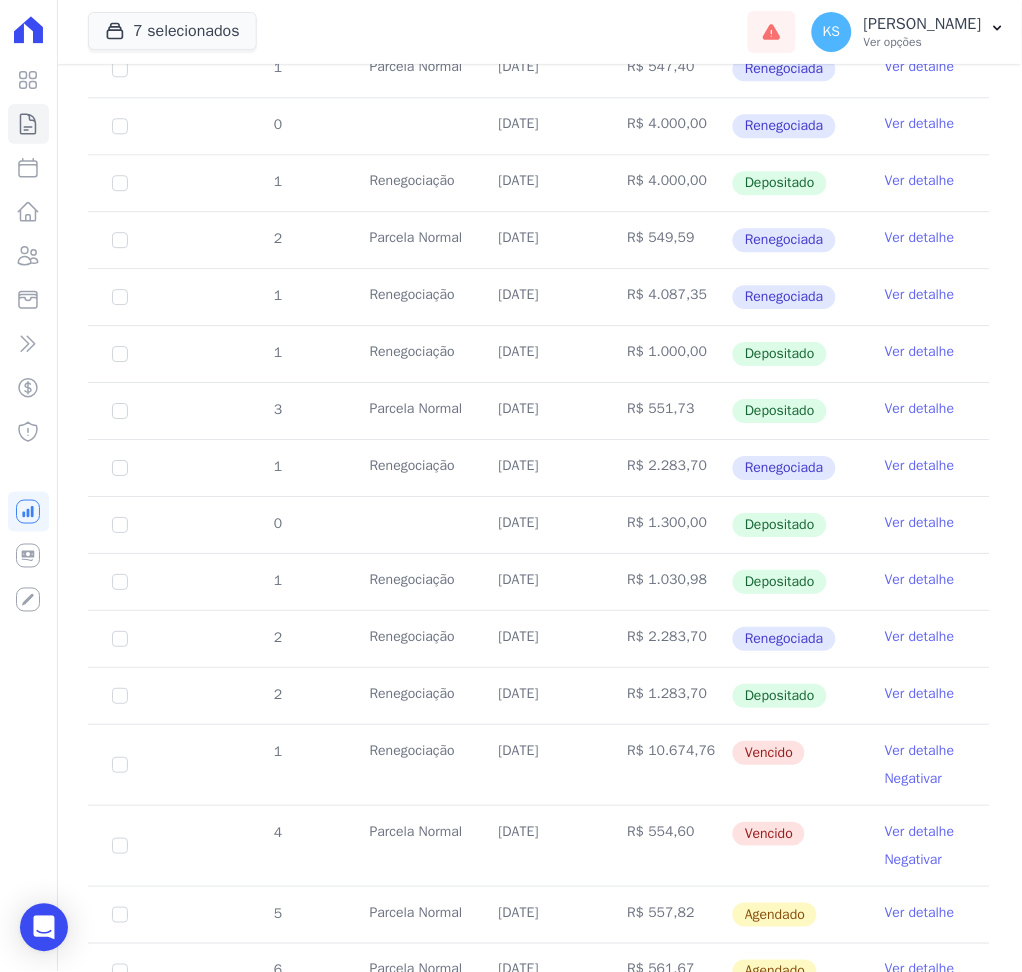 scroll, scrollTop: 800, scrollLeft: 0, axis: vertical 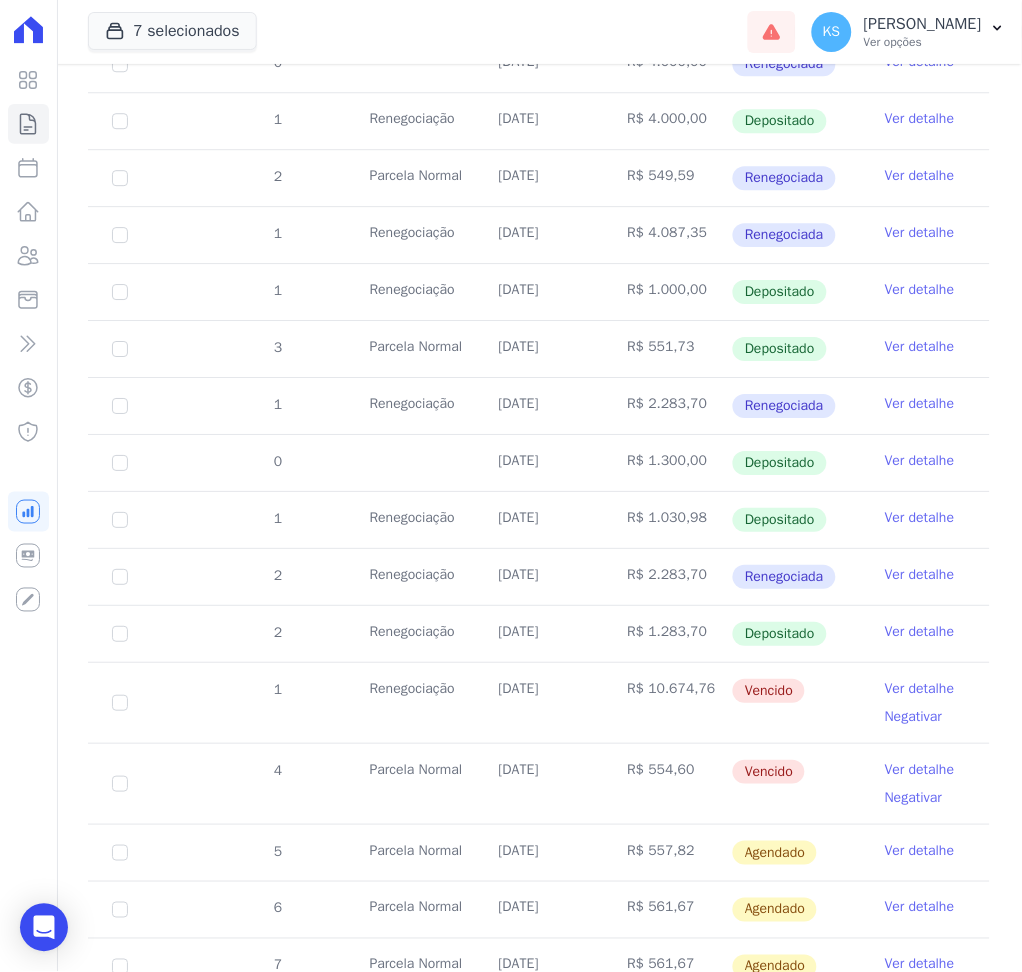 drag, startPoint x: 471, startPoint y: 695, endPoint x: 697, endPoint y: 698, distance: 226.01991 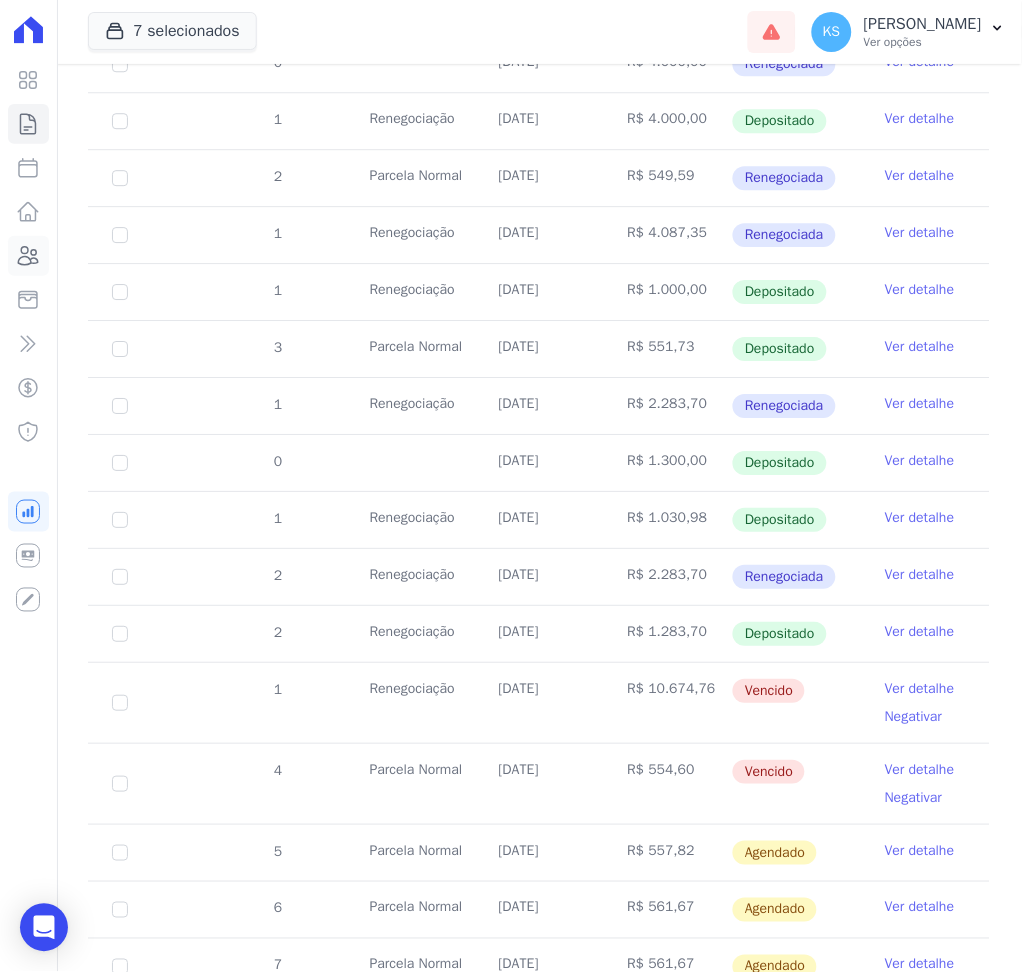 click 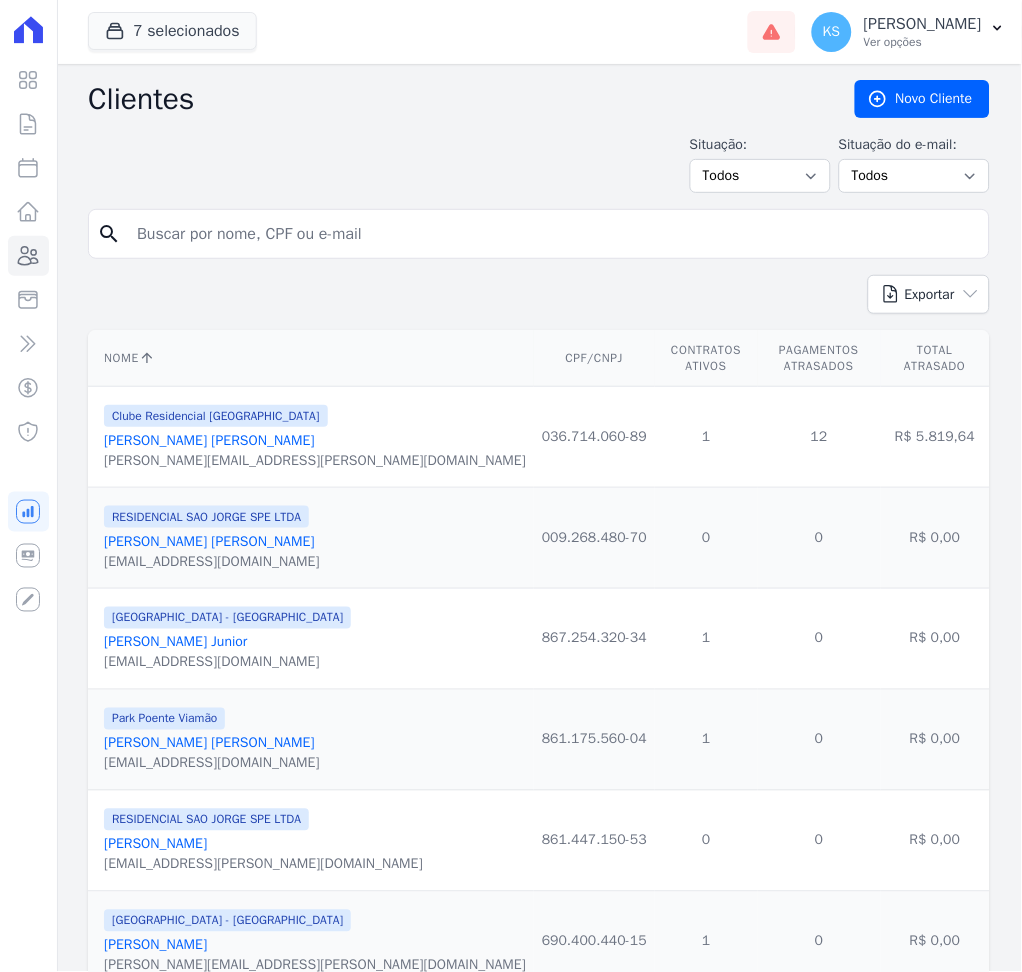 click at bounding box center (553, 234) 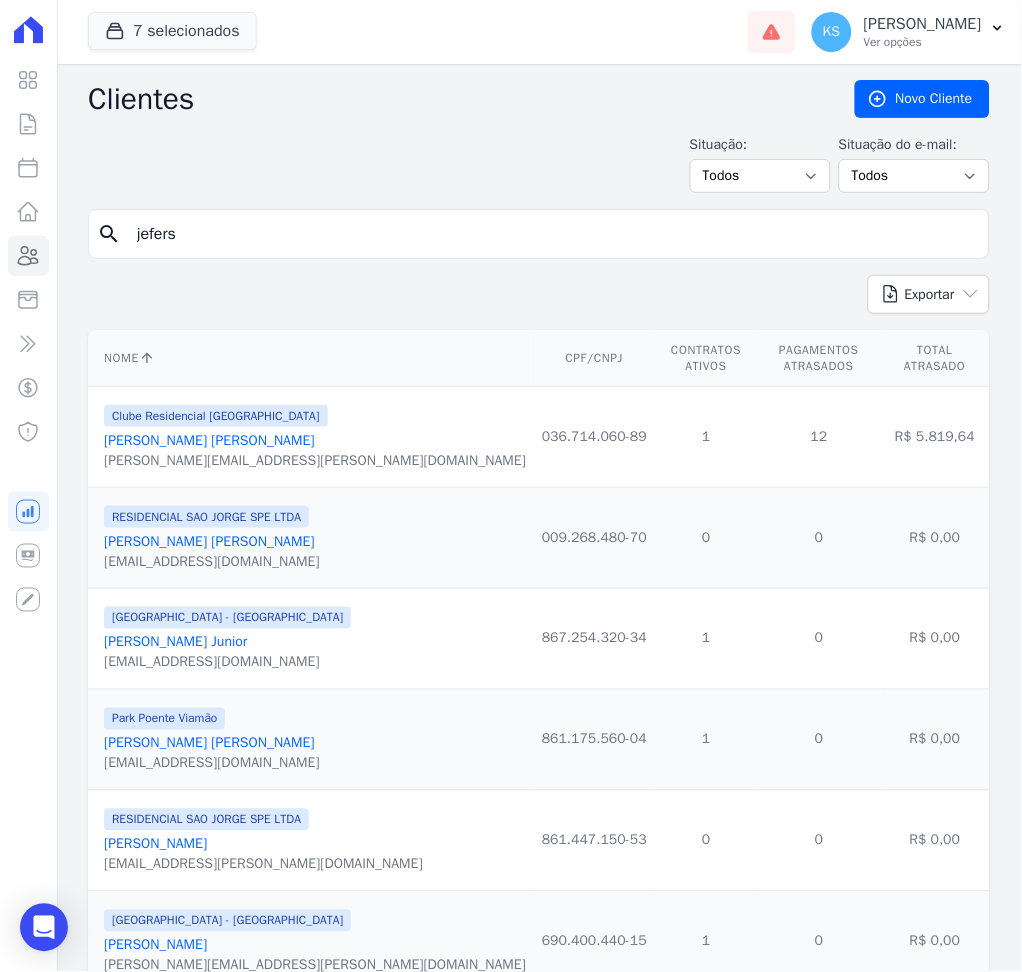 type on "[PERSON_NAME]" 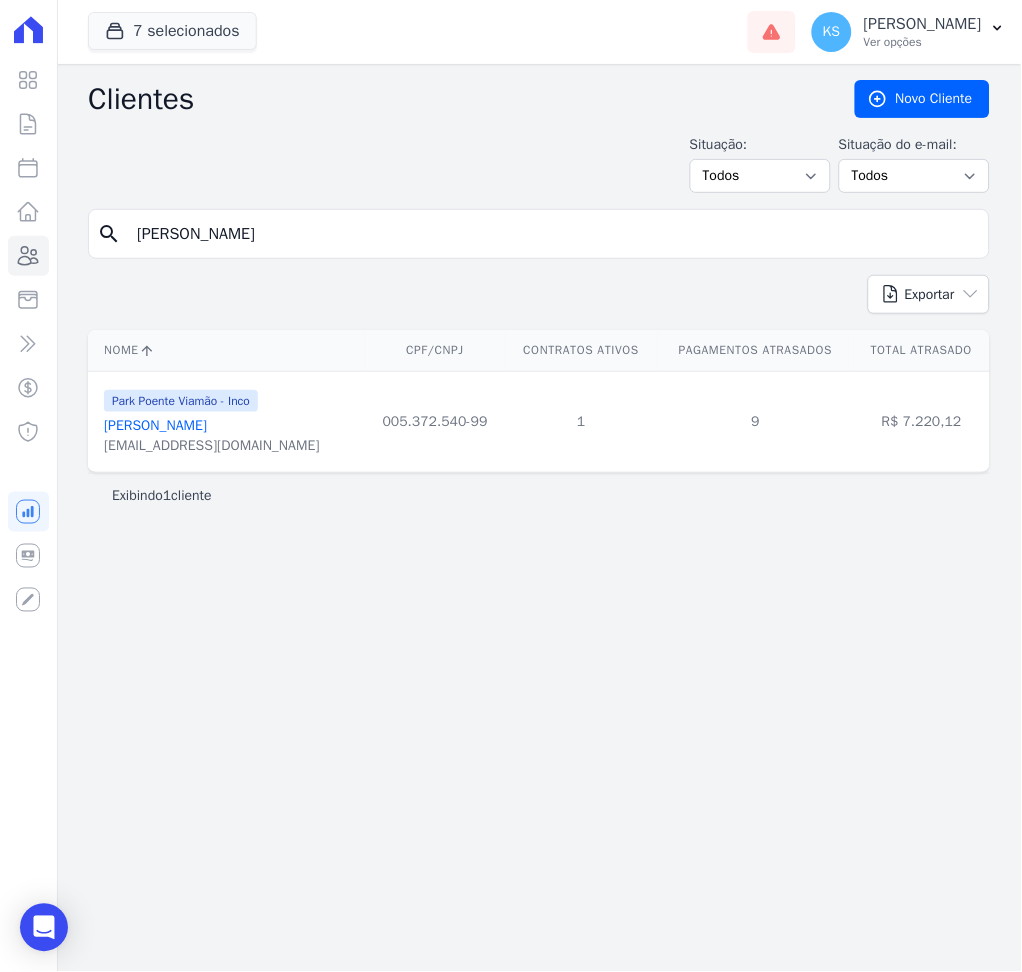 click on "[PERSON_NAME]" at bounding box center [155, 425] 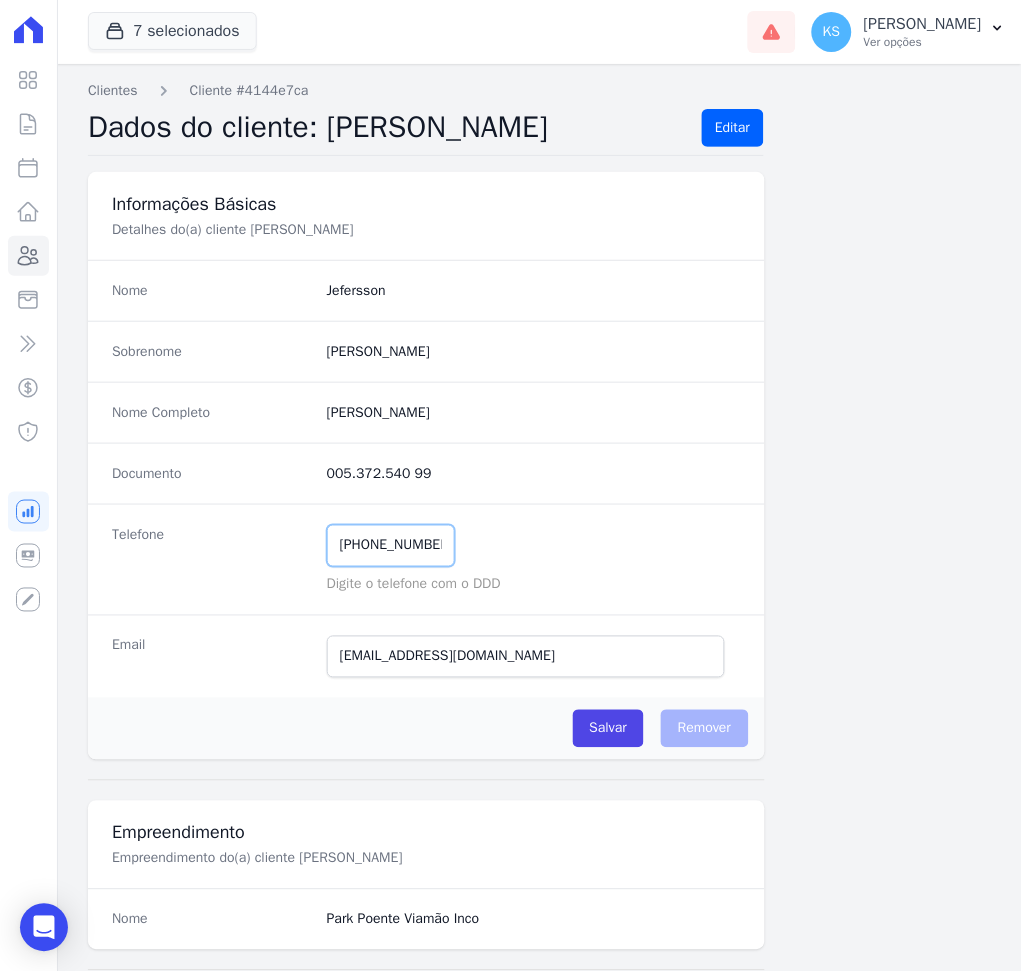 drag, startPoint x: 452, startPoint y: 549, endPoint x: 269, endPoint y: 532, distance: 183.78792 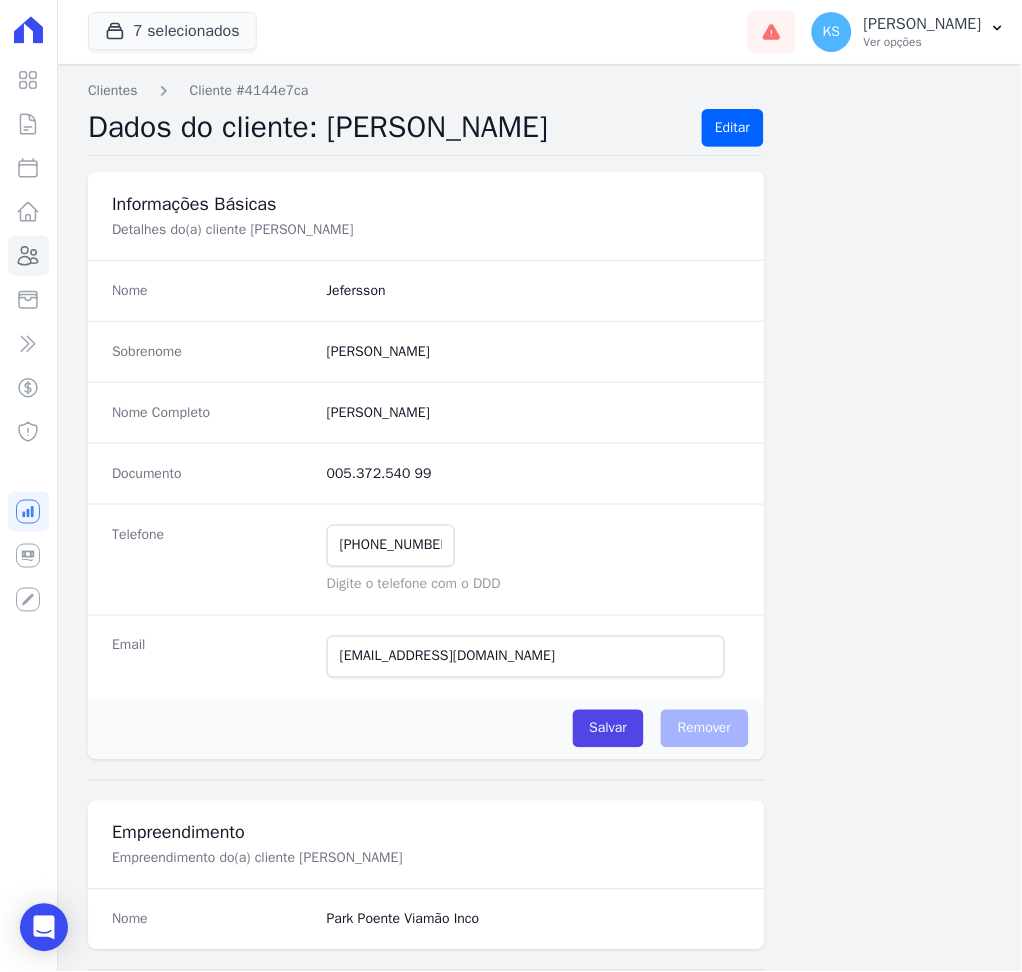 click on "Documento
005.372.540 99" at bounding box center (426, 473) 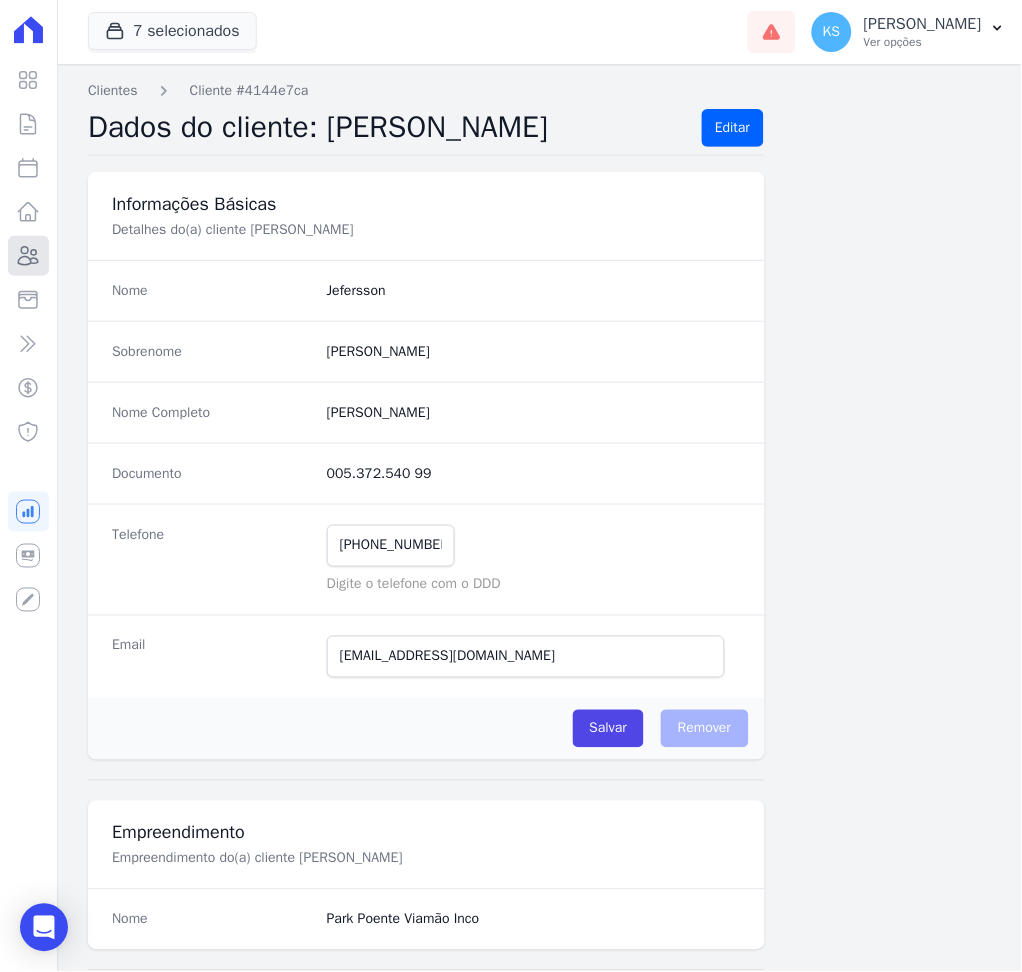 click 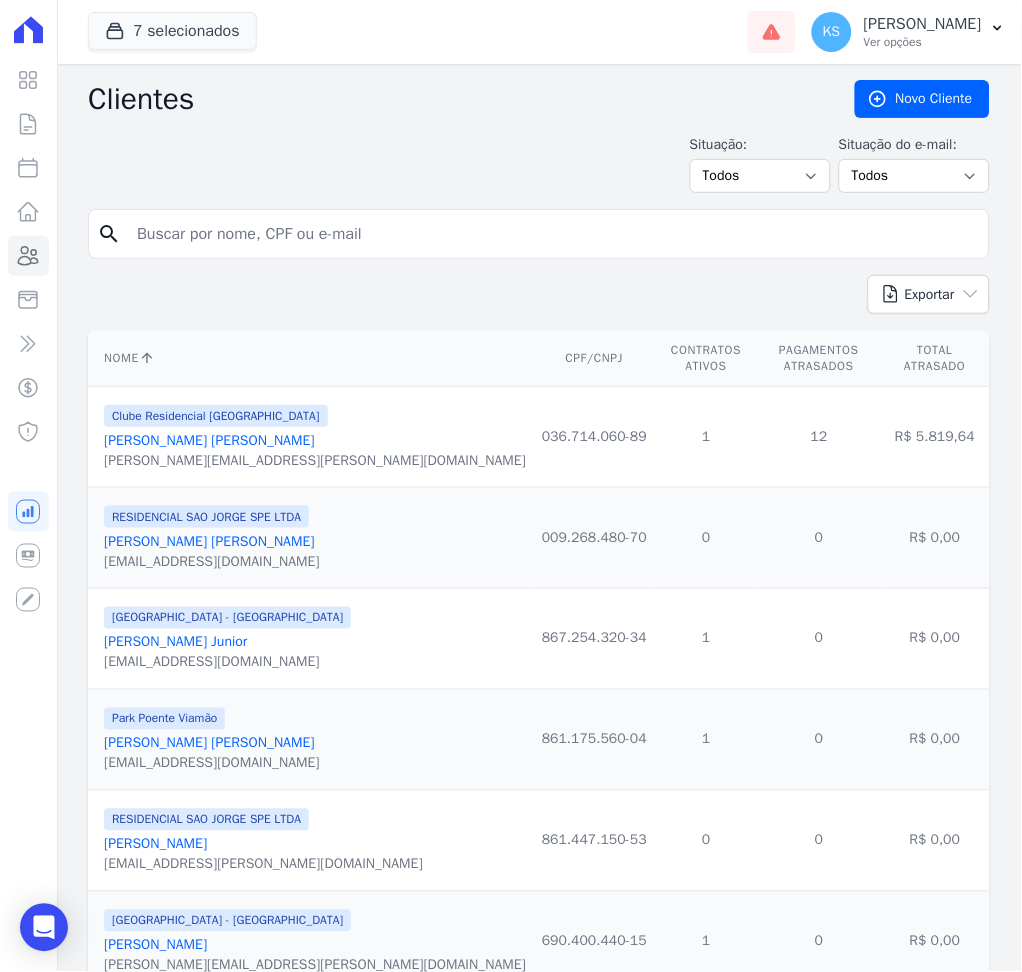 click at bounding box center [553, 234] 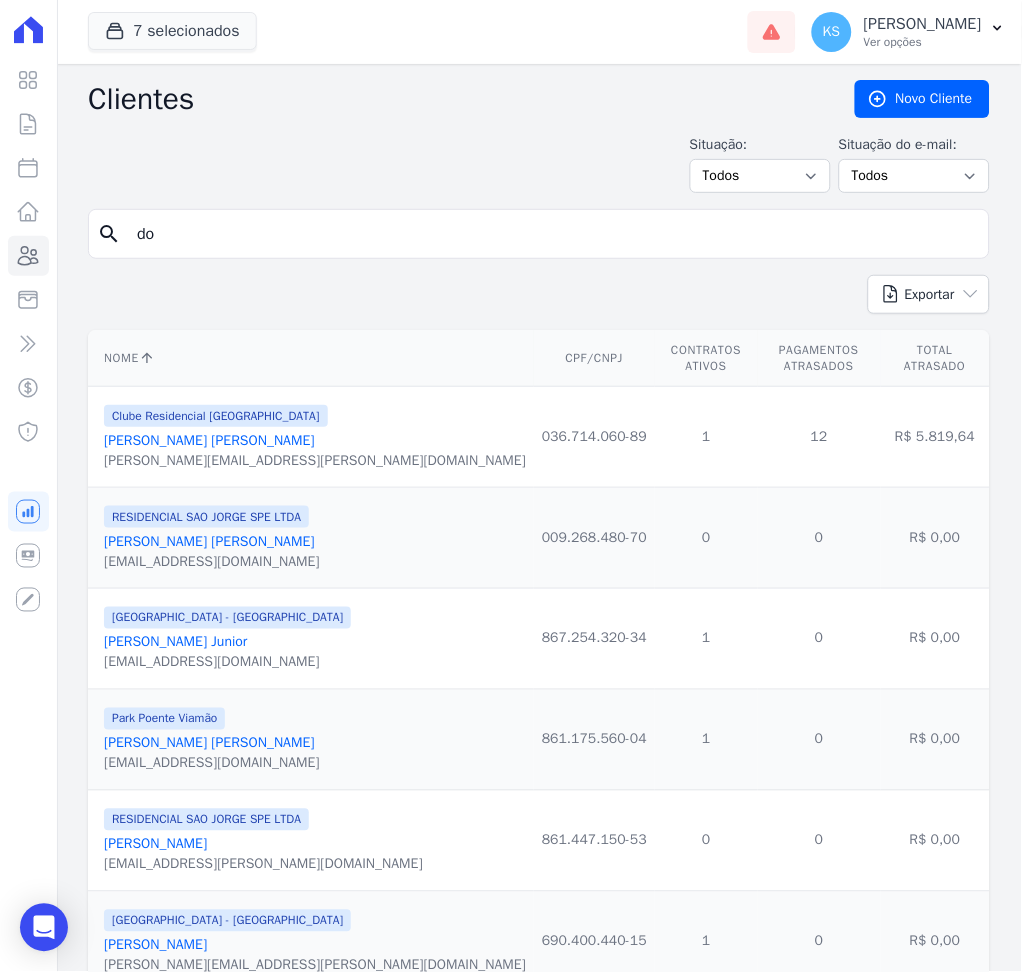 type on "[PERSON_NAME] [PERSON_NAME]" 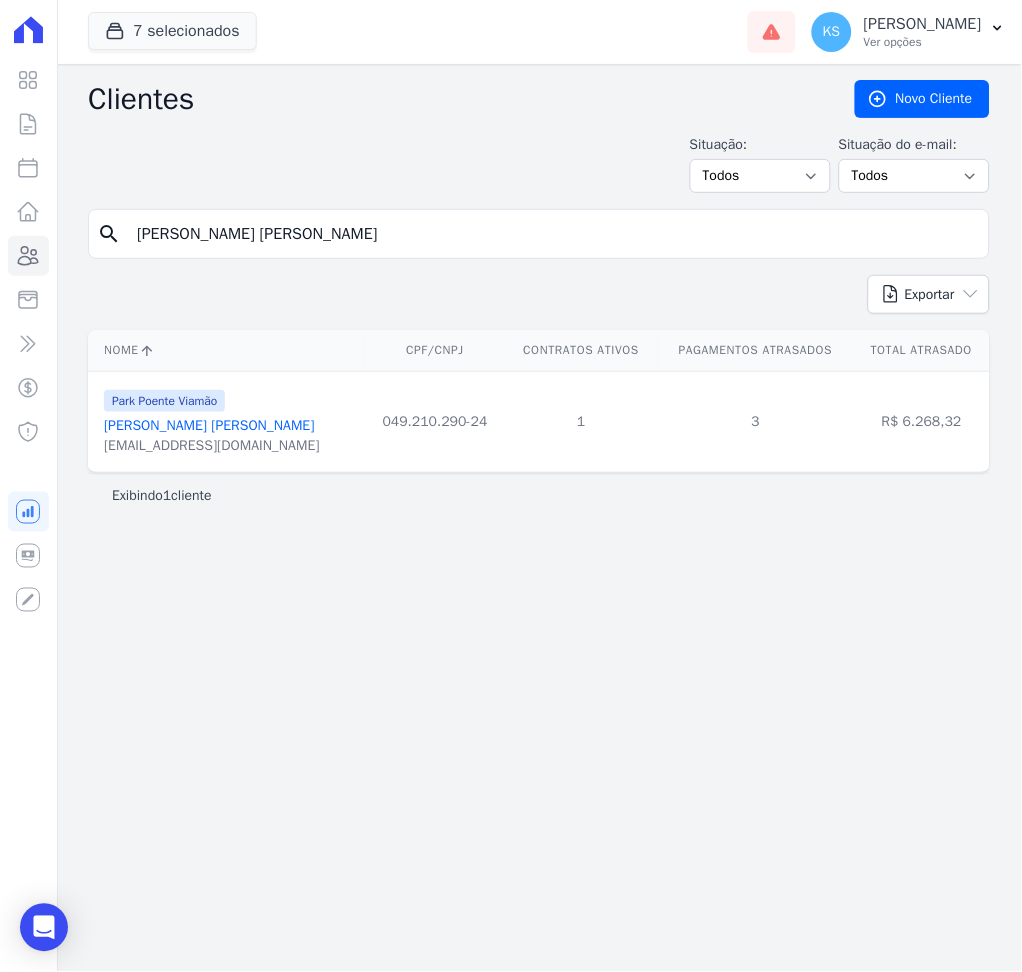 click on "[PERSON_NAME] [PERSON_NAME]" at bounding box center [209, 425] 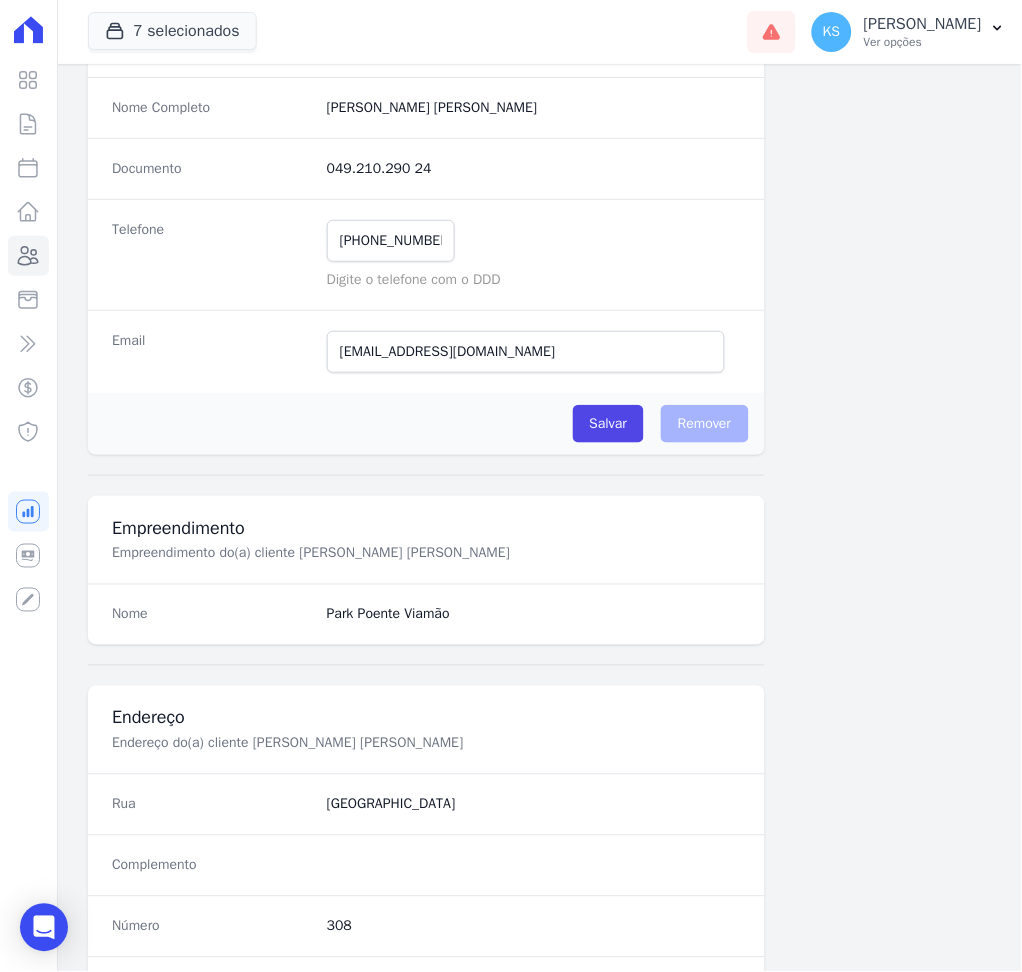 scroll, scrollTop: 400, scrollLeft: 0, axis: vertical 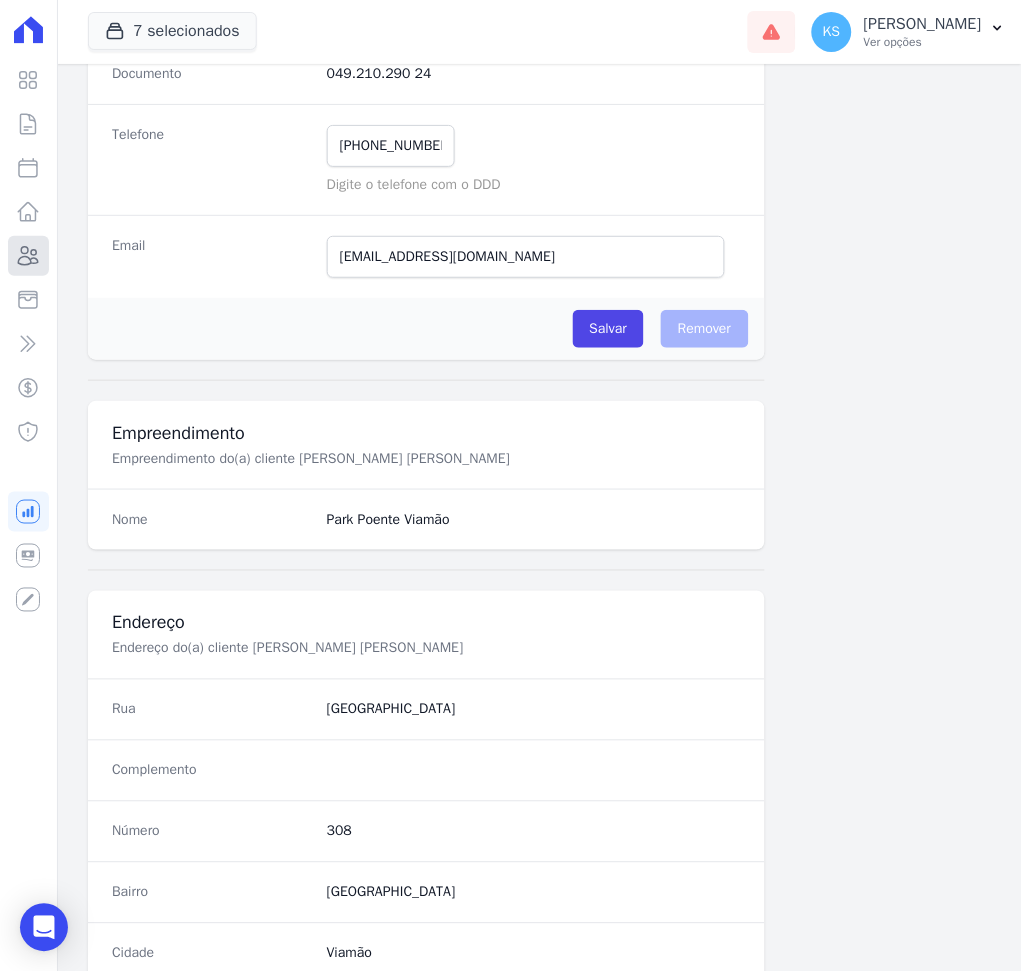 click on "Clientes" at bounding box center [28, 256] 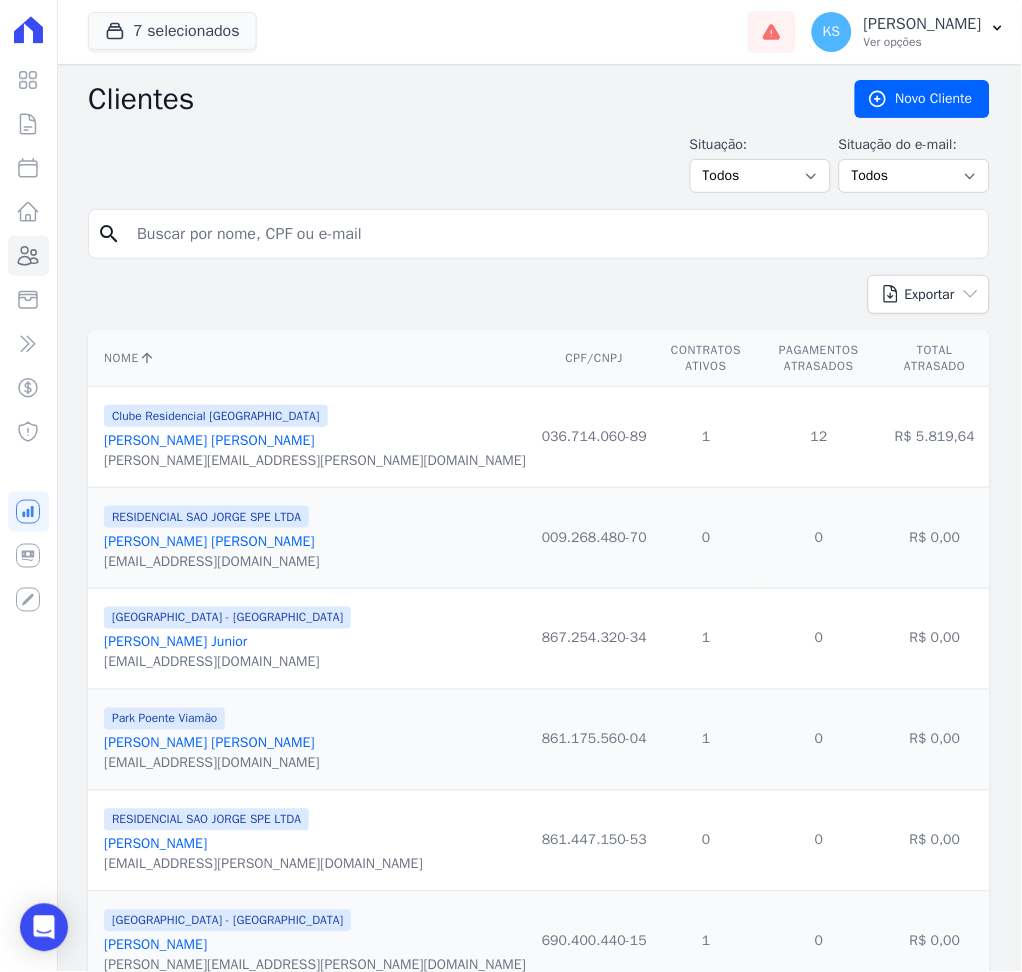 click at bounding box center [553, 234] 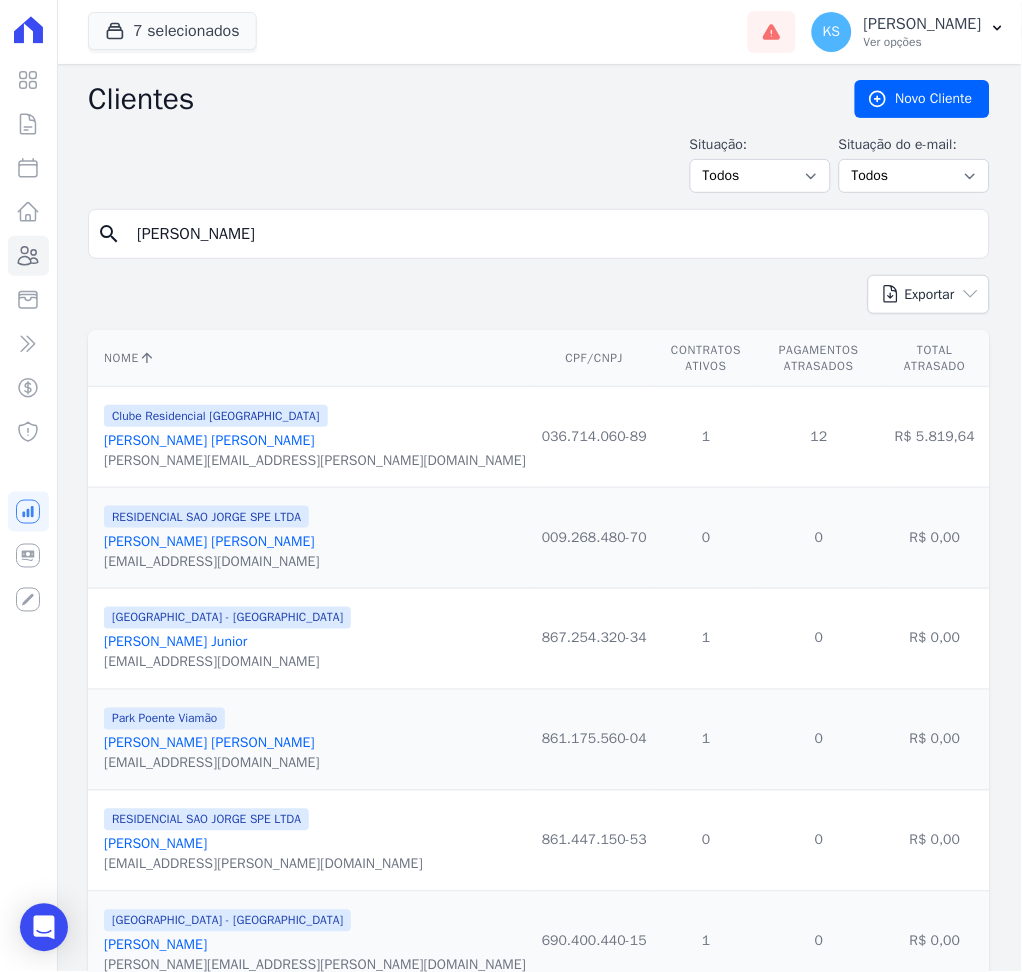 type on "[PERSON_NAME]" 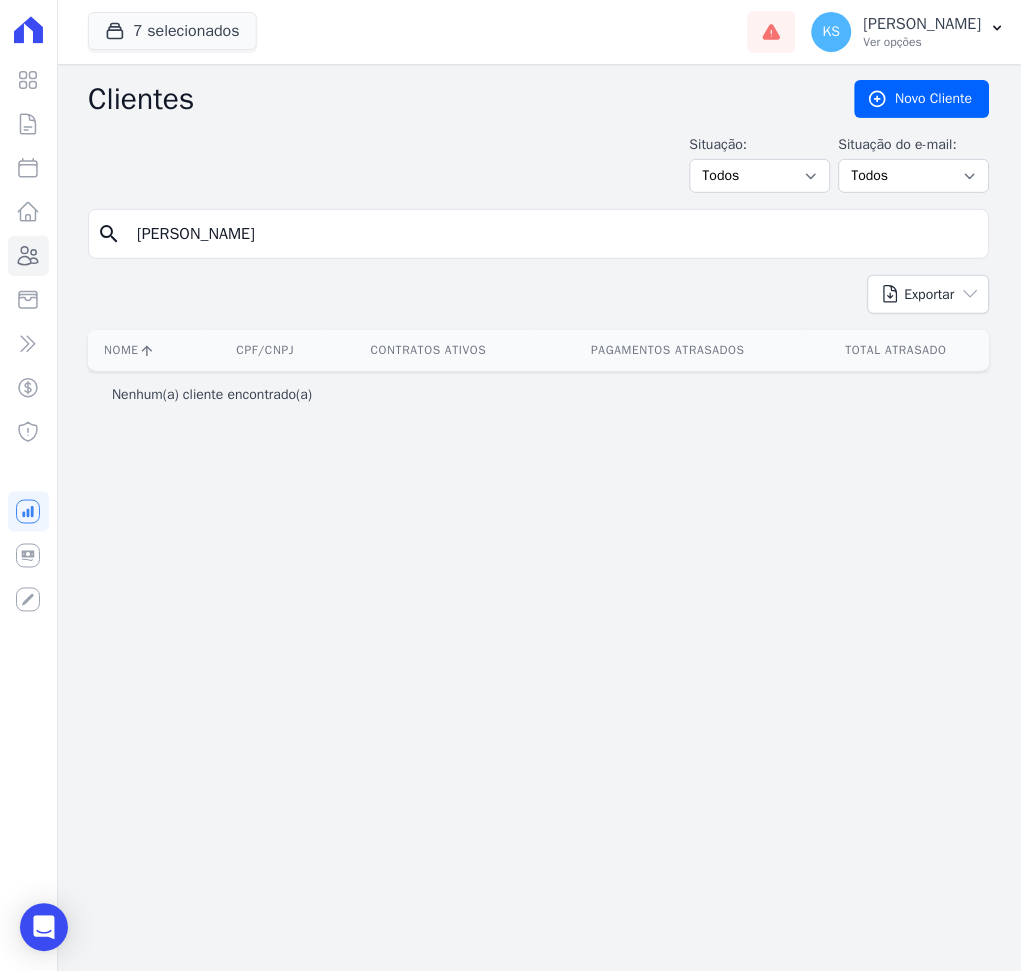 click on "[PERSON_NAME]" at bounding box center [553, 234] 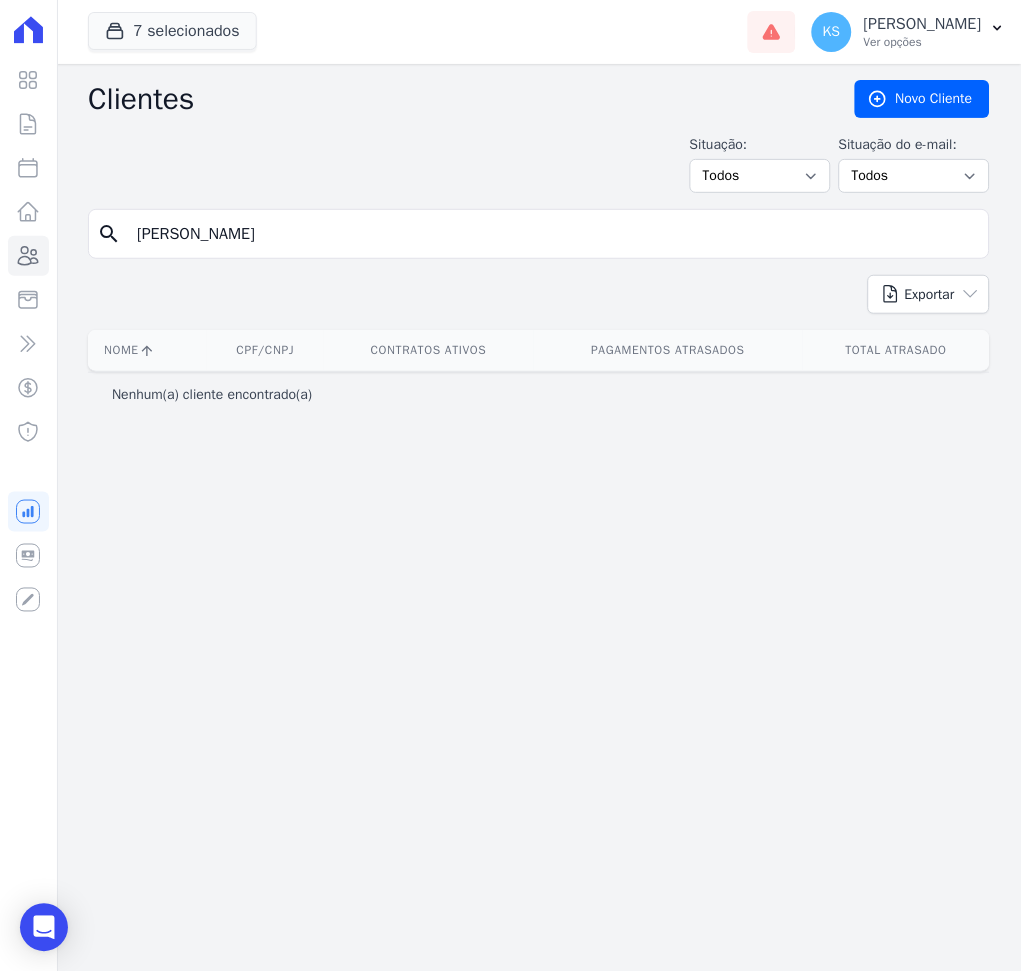 type on "[PERSON_NAME]" 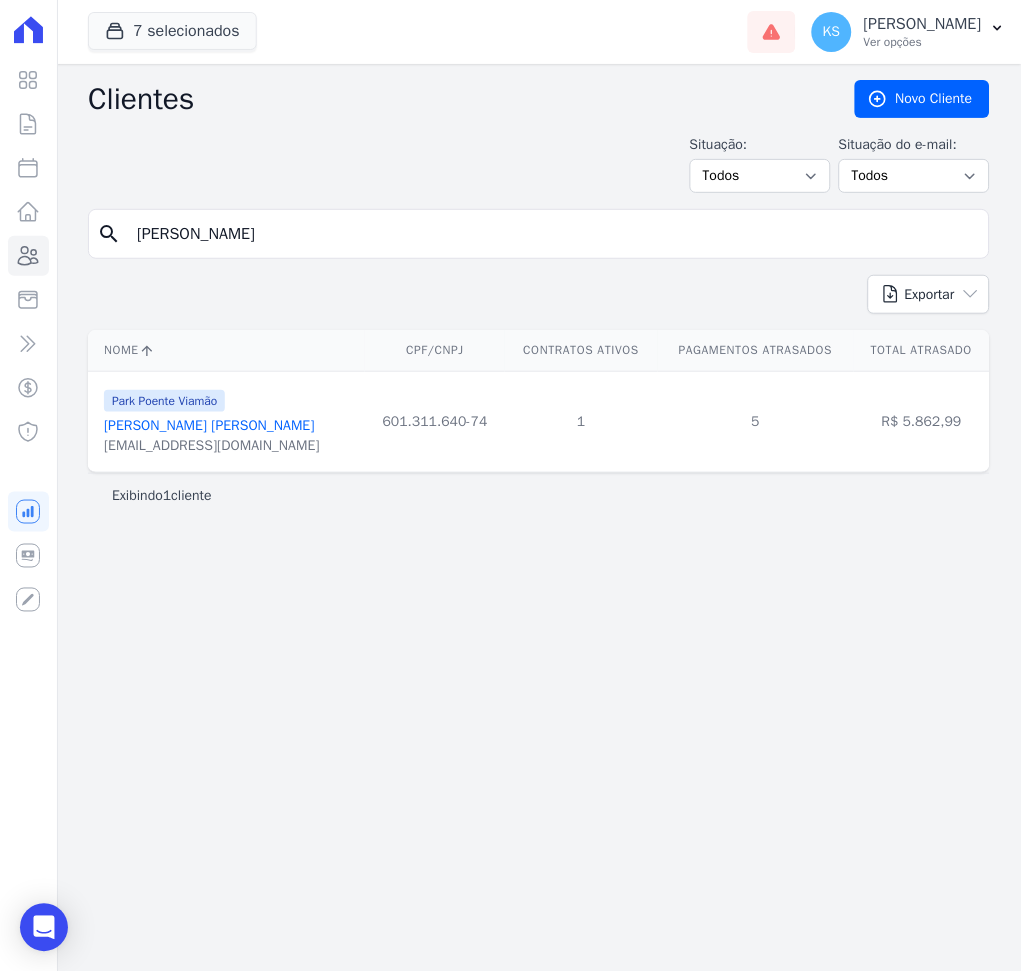 click on "[PERSON_NAME]" at bounding box center [553, 234] 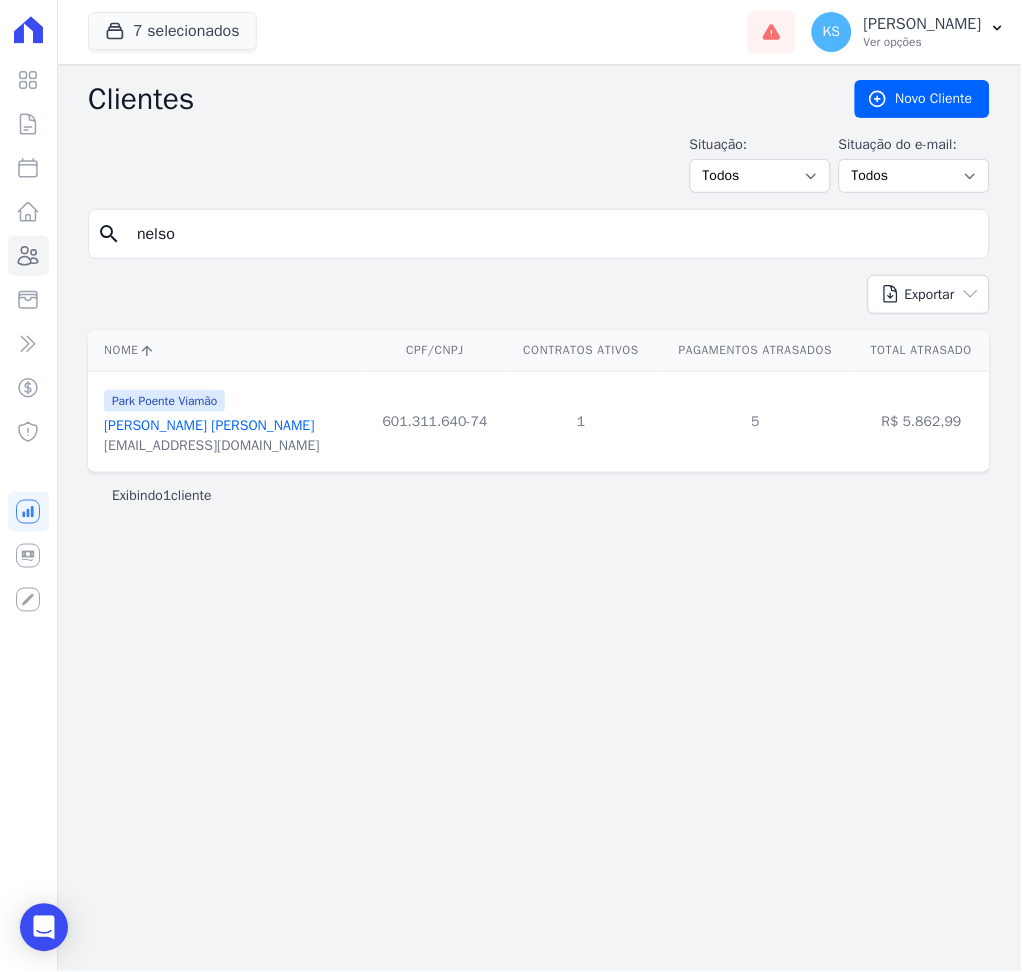 type on "[PERSON_NAME] [PERSON_NAME]" 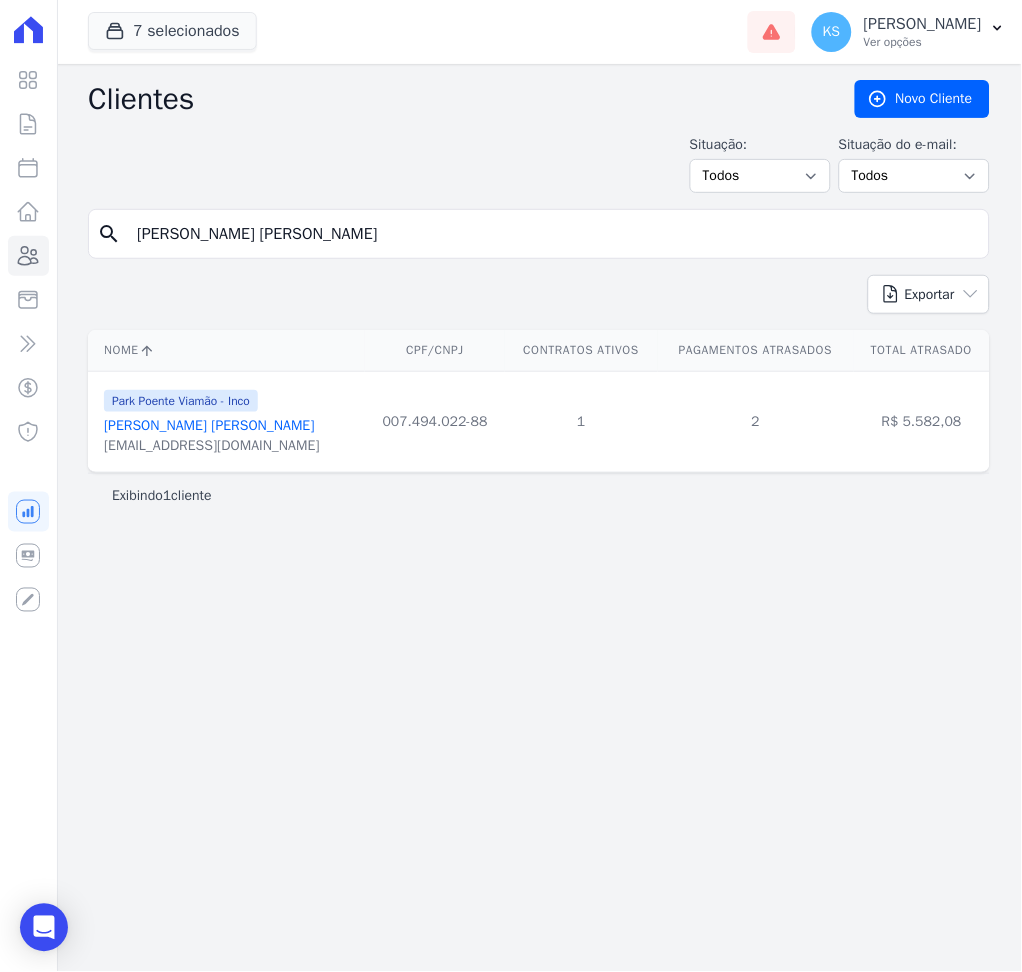 click on "[PERSON_NAME] [PERSON_NAME]" at bounding box center [212, 426] 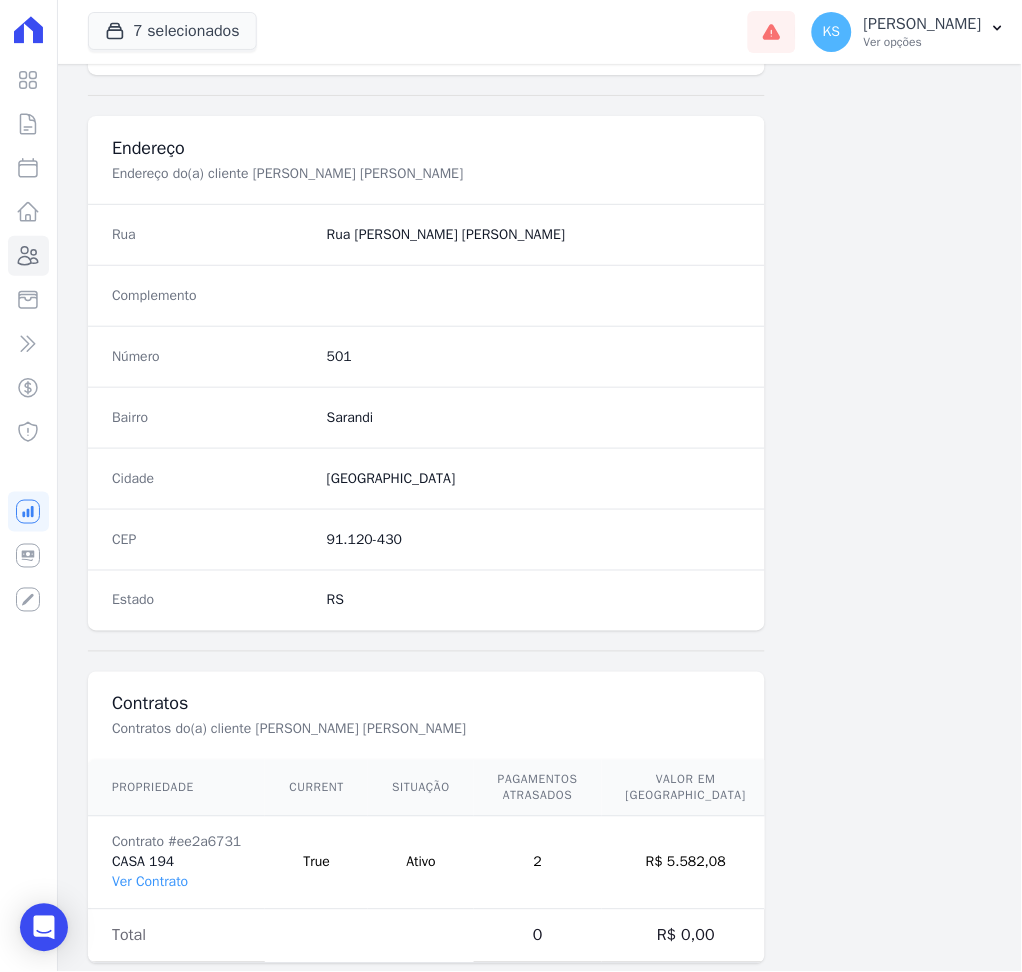 scroll, scrollTop: 916, scrollLeft: 0, axis: vertical 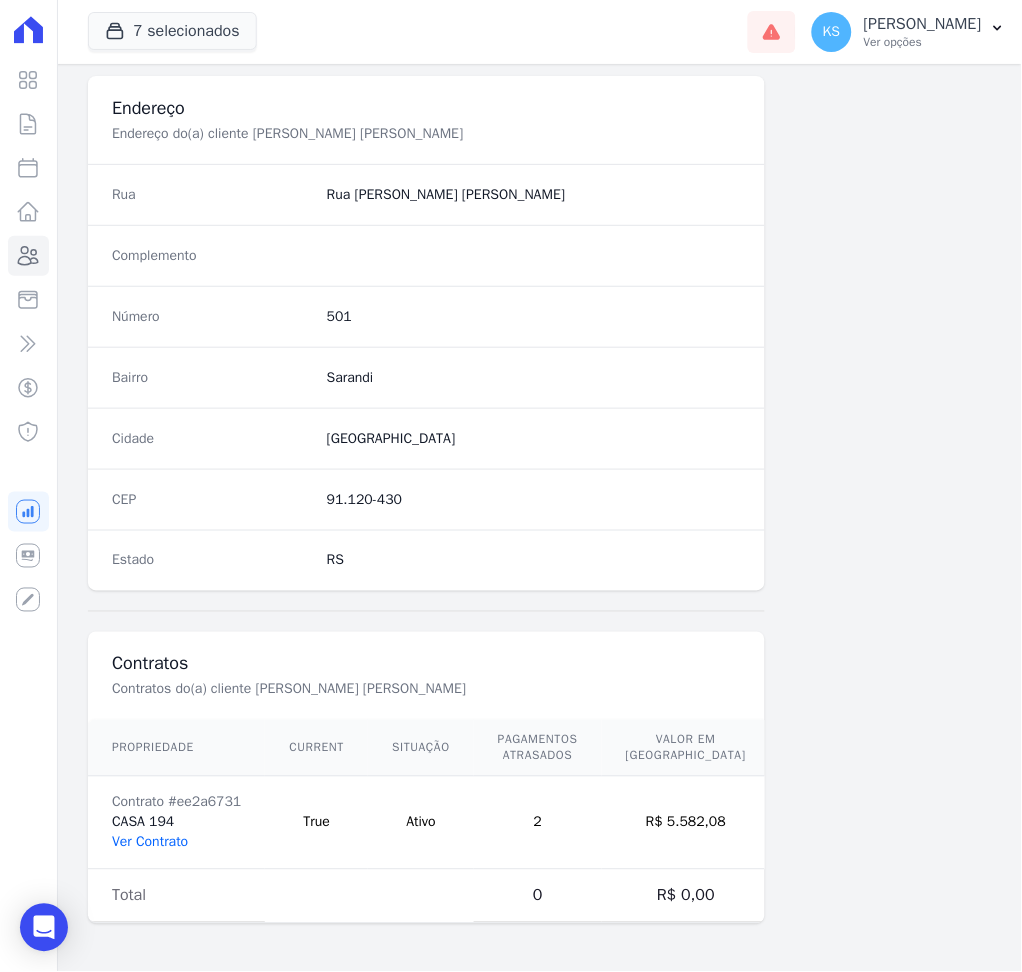 click on "Ver Contrato" at bounding box center (150, 842) 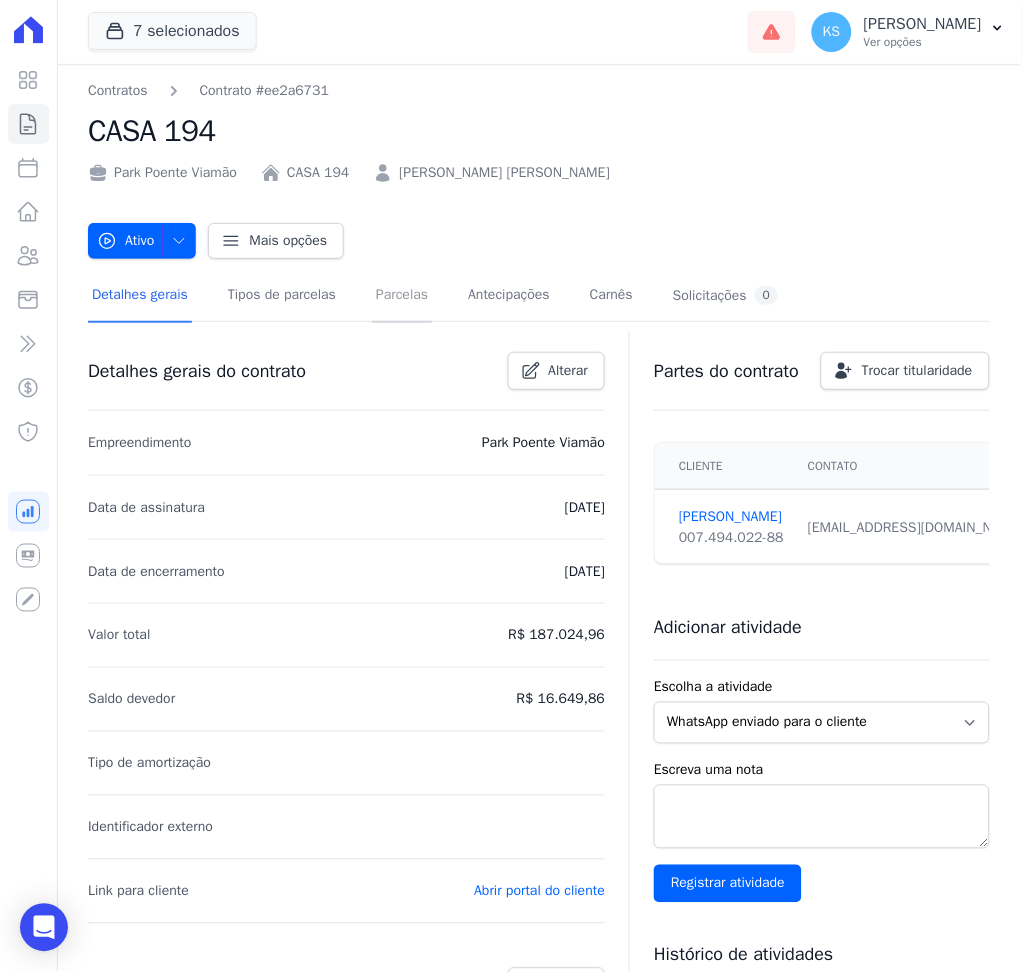 click on "Parcelas" at bounding box center (402, 296) 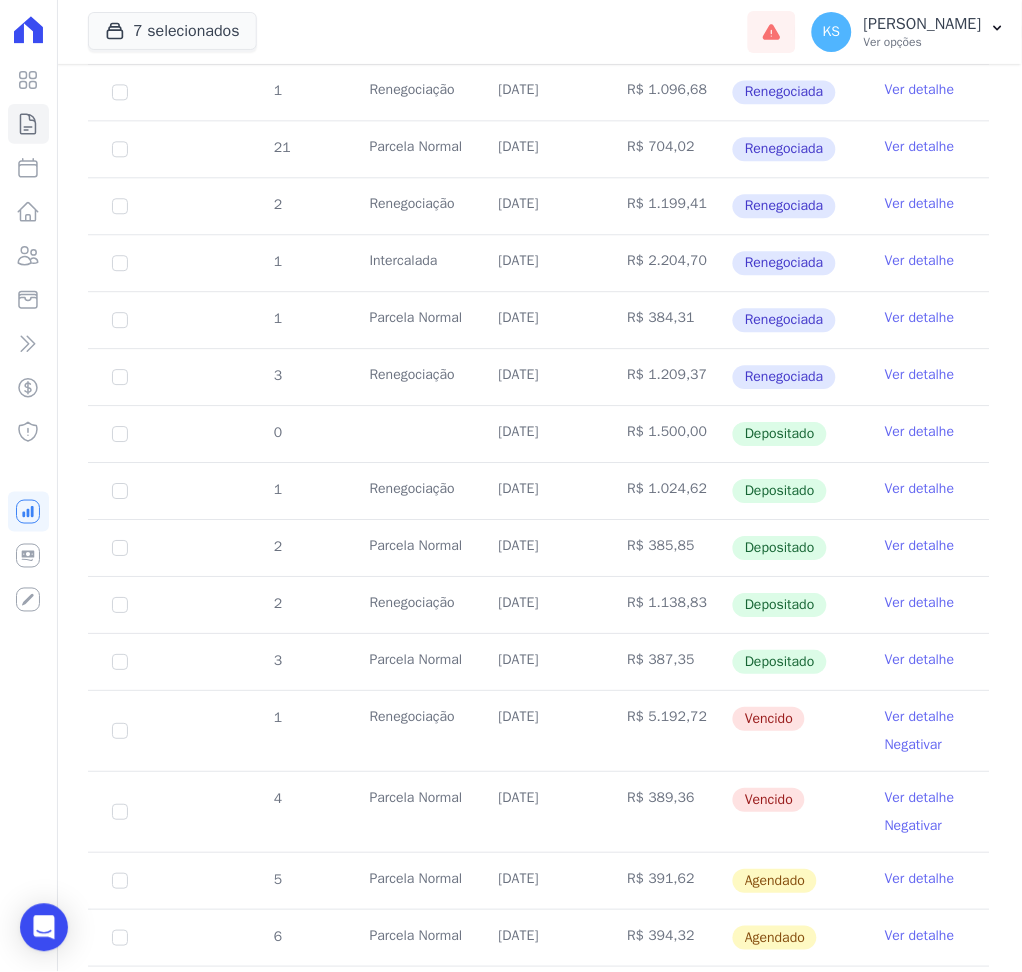 scroll, scrollTop: 666, scrollLeft: 0, axis: vertical 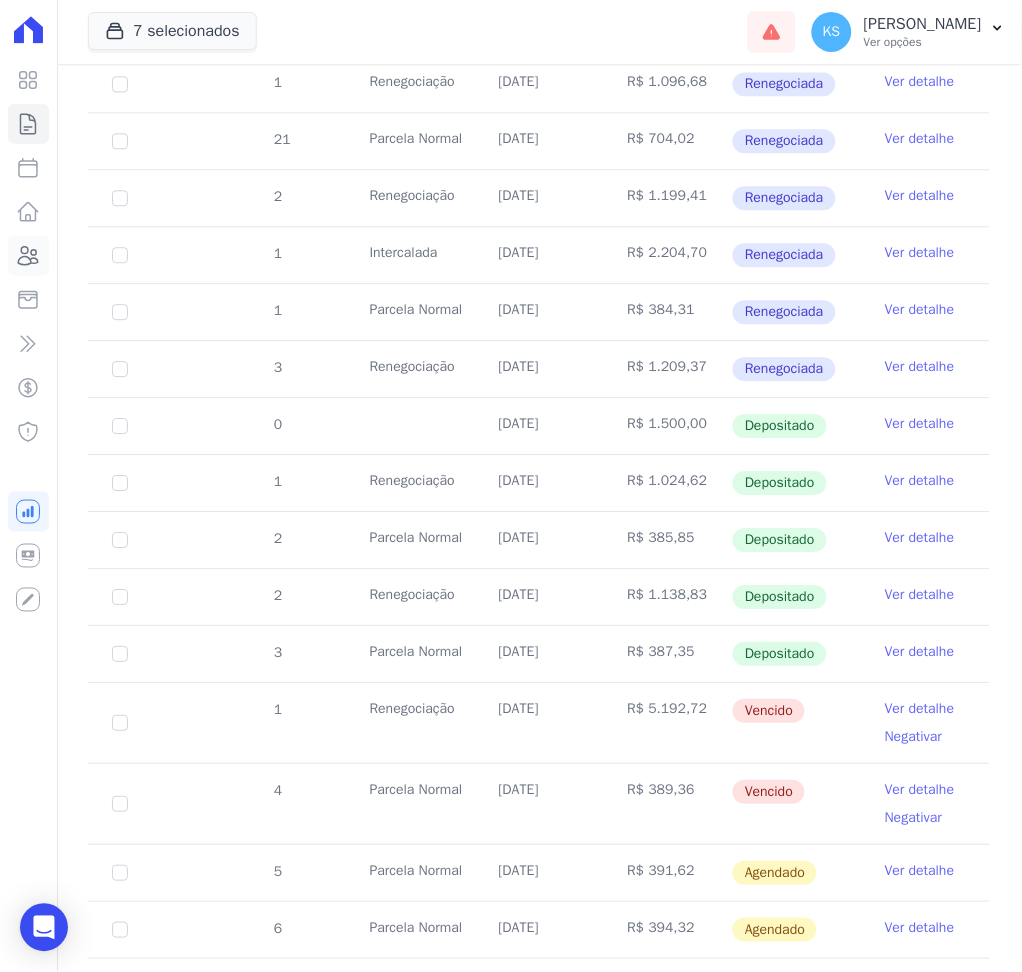 click 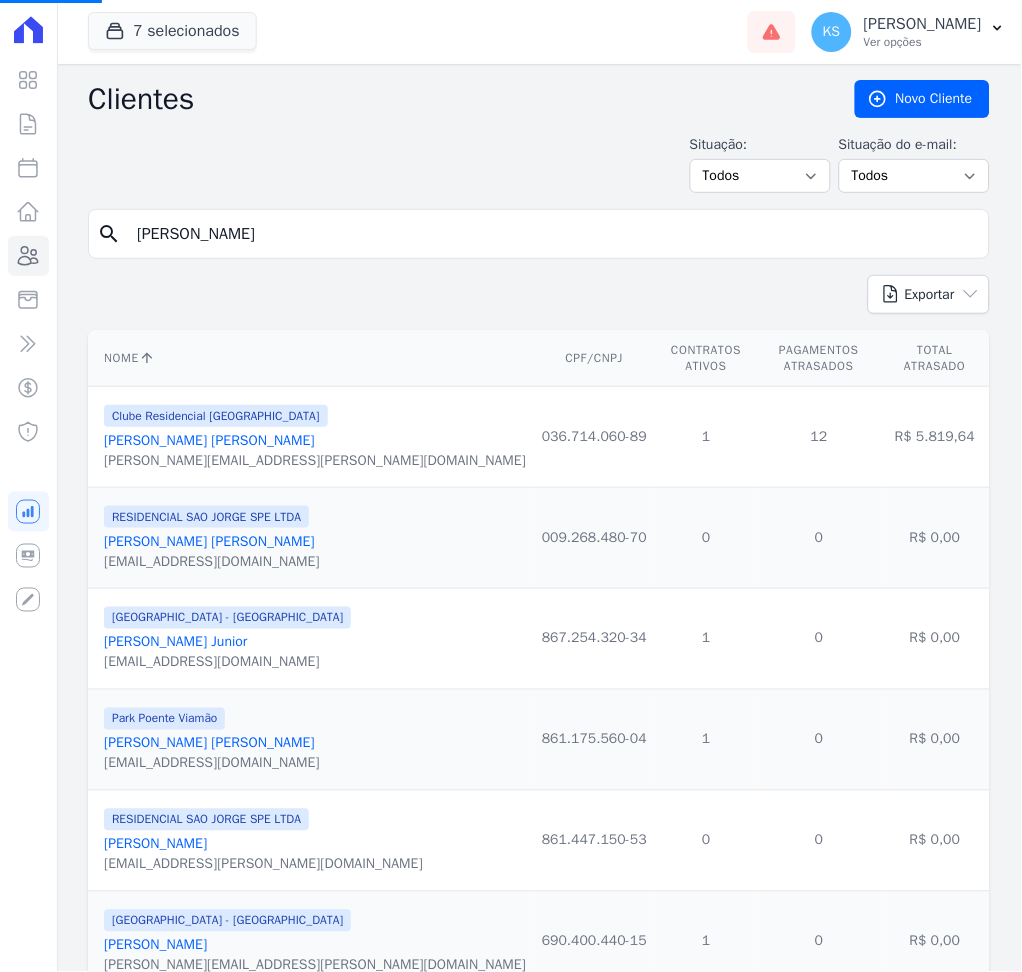 click on "[PERSON_NAME]" at bounding box center [553, 234] 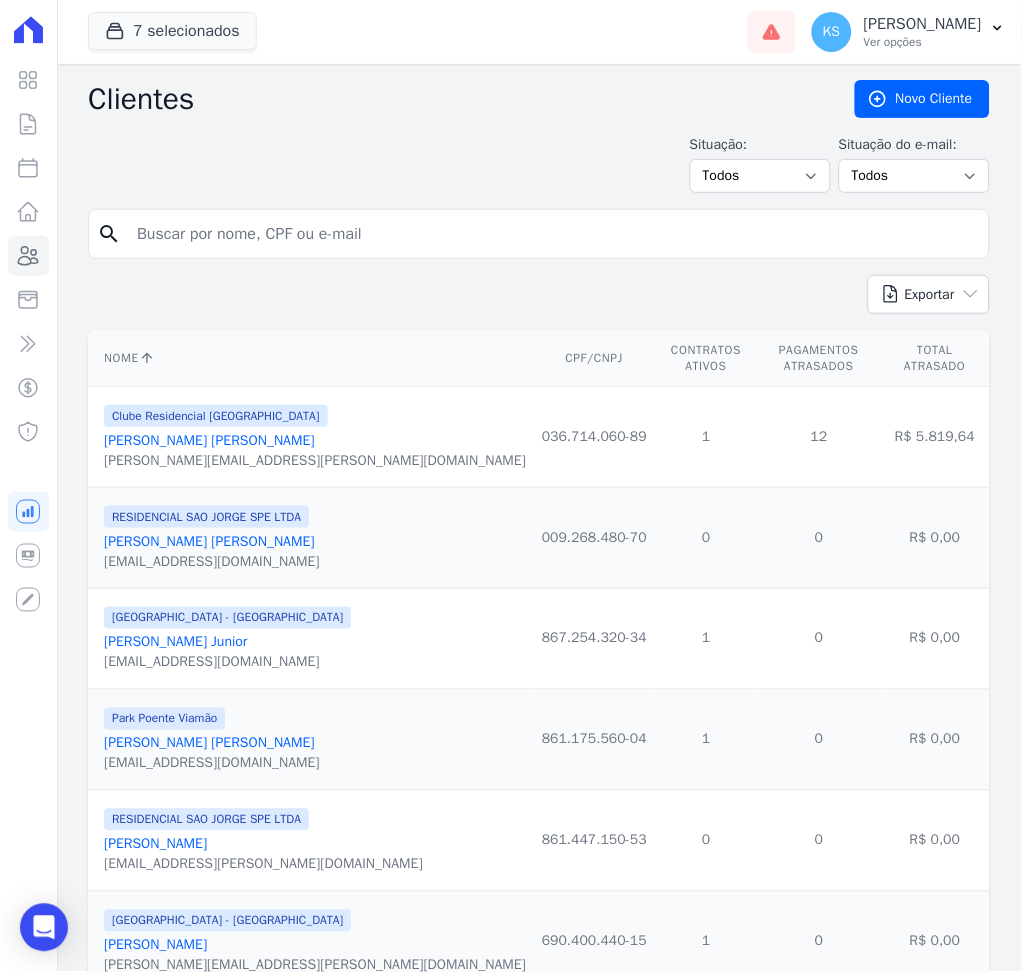 click at bounding box center [553, 234] 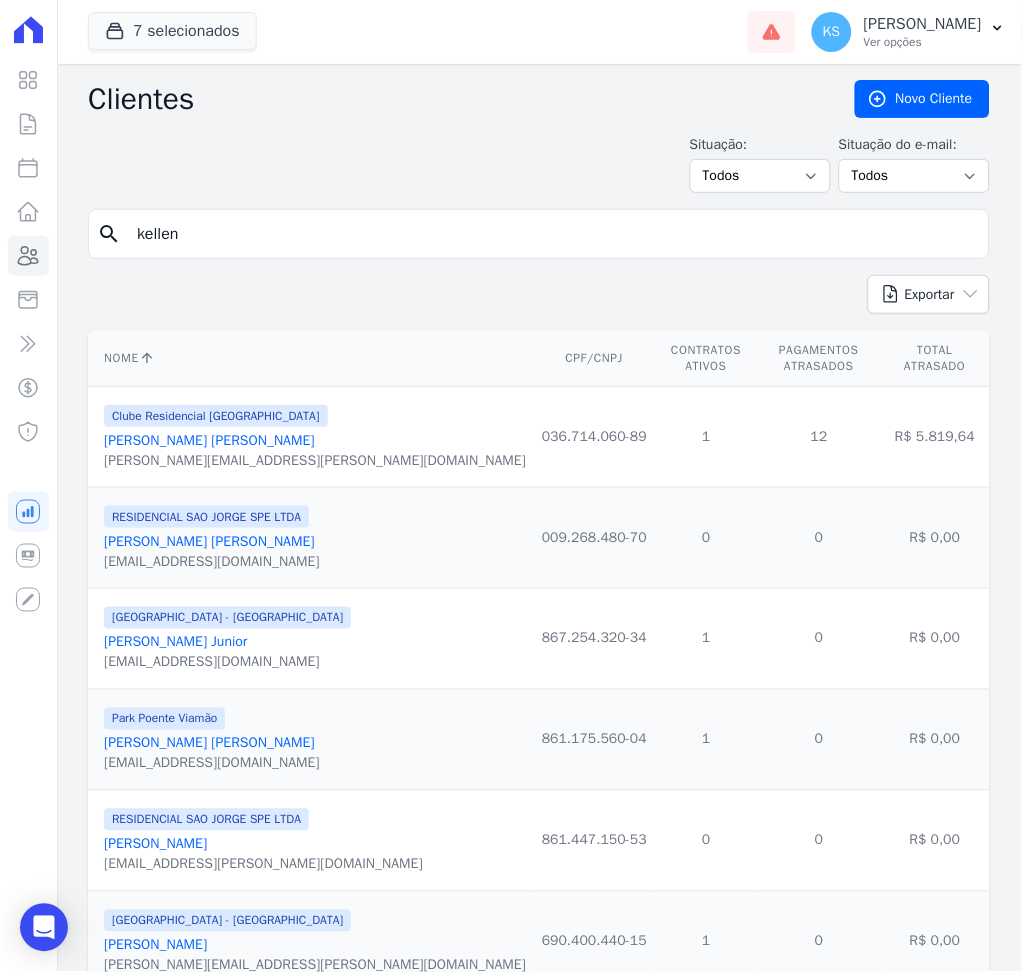type on "kellen" 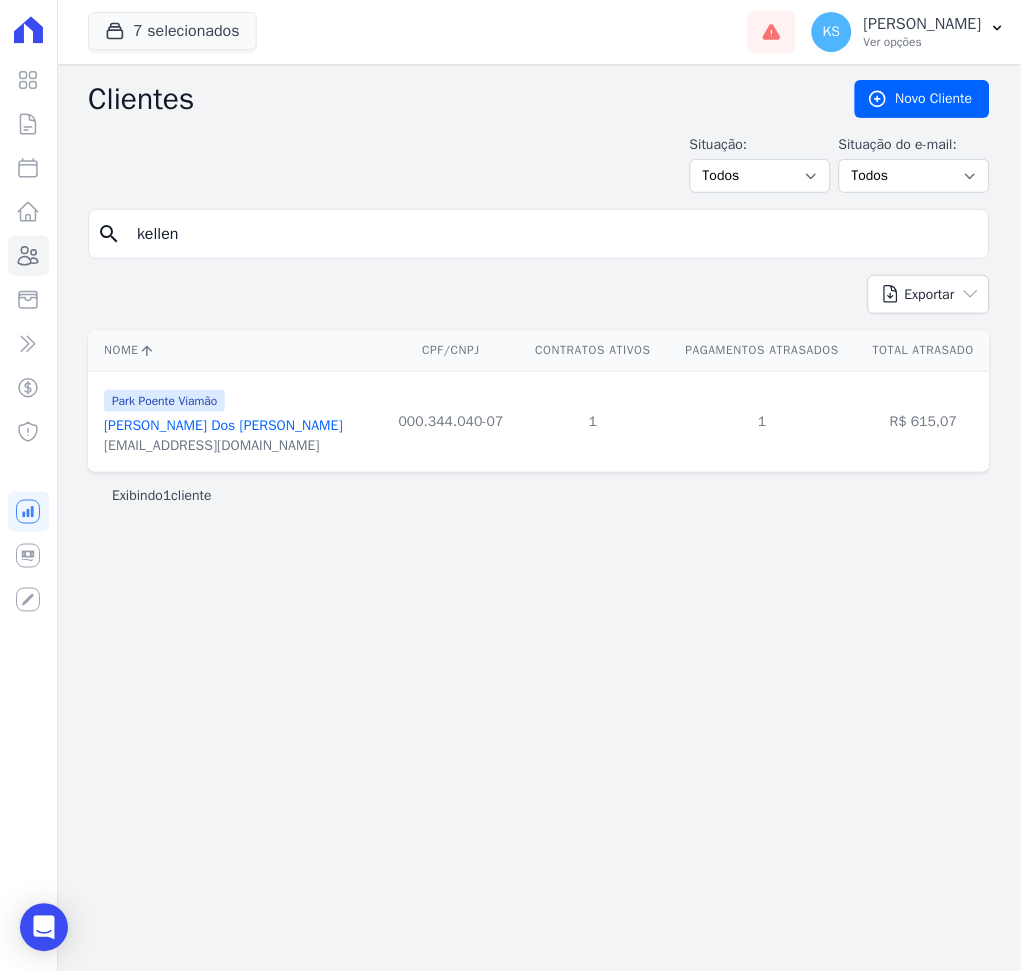 click on "kellen" at bounding box center (553, 234) 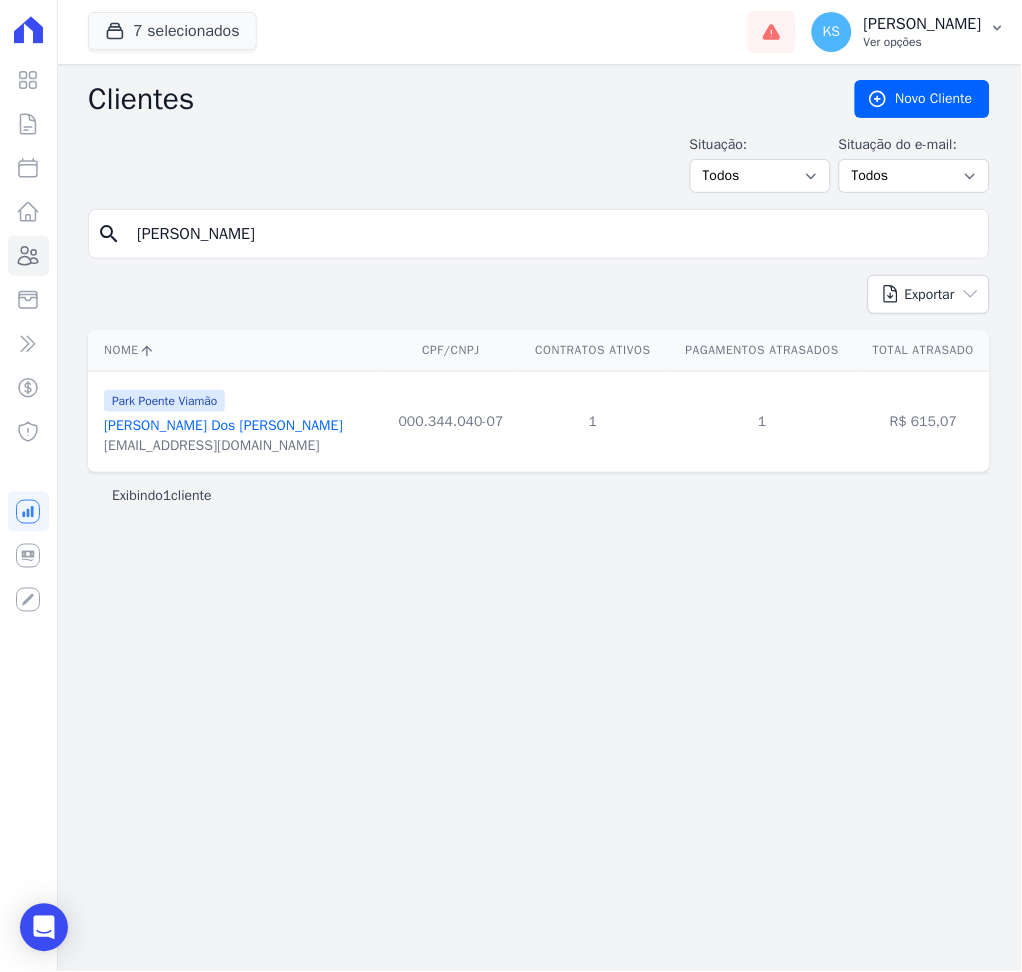 type on "[PERSON_NAME]" 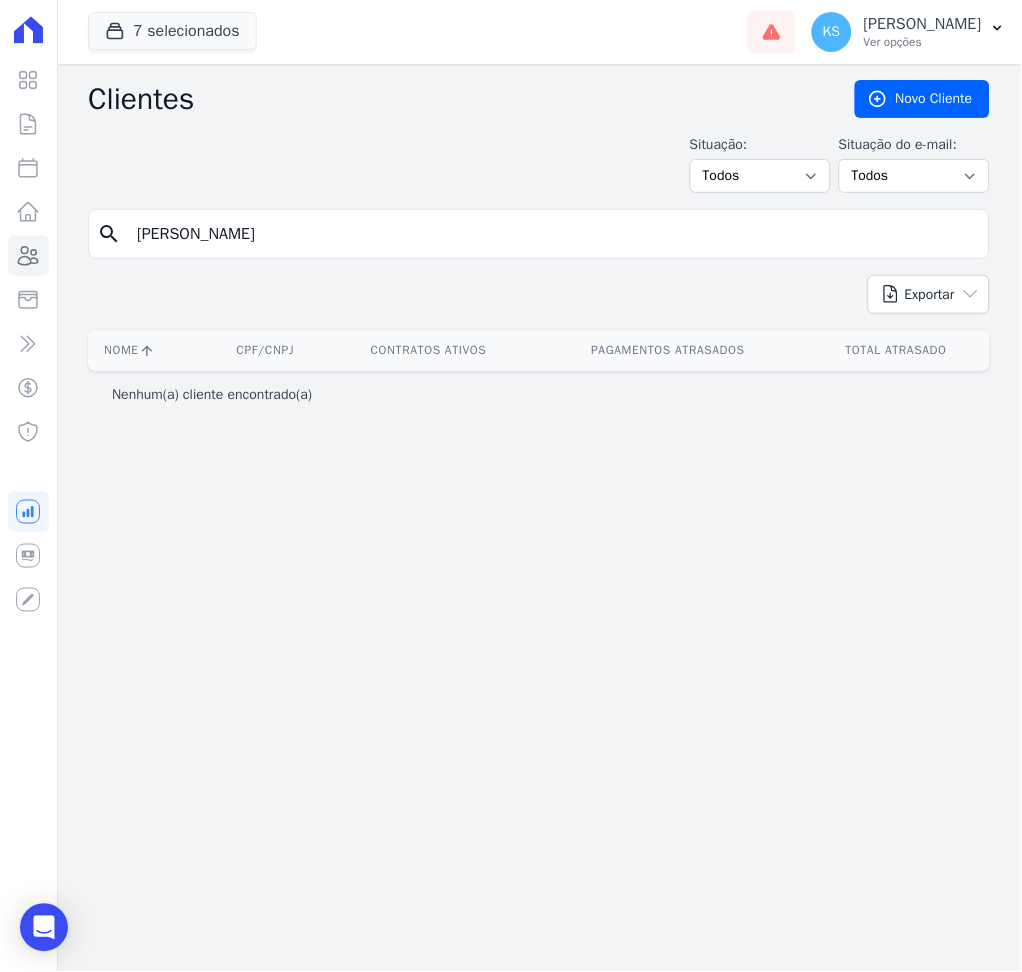 click on "[PERSON_NAME]" at bounding box center [553, 234] 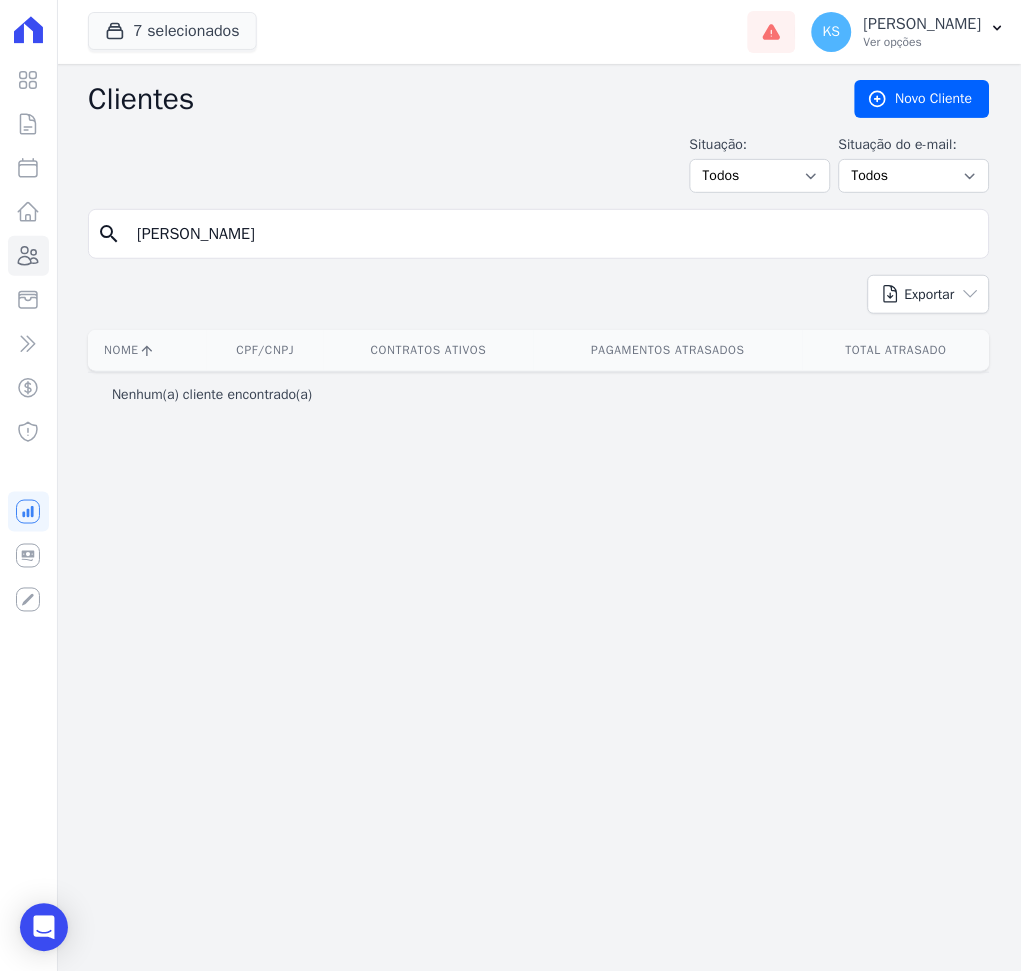 type on "[PERSON_NAME]" 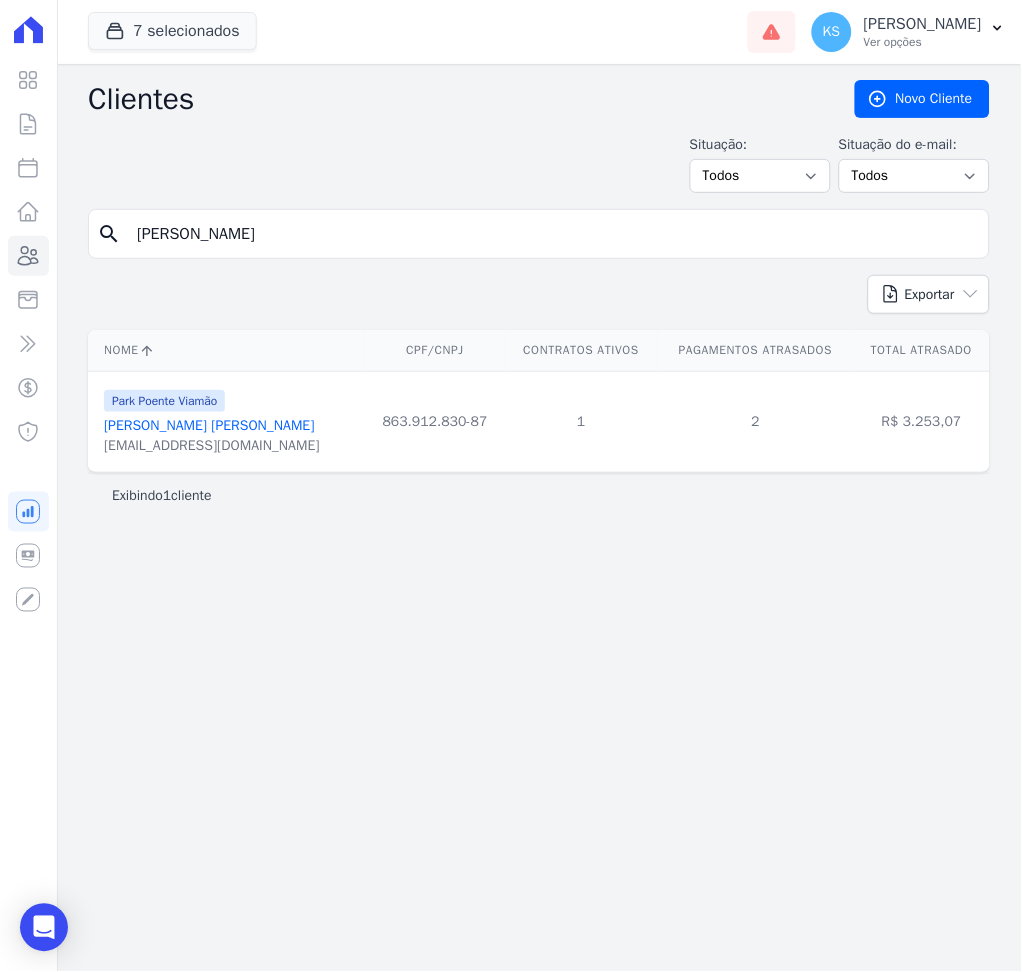 drag, startPoint x: 874, startPoint y: 428, endPoint x: 979, endPoint y: 440, distance: 105.68349 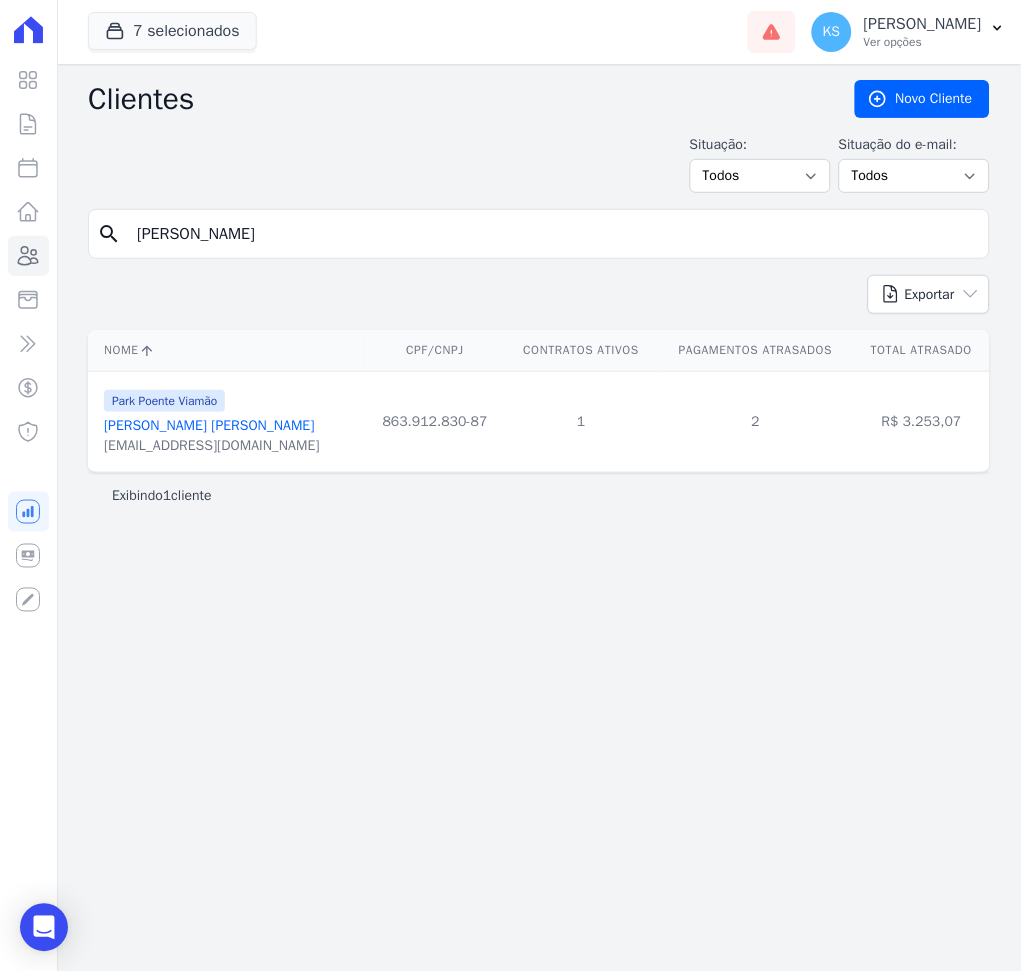 drag, startPoint x: 434, startPoint y: 236, endPoint x: 136, endPoint y: 232, distance: 298.02686 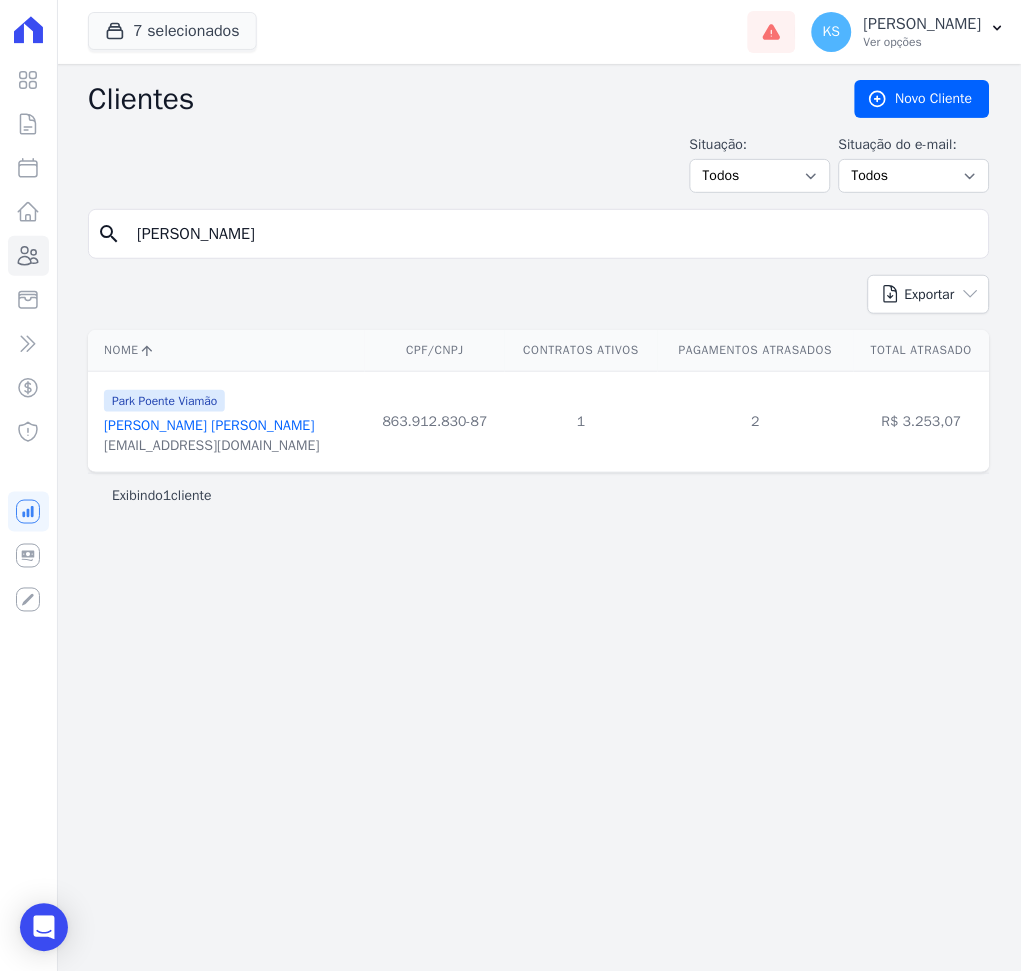 click on "[PERSON_NAME]" at bounding box center (553, 234) 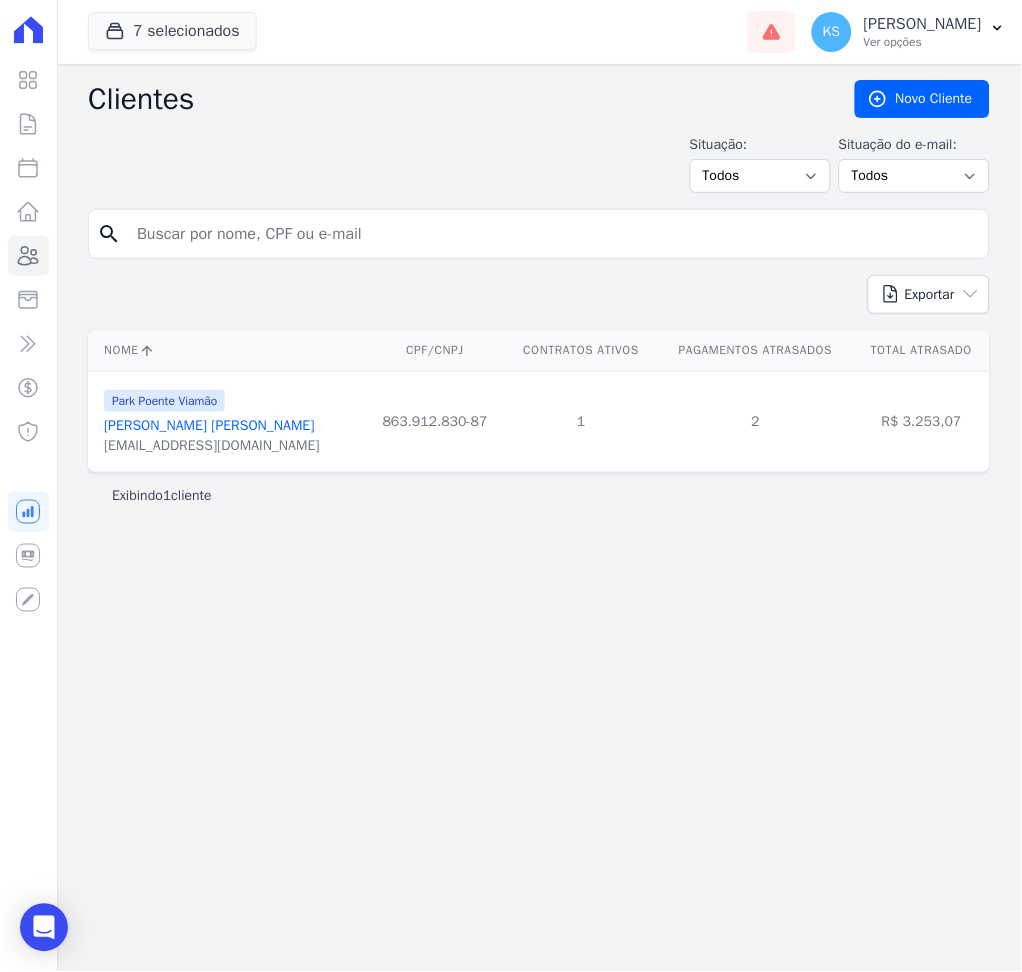 click on "search" at bounding box center (539, 234) 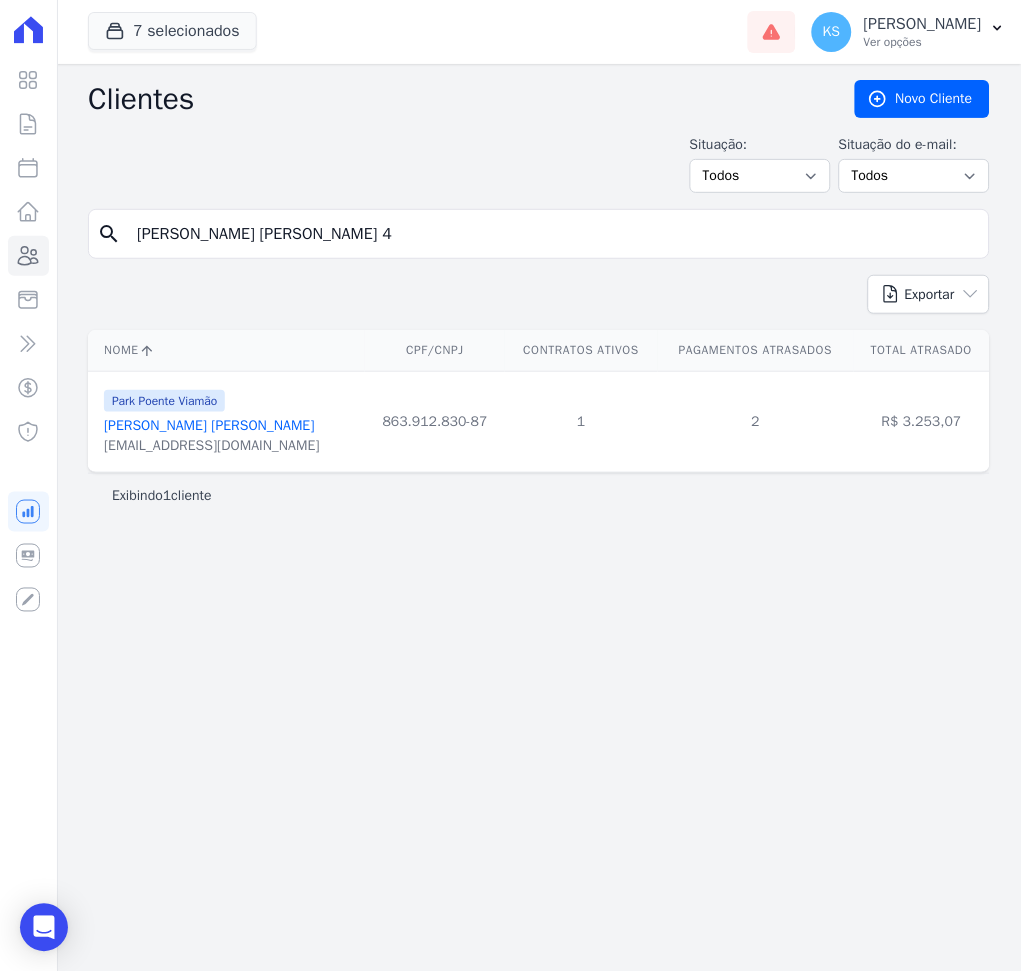 type on "[PERSON_NAME] [PERSON_NAME]" 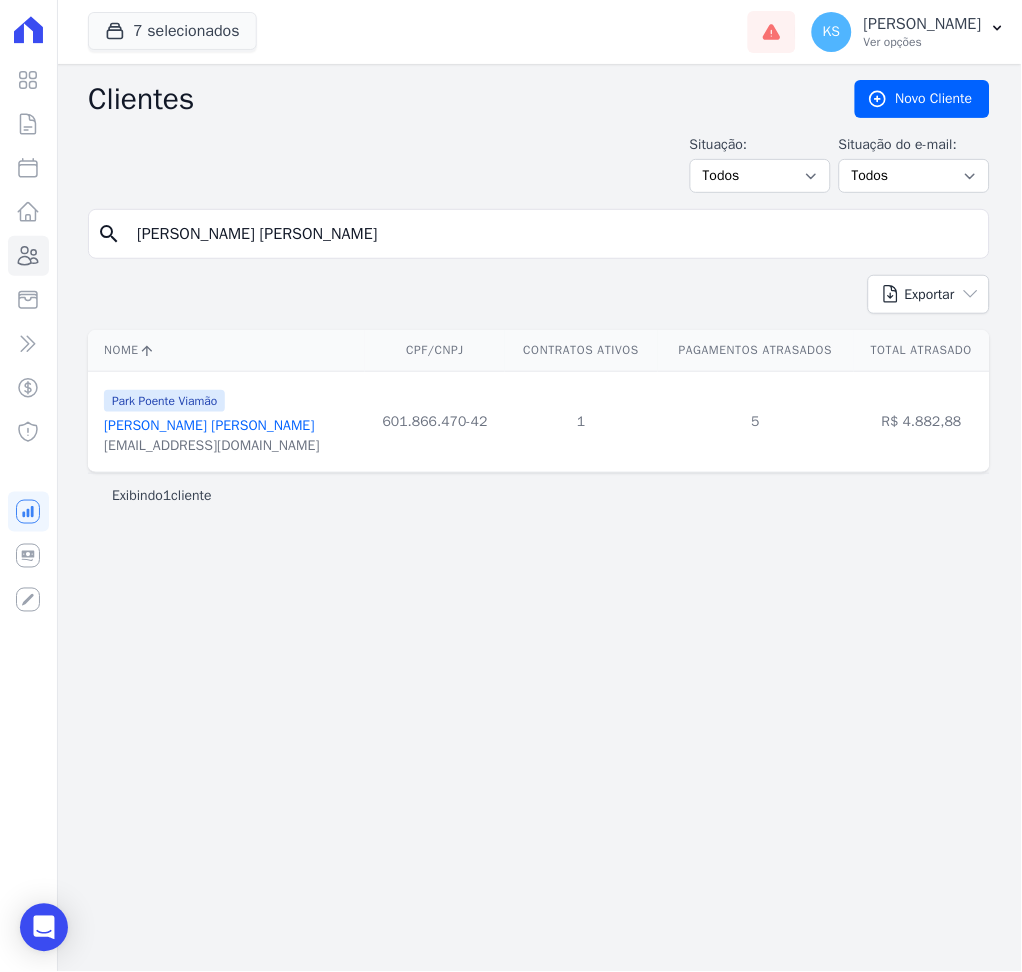 click on "[PERSON_NAME] [PERSON_NAME]" at bounding box center (209, 425) 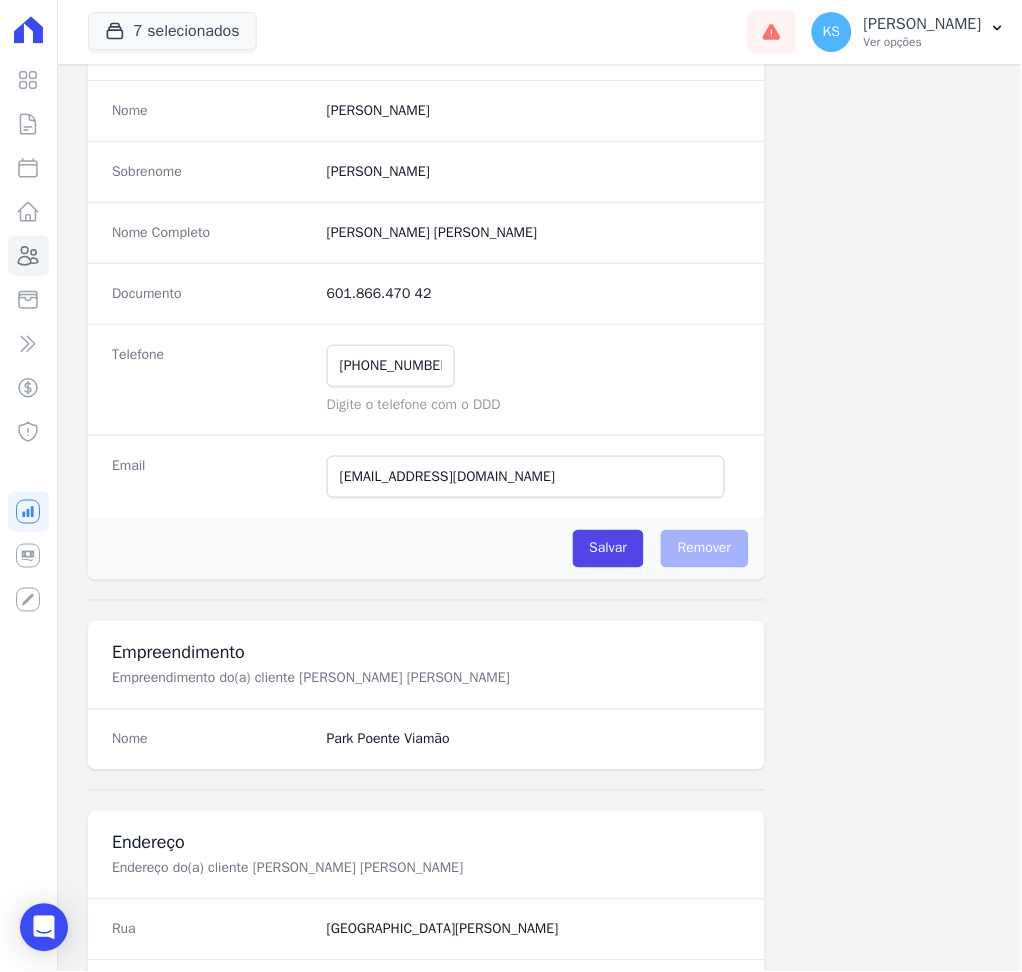 scroll, scrollTop: 916, scrollLeft: 0, axis: vertical 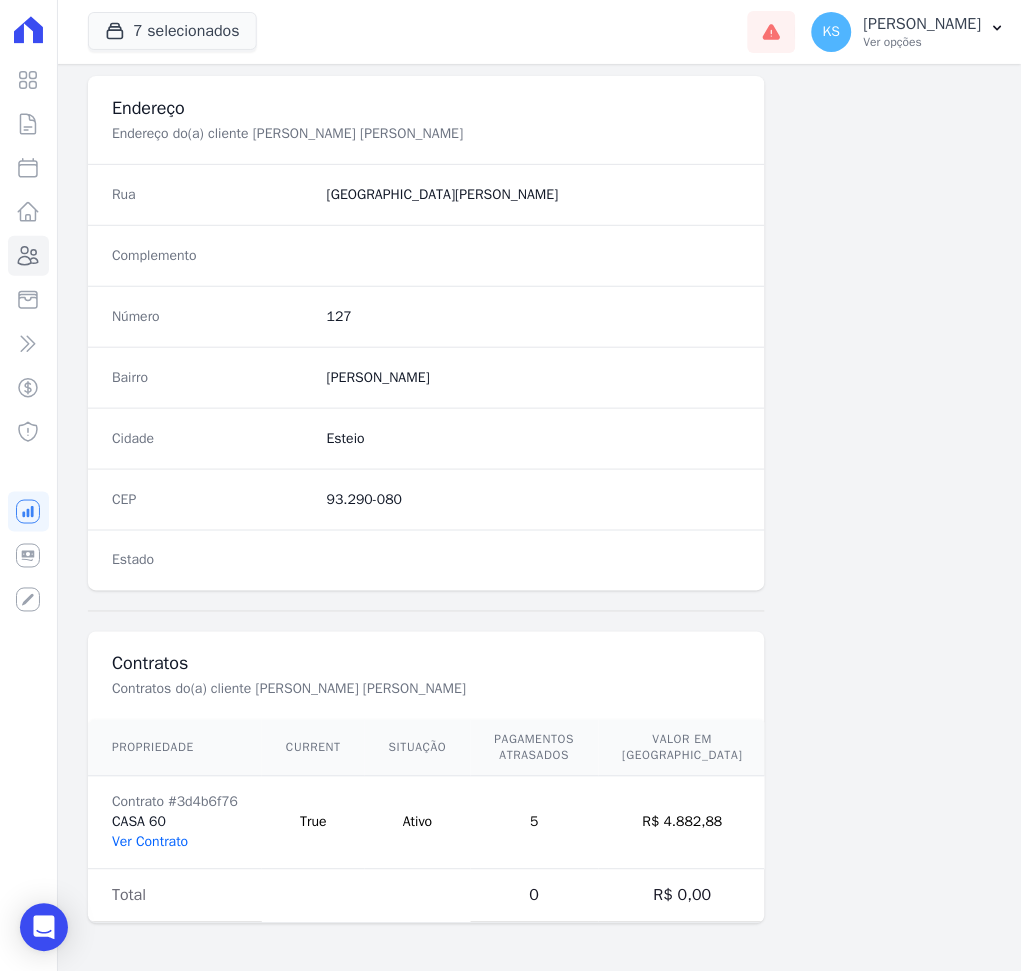 click on "Ver Contrato" at bounding box center [150, 842] 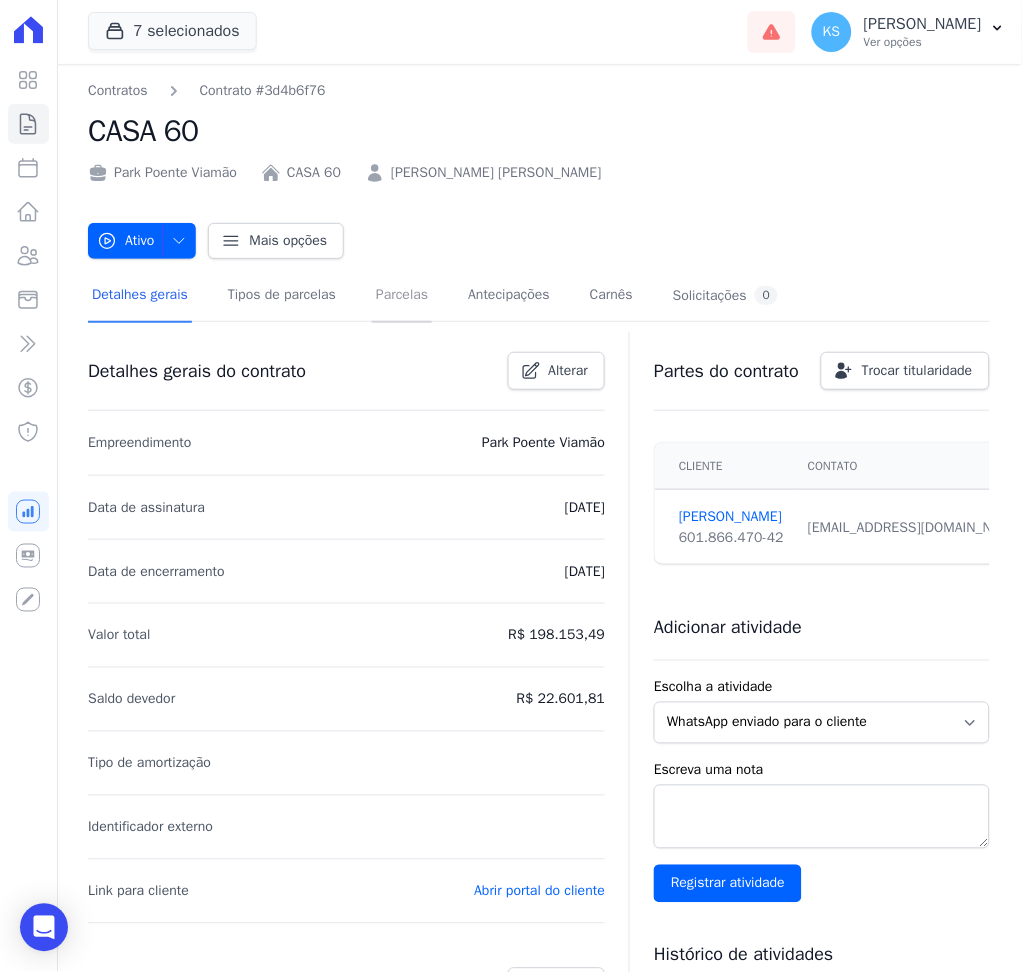 click on "Parcelas" at bounding box center (402, 296) 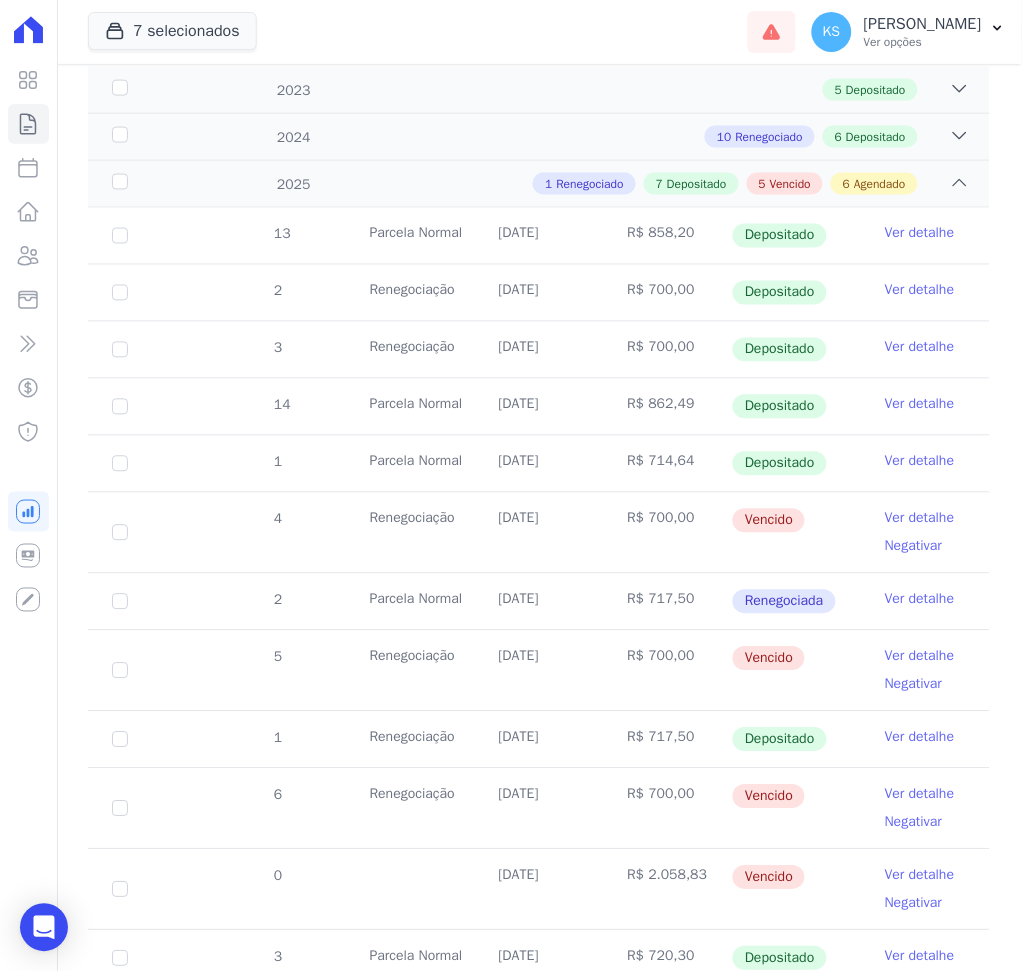scroll, scrollTop: 533, scrollLeft: 0, axis: vertical 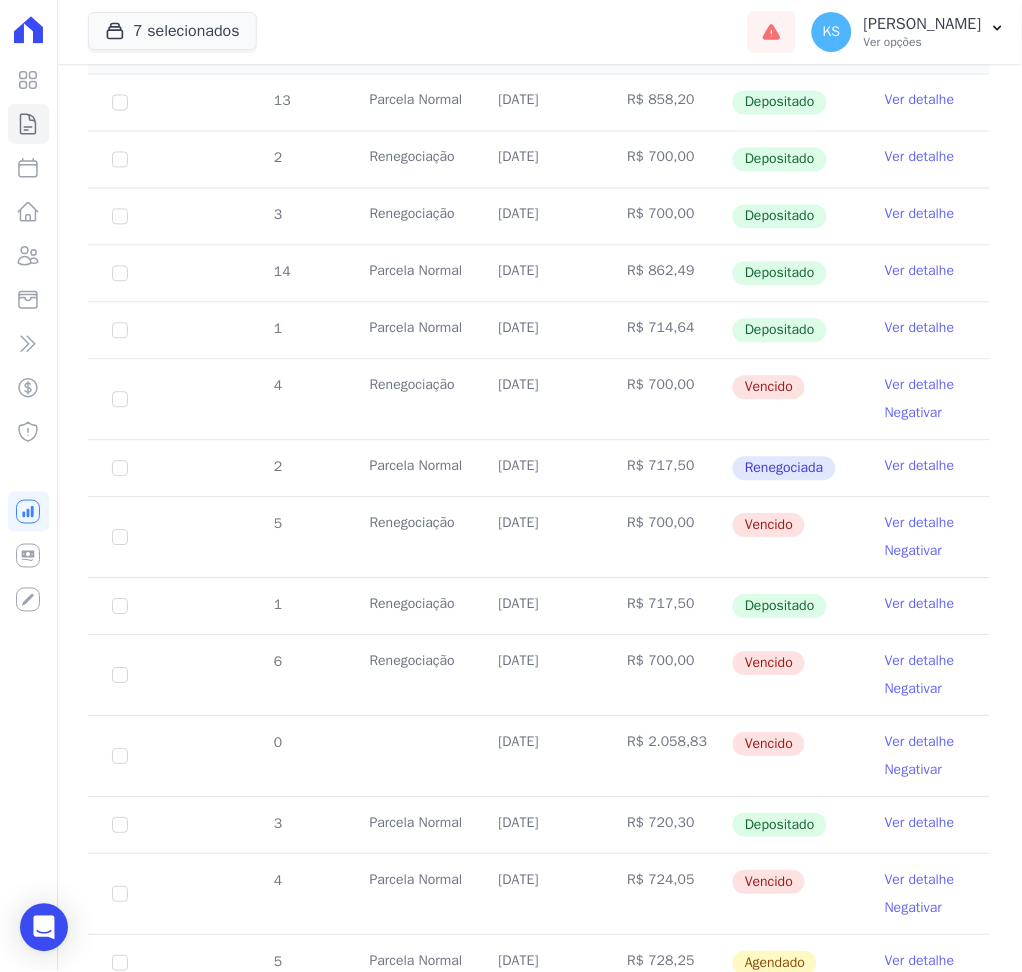 drag, startPoint x: 475, startPoint y: 394, endPoint x: 716, endPoint y: 396, distance: 241.0083 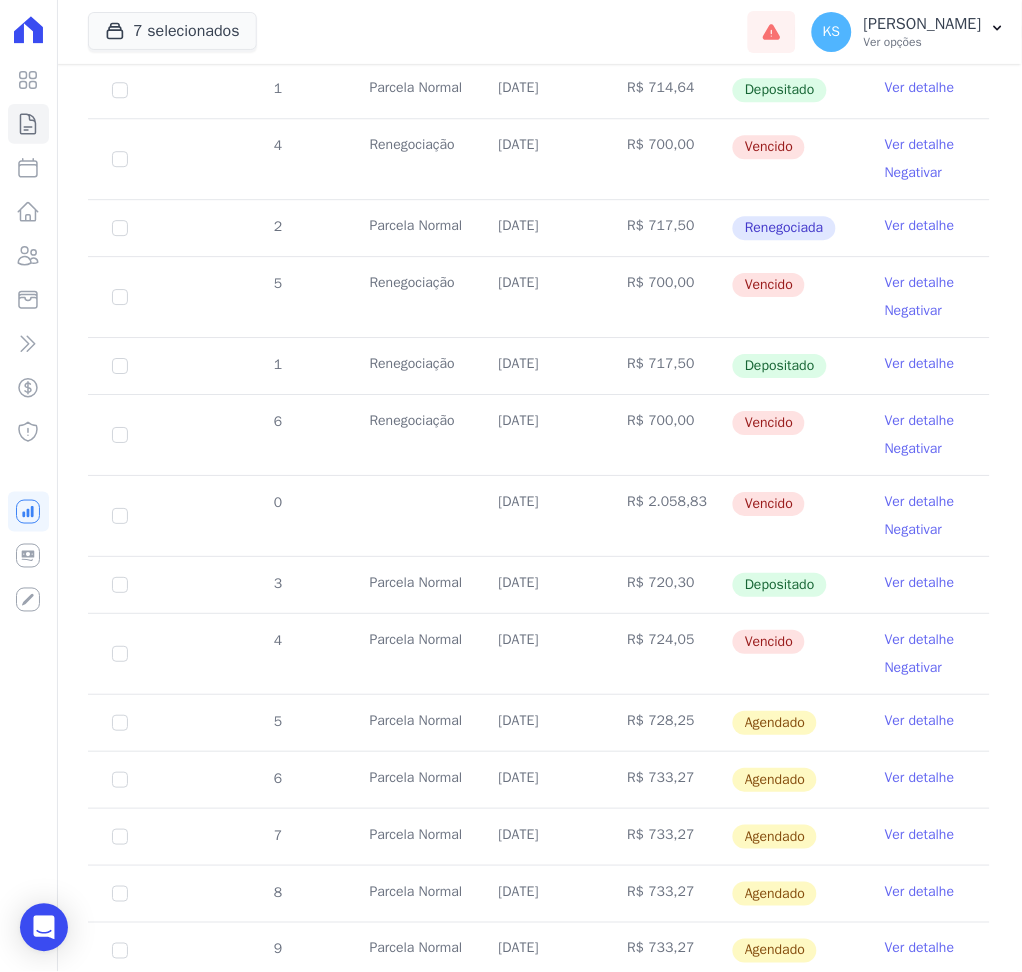 scroll, scrollTop: 800, scrollLeft: 0, axis: vertical 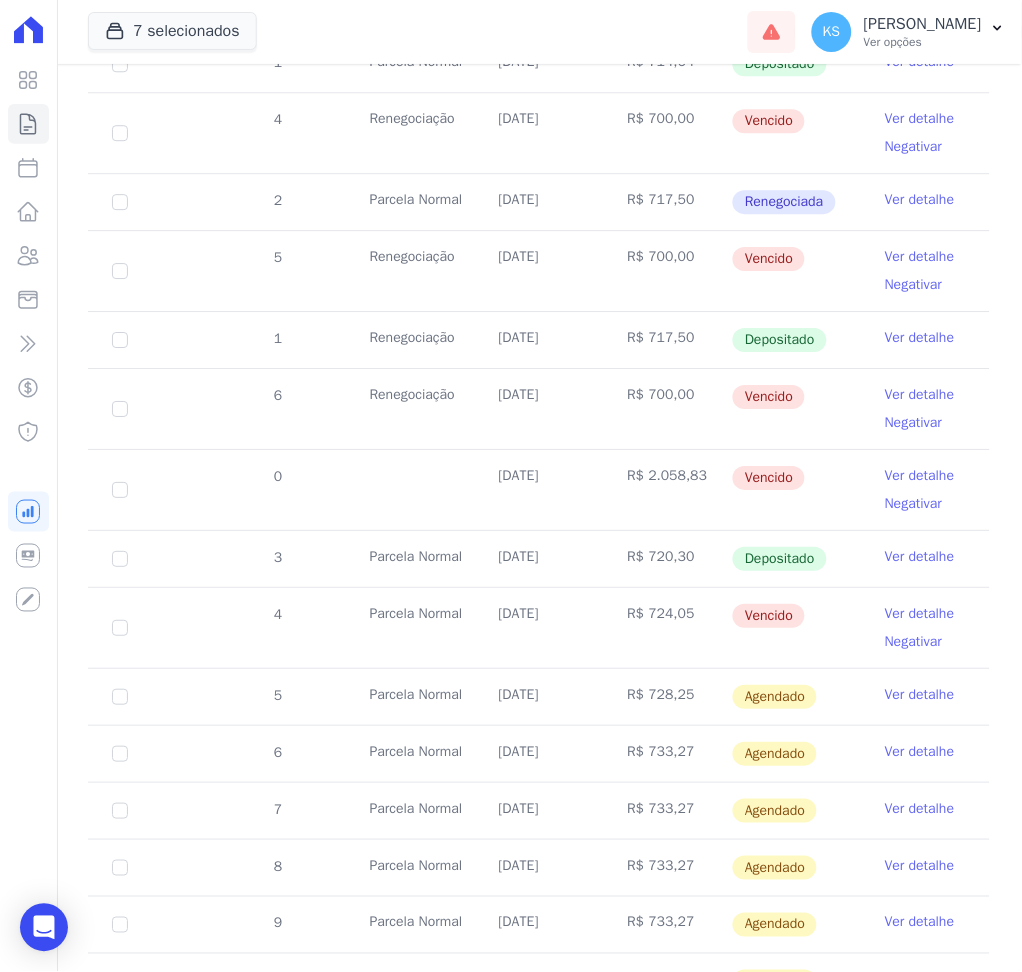 drag, startPoint x: 539, startPoint y: 611, endPoint x: 759, endPoint y: 611, distance: 220 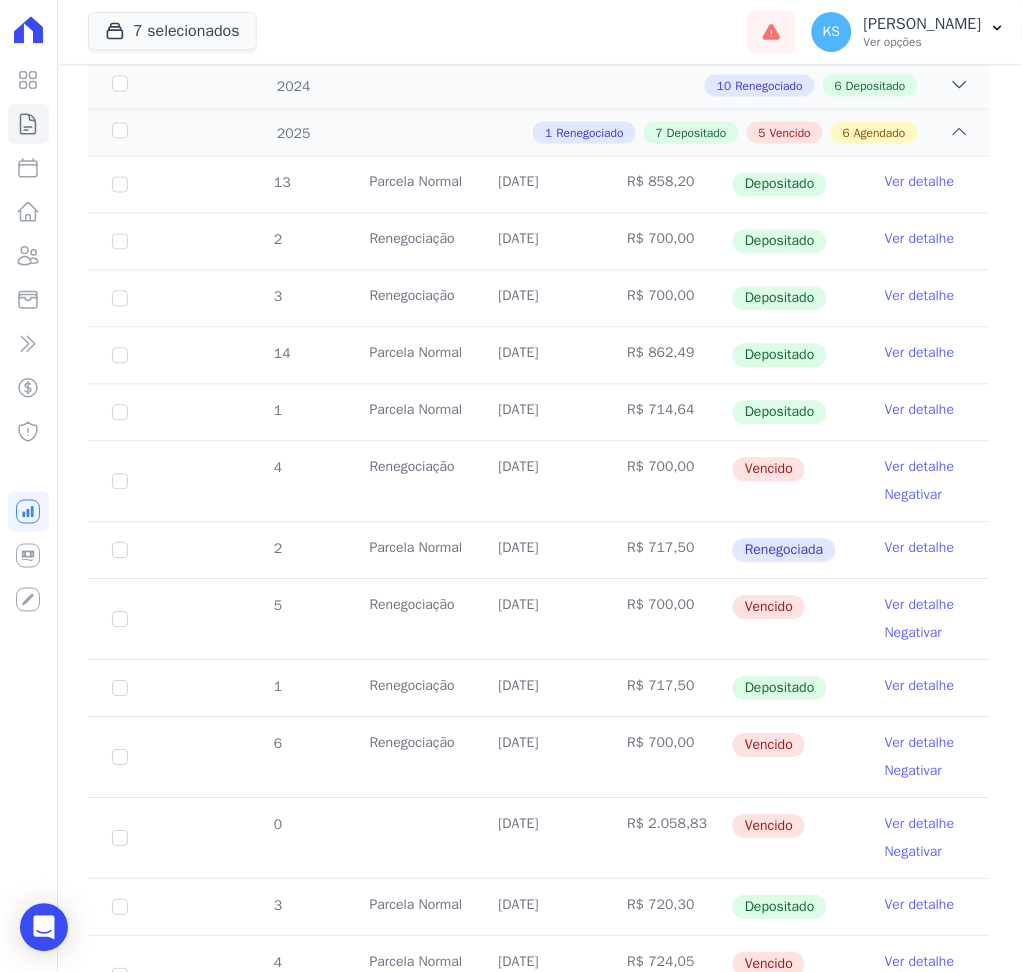 scroll, scrollTop: 0, scrollLeft: 0, axis: both 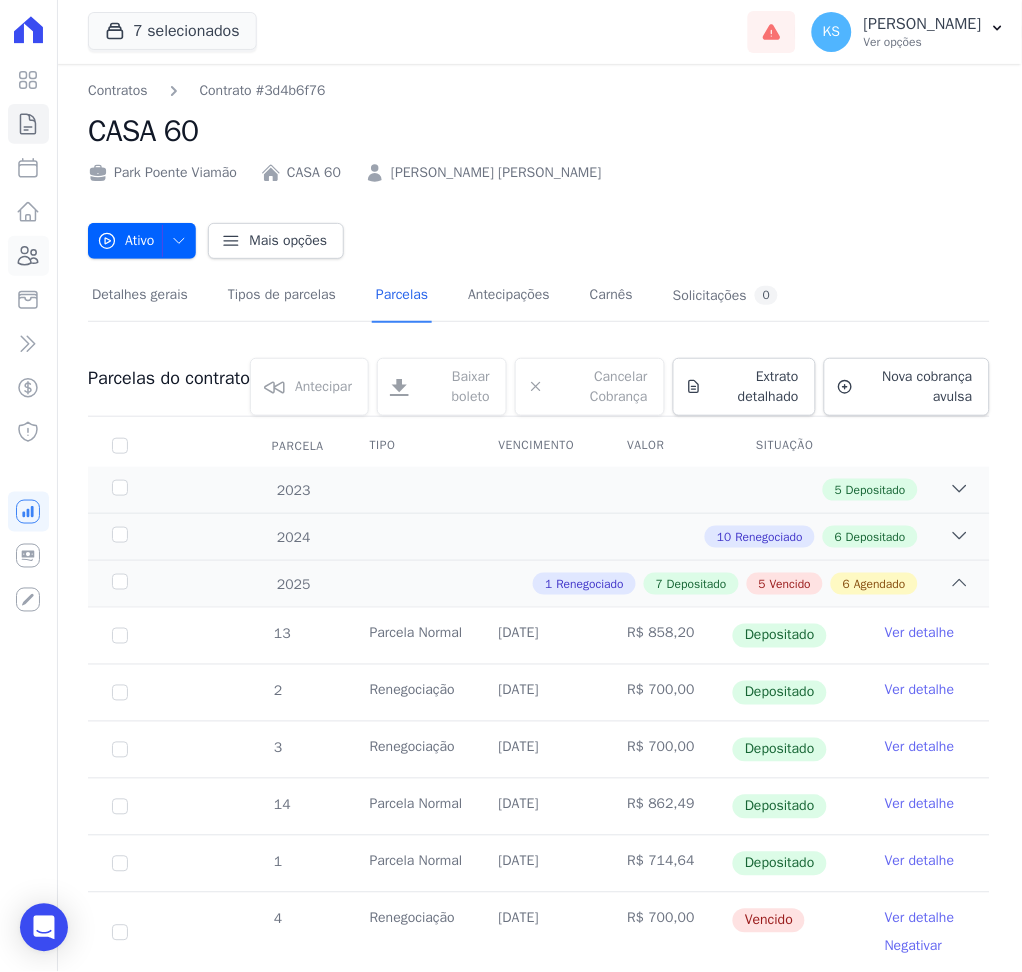 click on "Clientes" at bounding box center [28, 256] 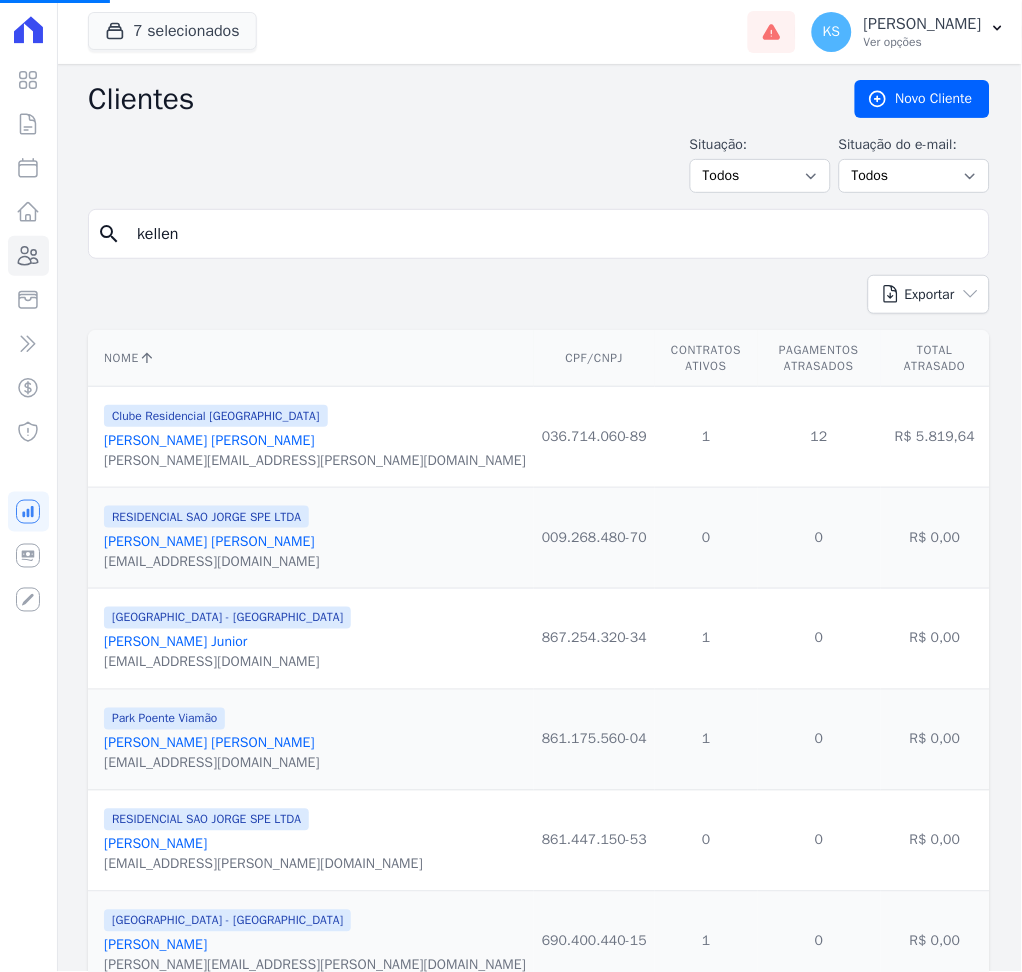 click on "kellen" at bounding box center [553, 234] 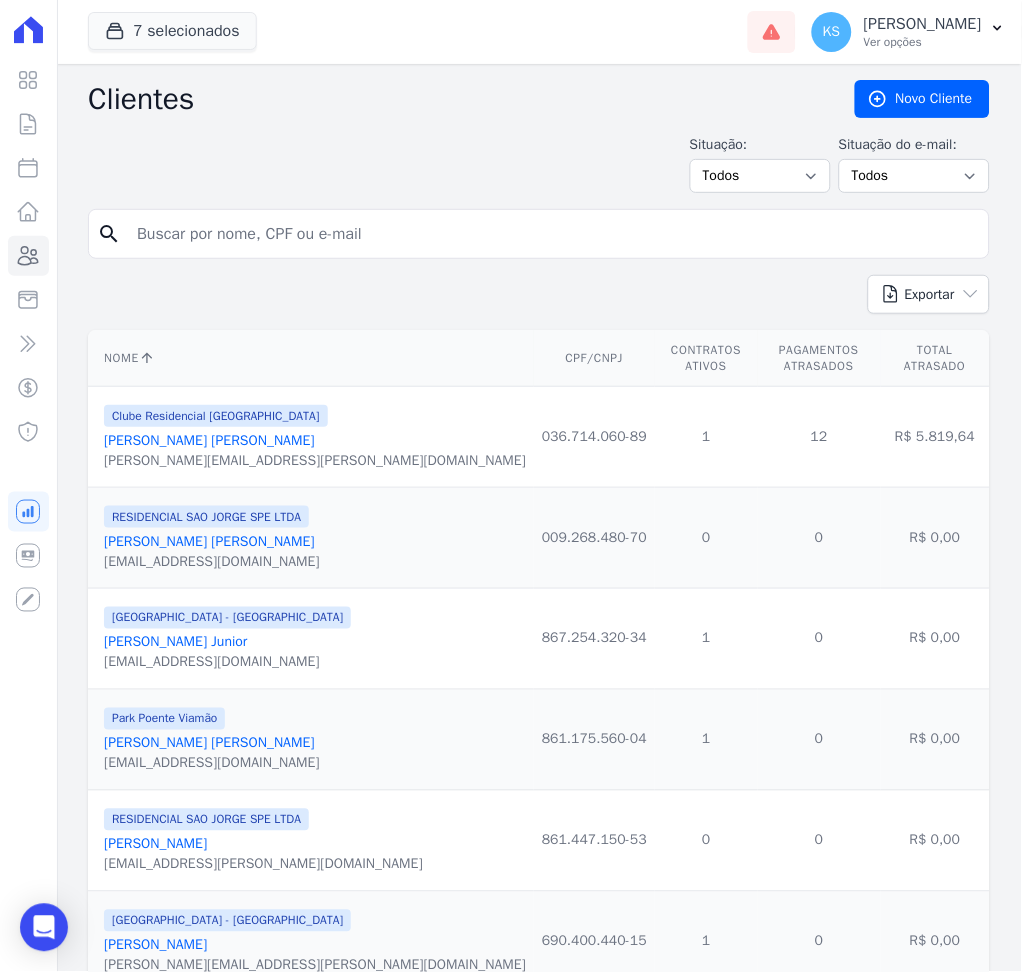 click at bounding box center [553, 234] 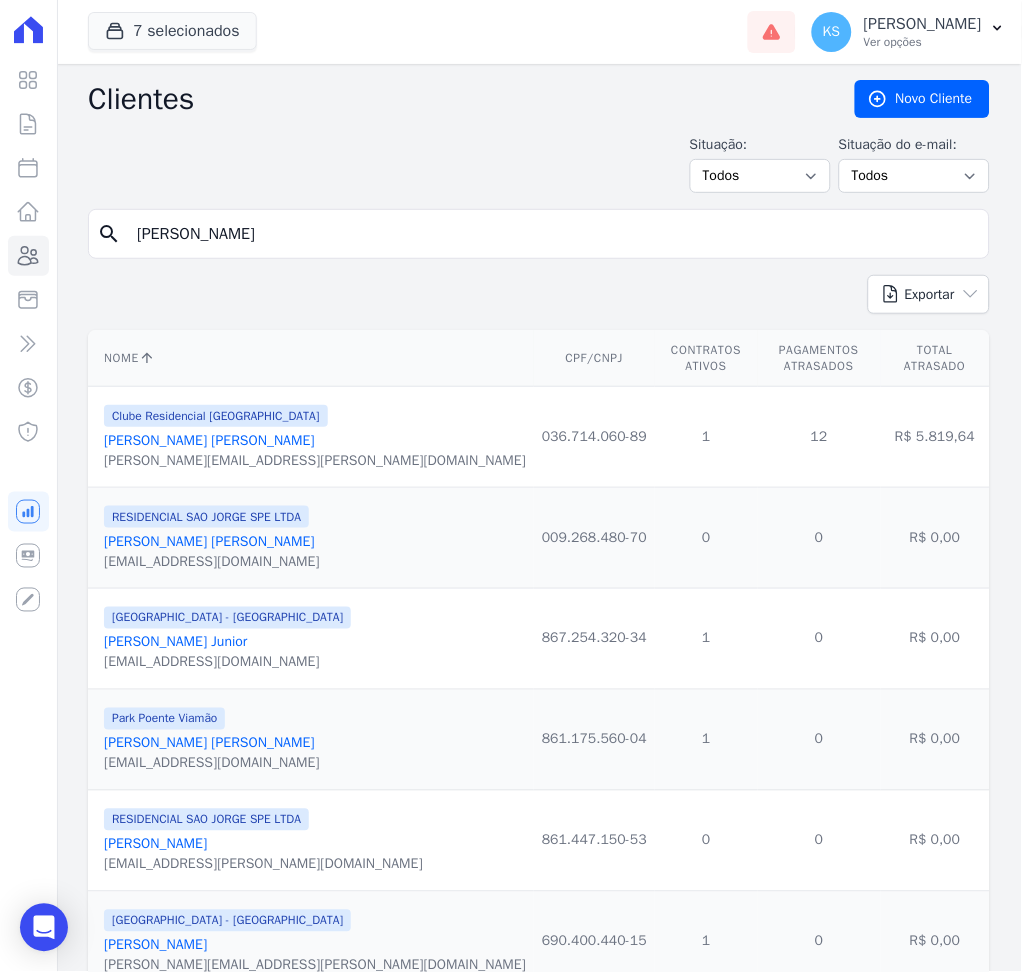 type on "[PERSON_NAME]" 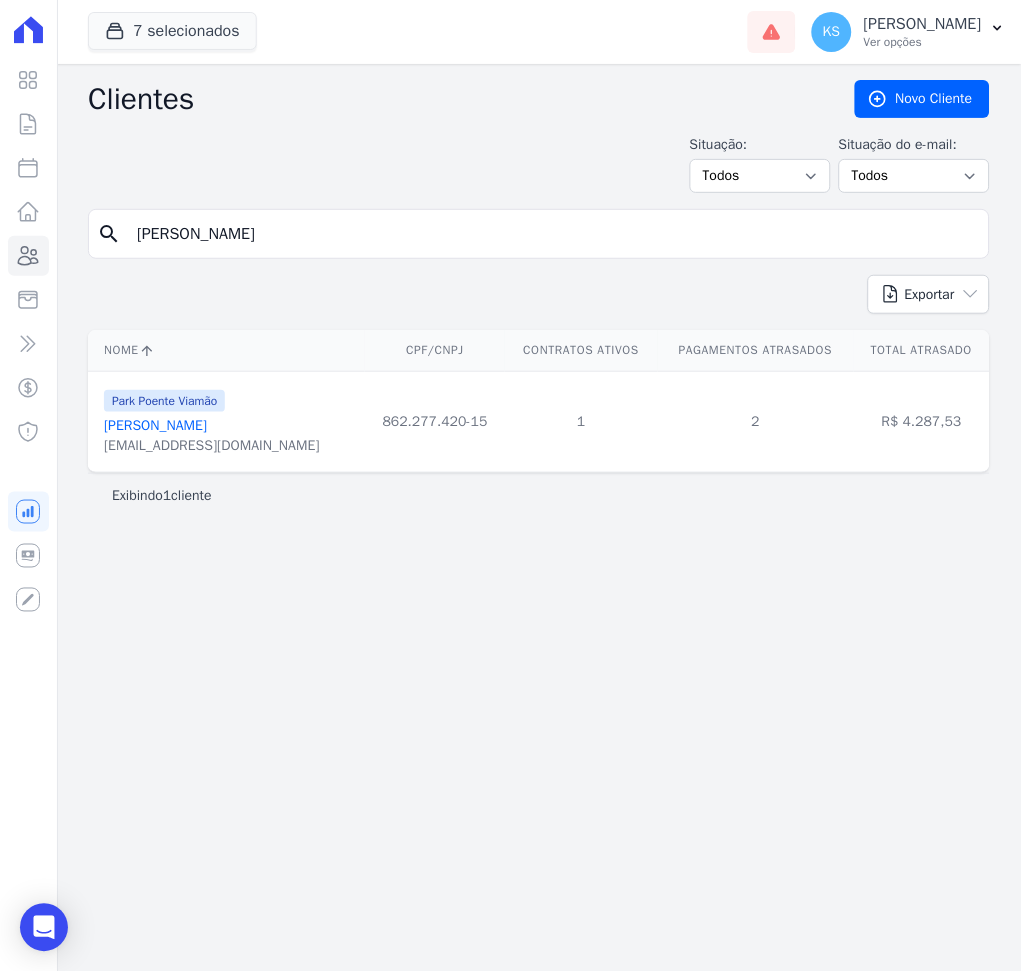 click on "[PERSON_NAME]" at bounding box center [155, 425] 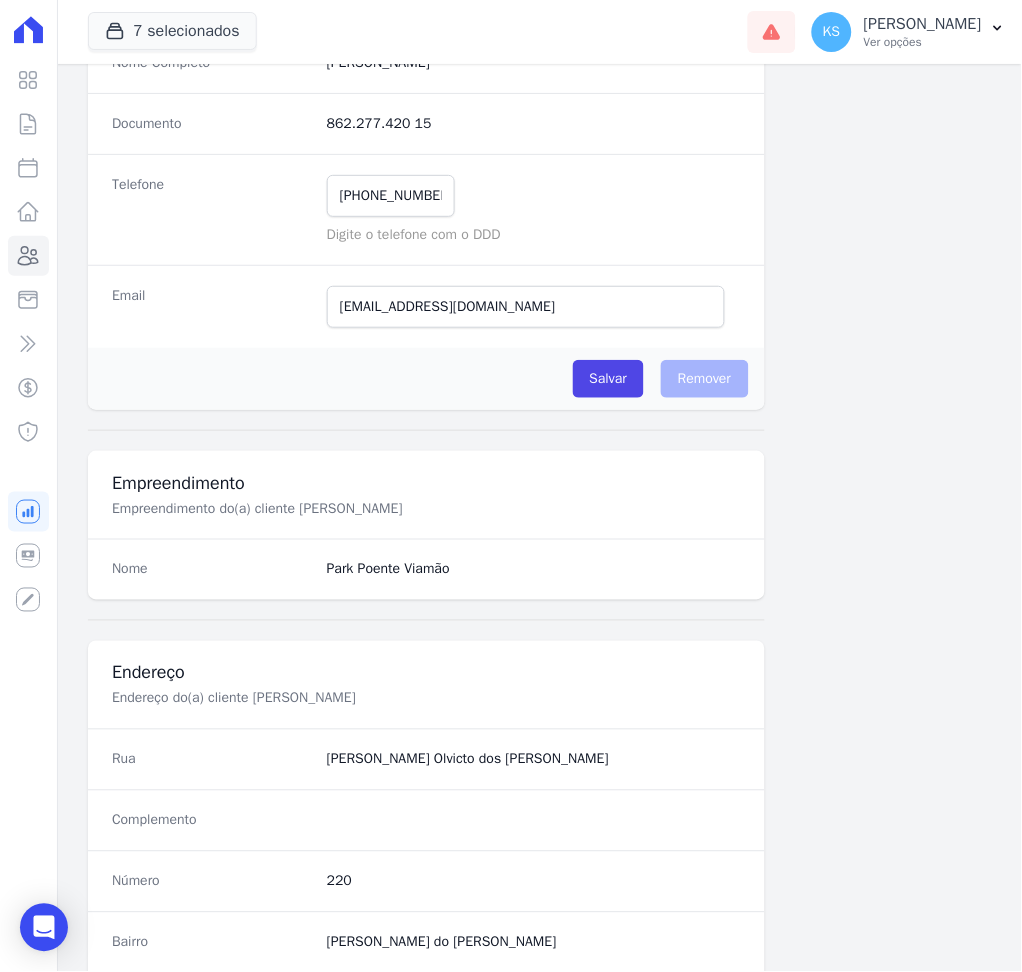 scroll, scrollTop: 916, scrollLeft: 0, axis: vertical 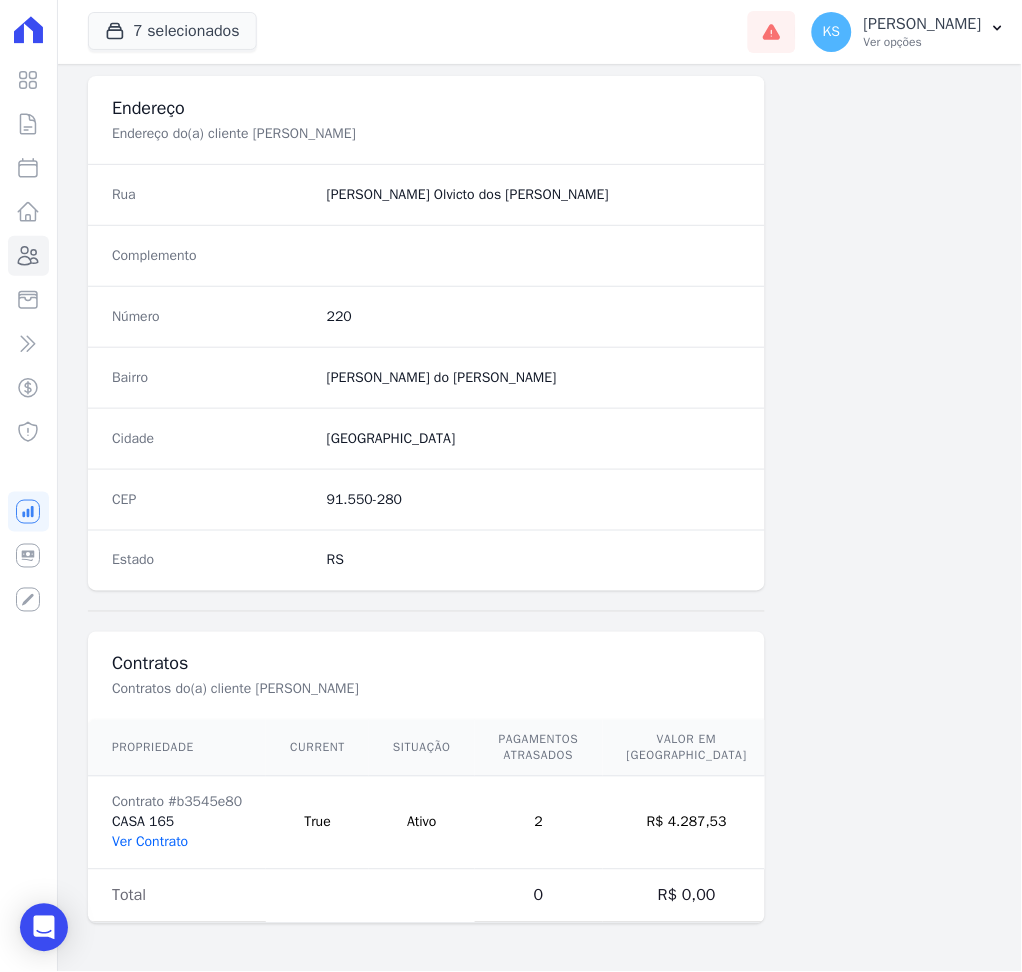 click on "Ver Contrato" at bounding box center (150, 842) 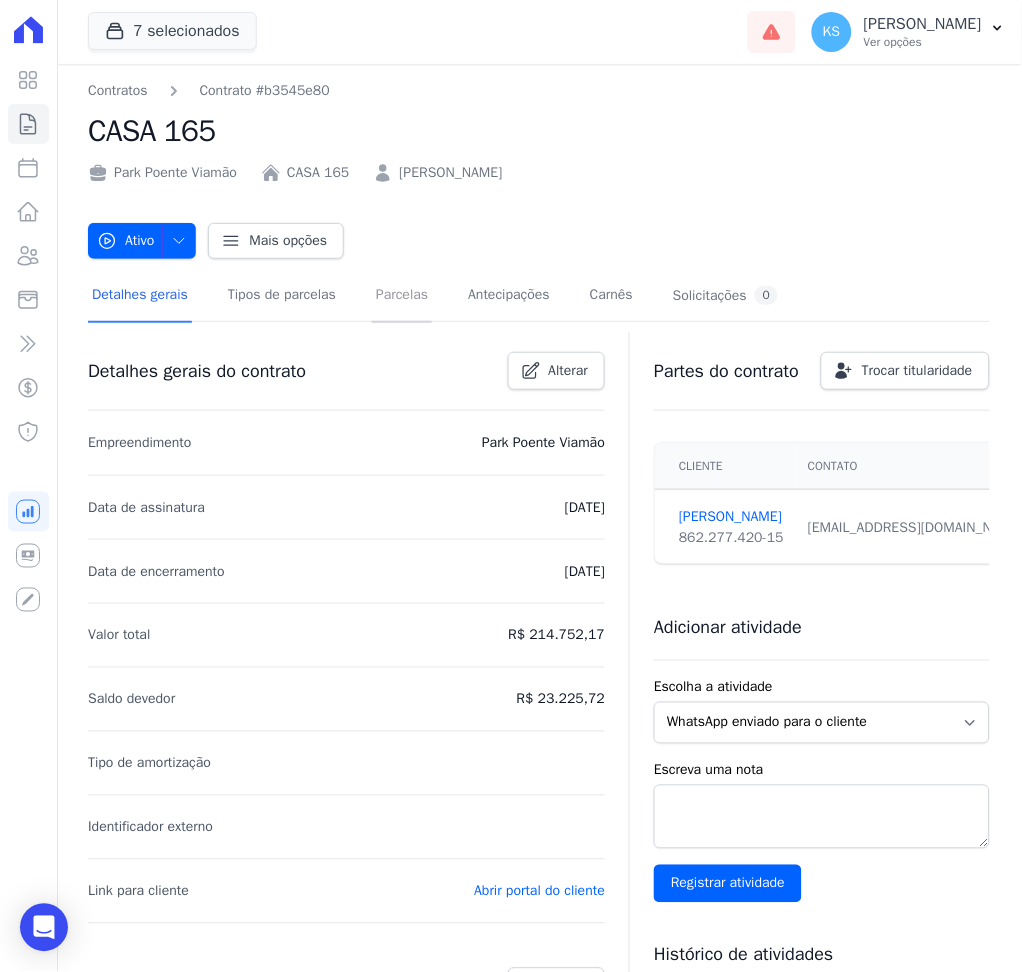 click on "Parcelas" at bounding box center [402, 296] 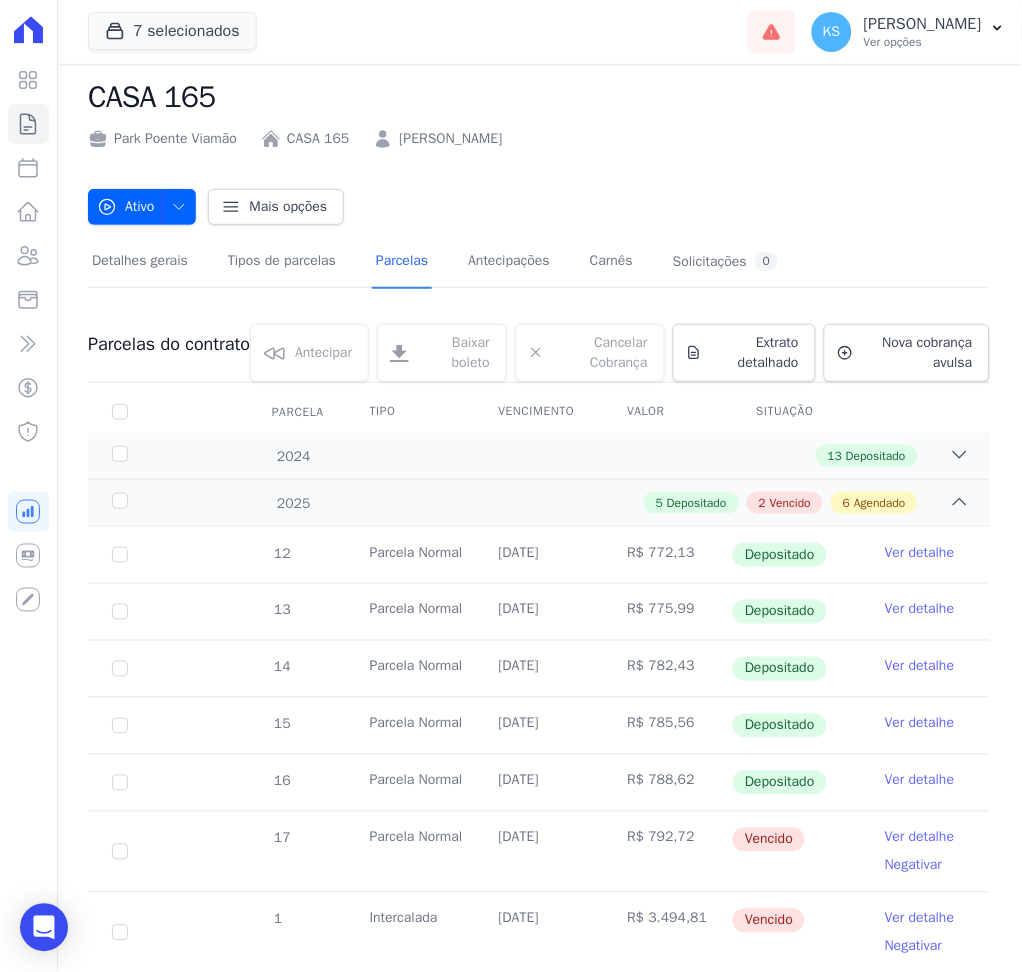 scroll, scrollTop: 0, scrollLeft: 0, axis: both 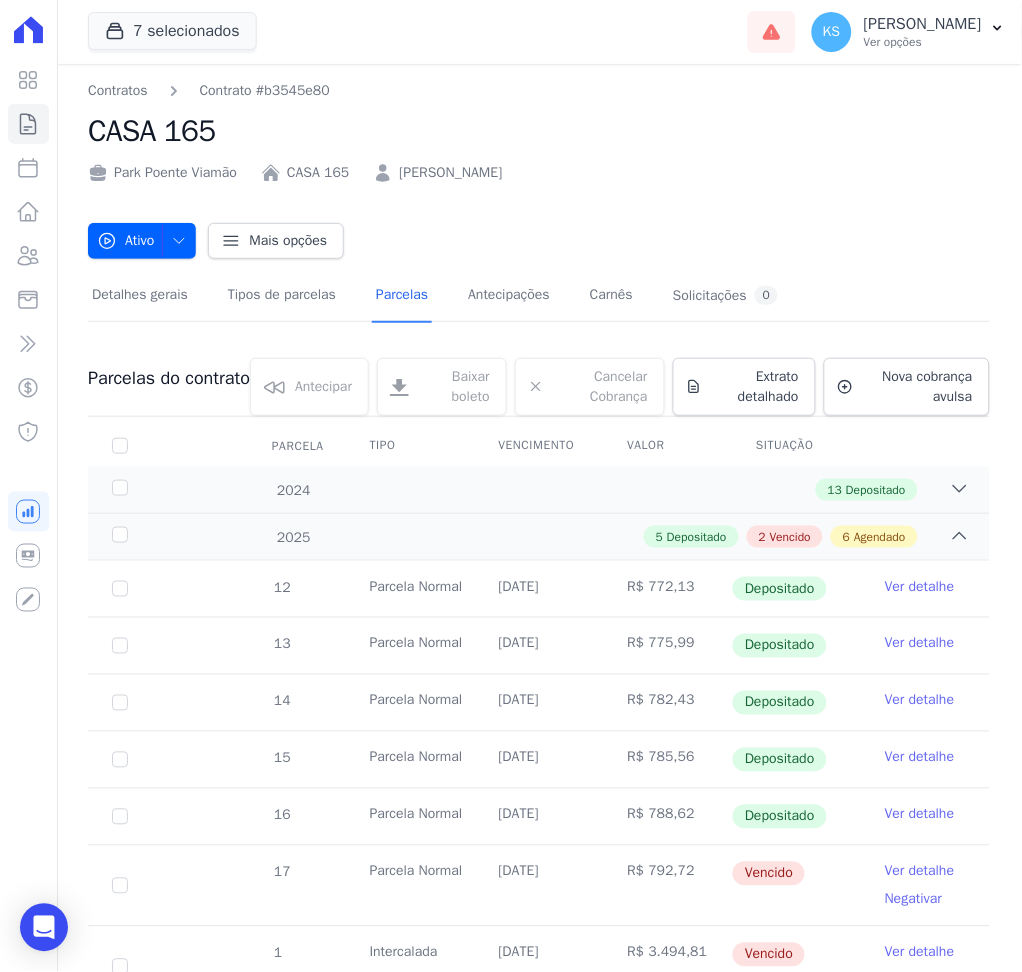 click on "[PERSON_NAME]" at bounding box center [450, 172] 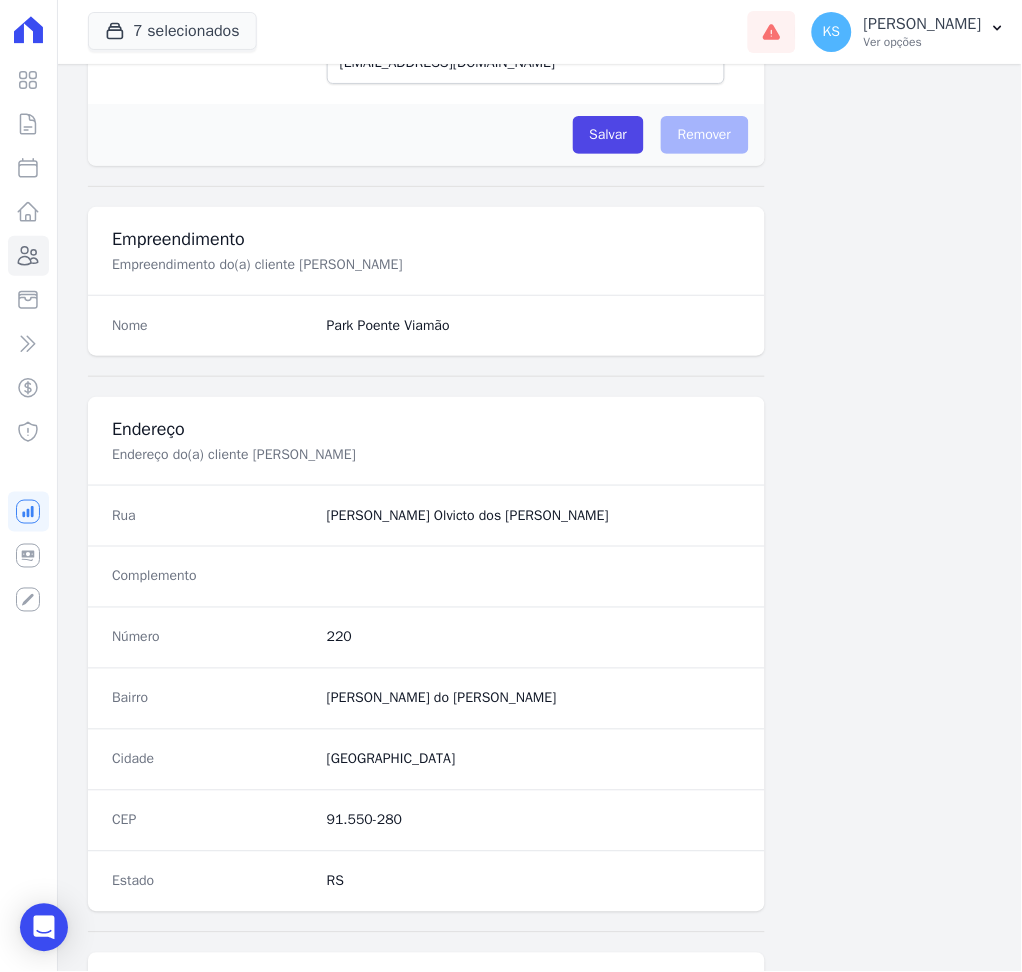 scroll, scrollTop: 916, scrollLeft: 0, axis: vertical 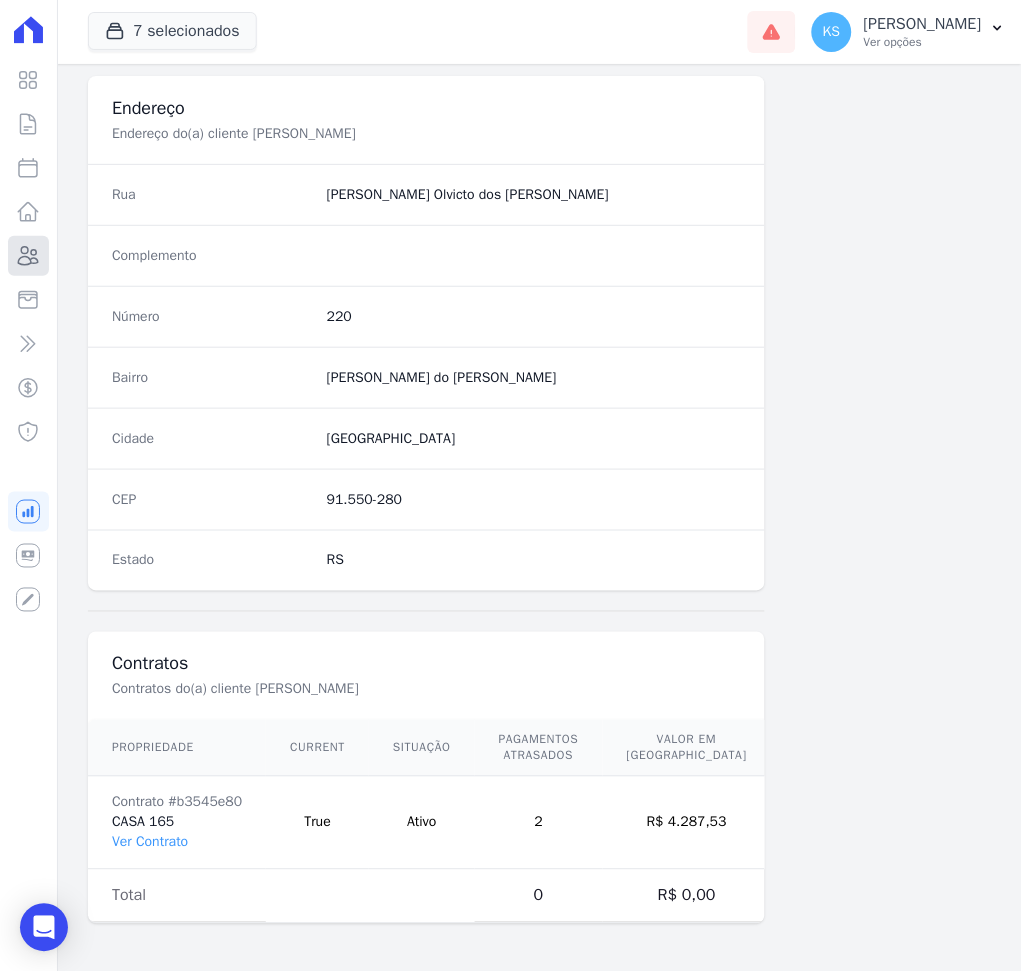 click on "Clientes" at bounding box center (28, 256) 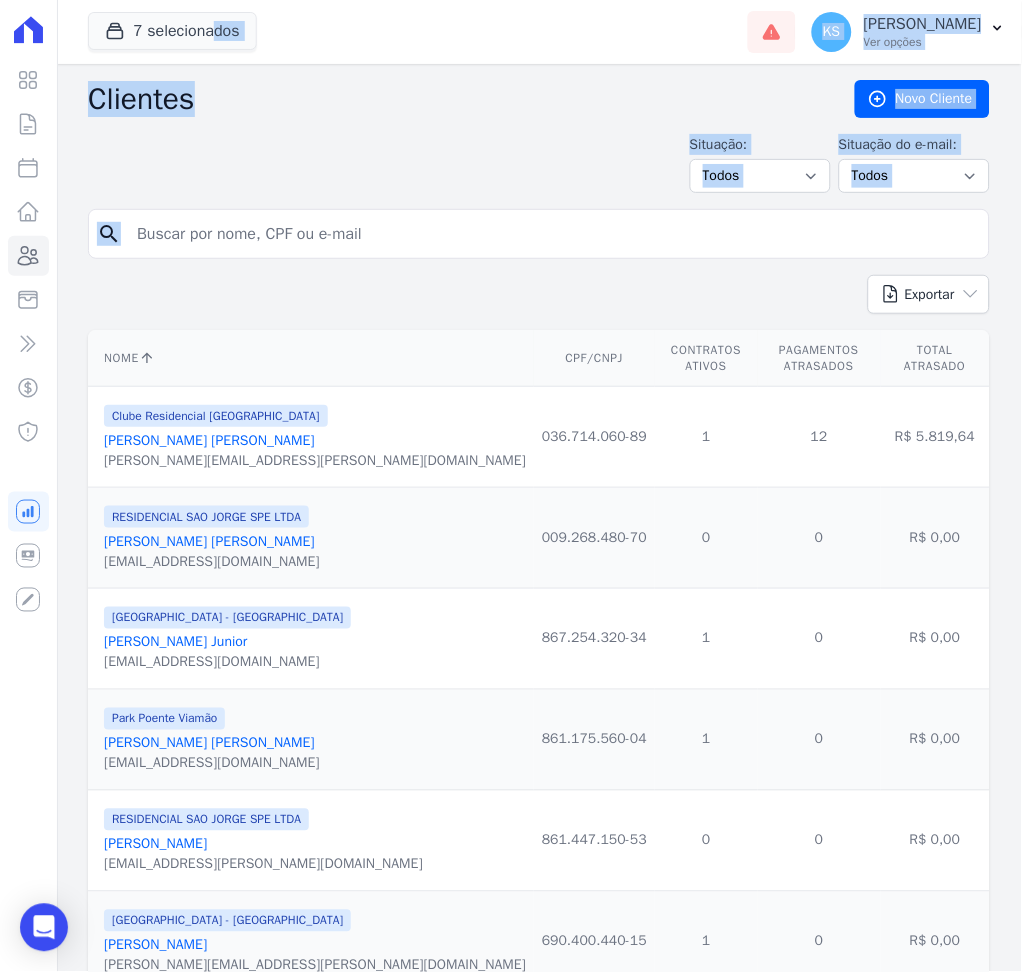 drag, startPoint x: 340, startPoint y: 227, endPoint x: 148, endPoint y: 236, distance: 192.21082 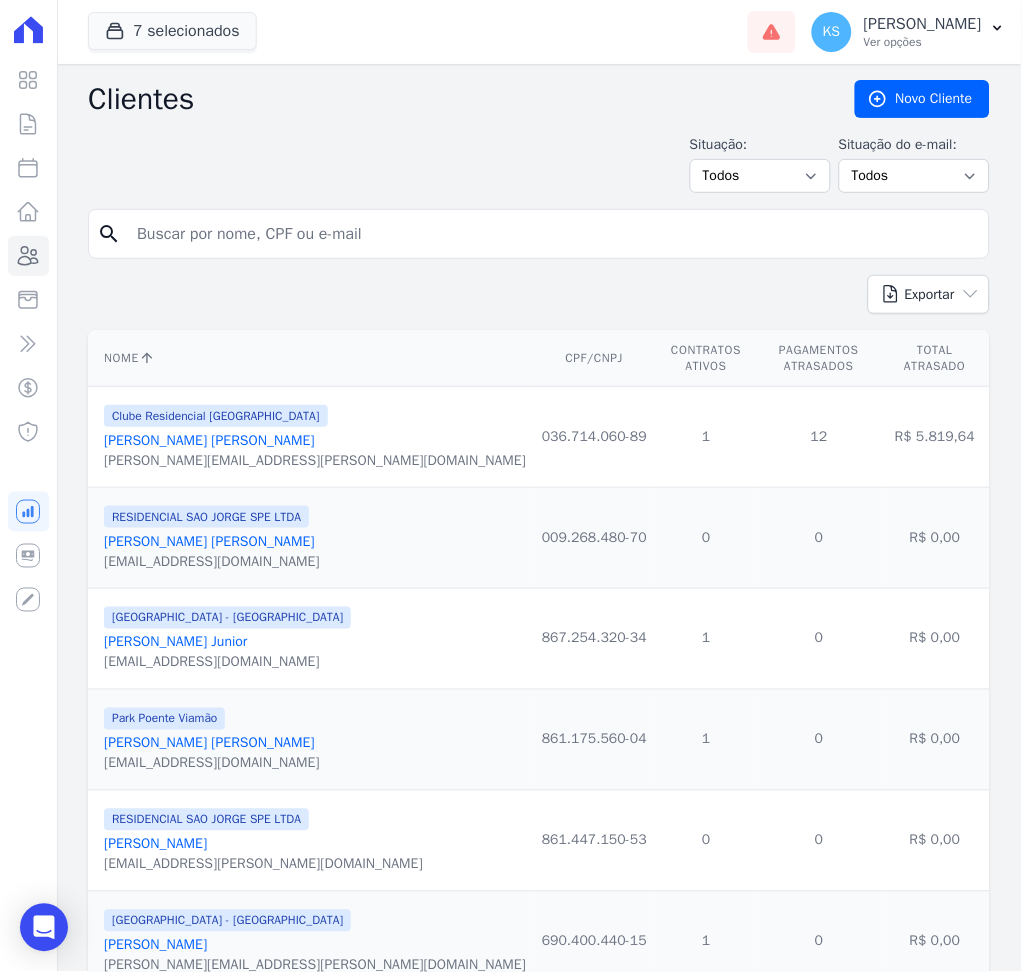 click at bounding box center [553, 234] 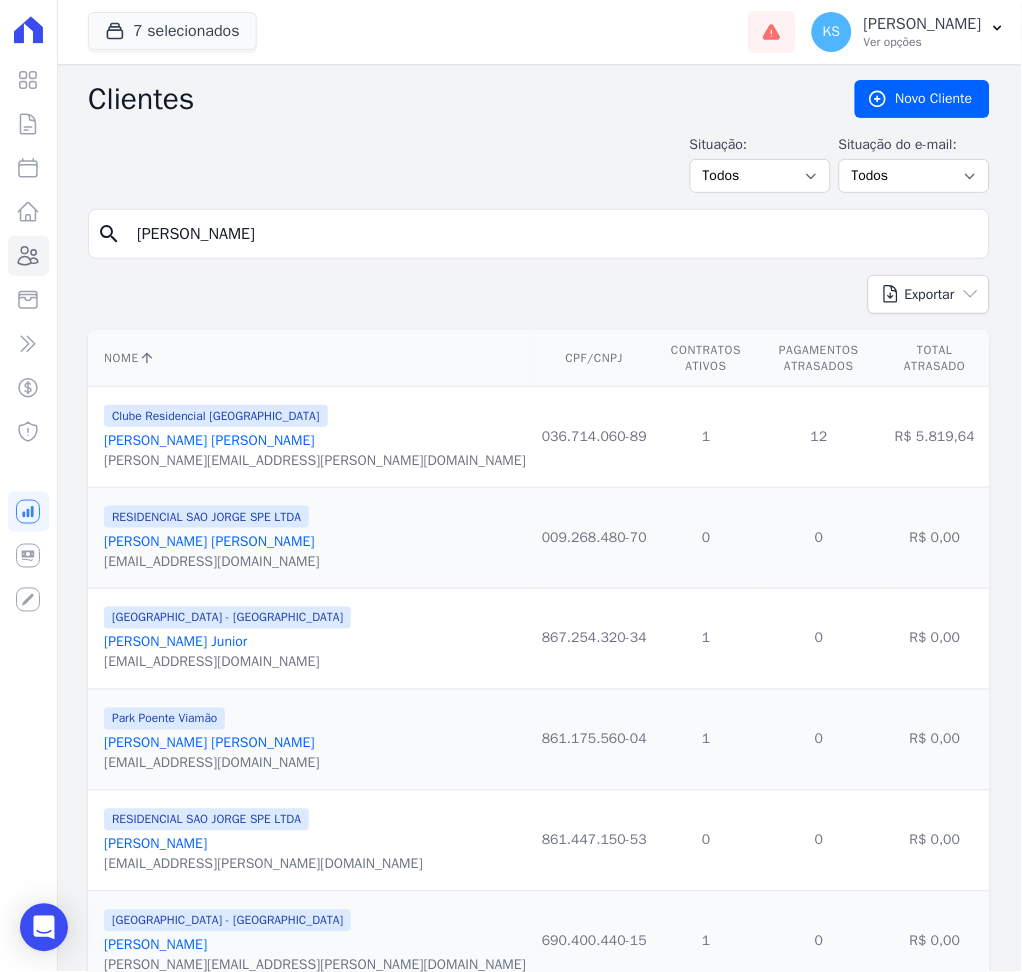 type on "[PERSON_NAME] [PERSON_NAME]" 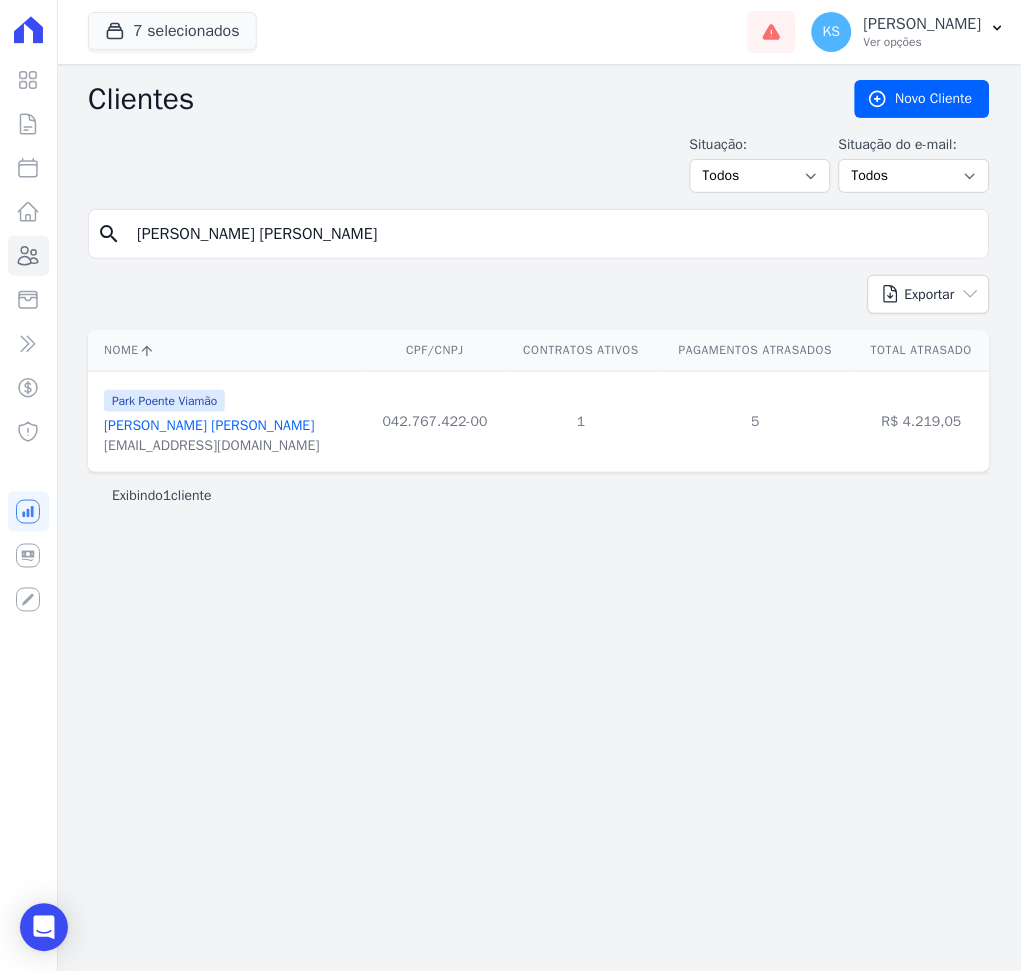 click on "[PERSON_NAME] [PERSON_NAME]" at bounding box center [209, 425] 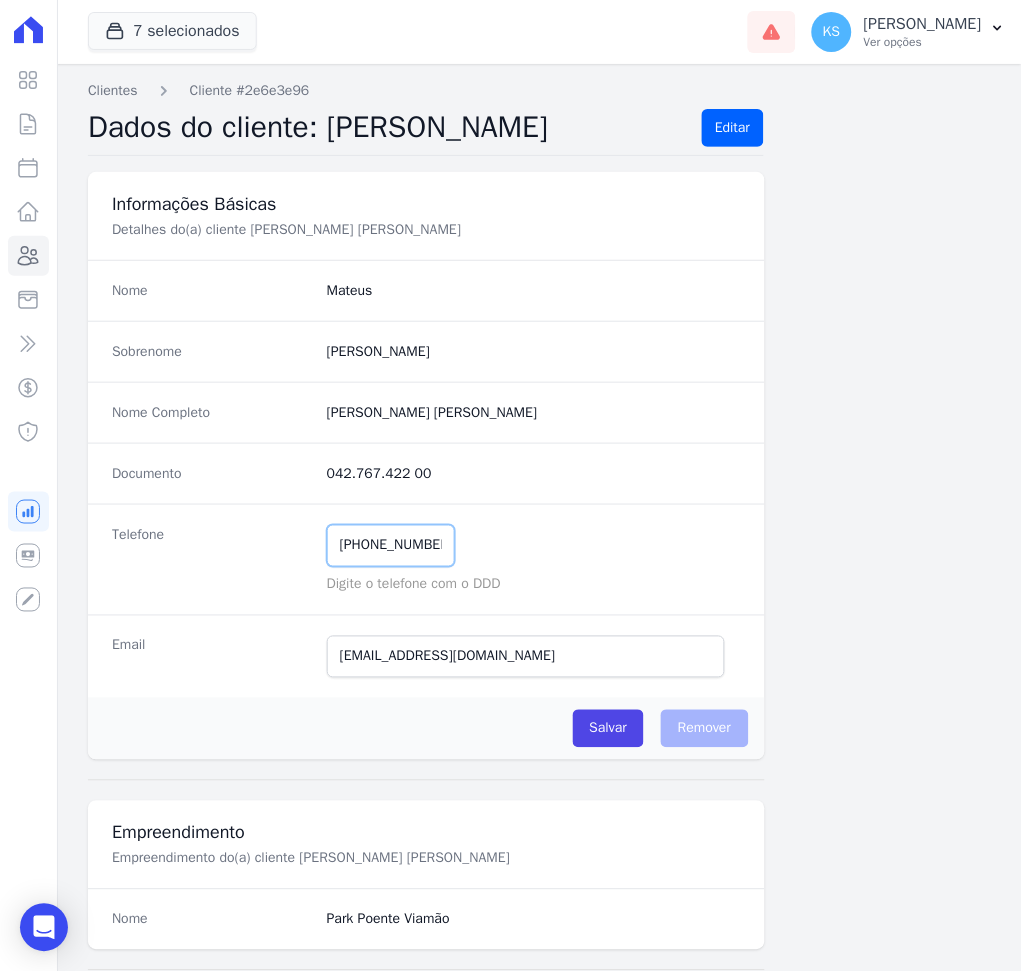 drag, startPoint x: 452, startPoint y: 538, endPoint x: 289, endPoint y: 544, distance: 163.1104 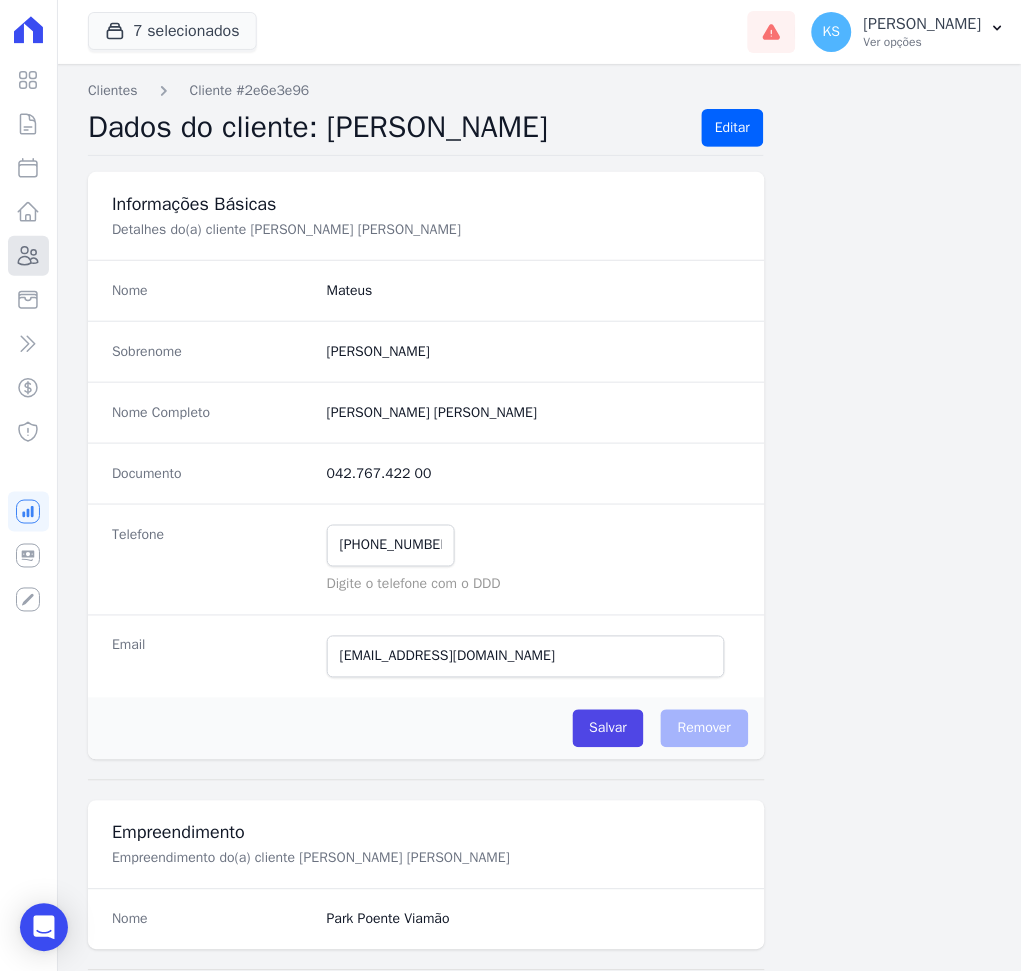 click 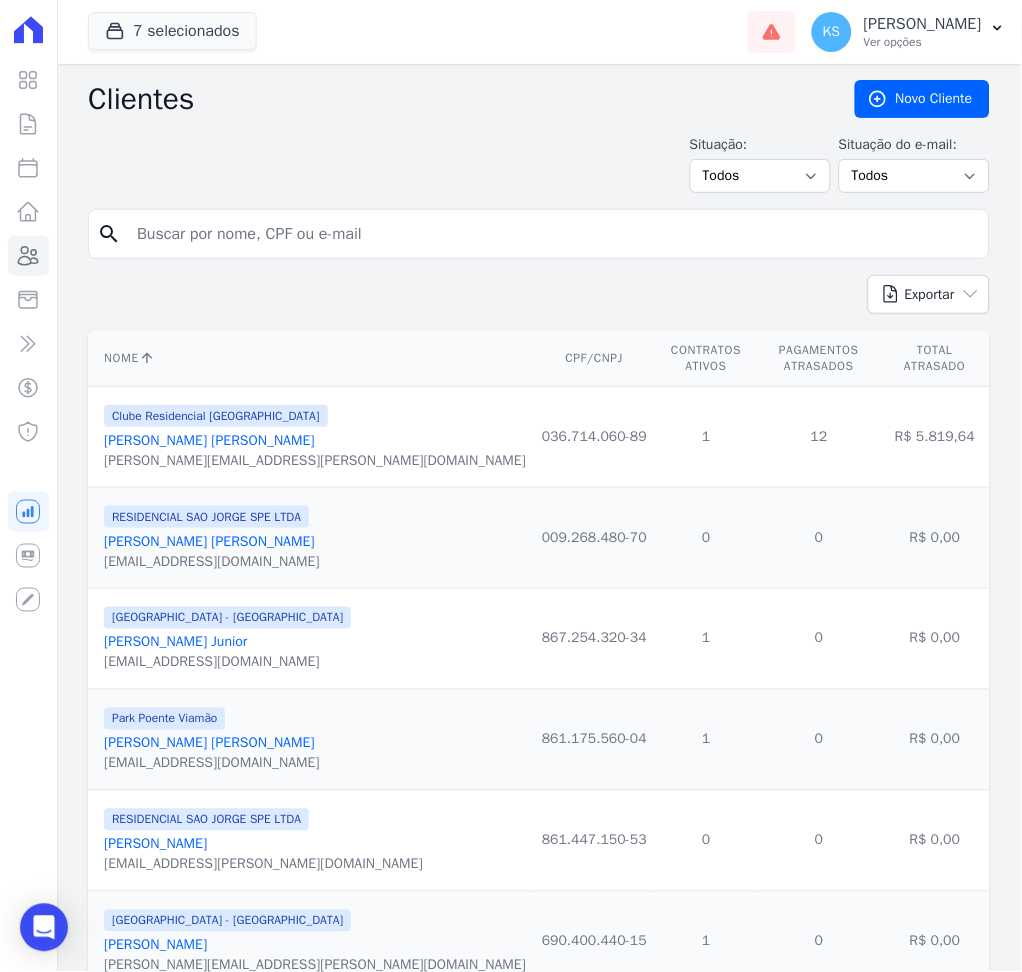 click at bounding box center (553, 234) 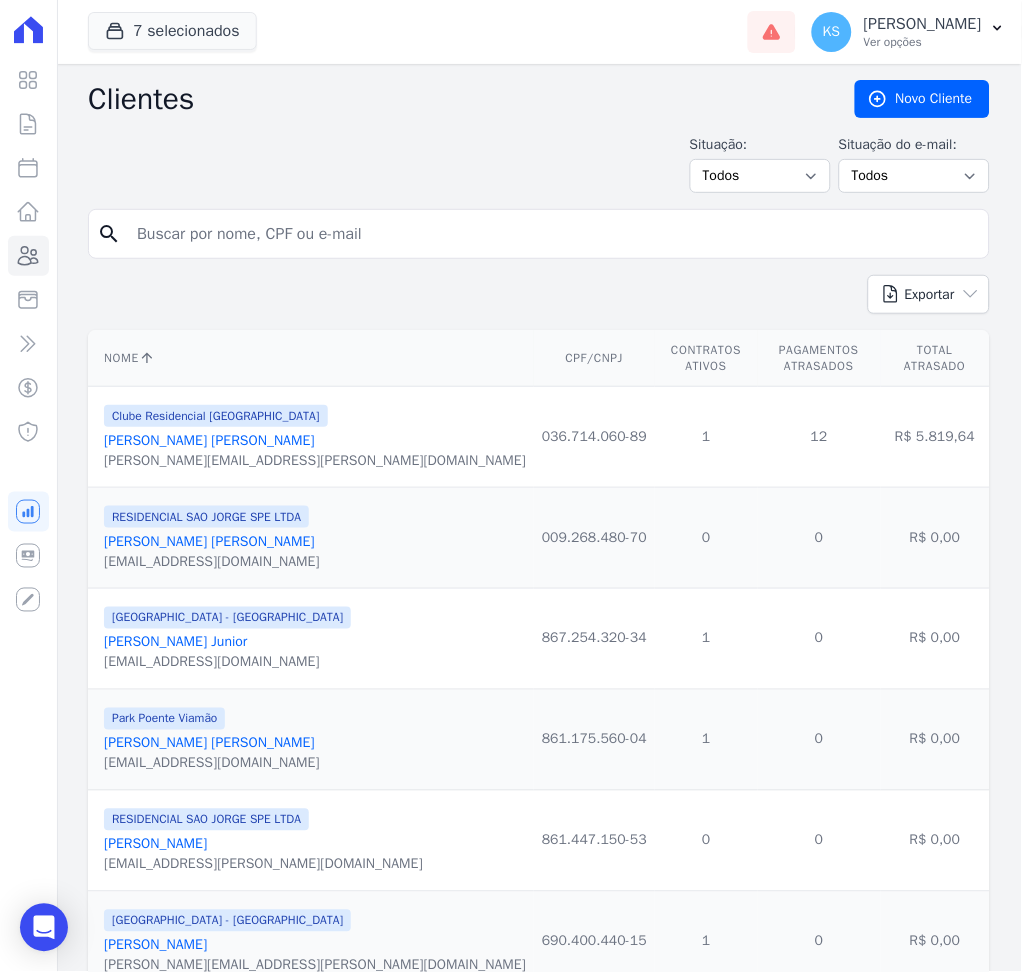 paste on "Thiago [PERSON_NAME] Da [PERSON_NAME]" 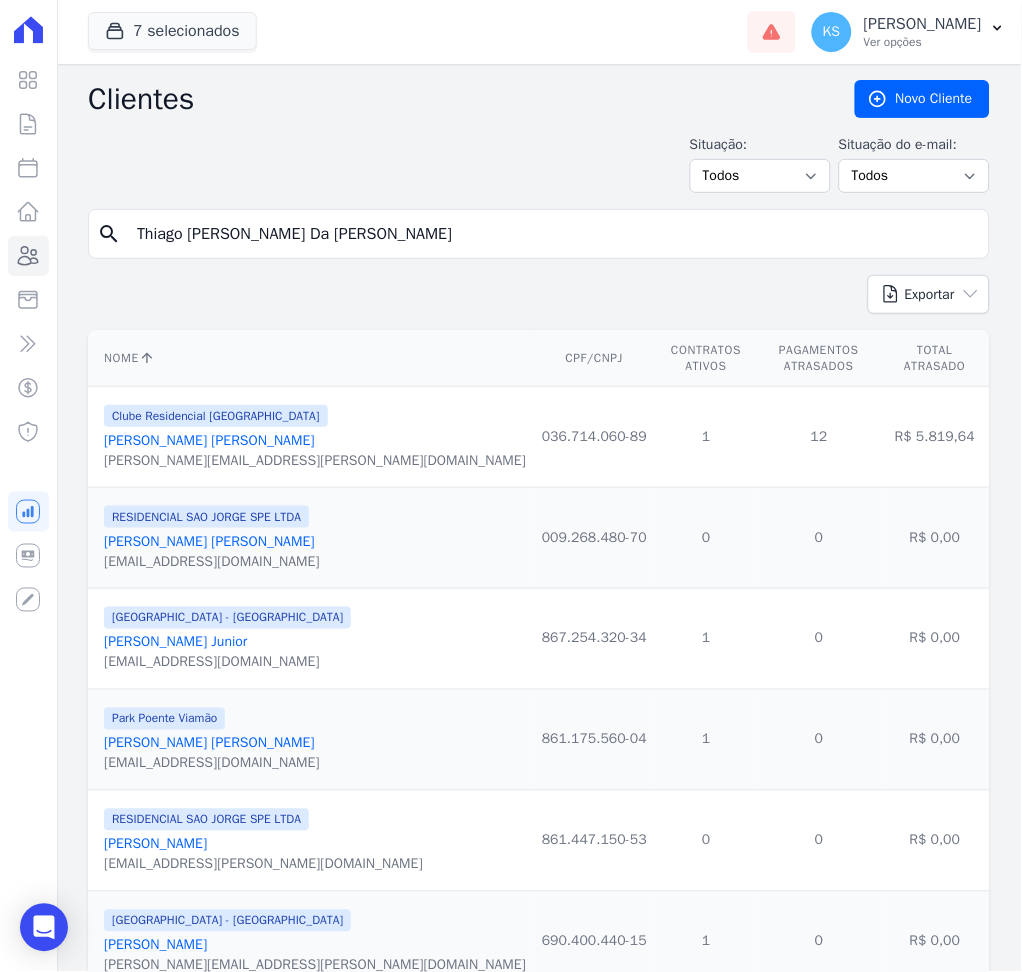 type on "Thiago [PERSON_NAME] Da [PERSON_NAME]" 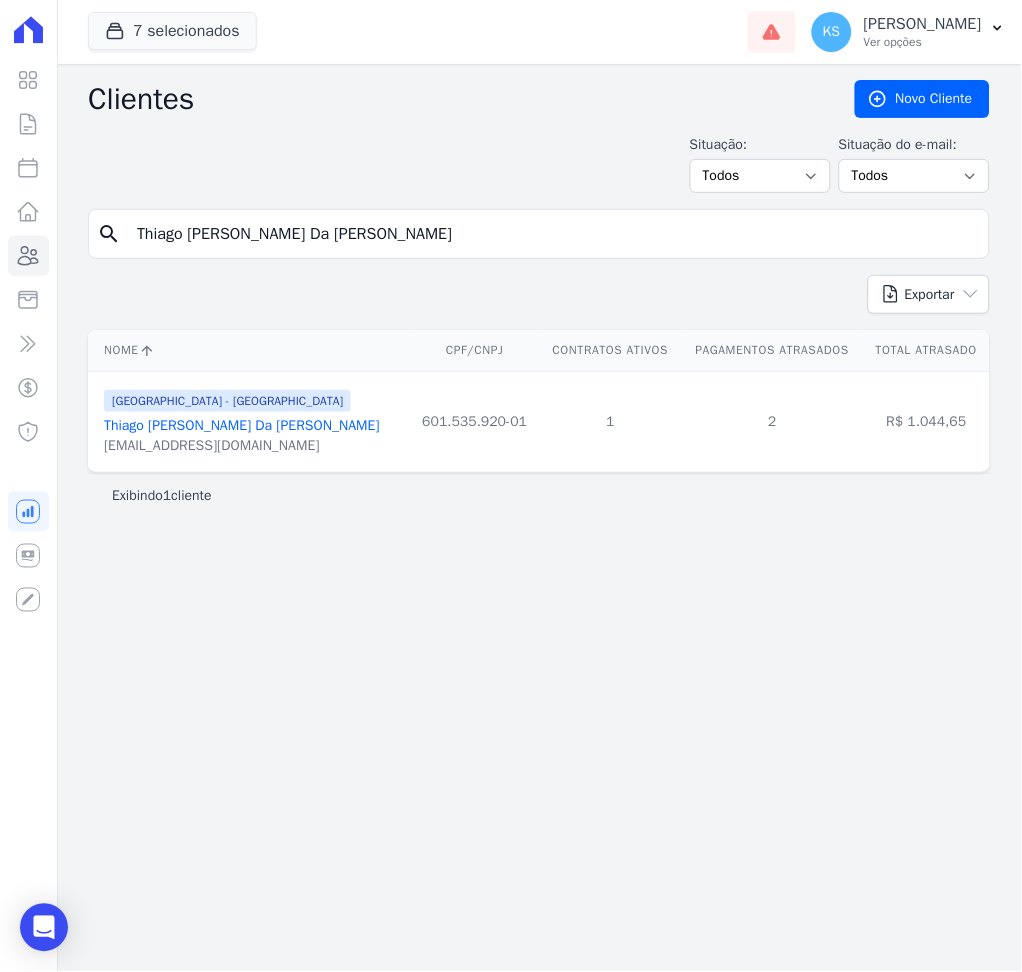 click on "Thiago [PERSON_NAME] Da [PERSON_NAME]" at bounding box center (242, 425) 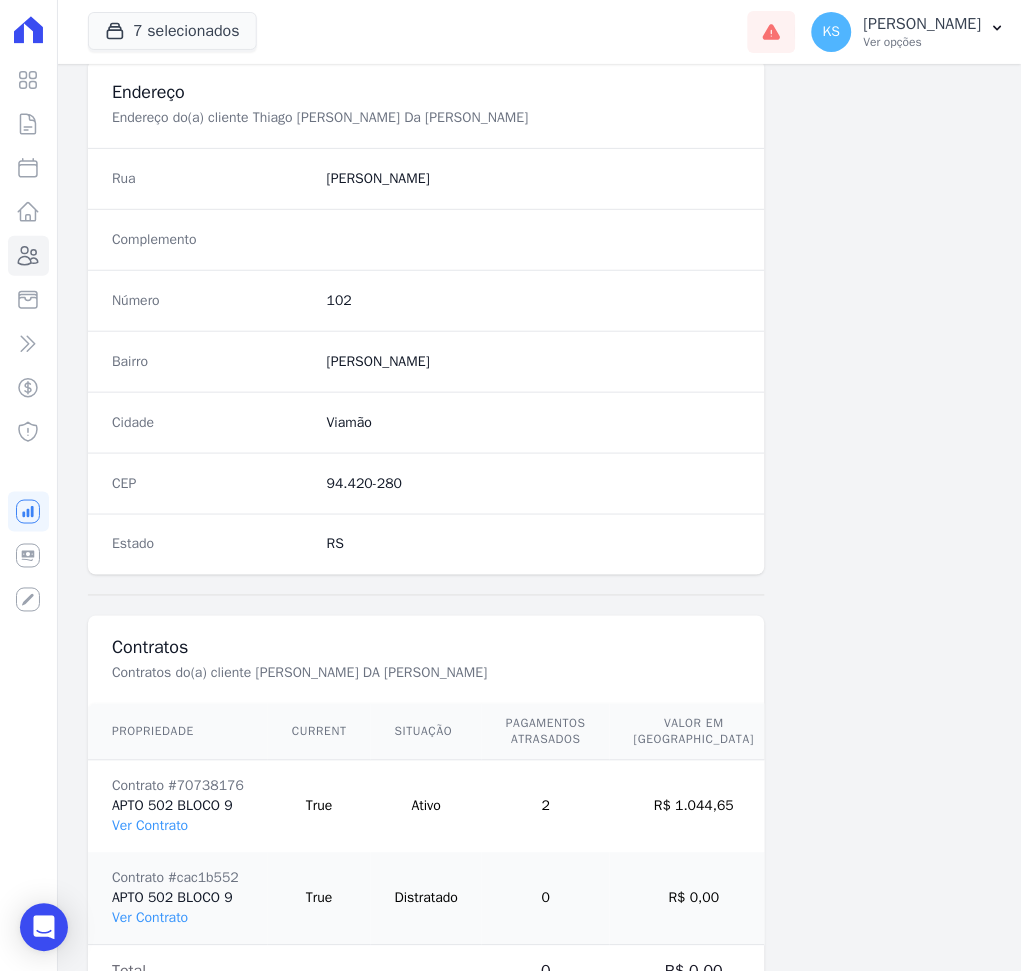 scroll, scrollTop: 1008, scrollLeft: 0, axis: vertical 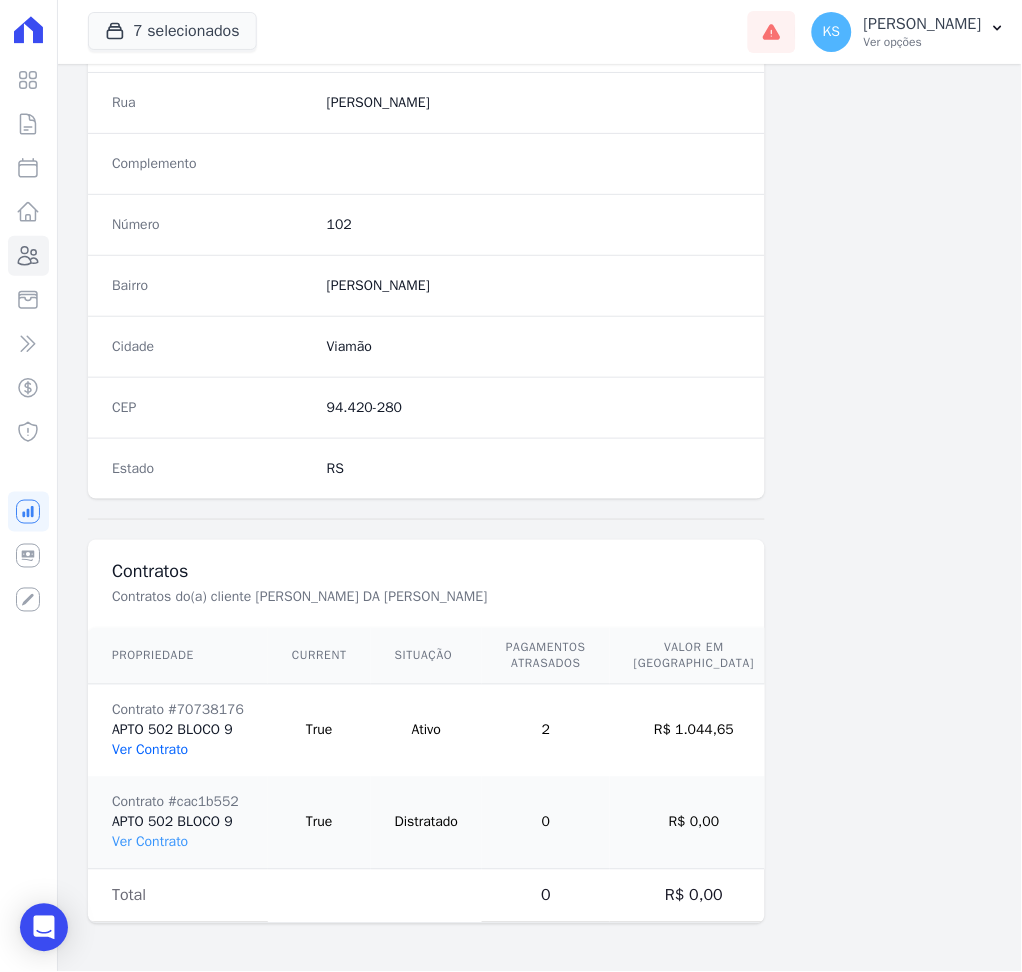 click on "Ver Contrato" at bounding box center (150, 750) 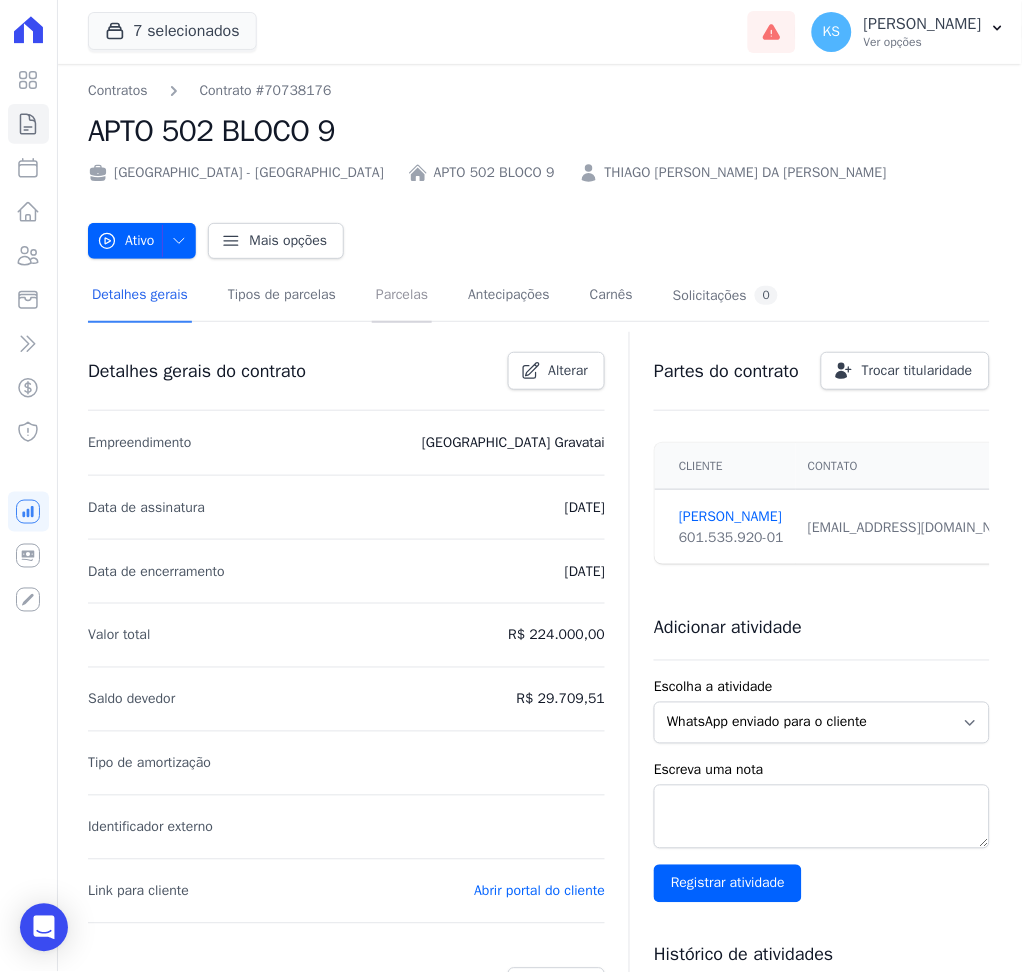 click on "Parcelas" at bounding box center [402, 296] 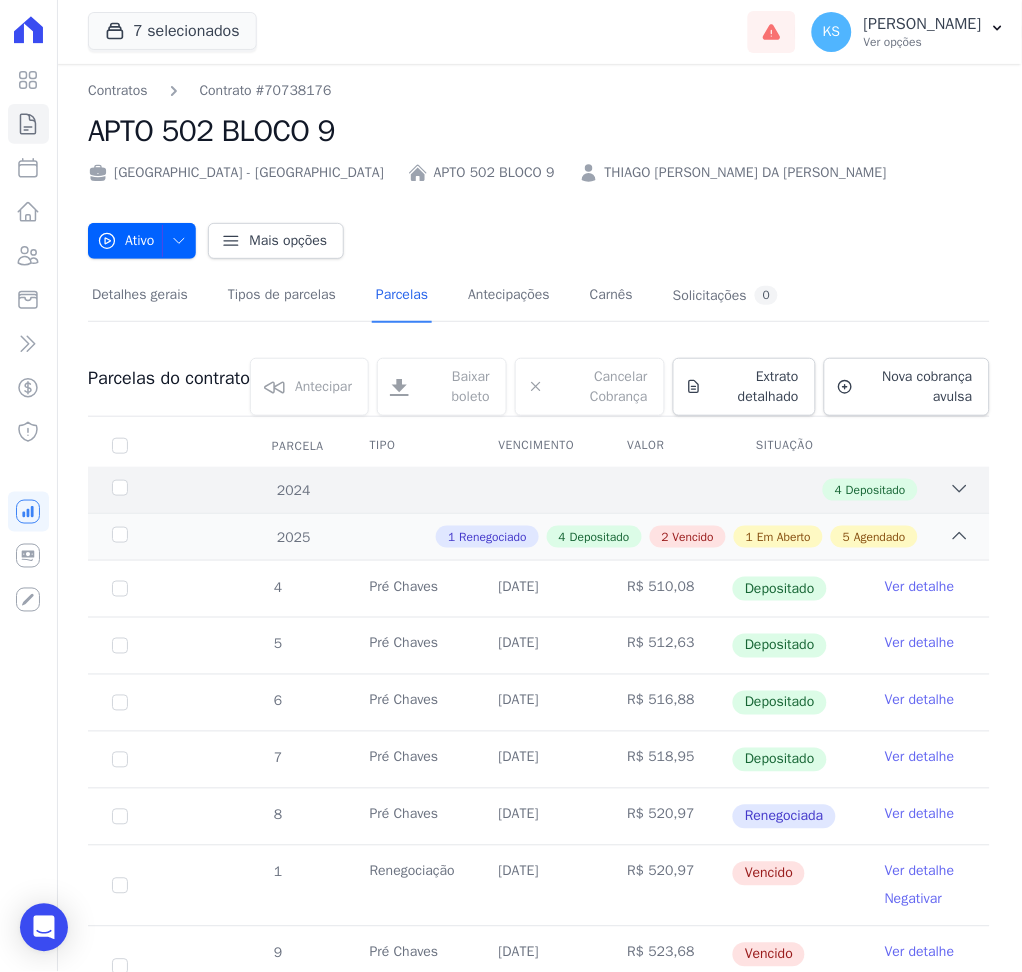click at bounding box center (960, 490) 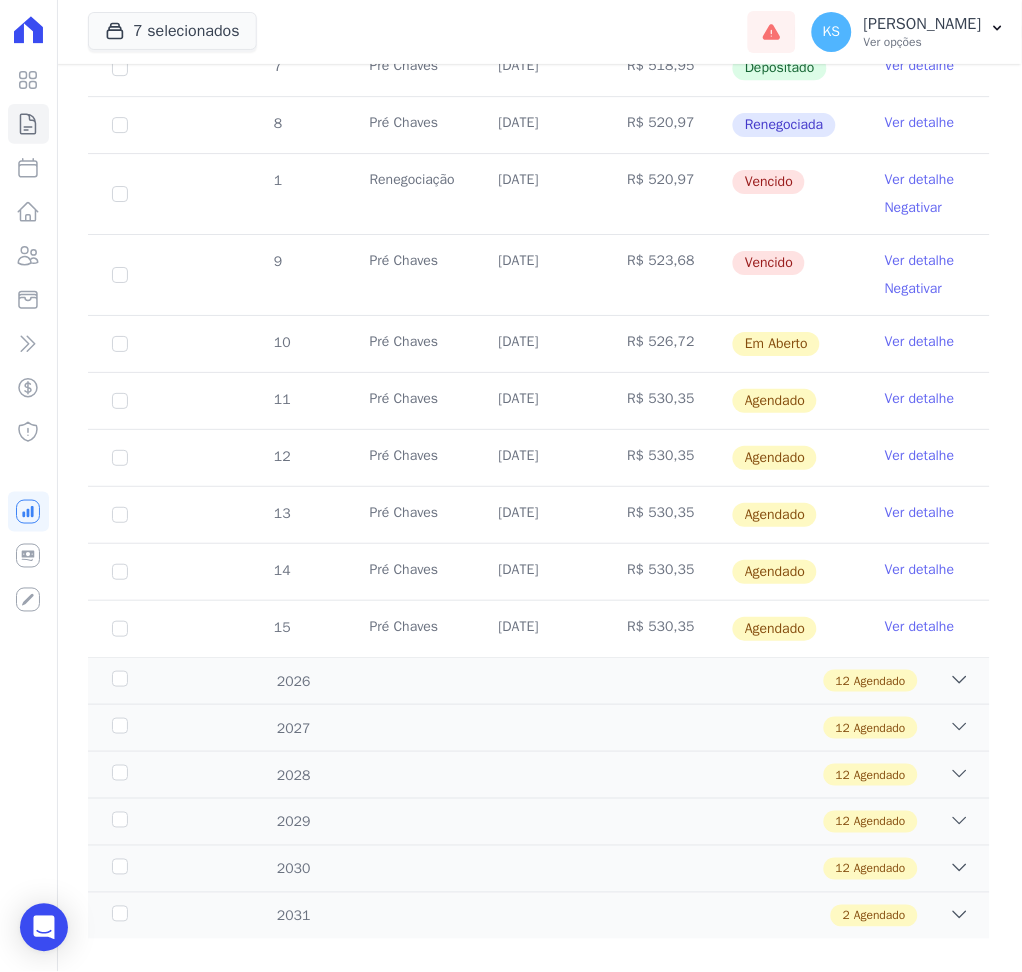 scroll, scrollTop: 947, scrollLeft: 0, axis: vertical 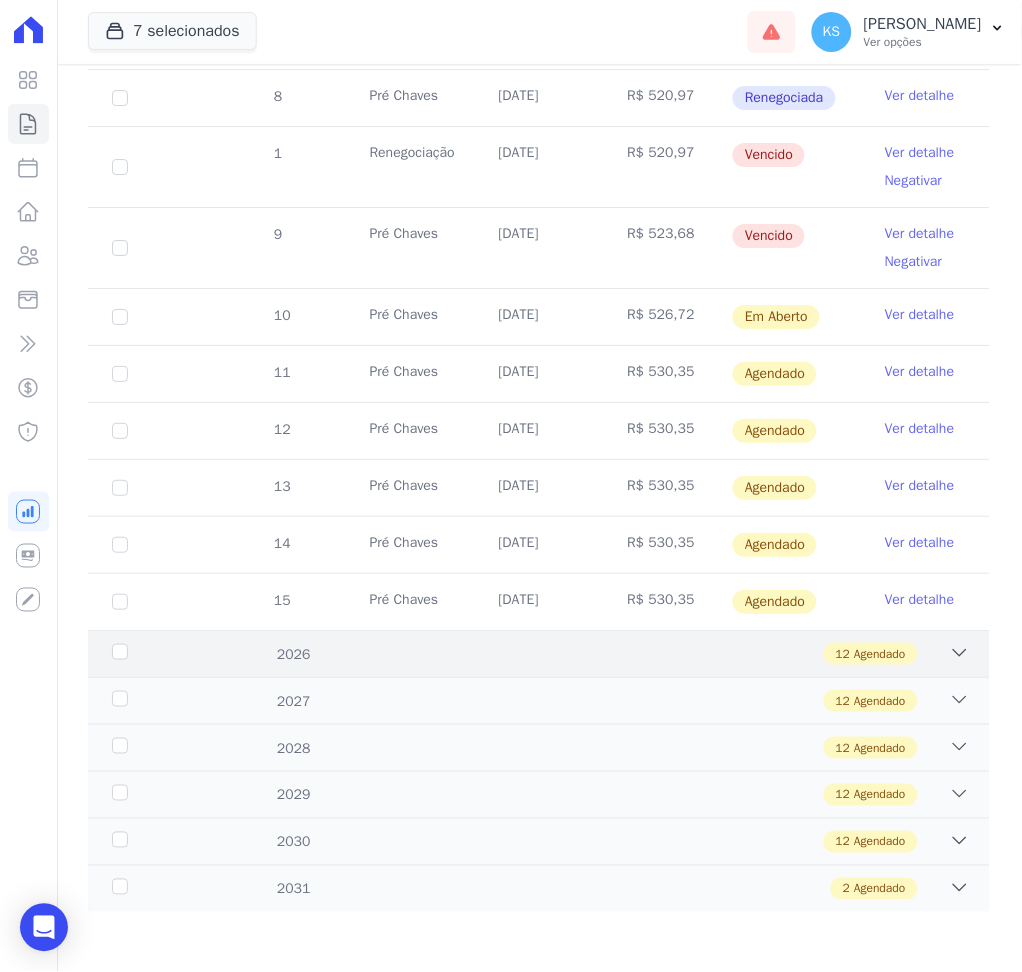 click on "2026
12
Agendado" at bounding box center [539, 653] 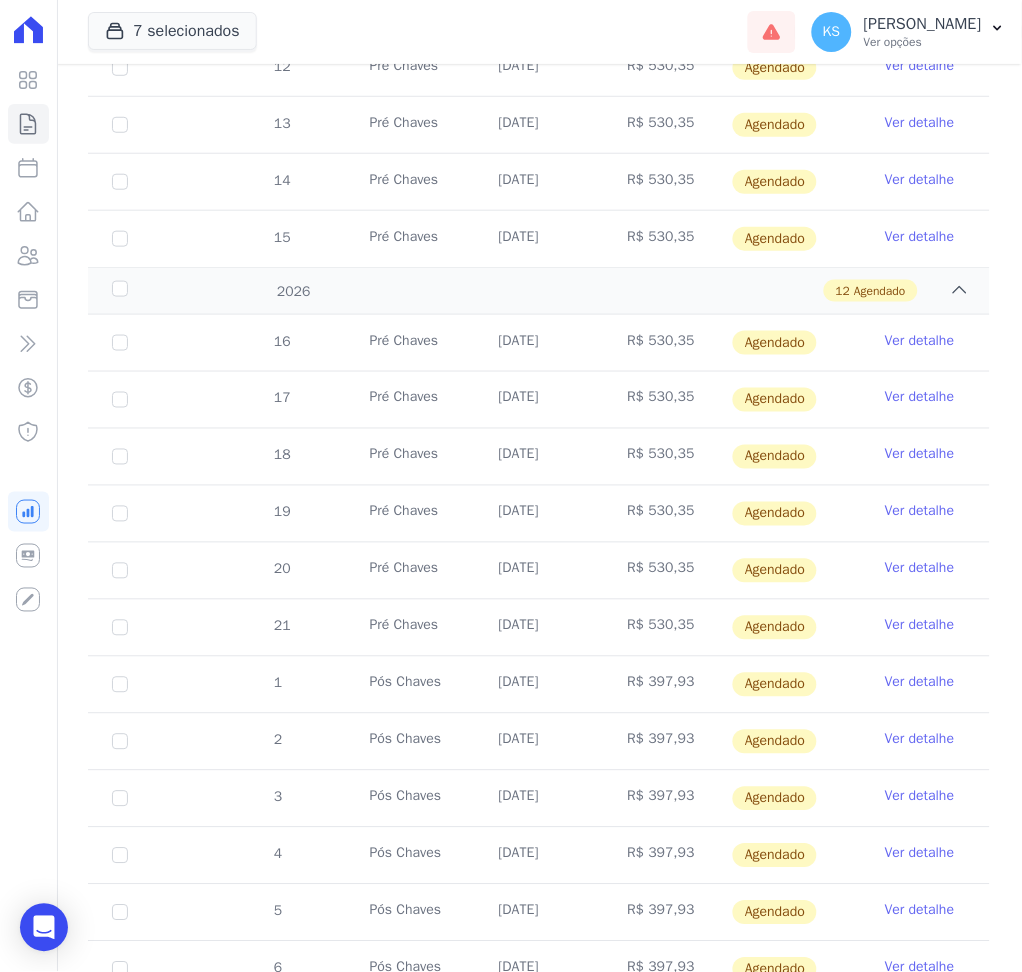 scroll, scrollTop: 1632, scrollLeft: 0, axis: vertical 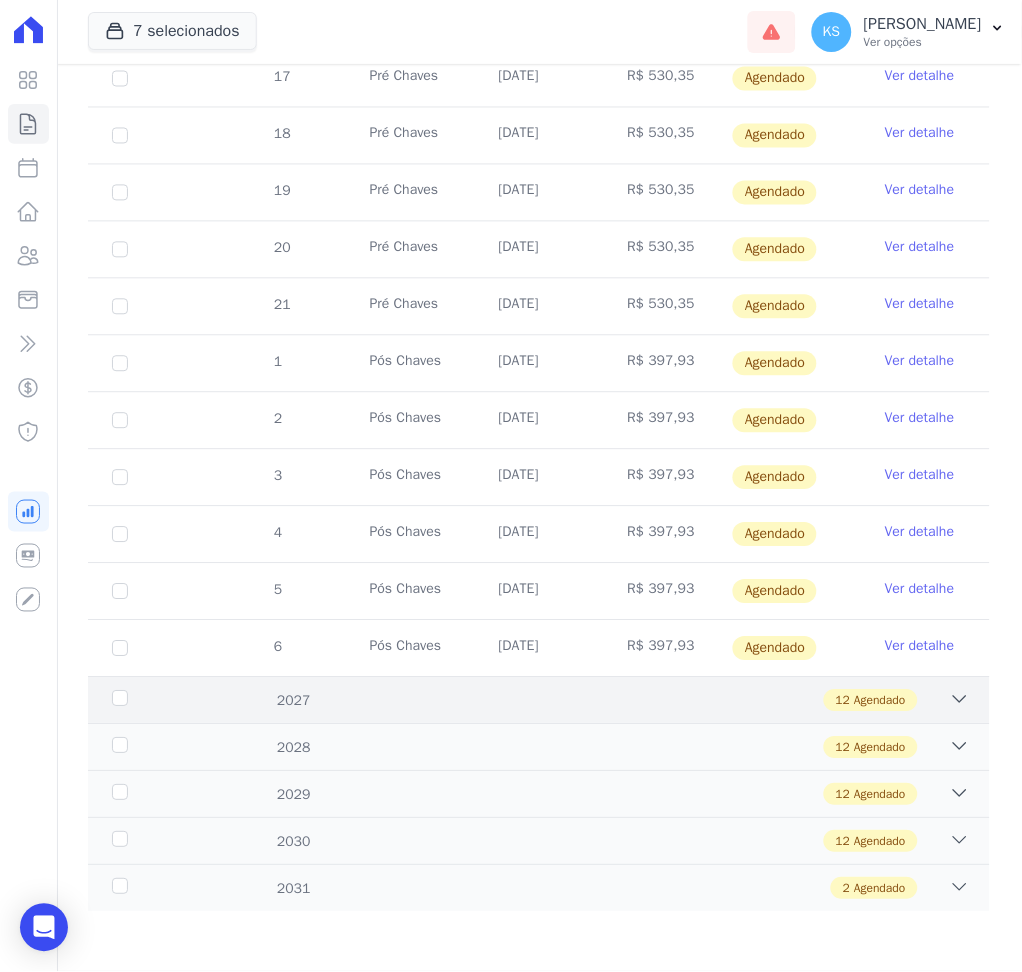 click on "12
Agendado" at bounding box center [582, 701] 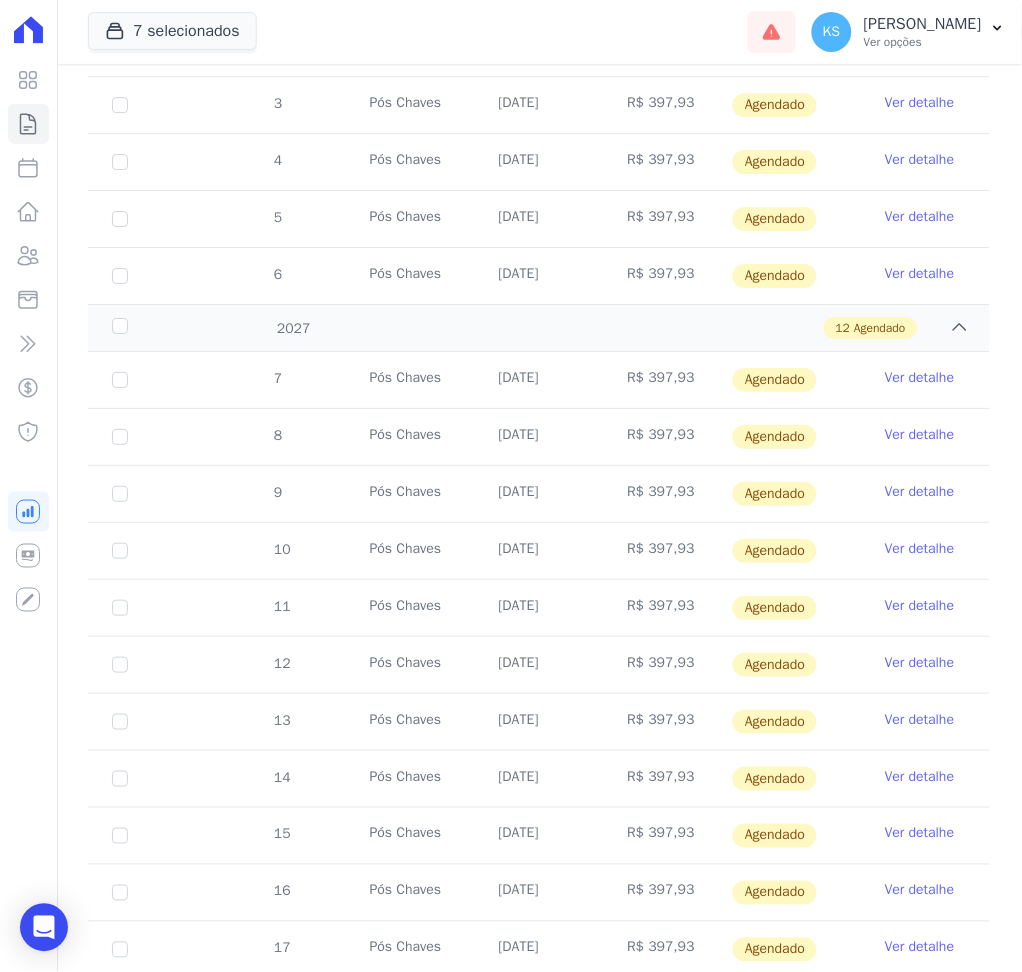 scroll, scrollTop: 2316, scrollLeft: 0, axis: vertical 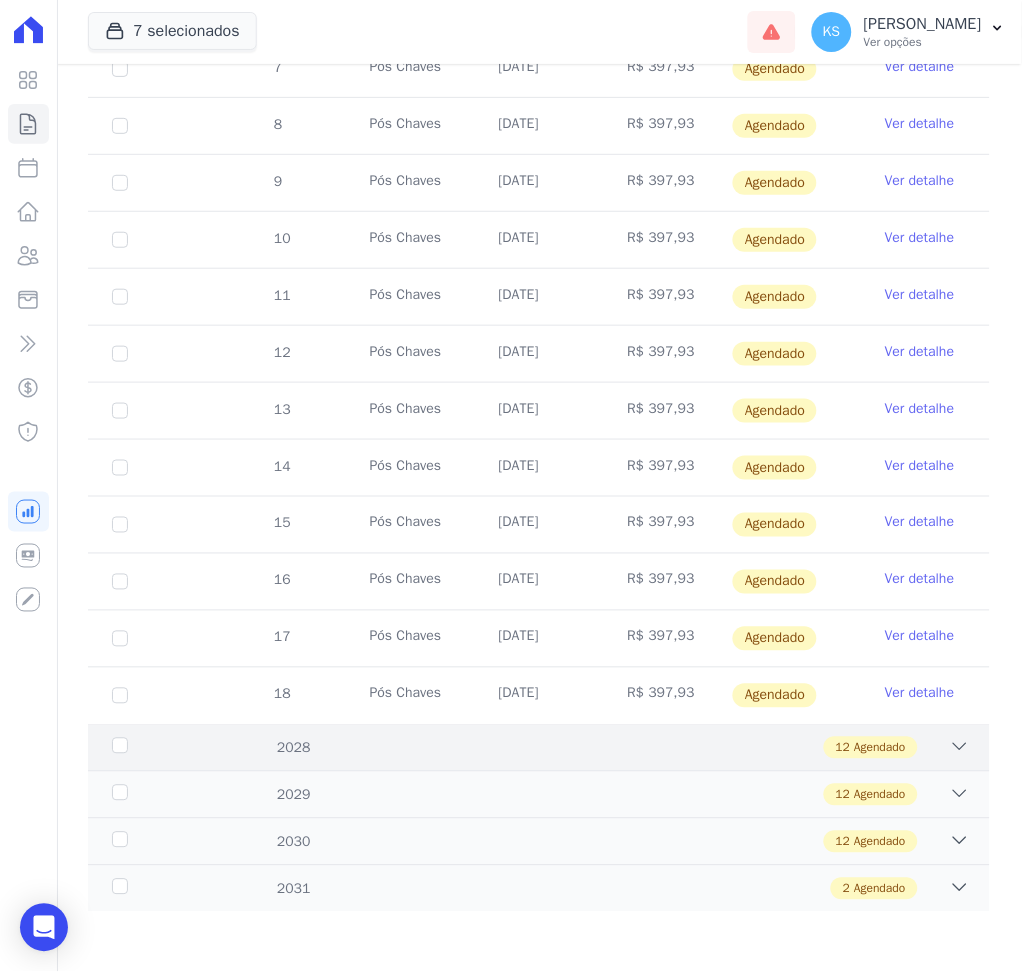 click on "2028
12
Agendado" at bounding box center (539, 747) 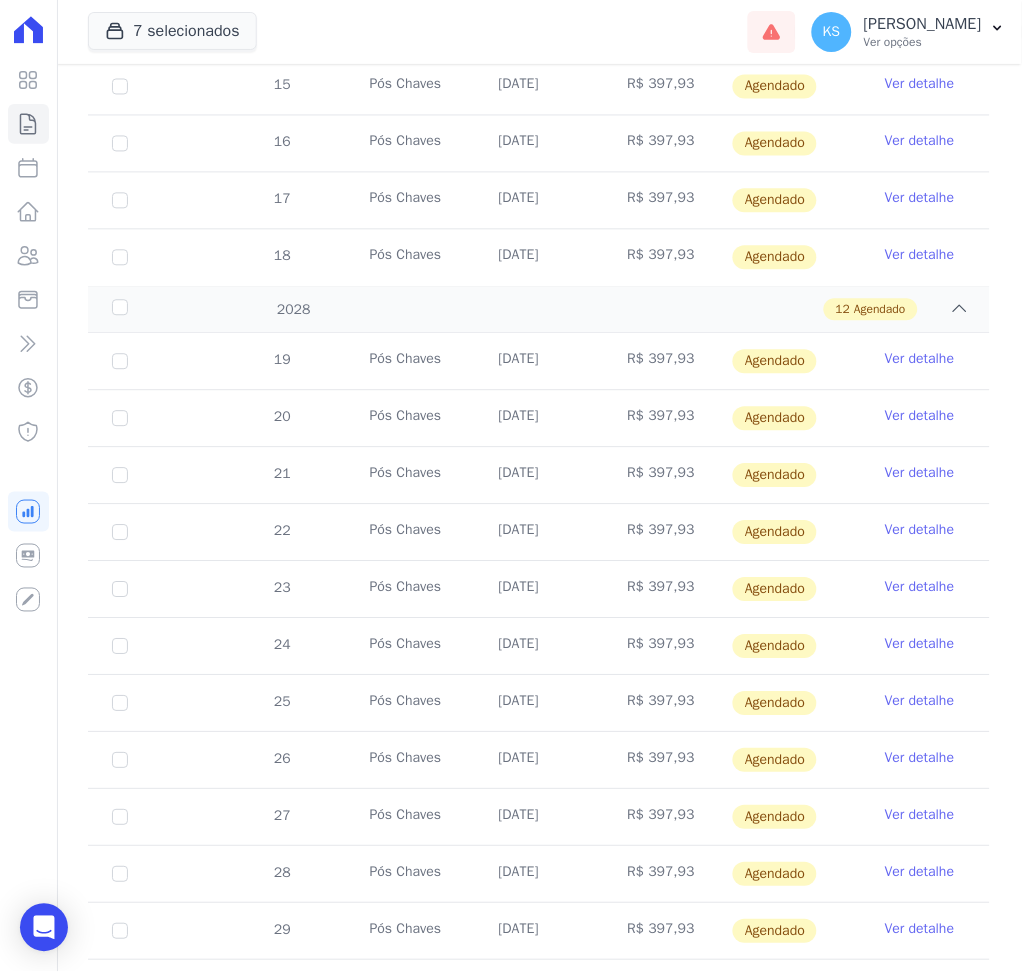 scroll, scrollTop: 3001, scrollLeft: 0, axis: vertical 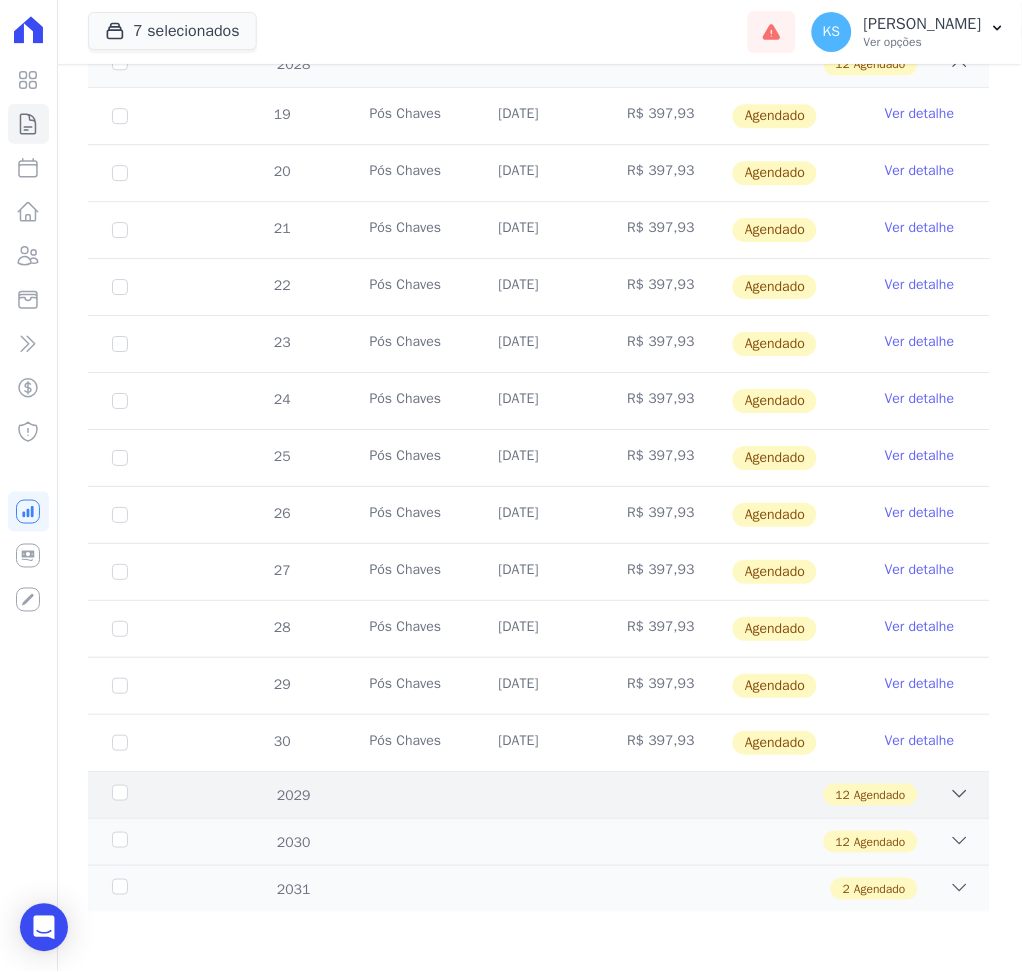 click 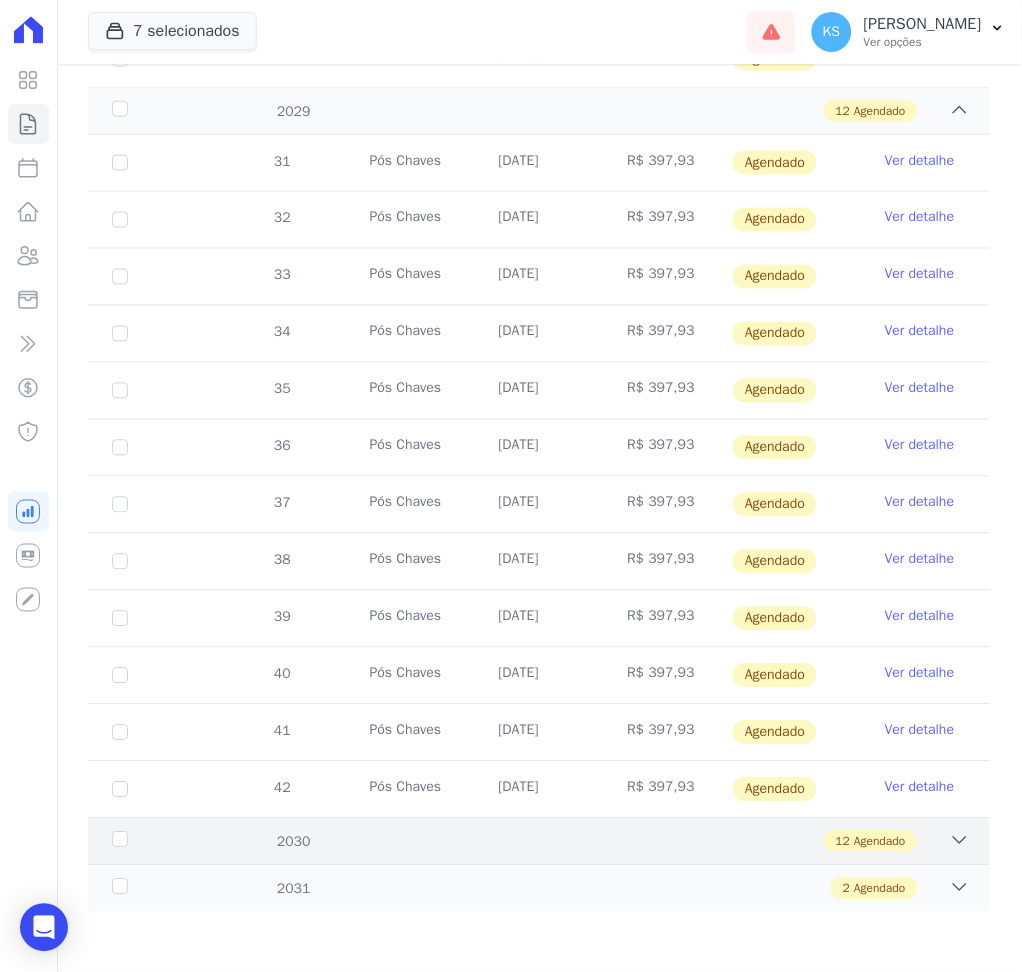 click on "12
Agendado" at bounding box center (582, 842) 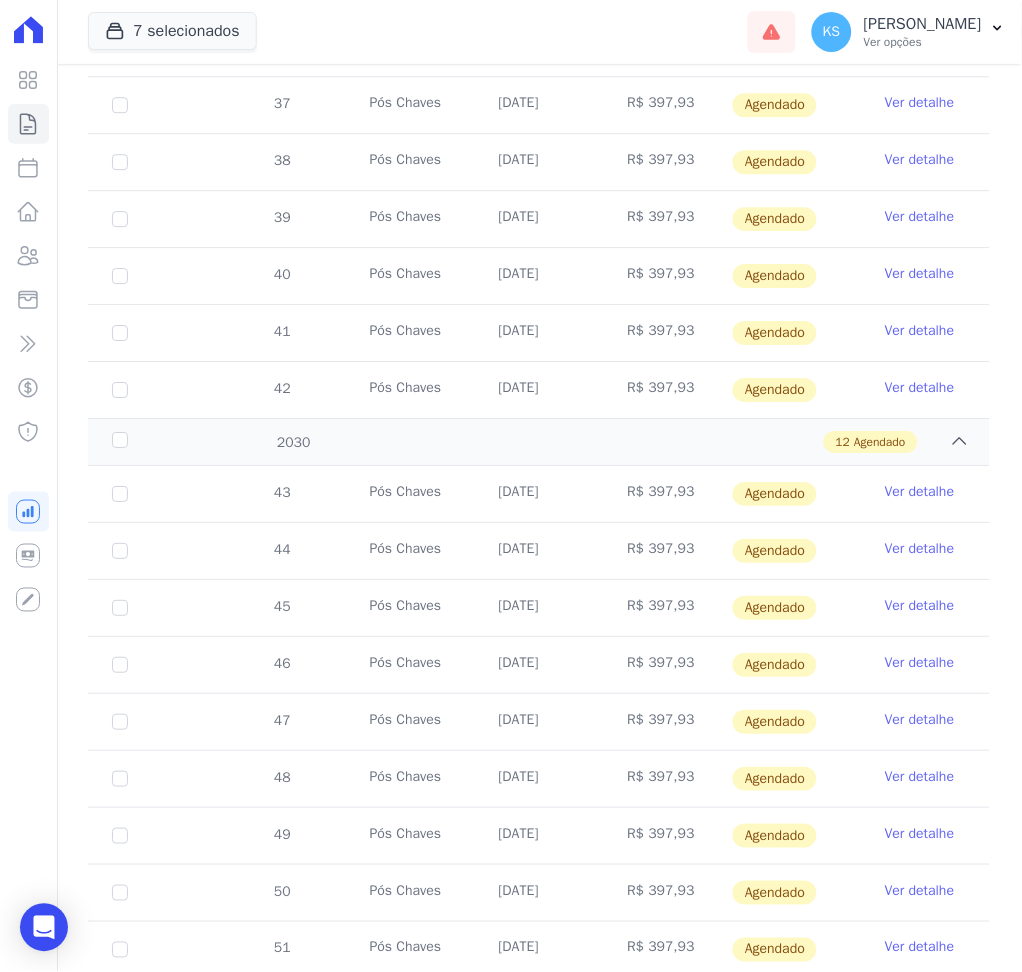scroll, scrollTop: 4371, scrollLeft: 0, axis: vertical 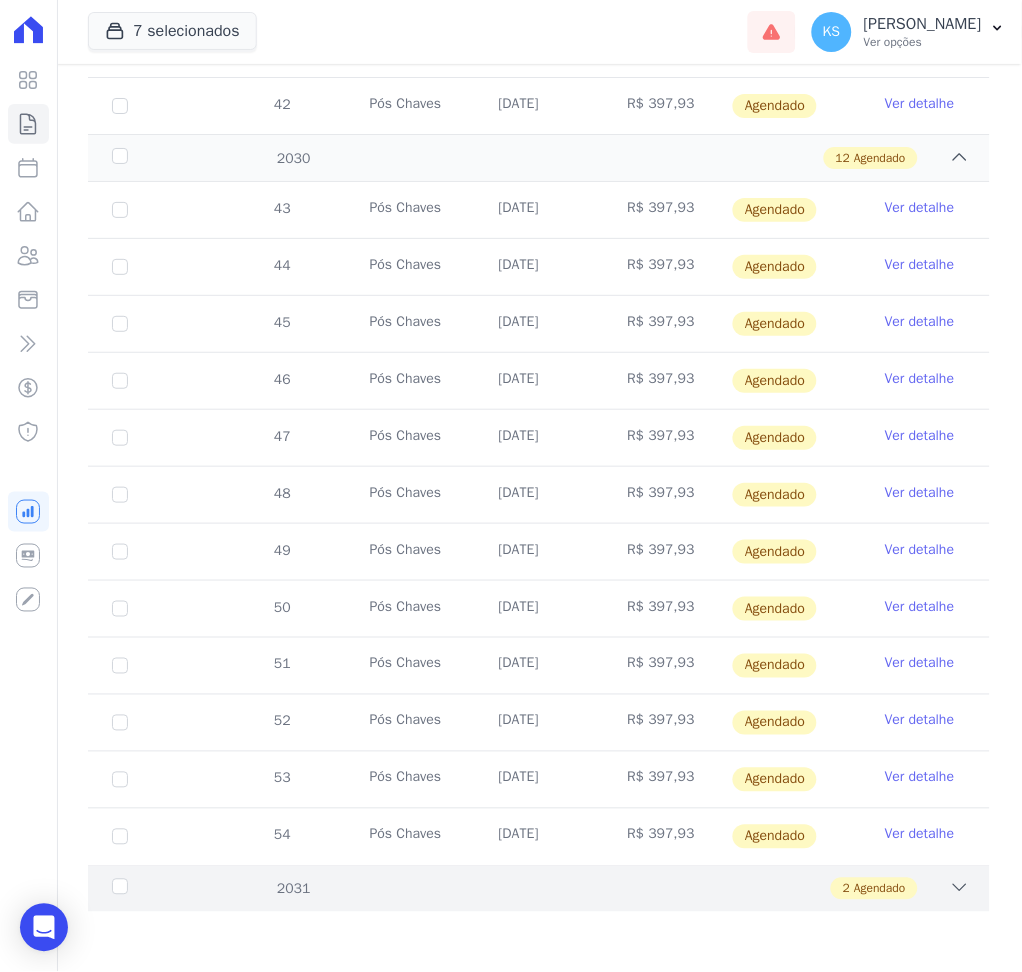 click on "2
Agendado" at bounding box center (582, 889) 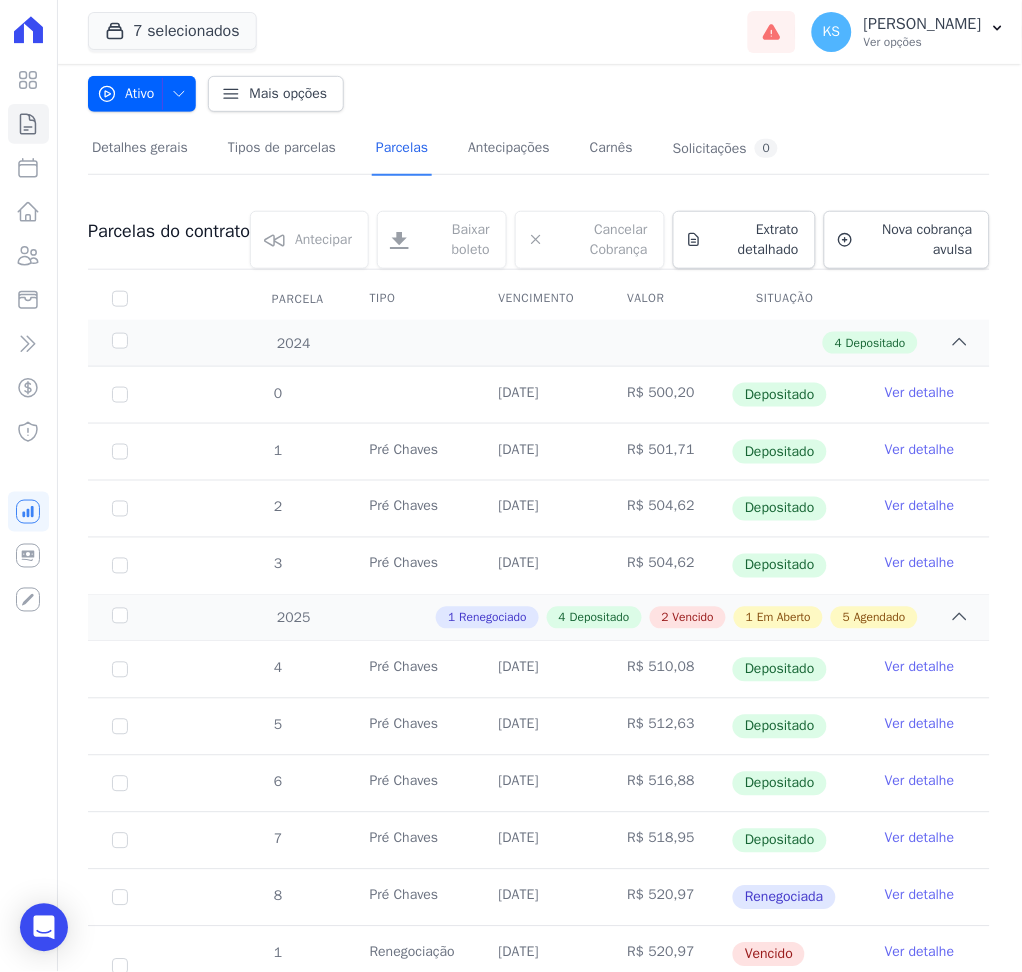scroll, scrollTop: 0, scrollLeft: 0, axis: both 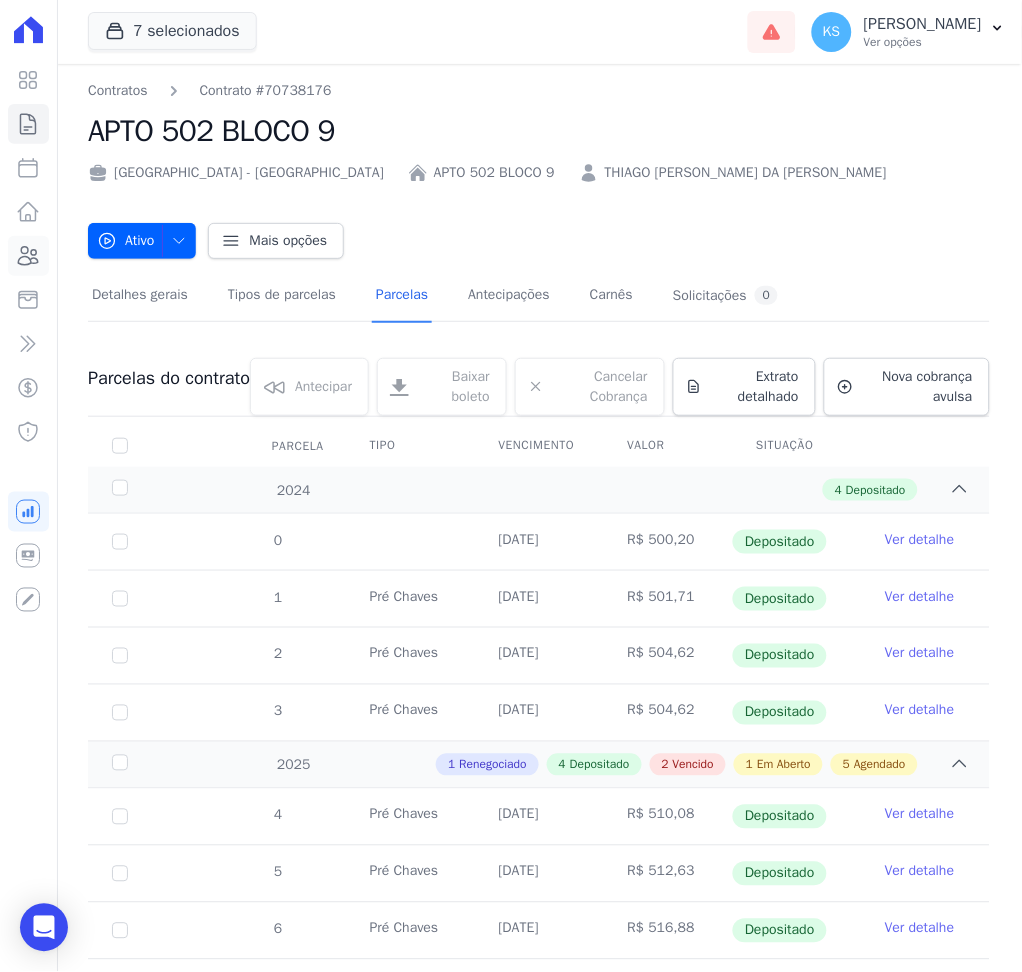 click 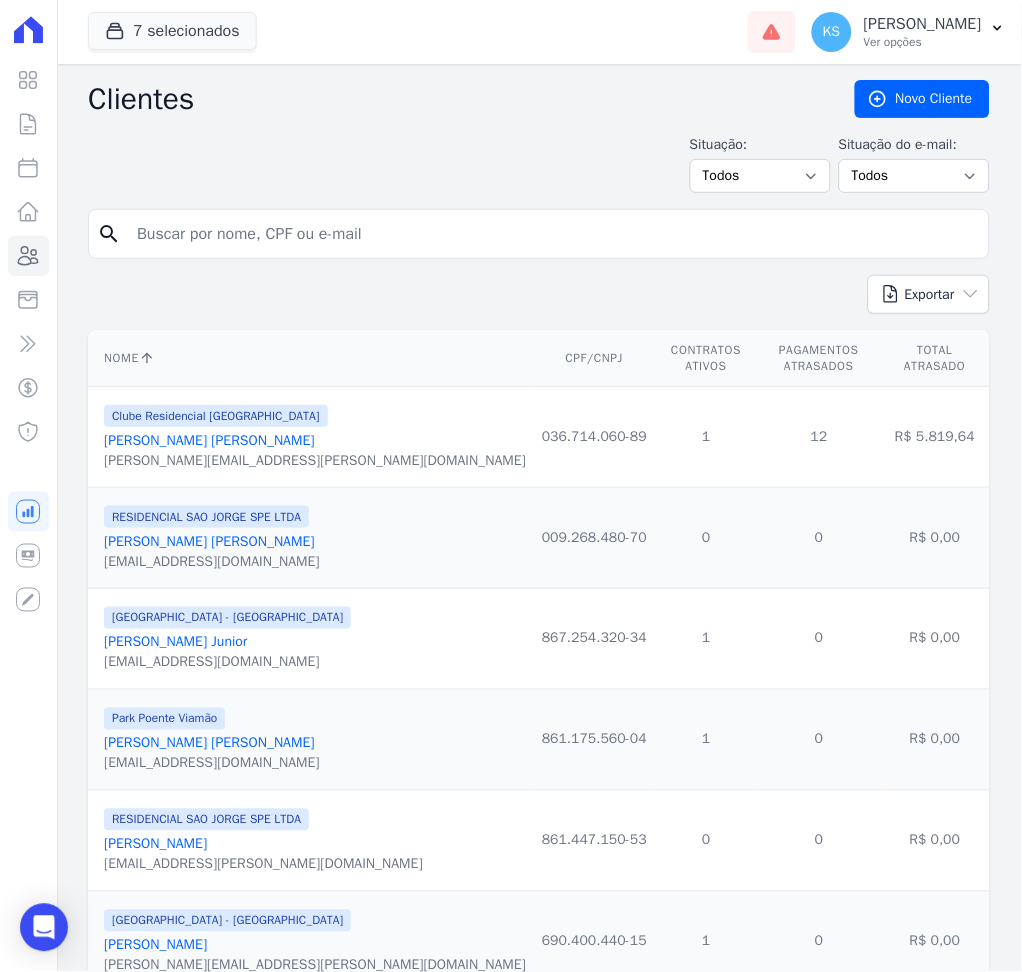 click at bounding box center (553, 234) 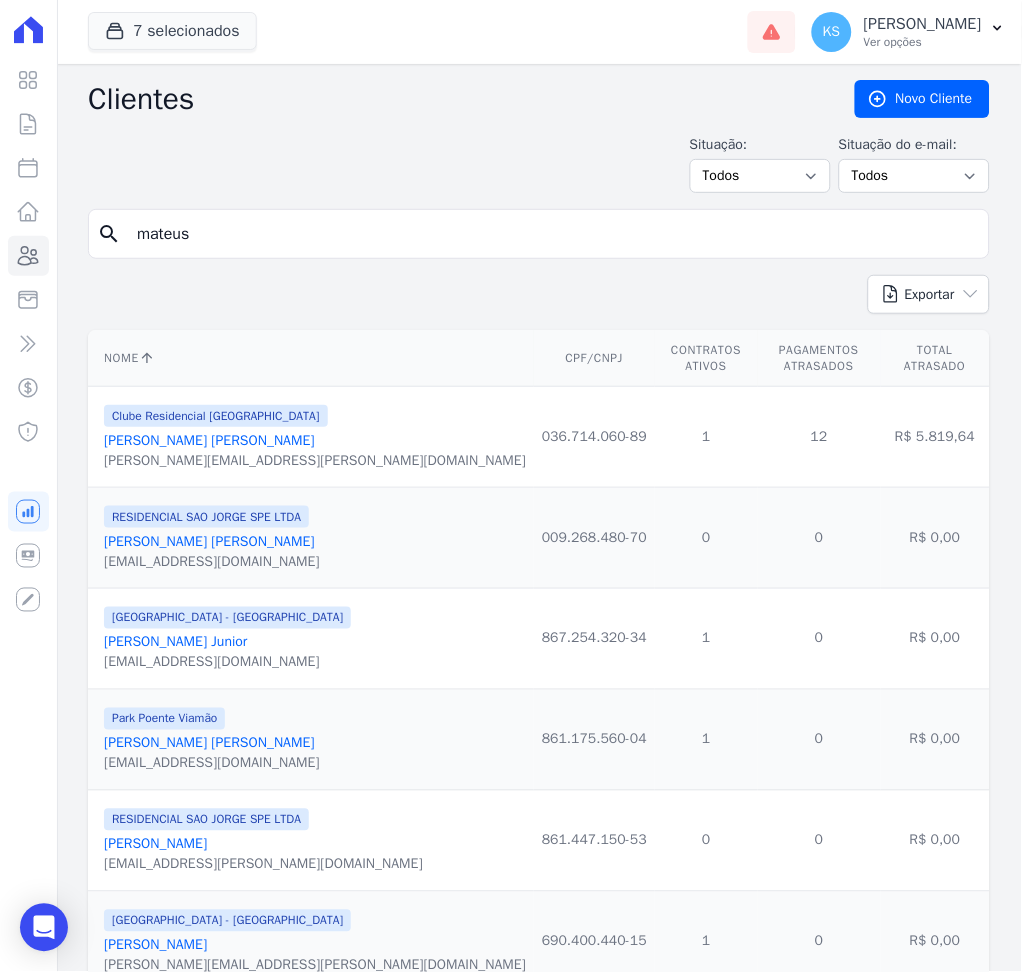 type on "[PERSON_NAME] [PERSON_NAME]" 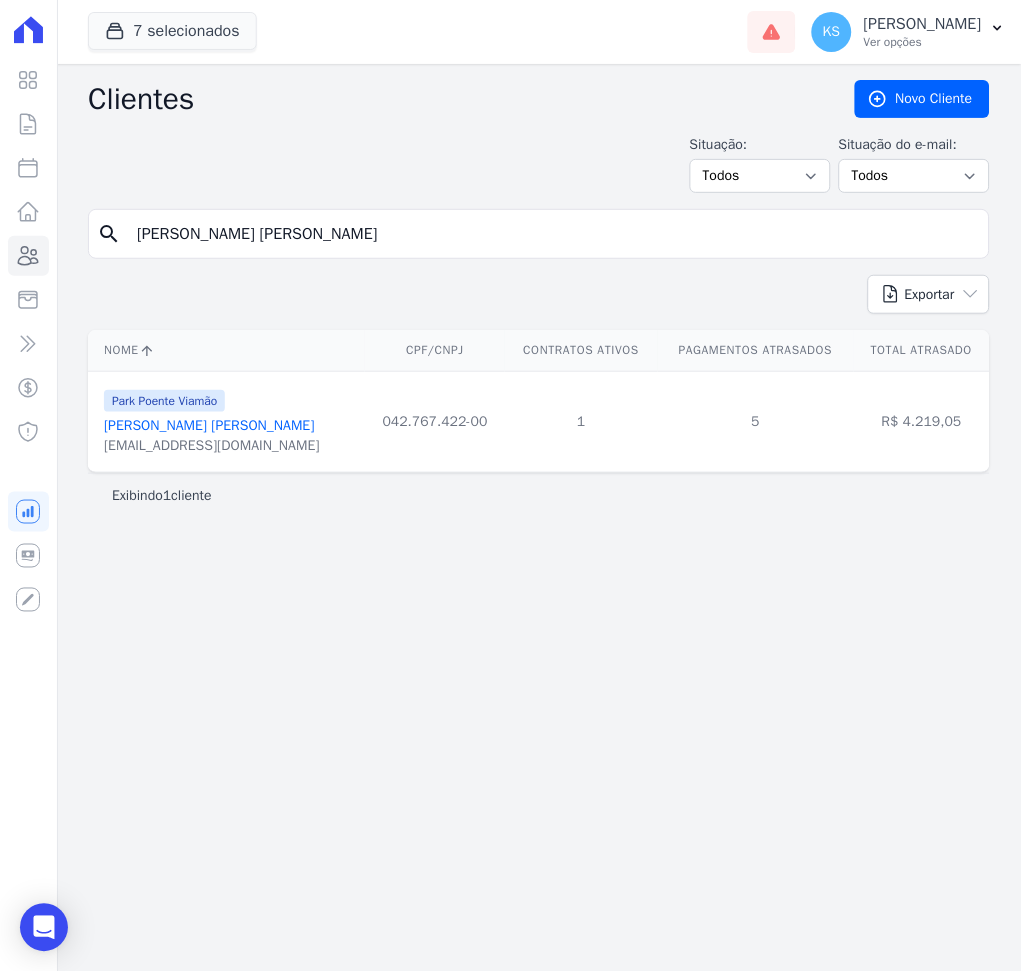 click on "[PERSON_NAME] [PERSON_NAME]" at bounding box center [209, 425] 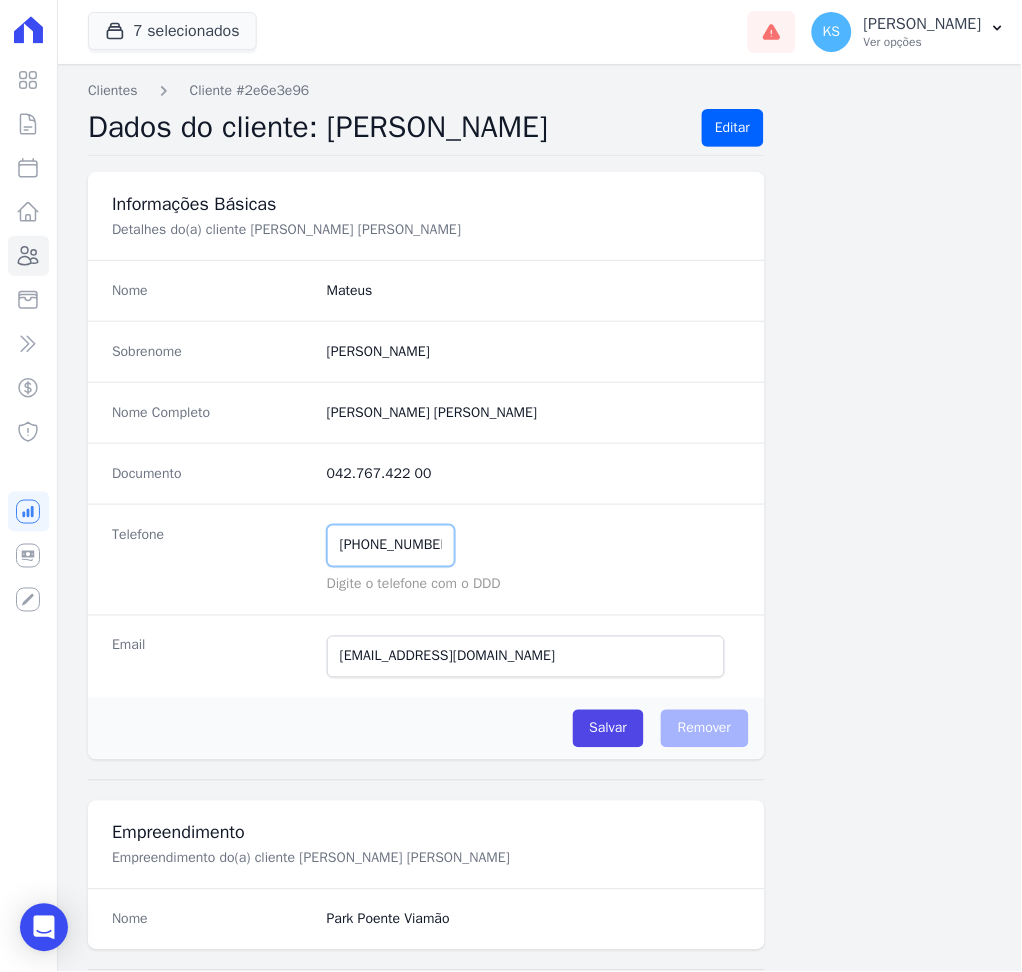 drag, startPoint x: 435, startPoint y: 548, endPoint x: 276, endPoint y: 556, distance: 159.20113 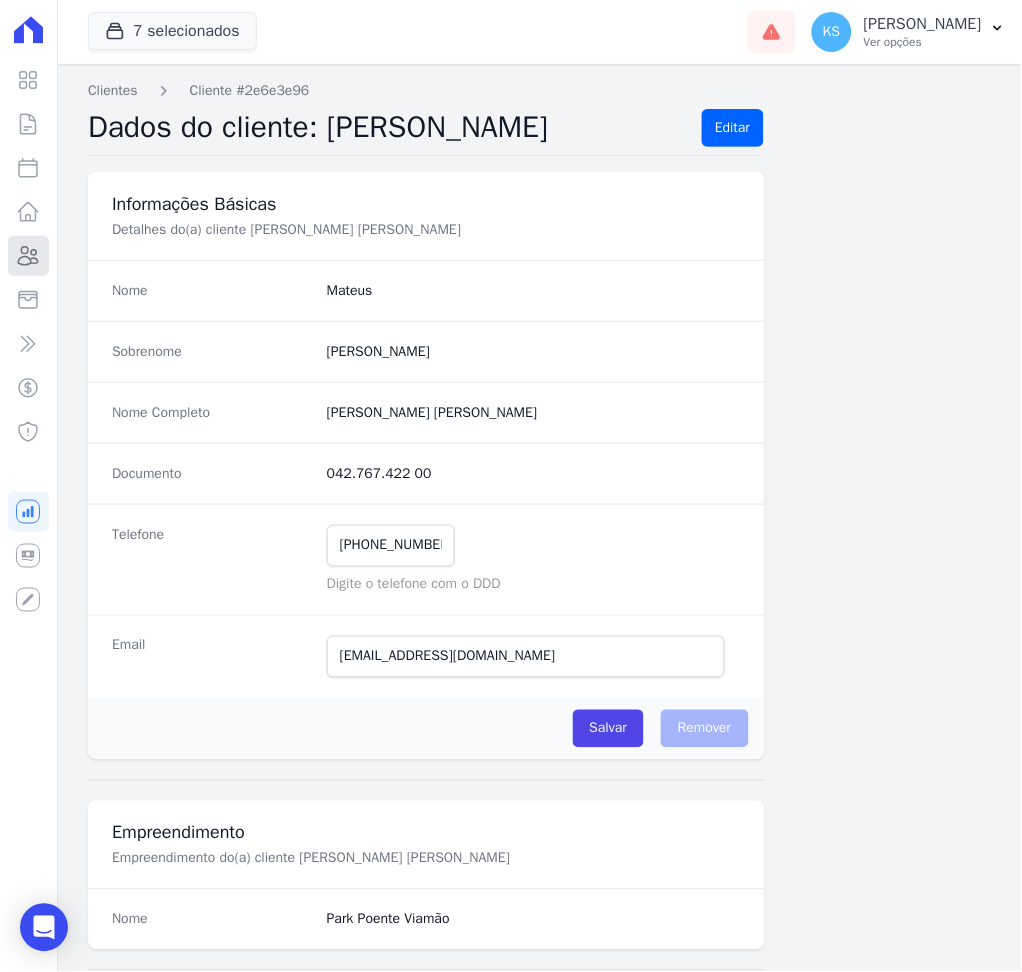 click 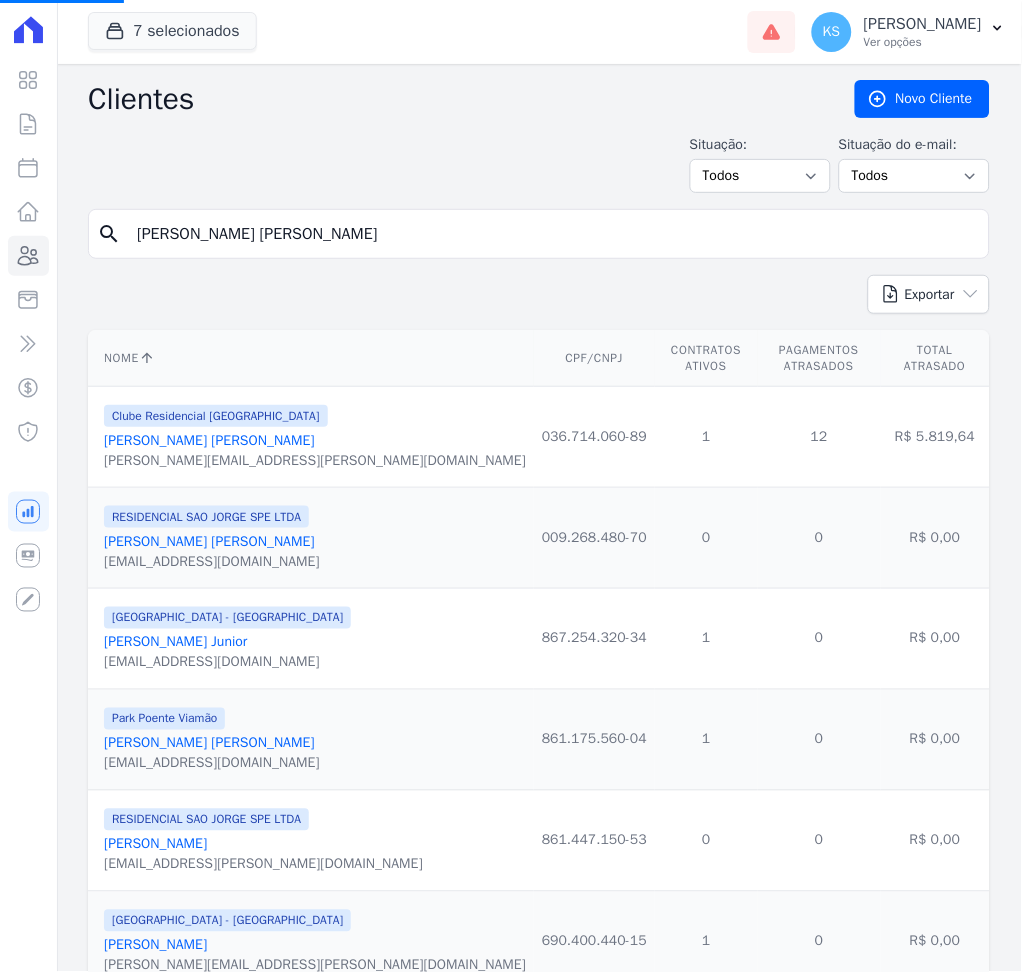 click on "[PERSON_NAME] [PERSON_NAME]" at bounding box center [553, 234] 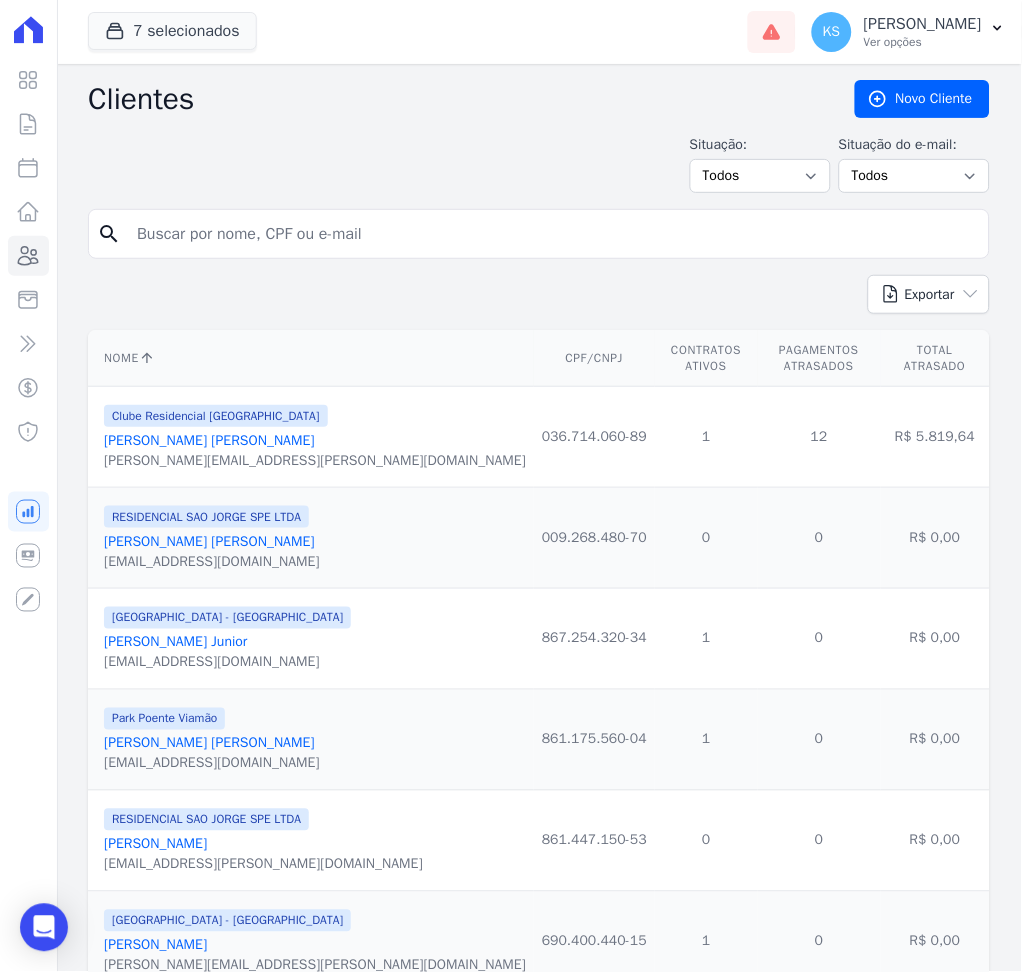 click at bounding box center (553, 234) 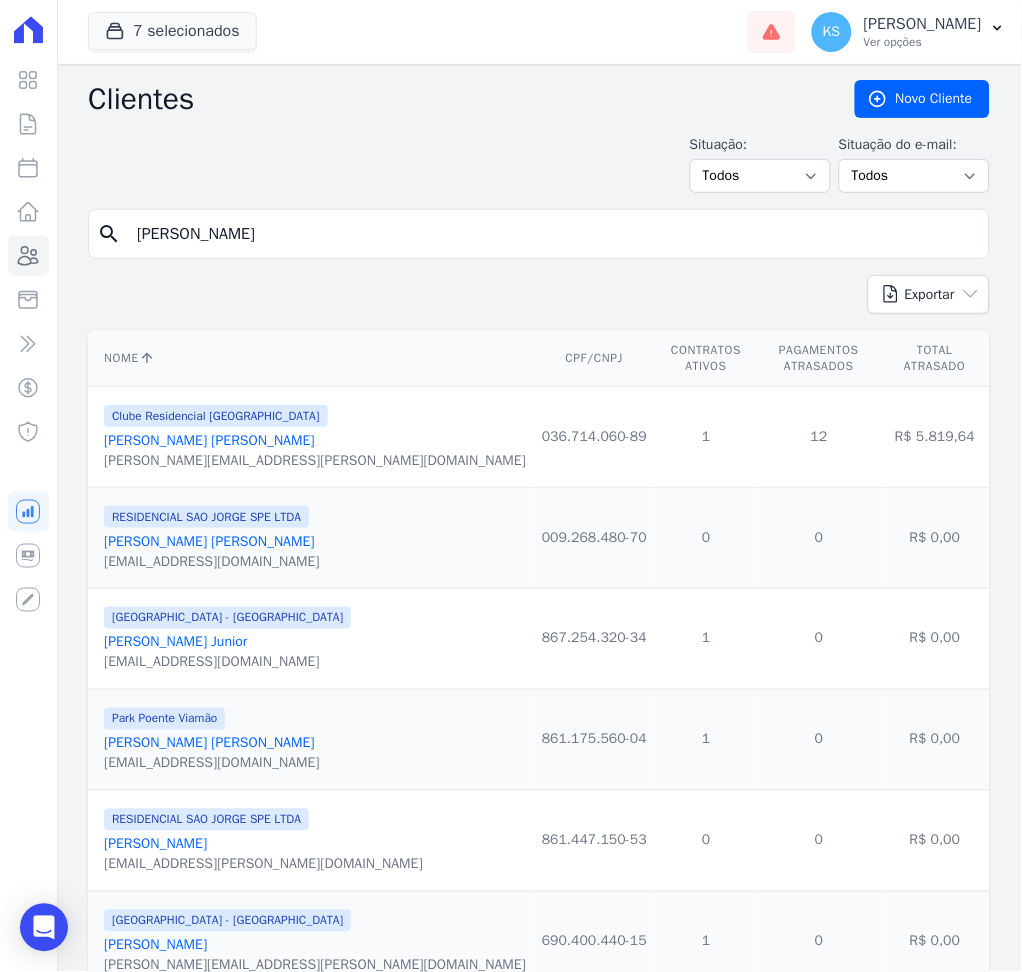 type on "[PERSON_NAME] [PERSON_NAME]" 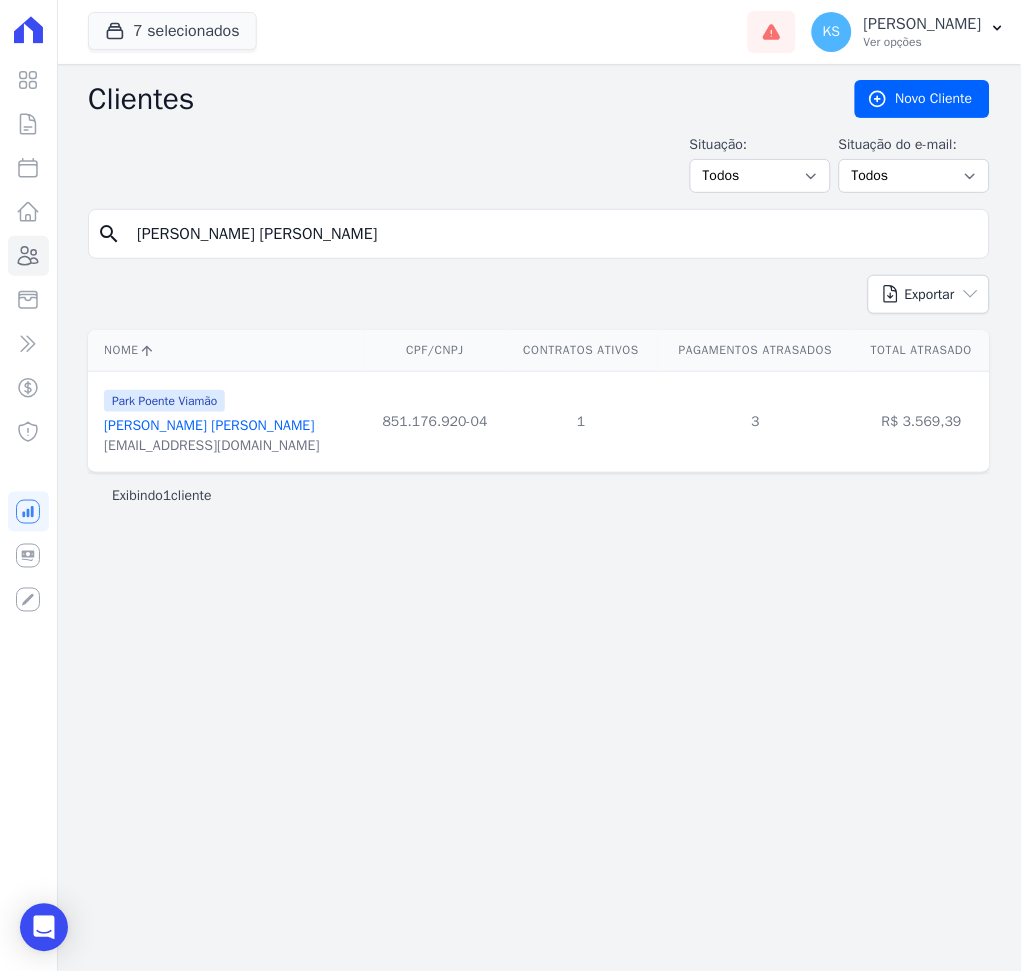 click on "[PERSON_NAME] [PERSON_NAME]" at bounding box center [209, 425] 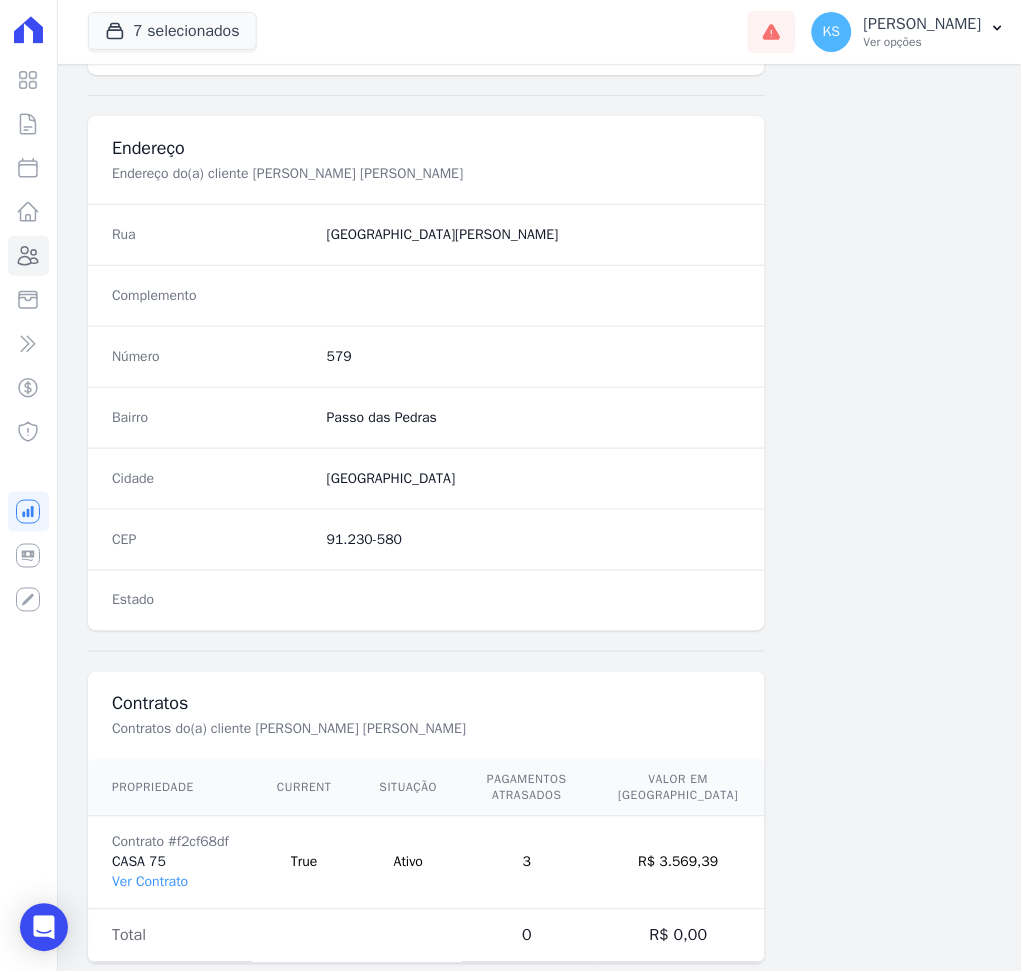 scroll, scrollTop: 916, scrollLeft: 0, axis: vertical 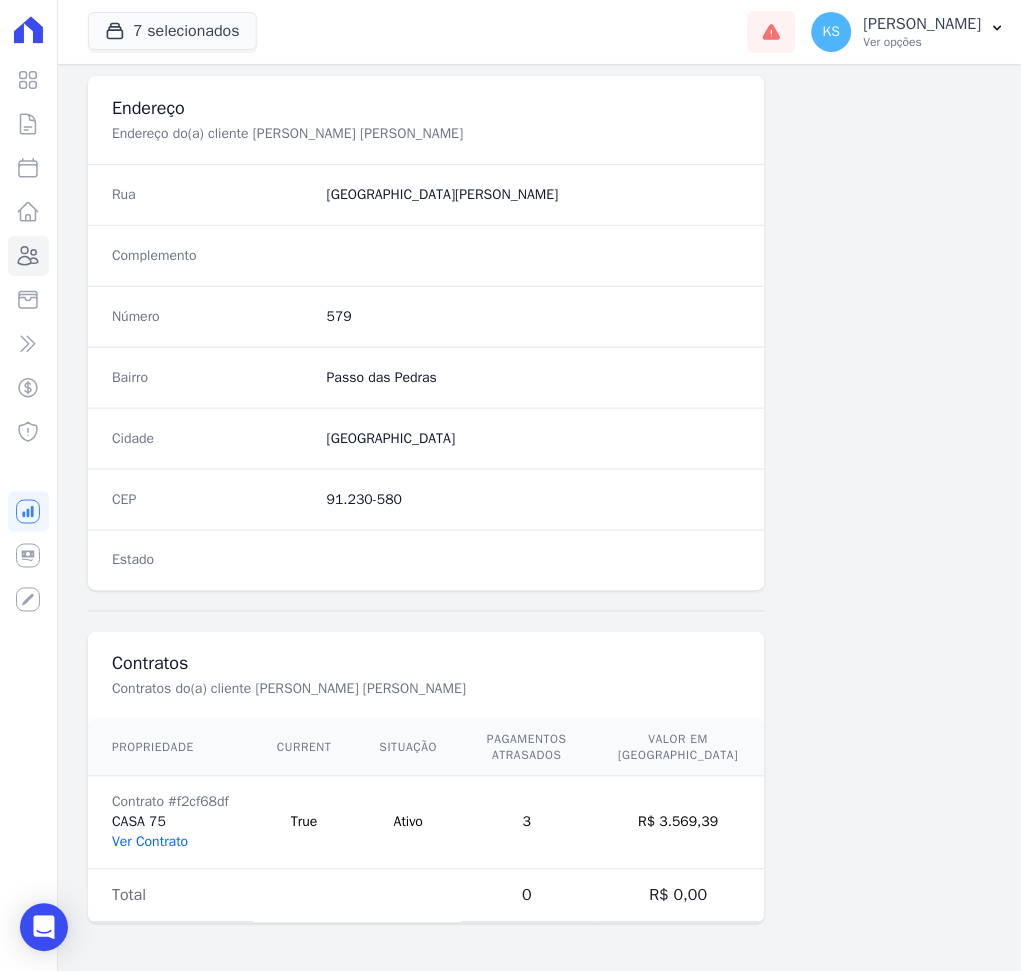 click on "Ver Contrato" at bounding box center (150, 842) 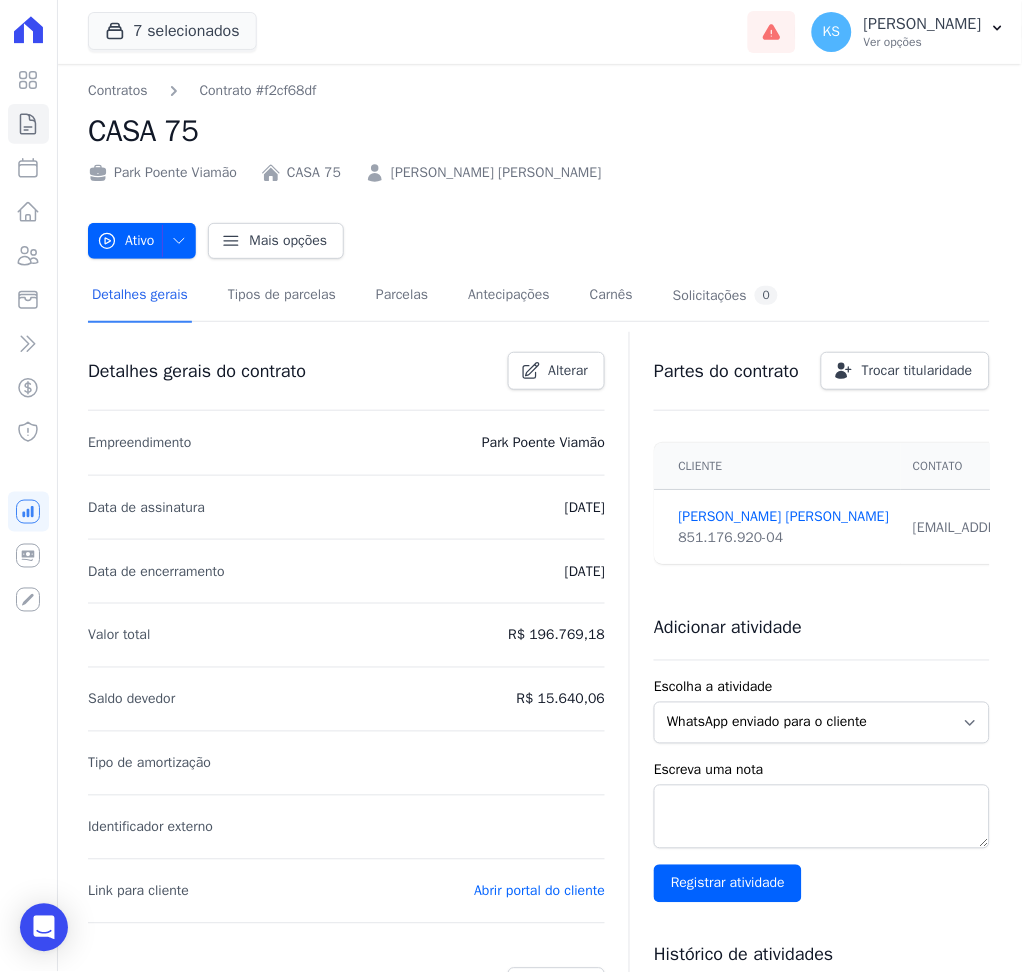 click on "Detalhes gerais
Tipos de parcelas
[GEOGRAPHIC_DATA]
Antecipações
[PERSON_NAME]
Solicitações
0
Detalhes gerais do contrato
Alterar
Empreendimento
Park Poente Viamão
Data de assinatura
[DATE]
Data de encerramento
[DATE]
Valor total
R$ 196.769,18" at bounding box center (539, 1902) 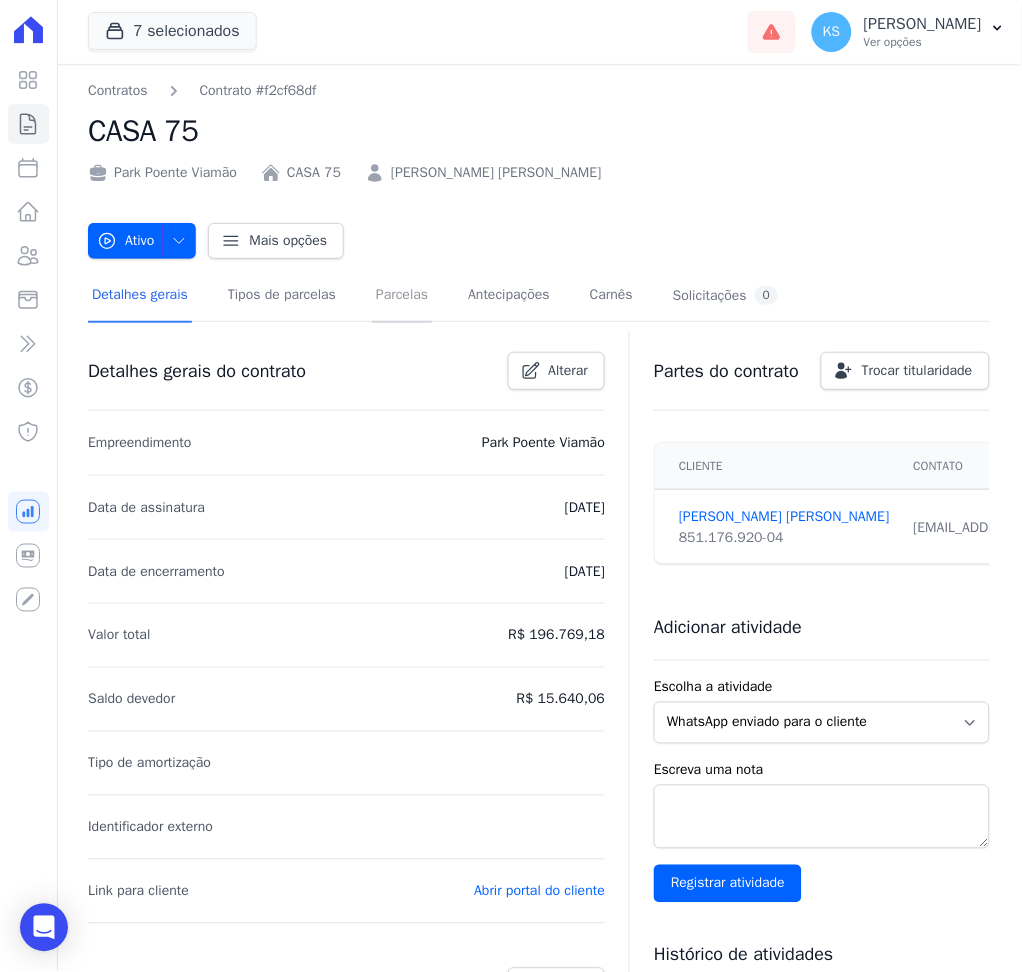 click on "Parcelas" at bounding box center [402, 296] 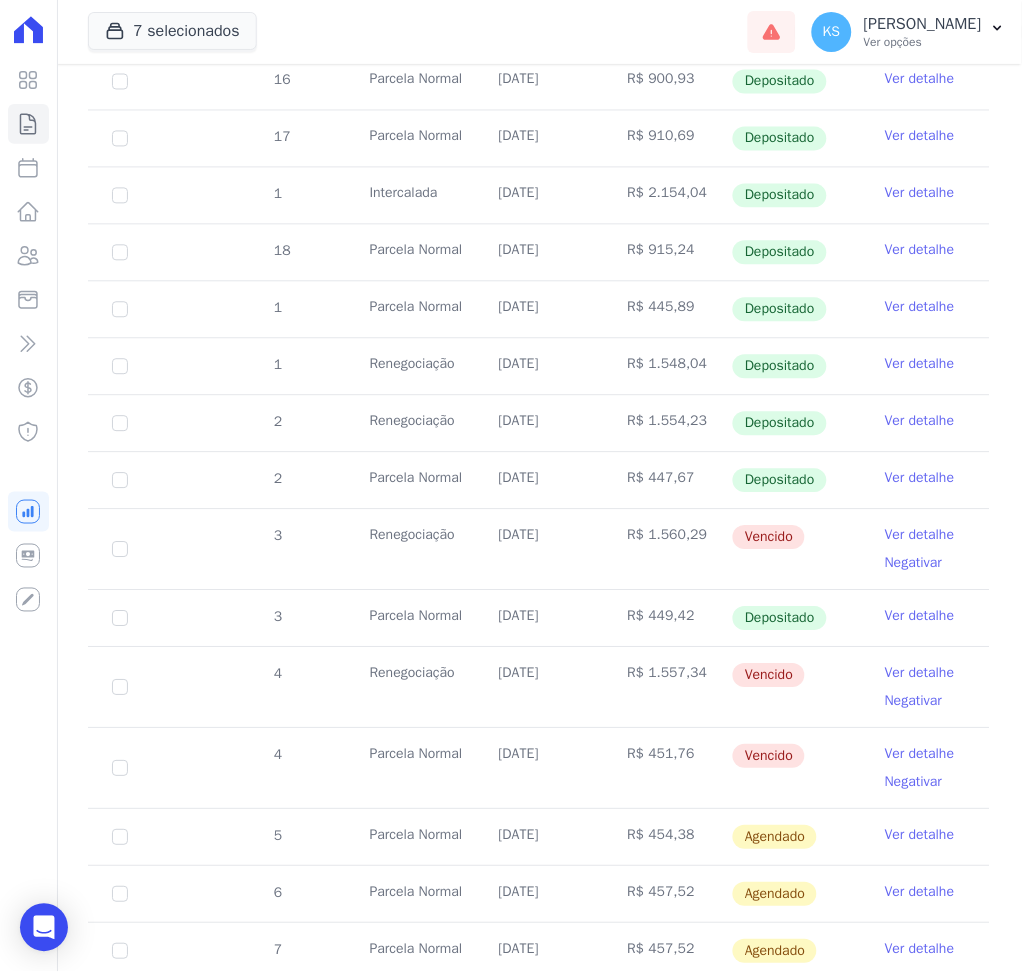 scroll, scrollTop: 800, scrollLeft: 0, axis: vertical 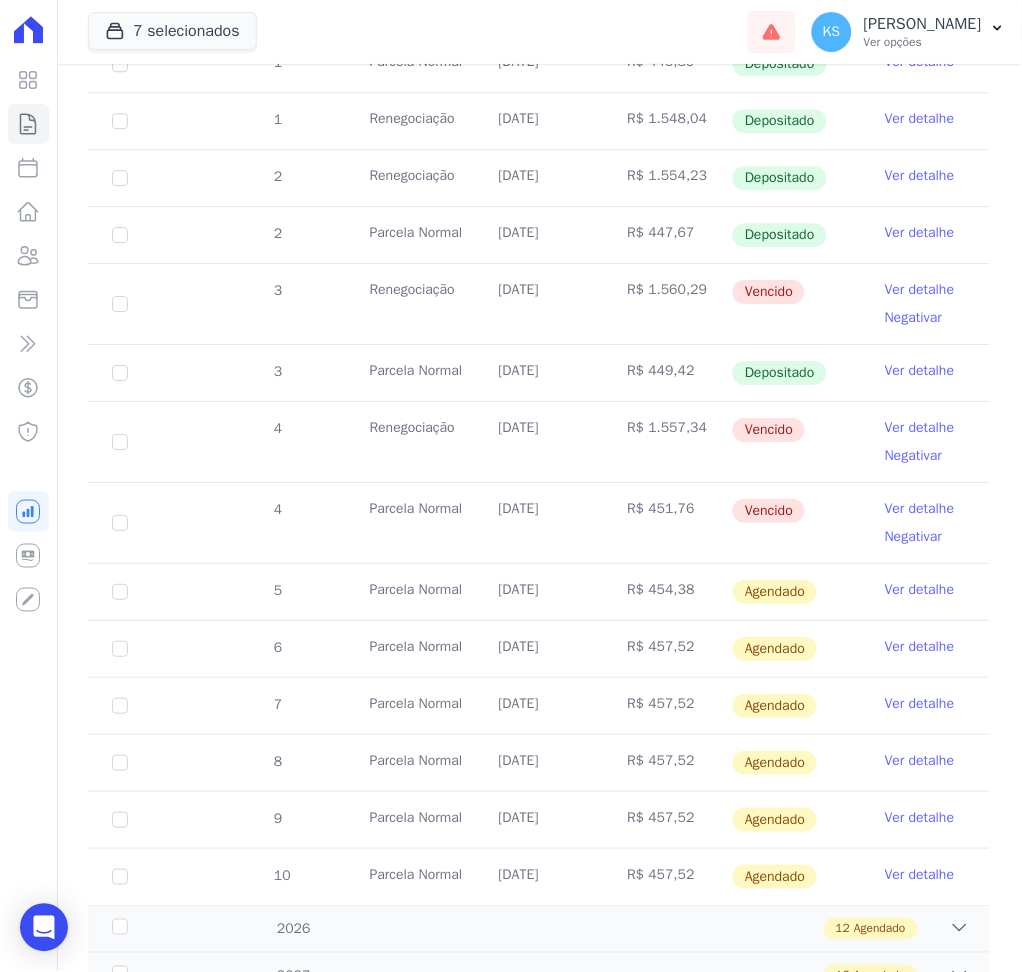 drag, startPoint x: 568, startPoint y: 306, endPoint x: 724, endPoint y: 303, distance: 156.02884 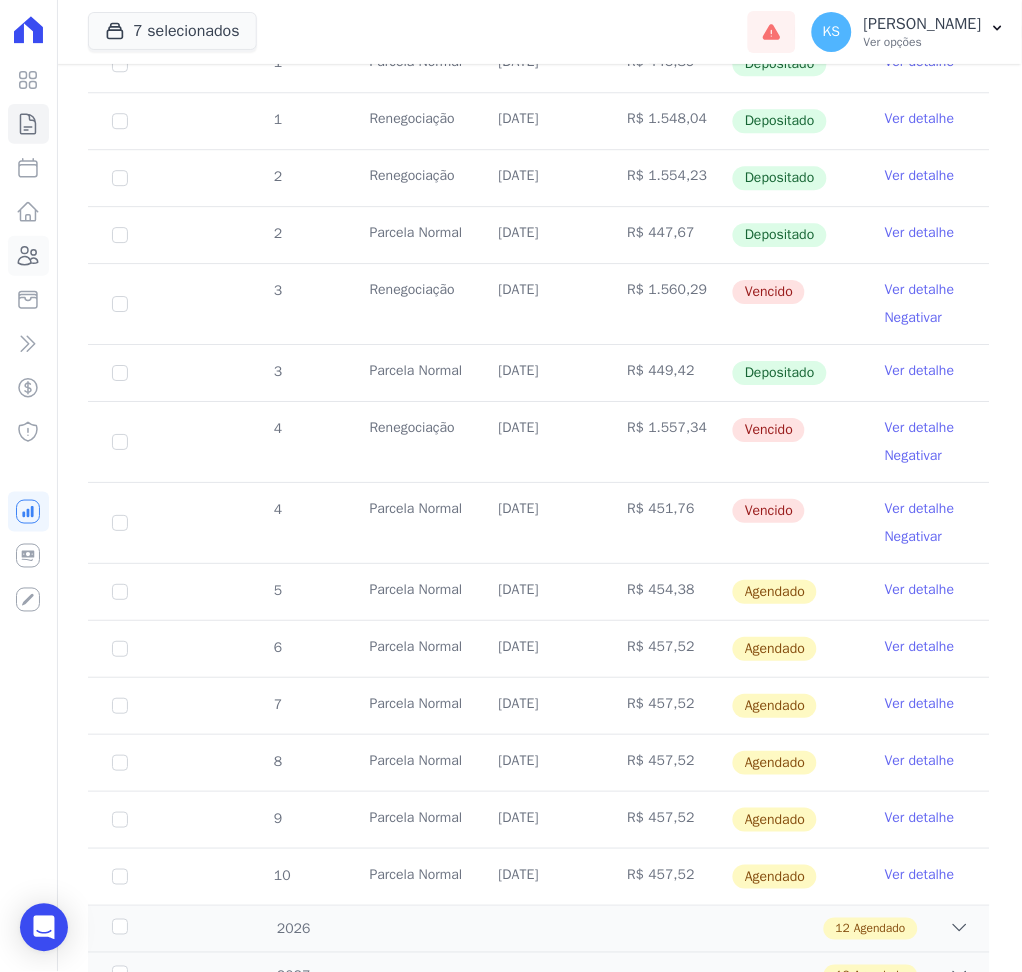 click 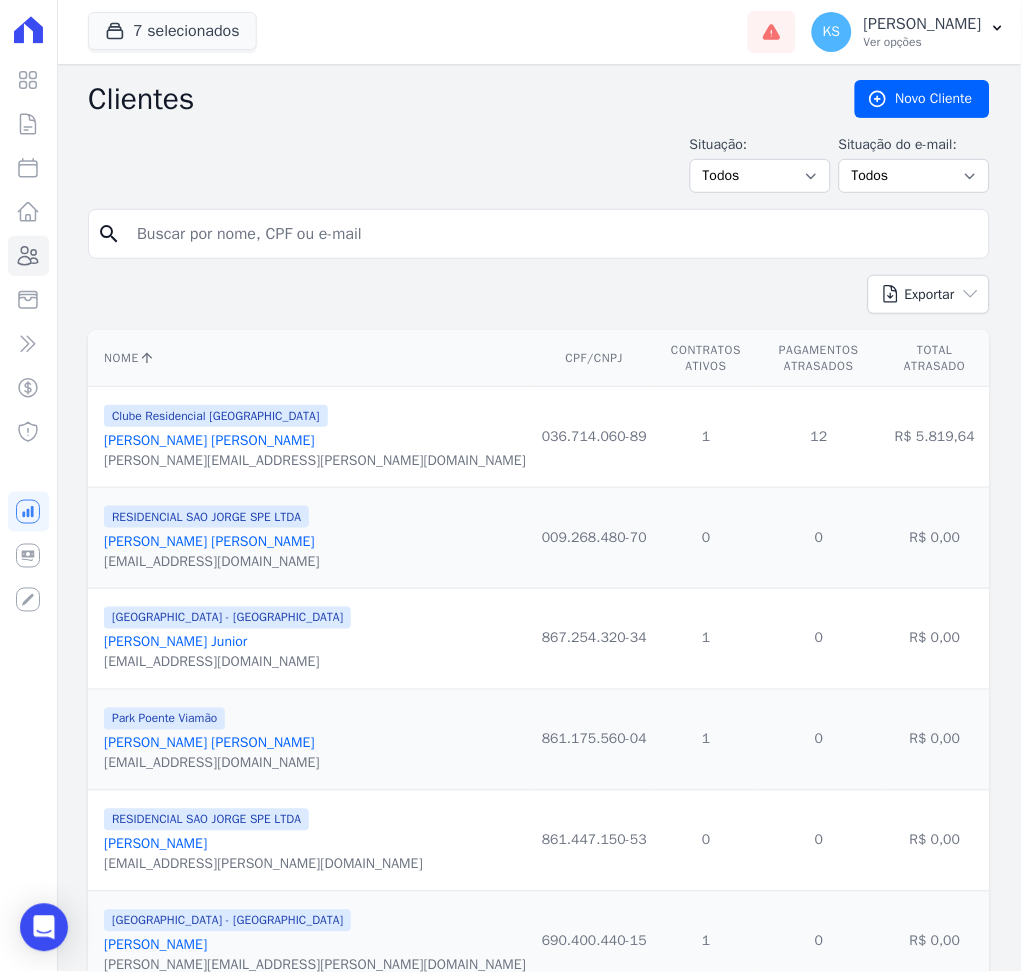 click at bounding box center [553, 234] 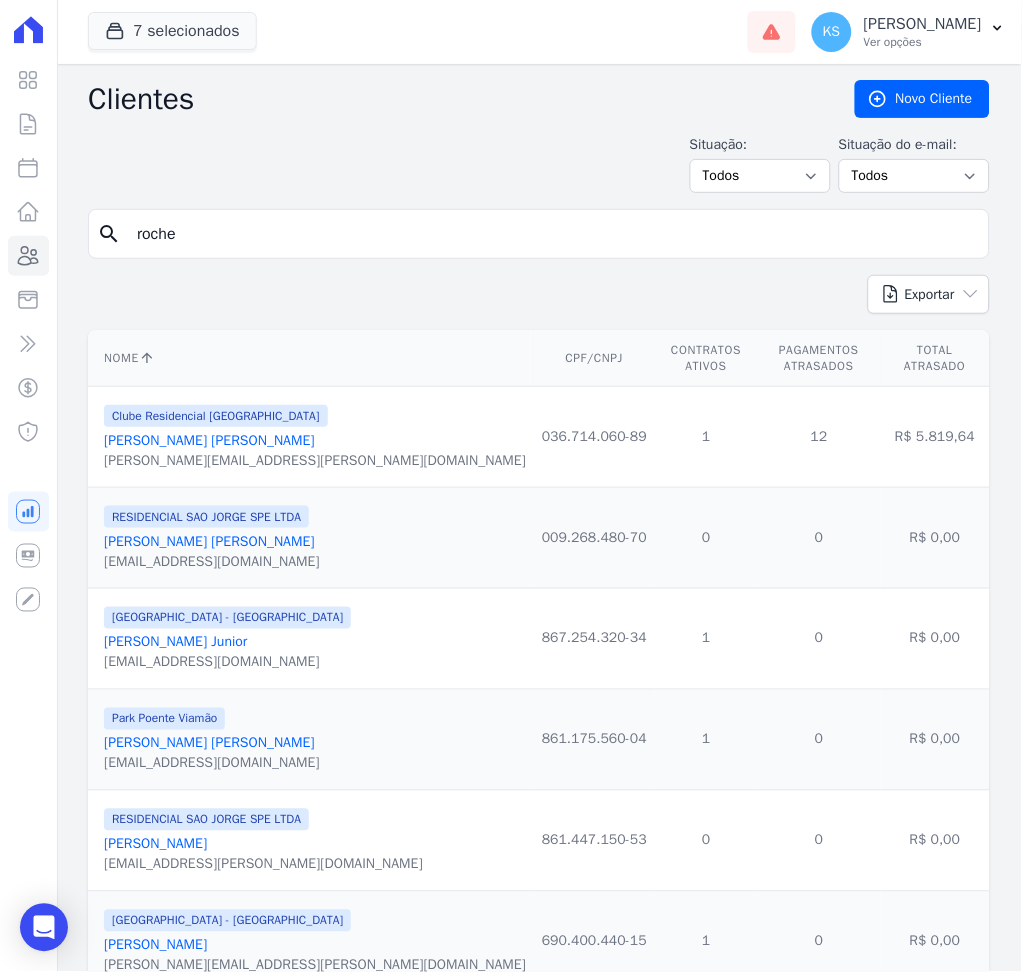 type on "Rochelly [PERSON_NAME]" 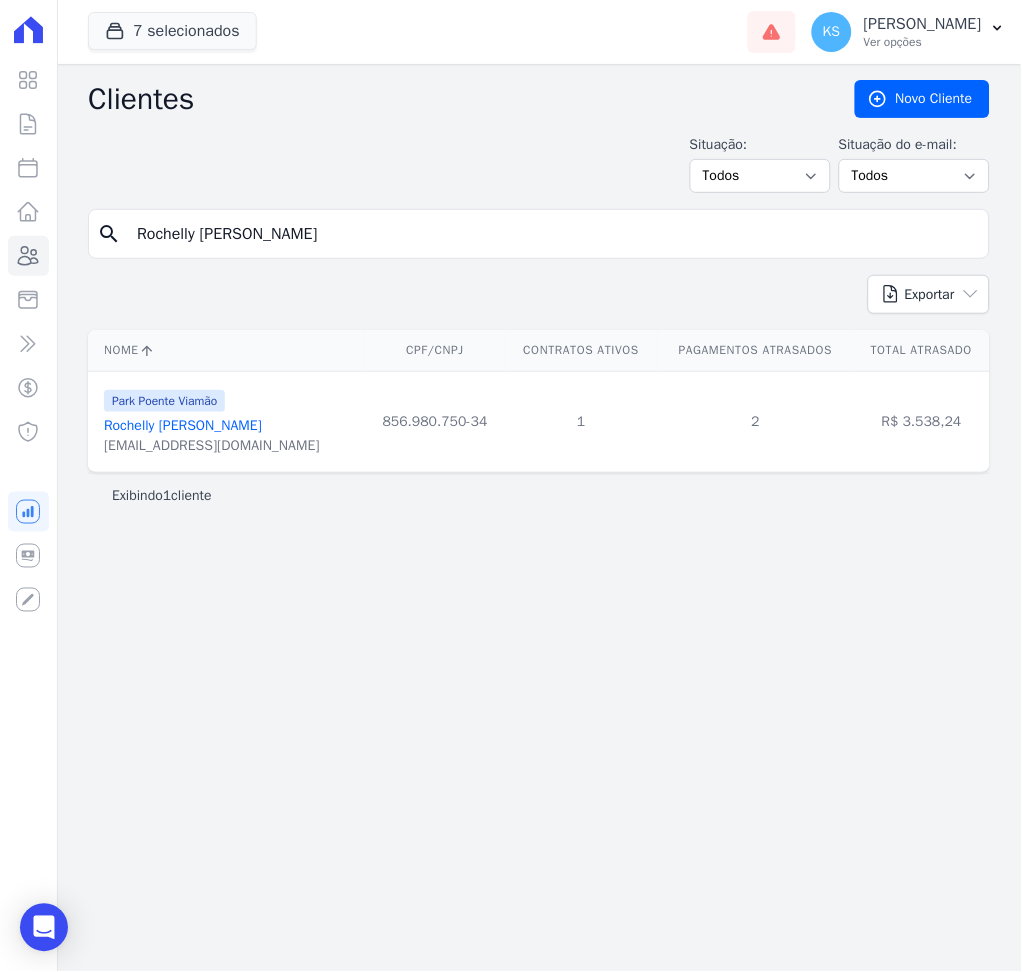 click on "Rochelly [PERSON_NAME]" at bounding box center [183, 425] 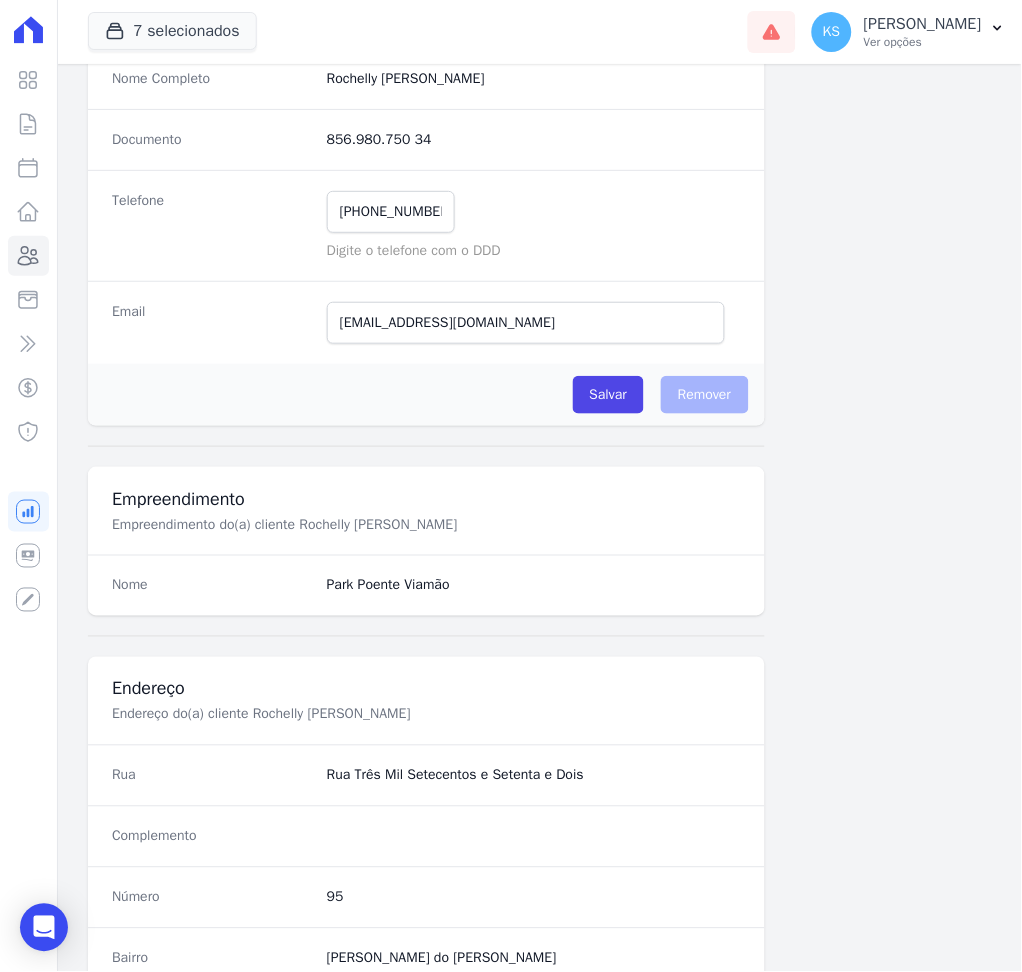 scroll, scrollTop: 916, scrollLeft: 0, axis: vertical 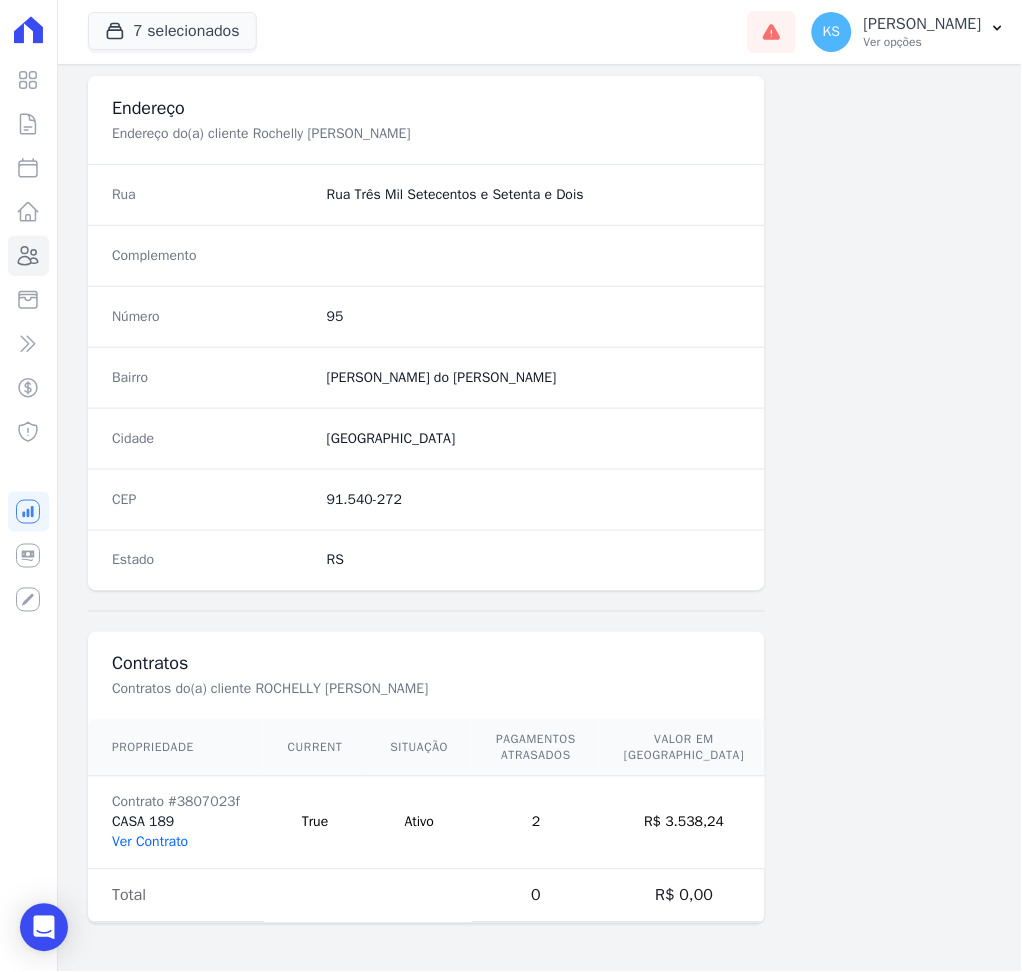 click on "Ver Contrato" at bounding box center [150, 842] 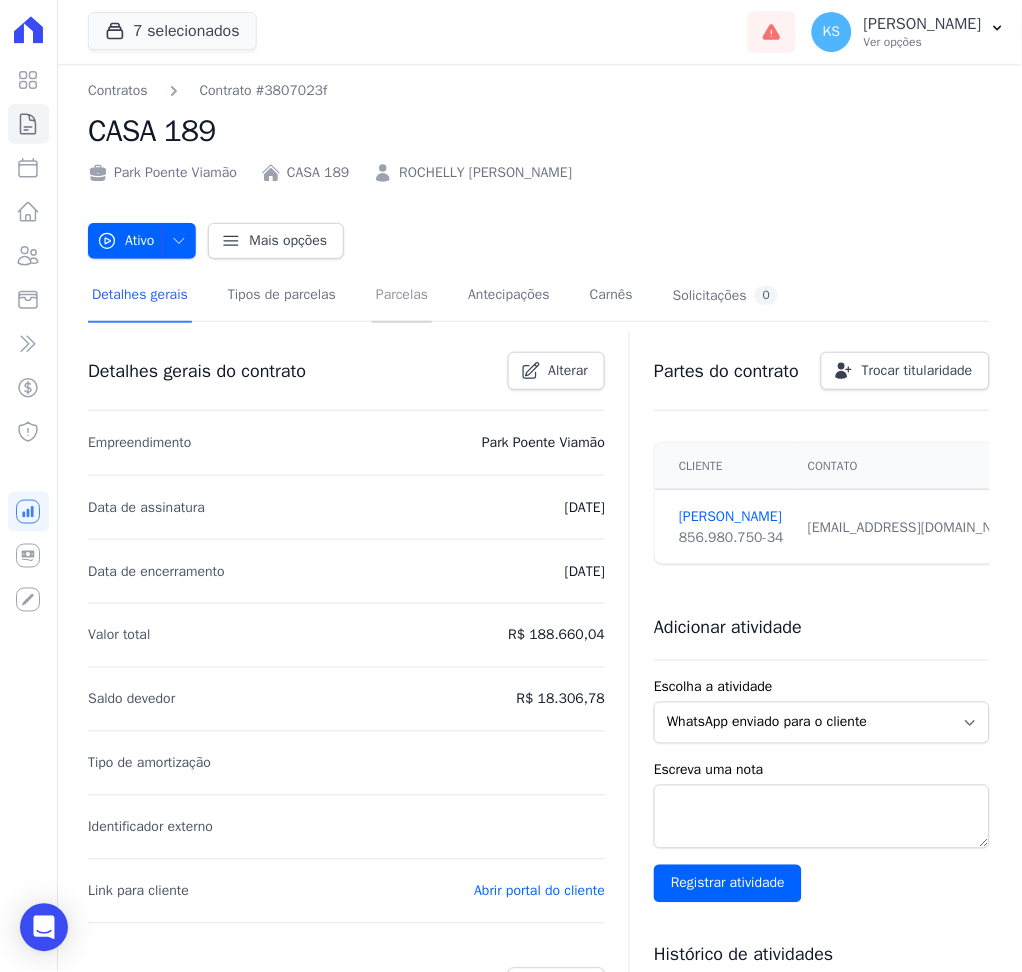 click on "Parcelas" at bounding box center (402, 296) 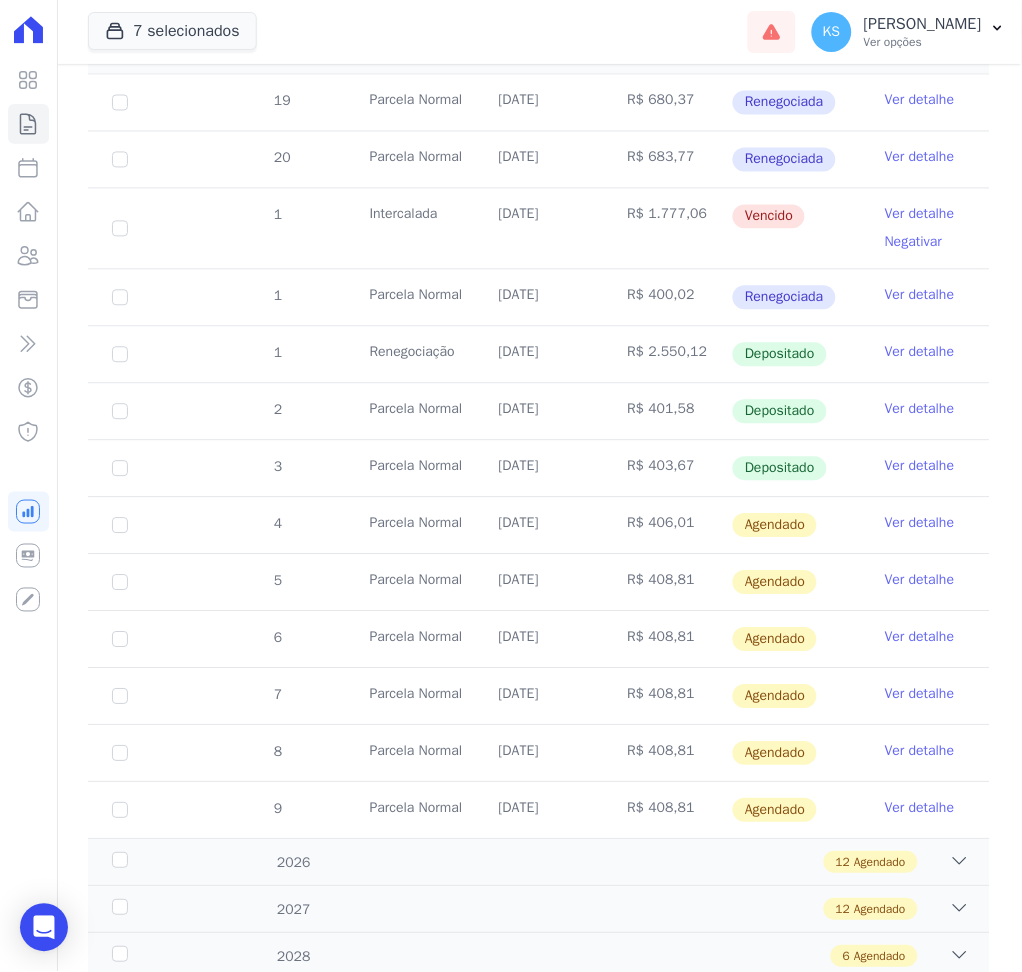 scroll, scrollTop: 0, scrollLeft: 0, axis: both 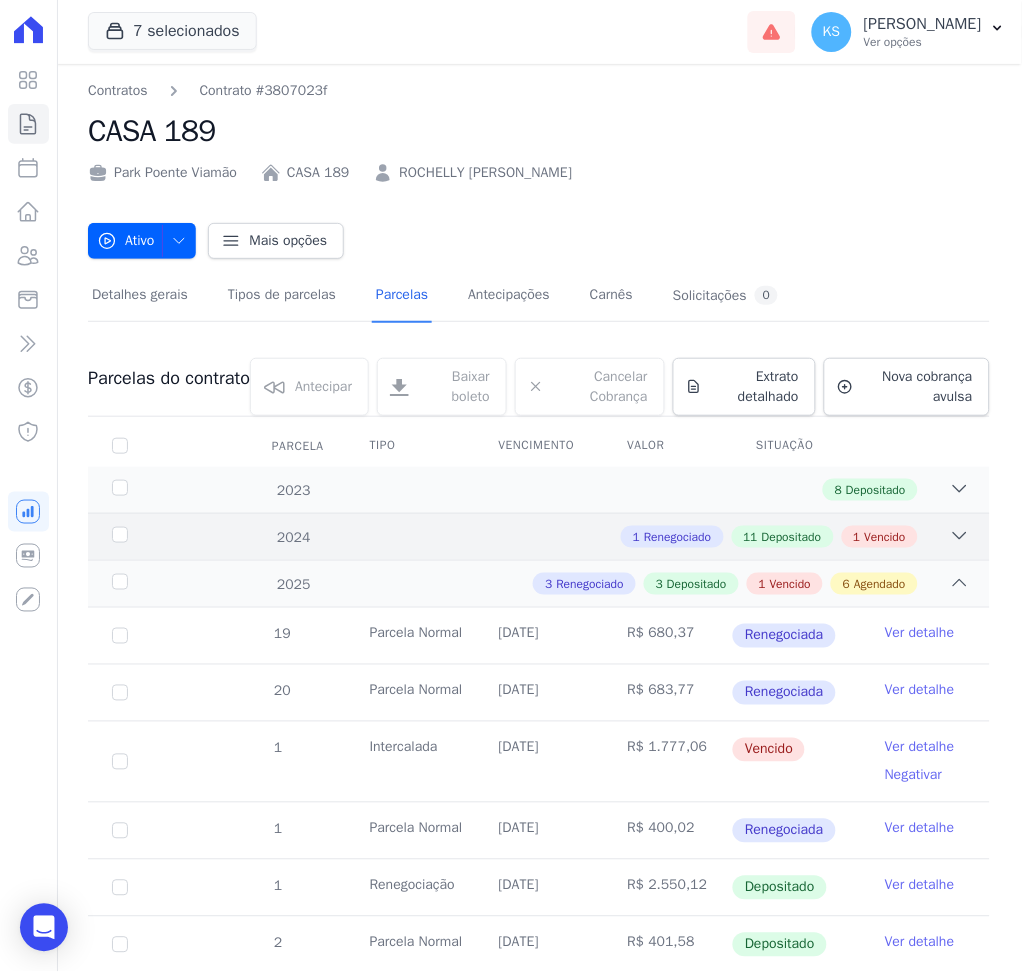 drag, startPoint x: 941, startPoint y: 538, endPoint x: 942, endPoint y: 526, distance: 12.0415945 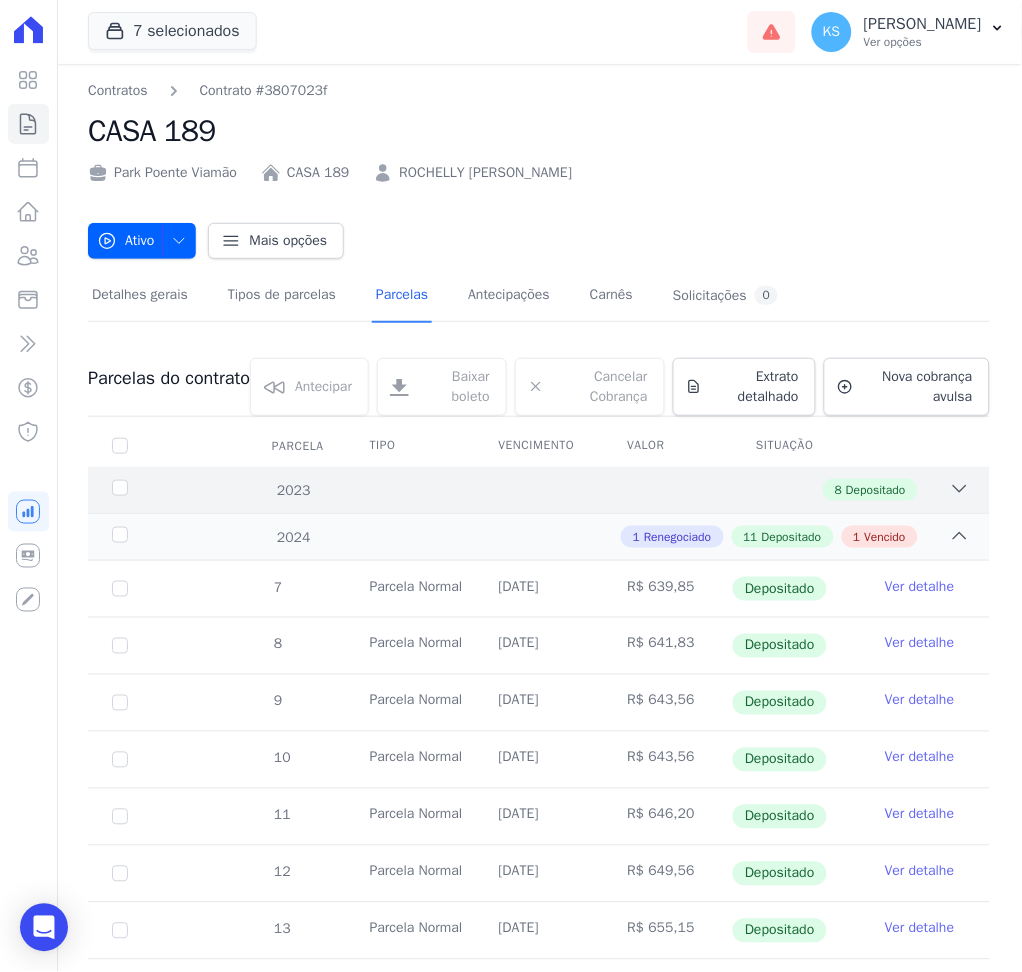 click 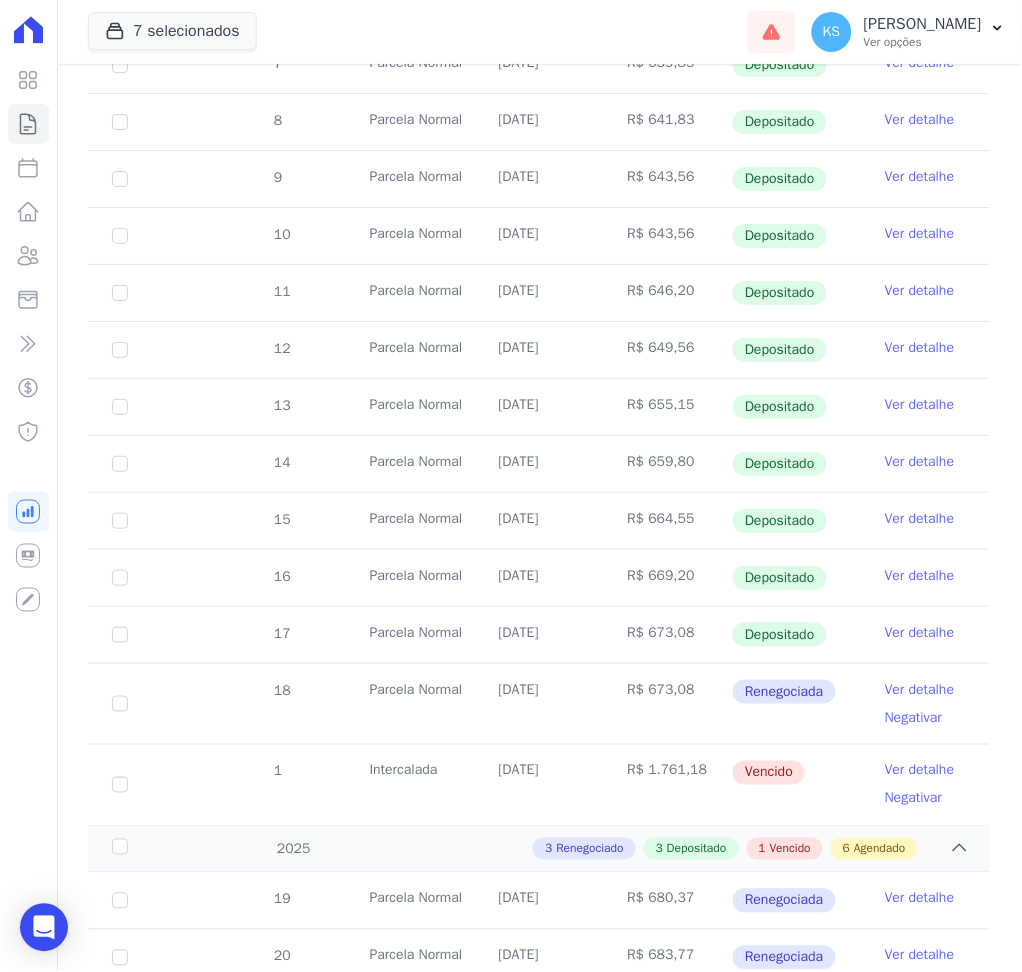 scroll, scrollTop: 1466, scrollLeft: 0, axis: vertical 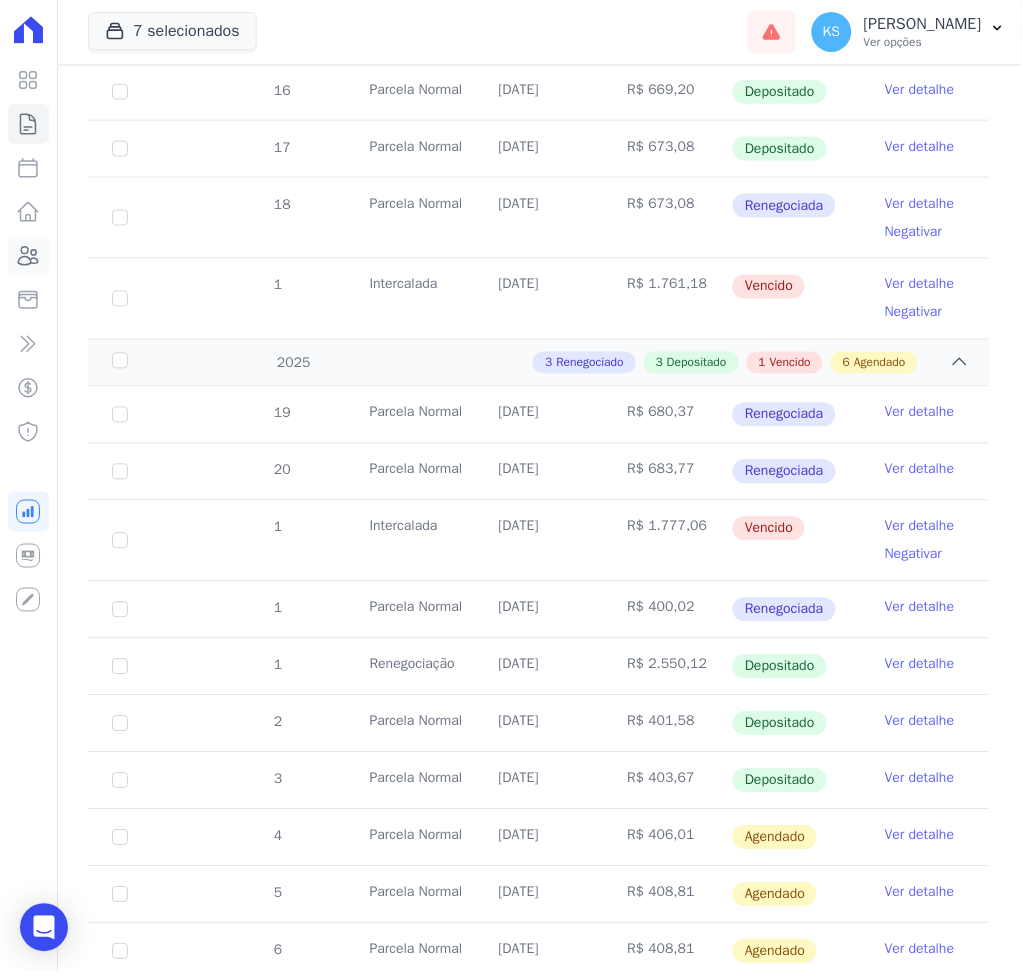 click 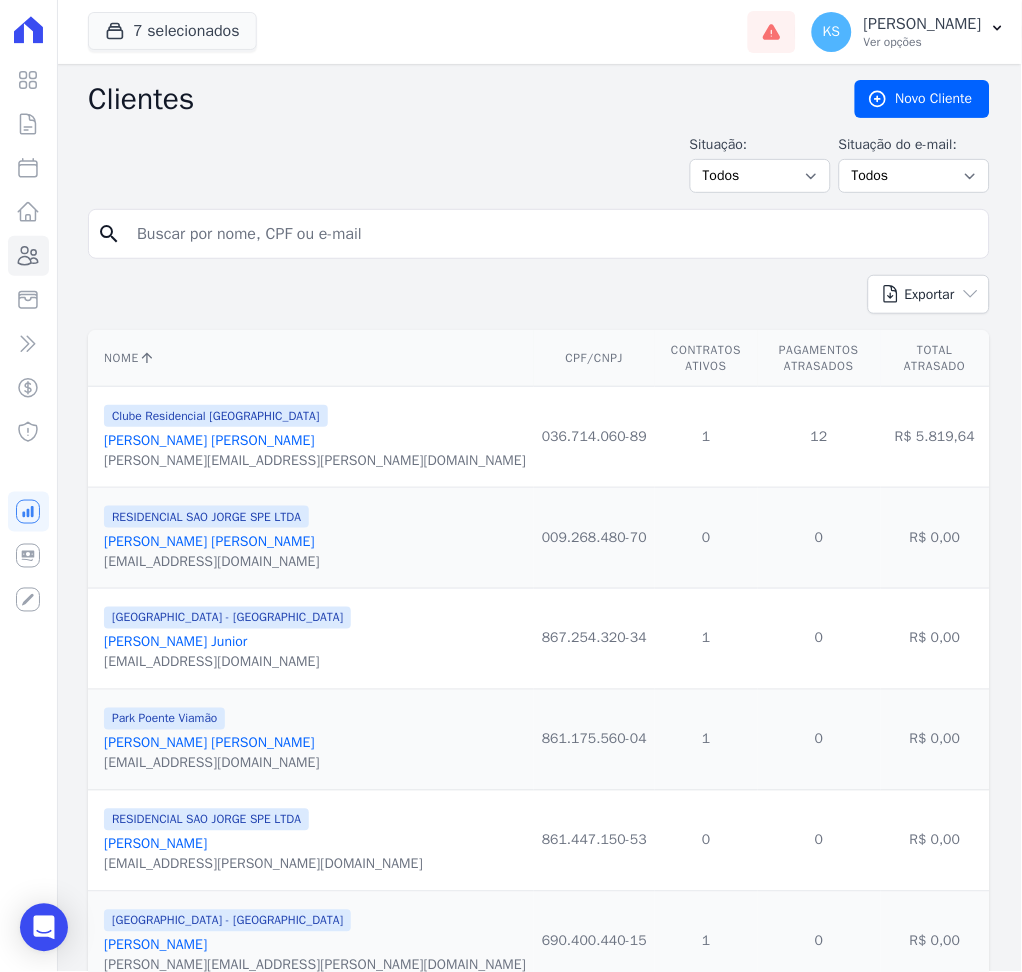 click at bounding box center (553, 234) 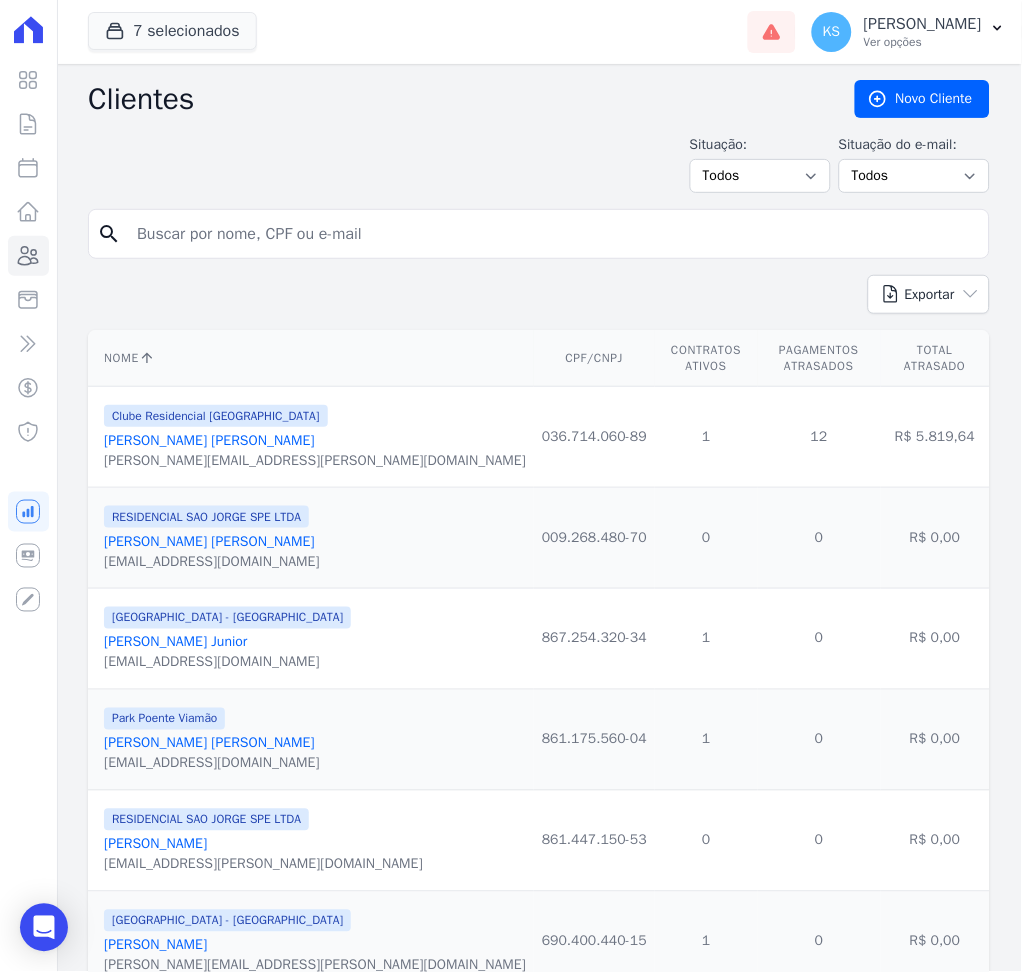 type on "t" 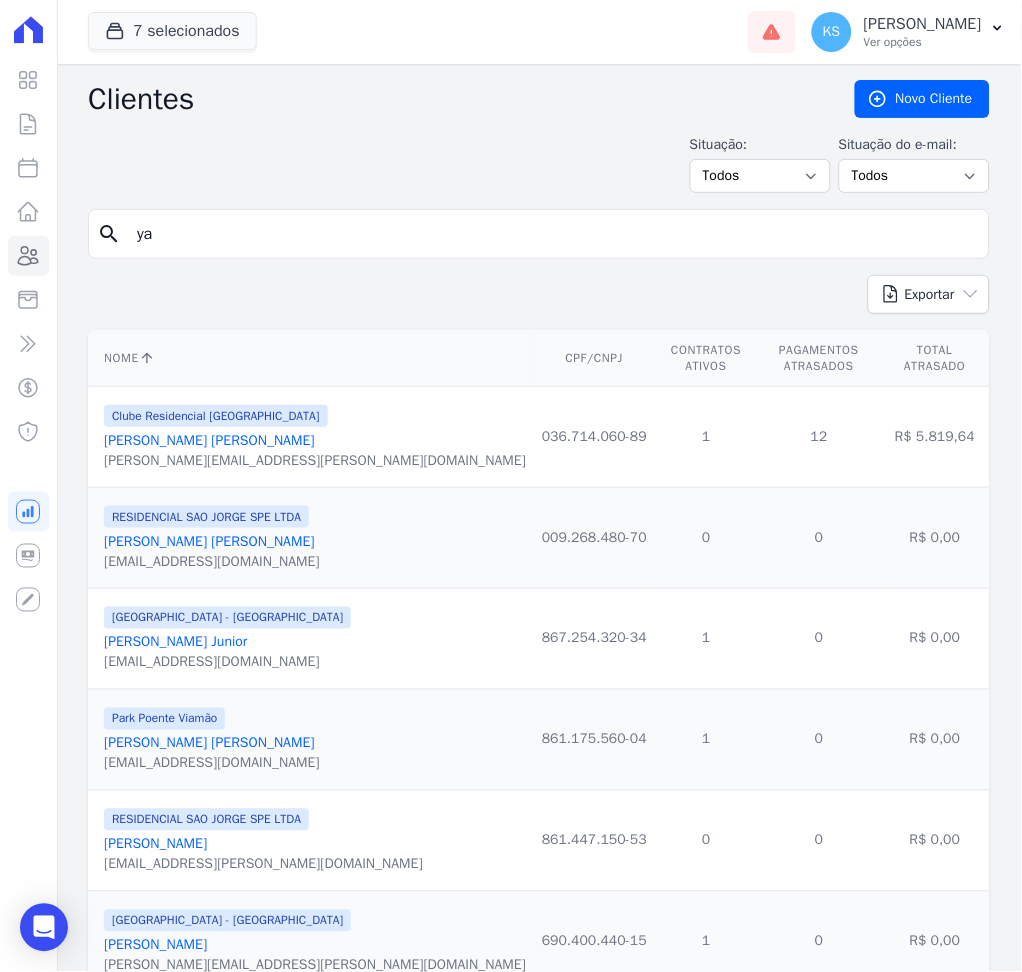 type on "[MEDICAL_DATA] [PERSON_NAME] [PERSON_NAME]" 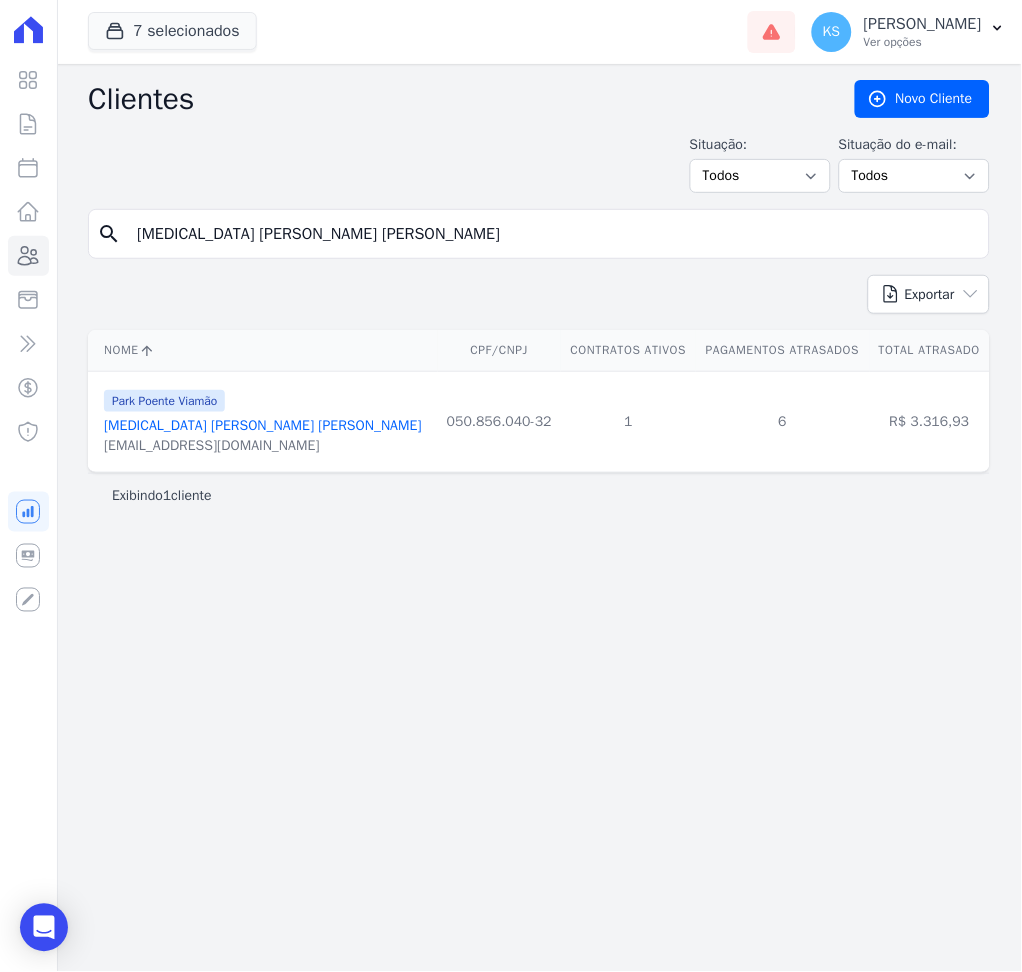 click on "[MEDICAL_DATA] [PERSON_NAME] [PERSON_NAME]" at bounding box center (263, 425) 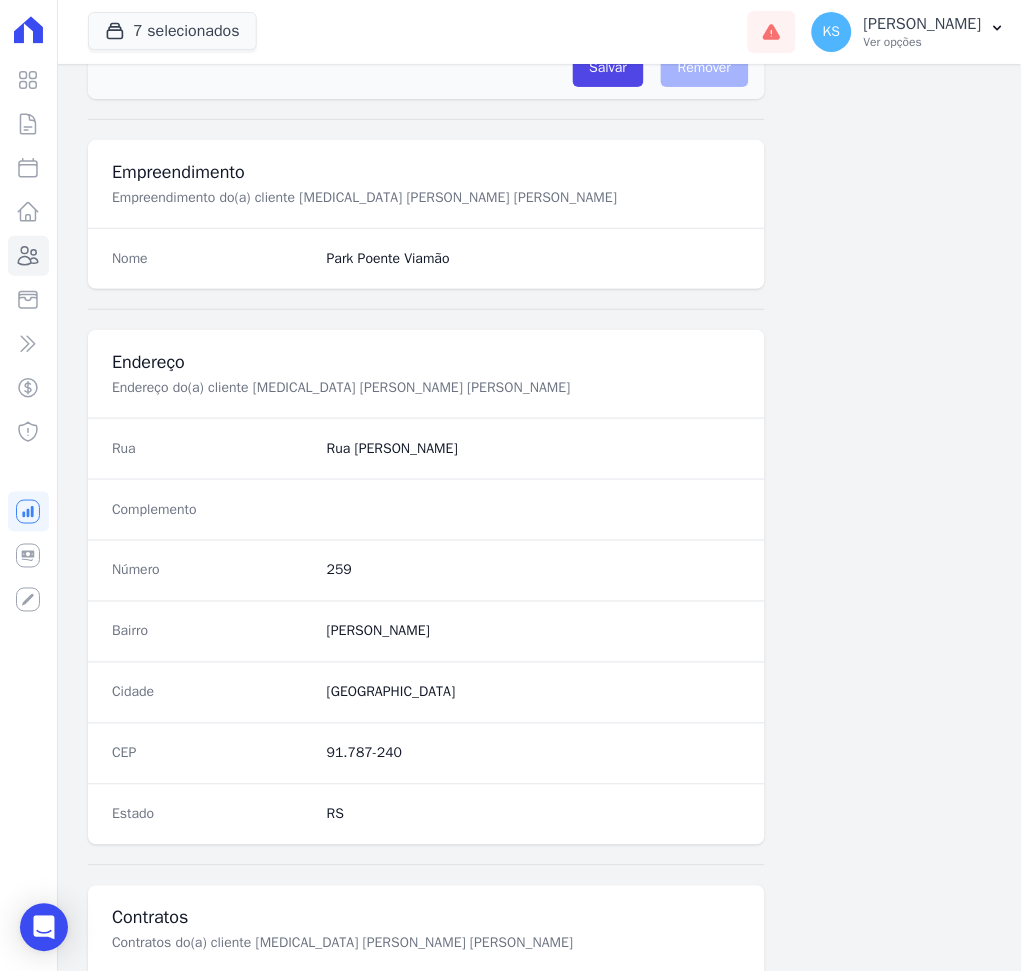 scroll, scrollTop: 916, scrollLeft: 0, axis: vertical 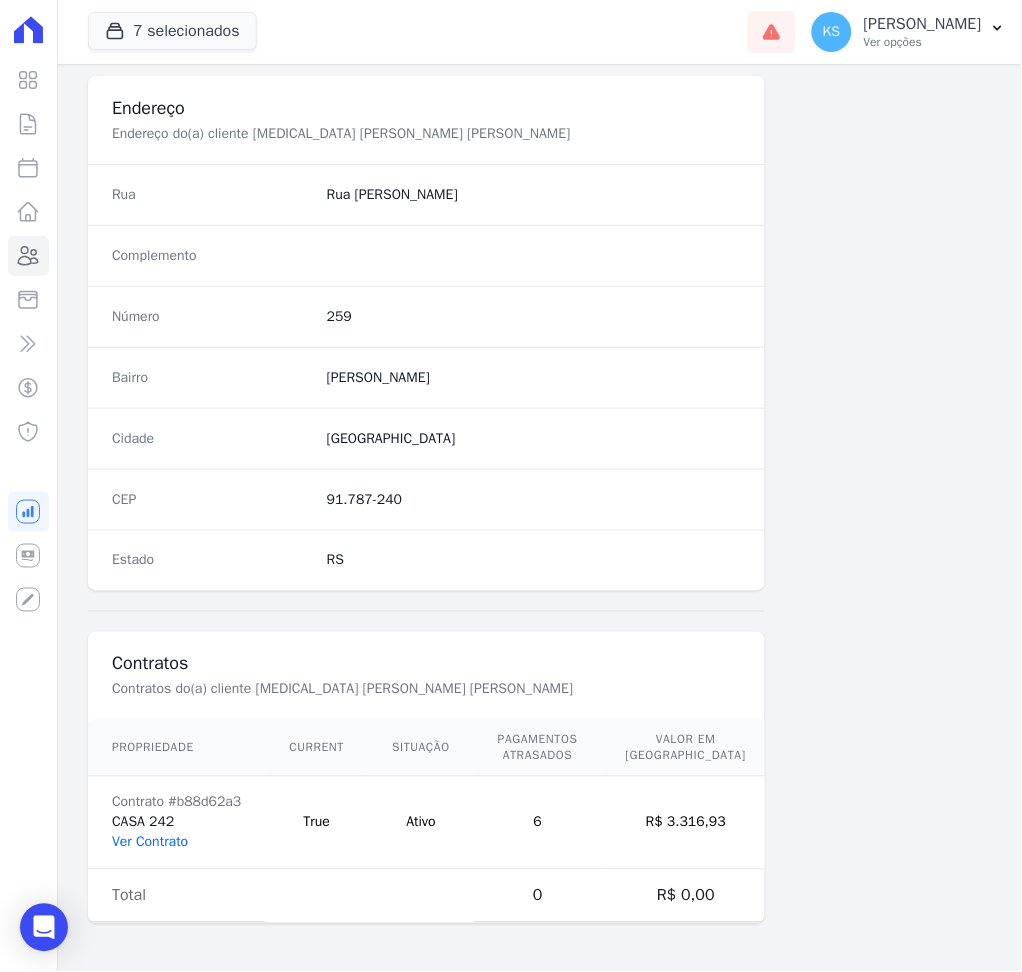 click on "Ver Contrato" at bounding box center (150, 842) 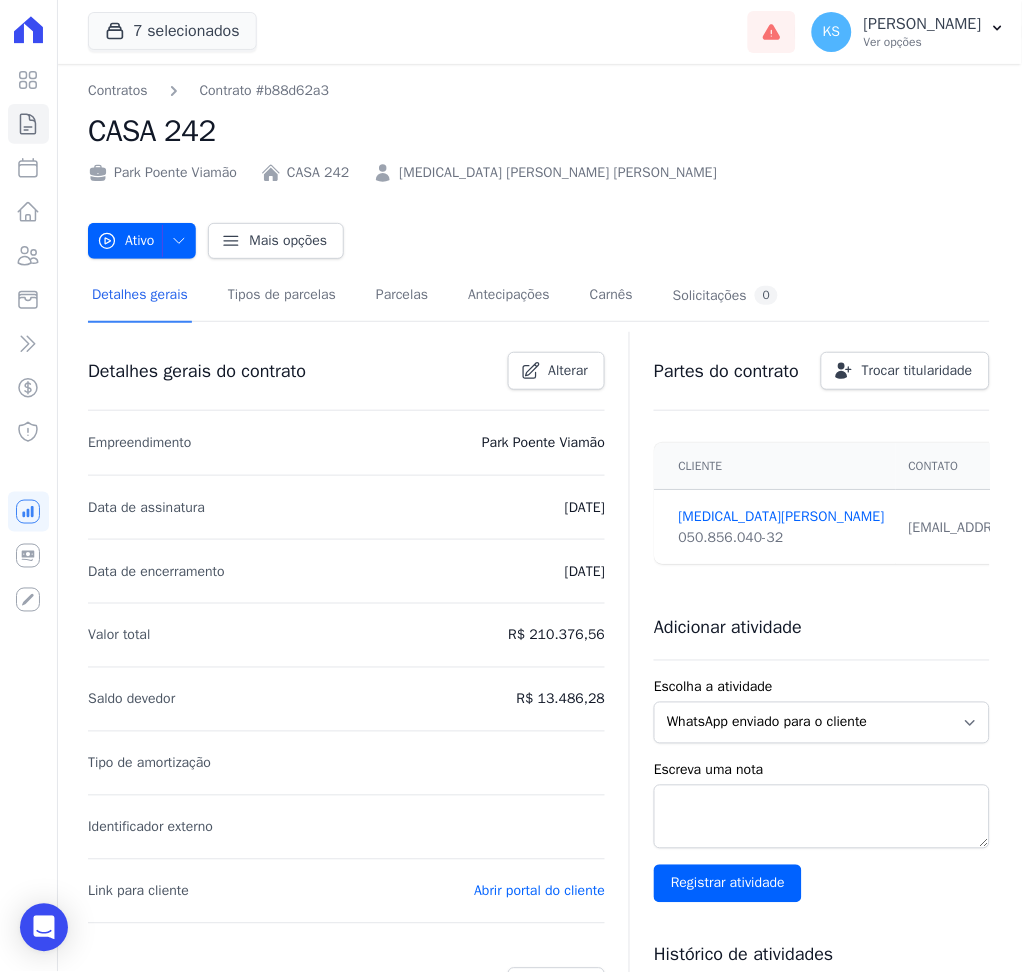 click on "Detalhes gerais
Tipos de parcelas
[GEOGRAPHIC_DATA]
Antecipações
[PERSON_NAME]
Solicitações
0" at bounding box center (435, 296) 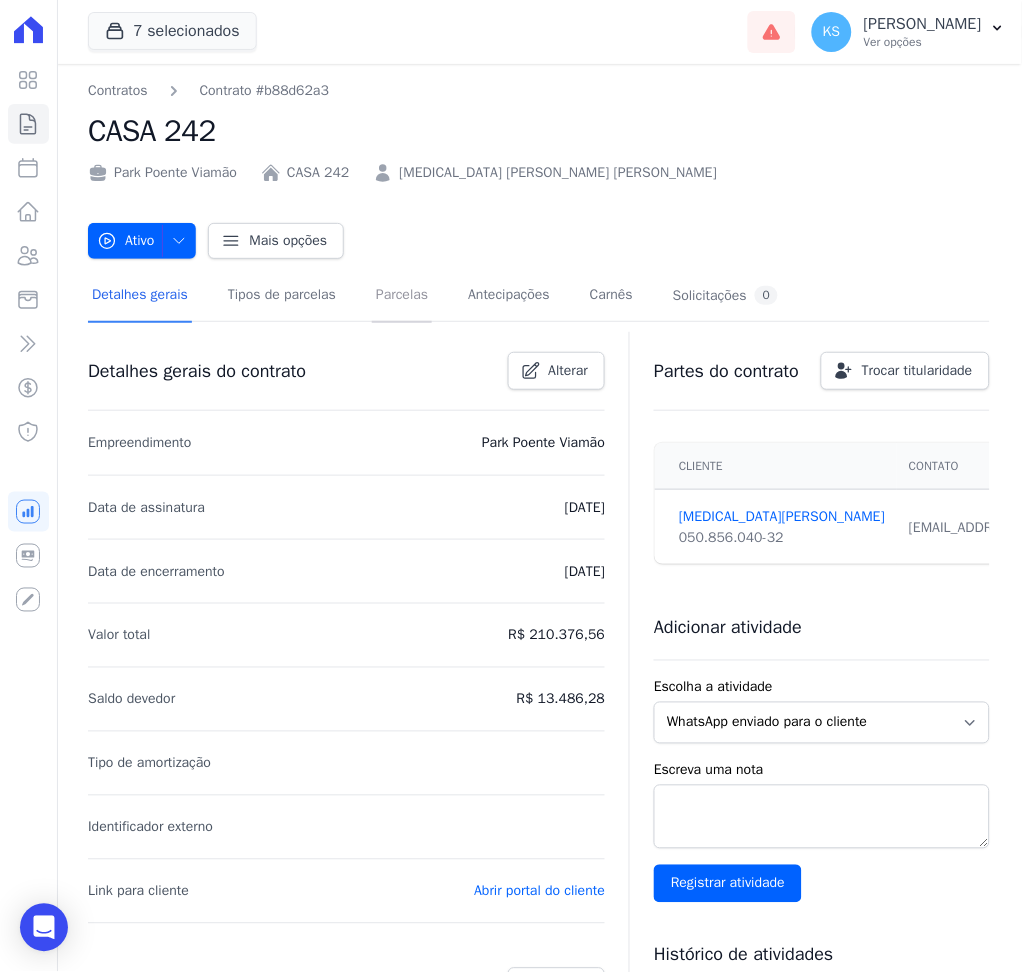 click on "Parcelas" at bounding box center [402, 296] 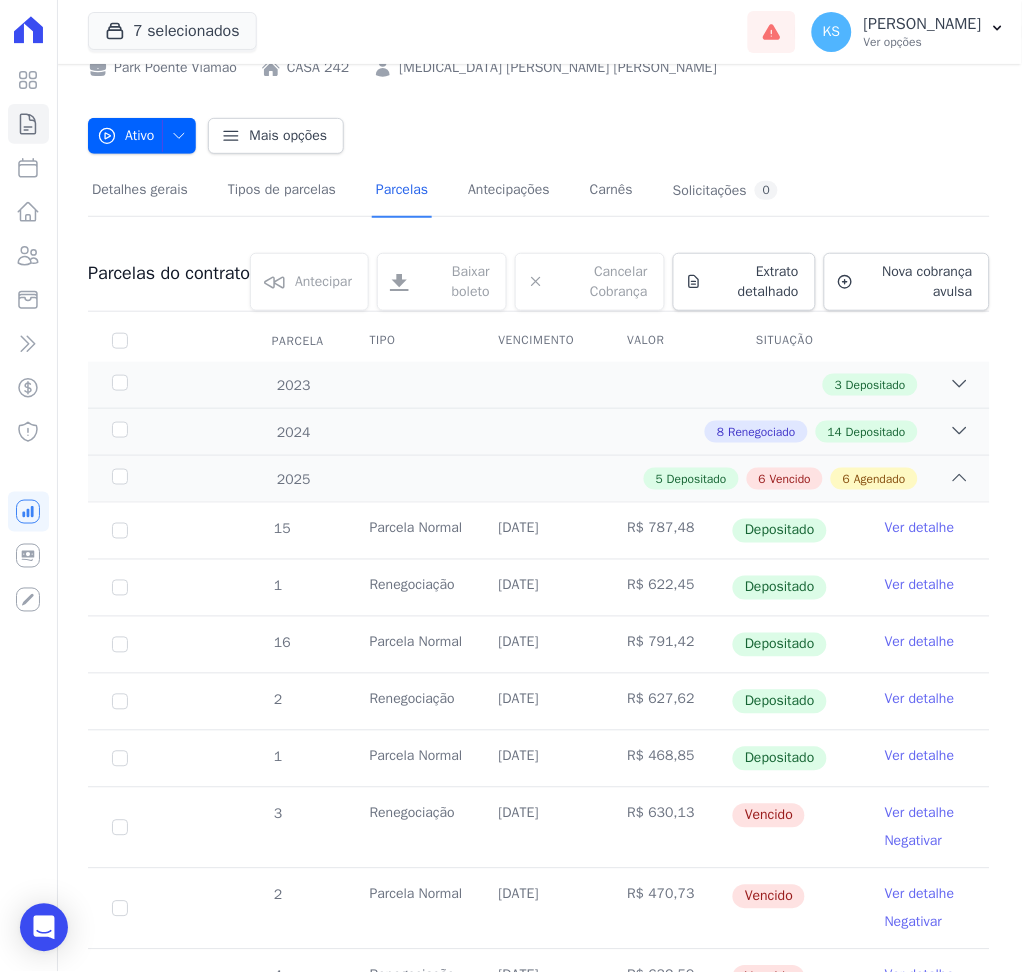 scroll, scrollTop: 266, scrollLeft: 0, axis: vertical 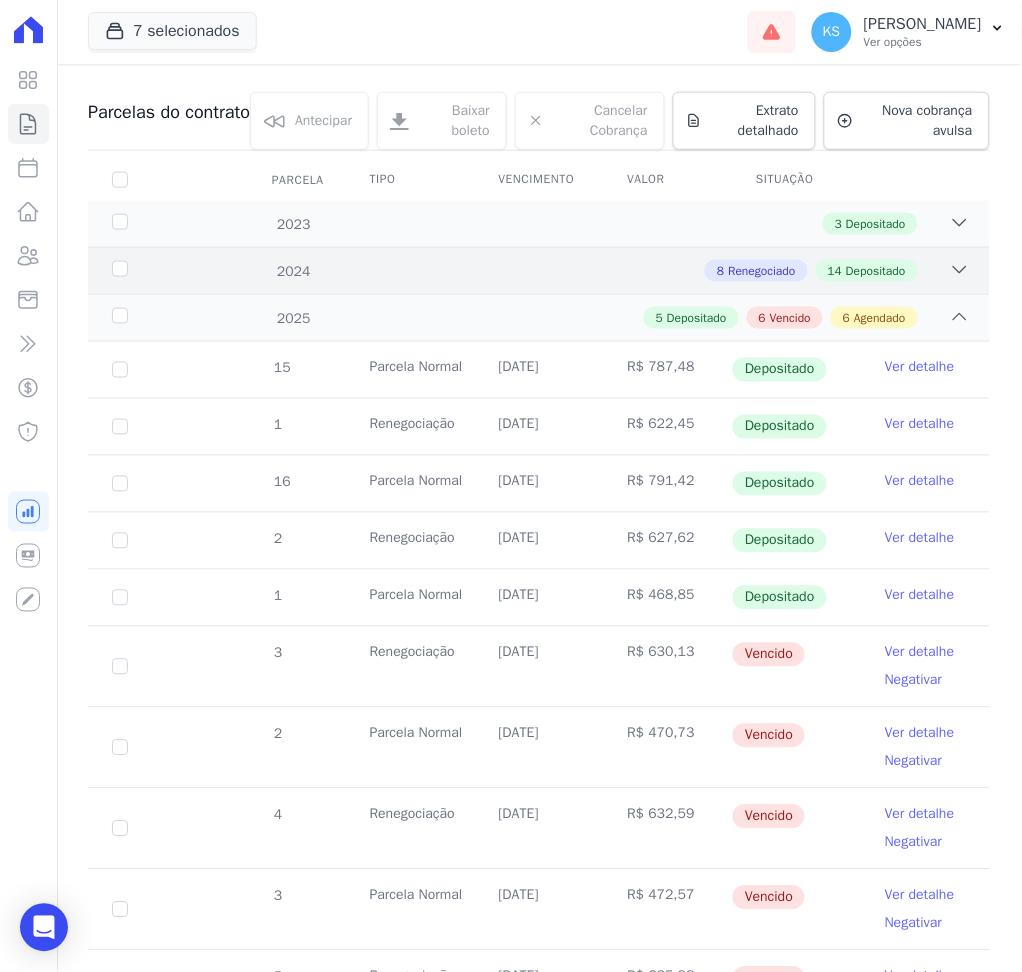 click on "8
Renegociado
14
Depositado" at bounding box center [582, 271] 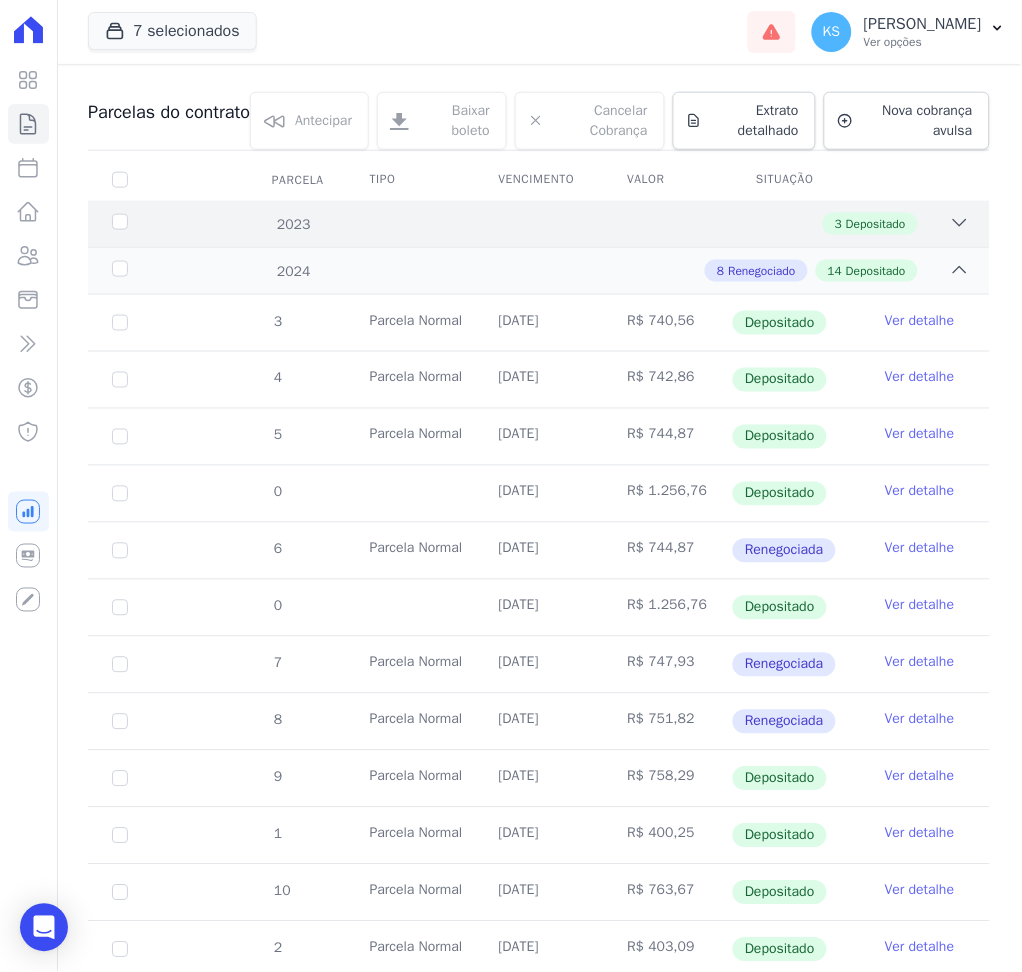 click on "2023
3
Depositado" at bounding box center [539, 224] 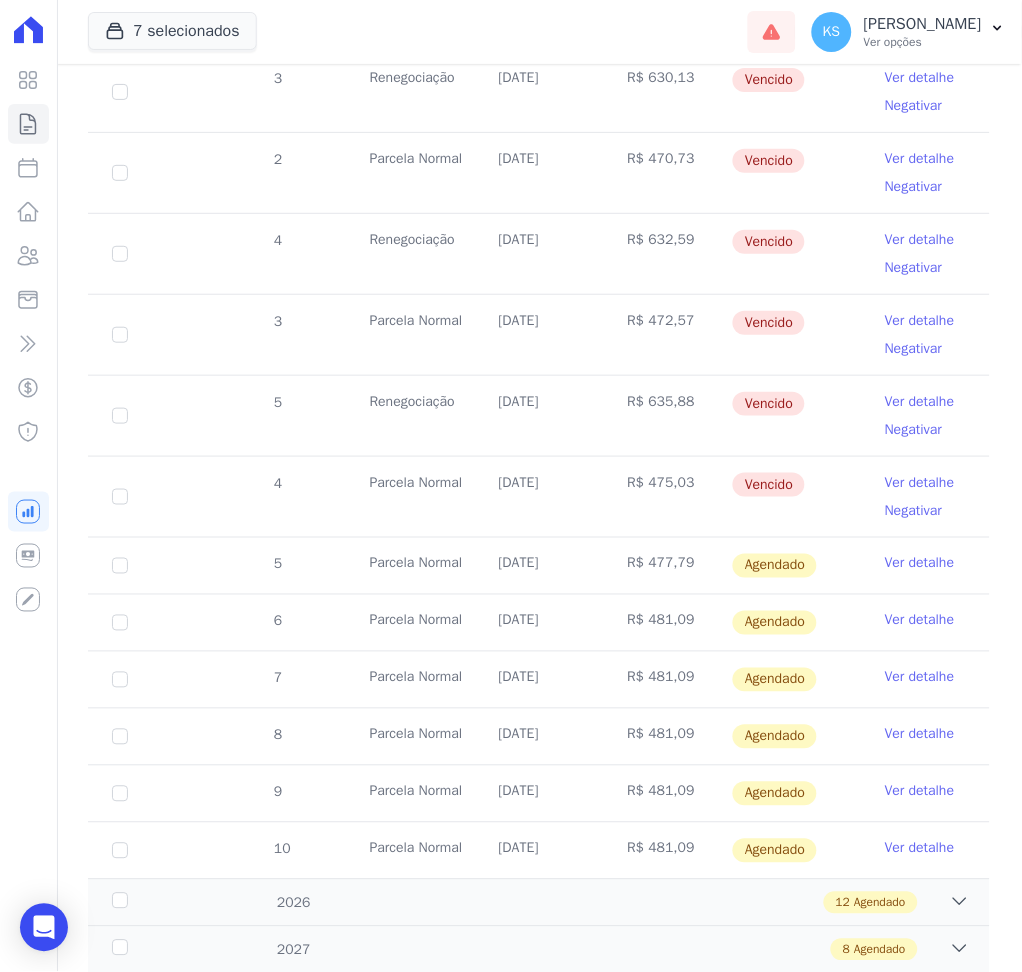 scroll, scrollTop: 2000, scrollLeft: 0, axis: vertical 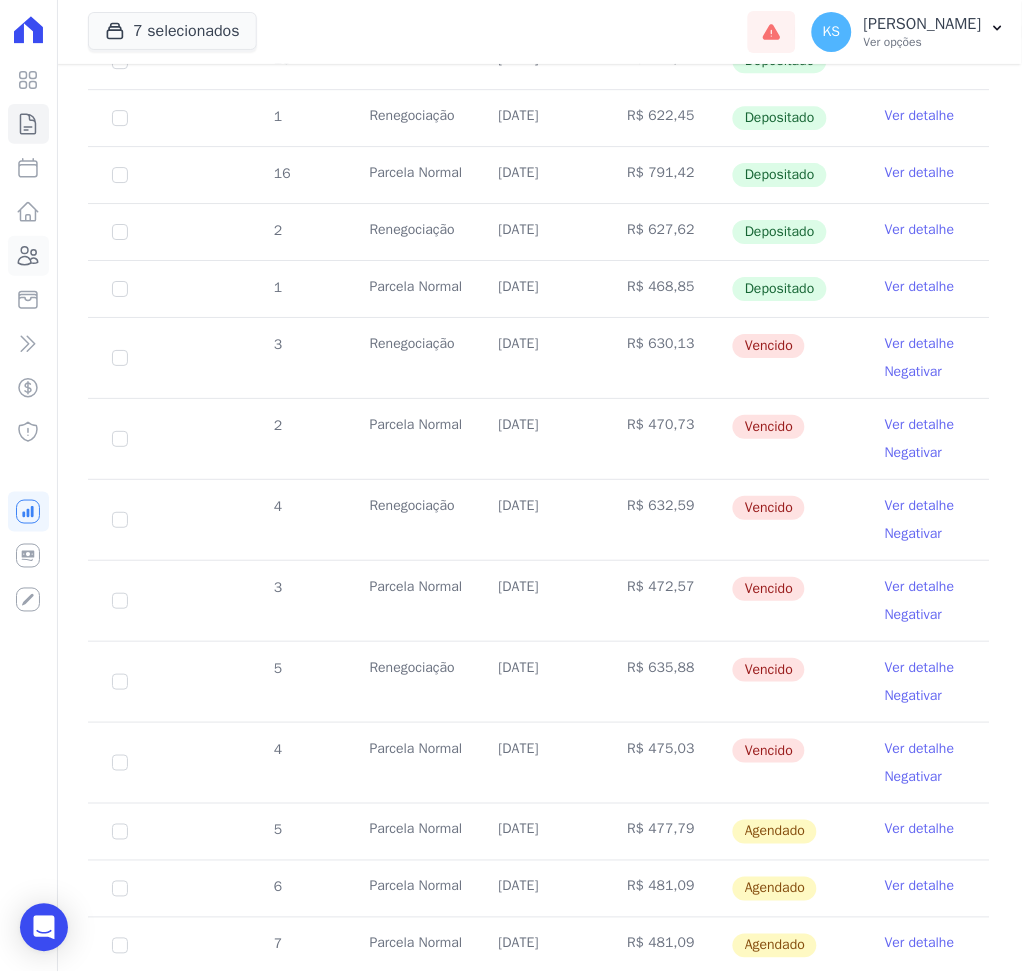 click 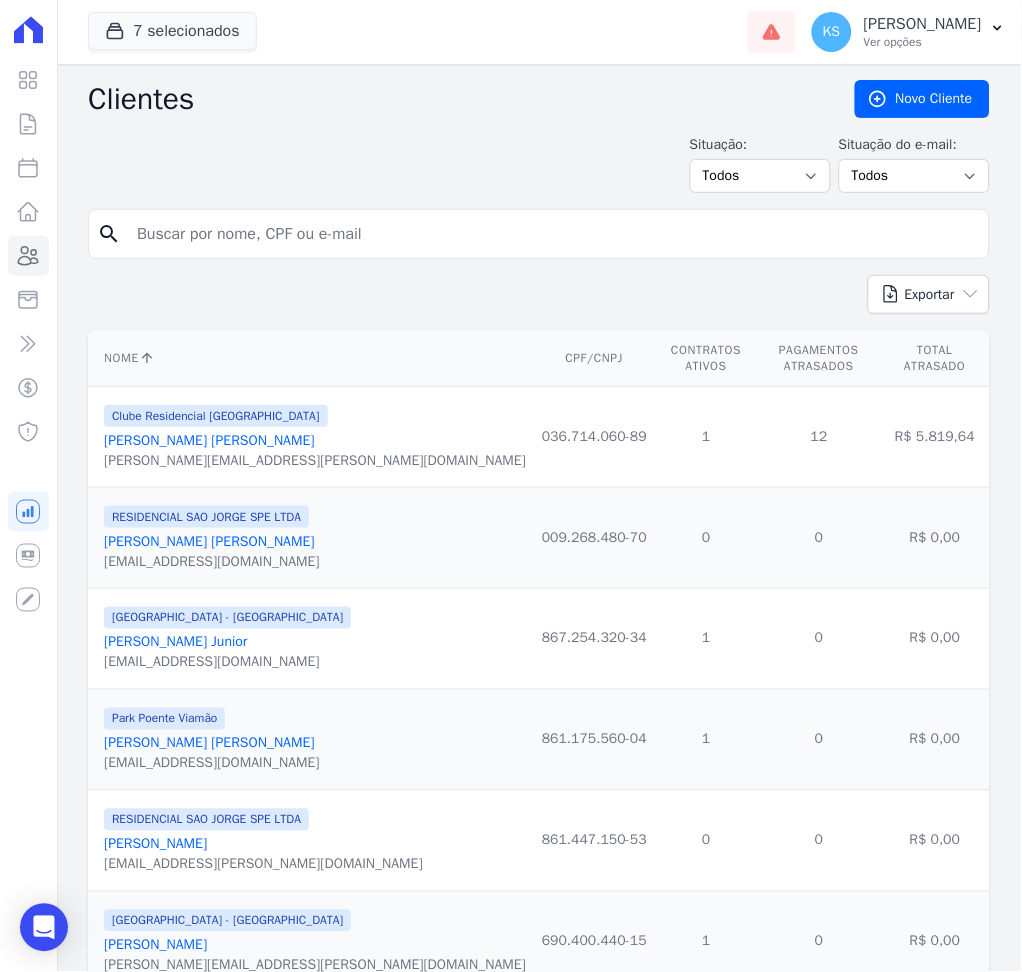 click at bounding box center [553, 234] 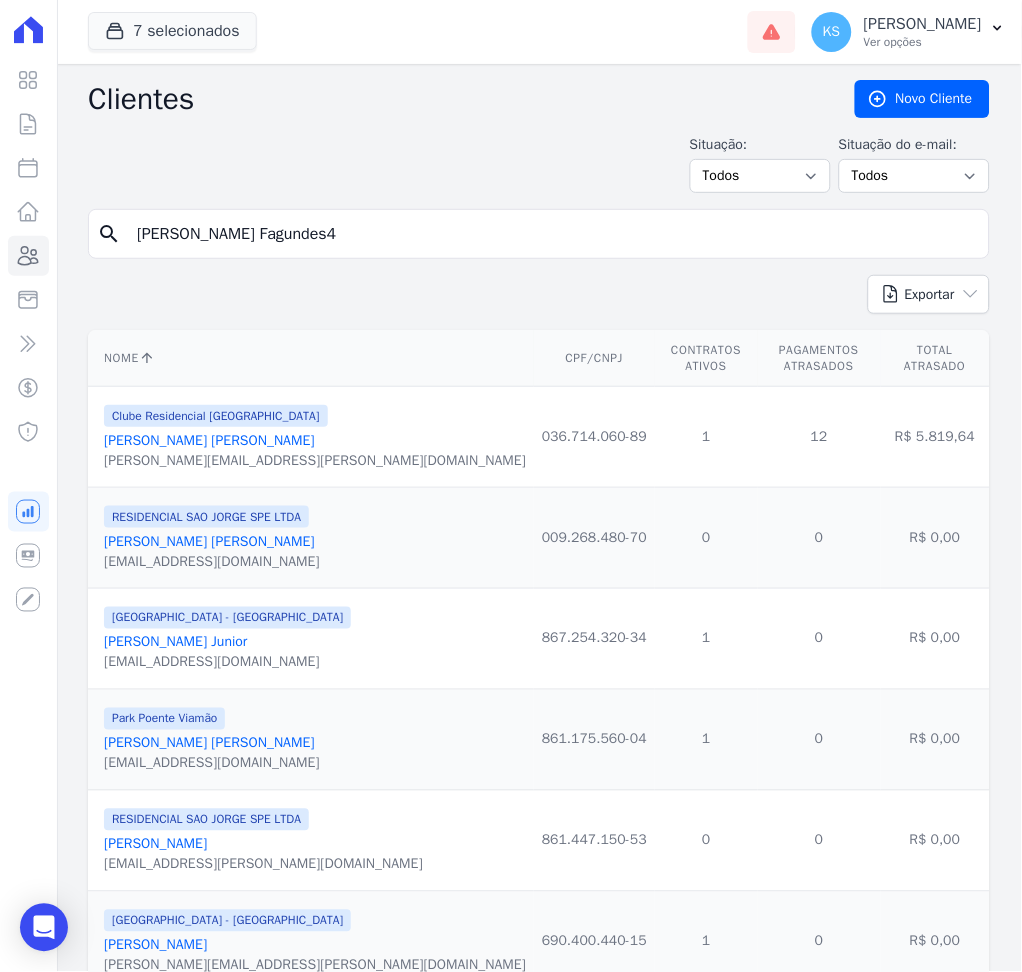 type on "[PERSON_NAME] Fagundes4" 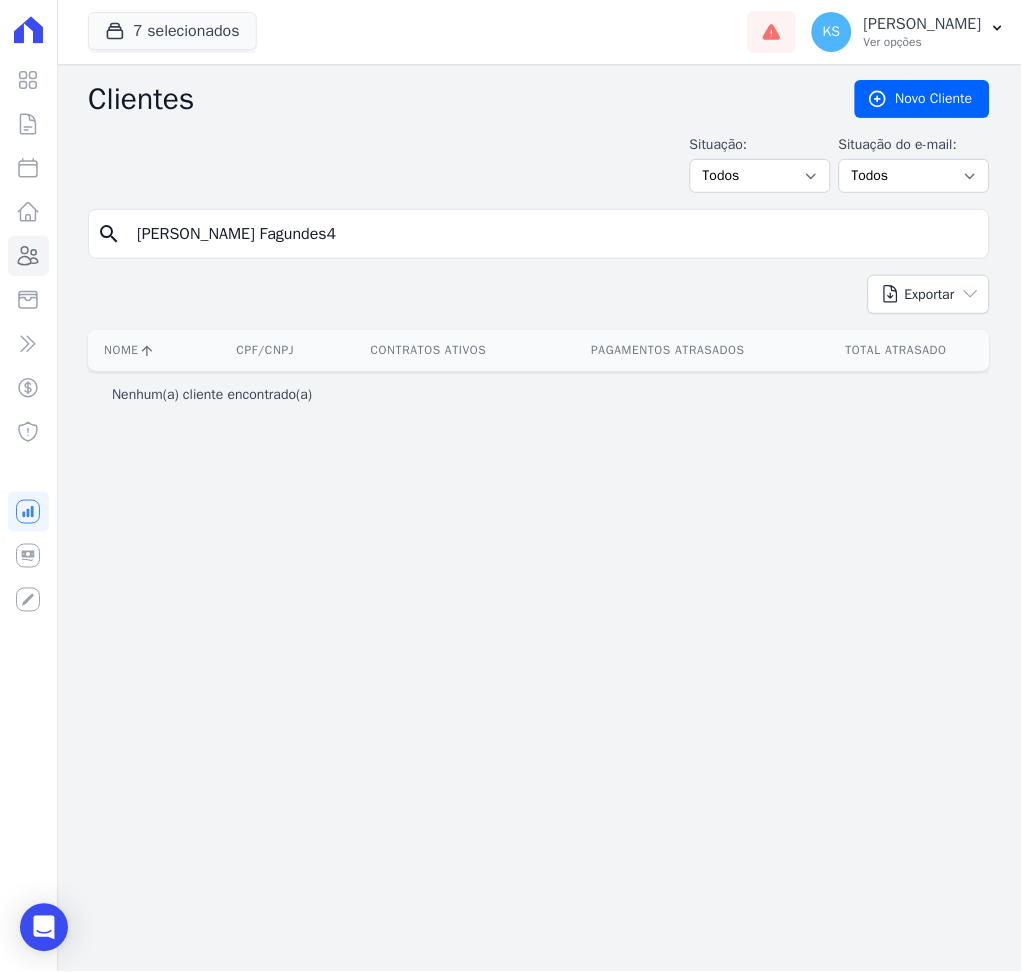 click on "search
[PERSON_NAME] Fagundes4" at bounding box center (539, 242) 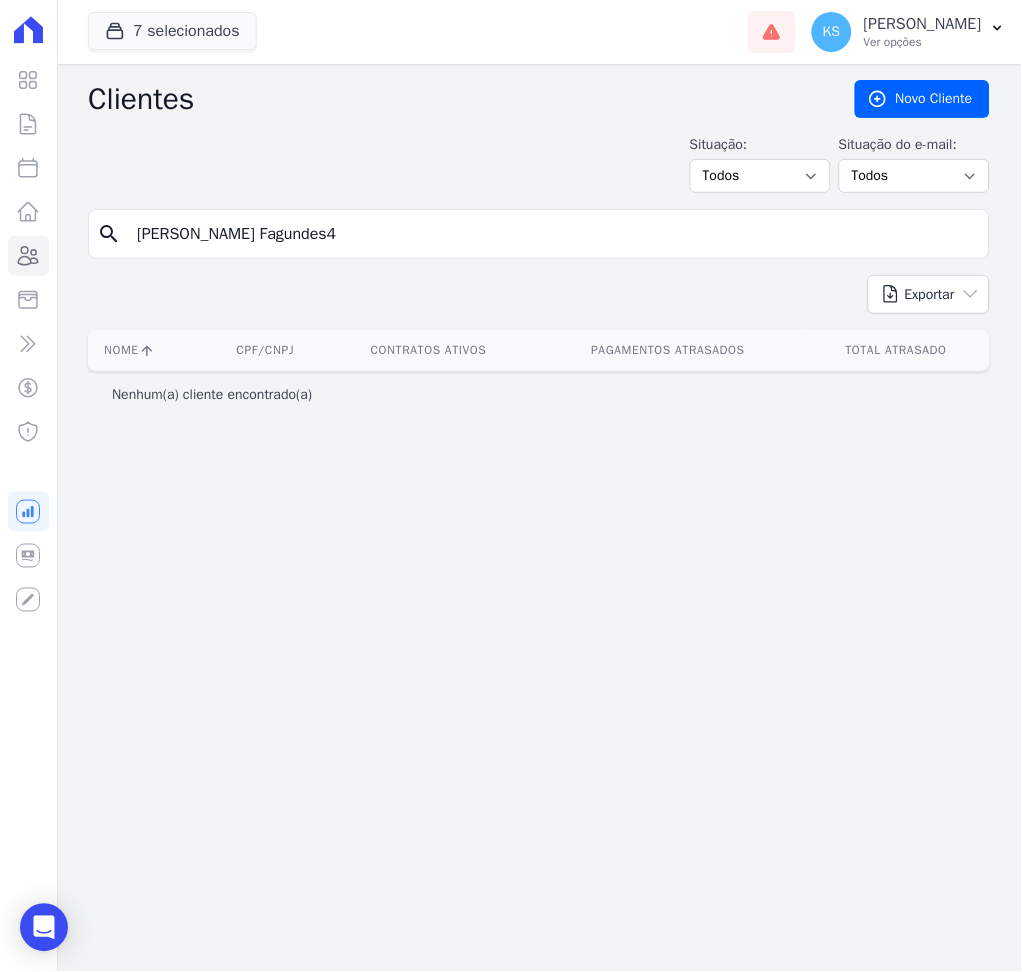 click on "[PERSON_NAME] Fagundes4" at bounding box center (553, 234) 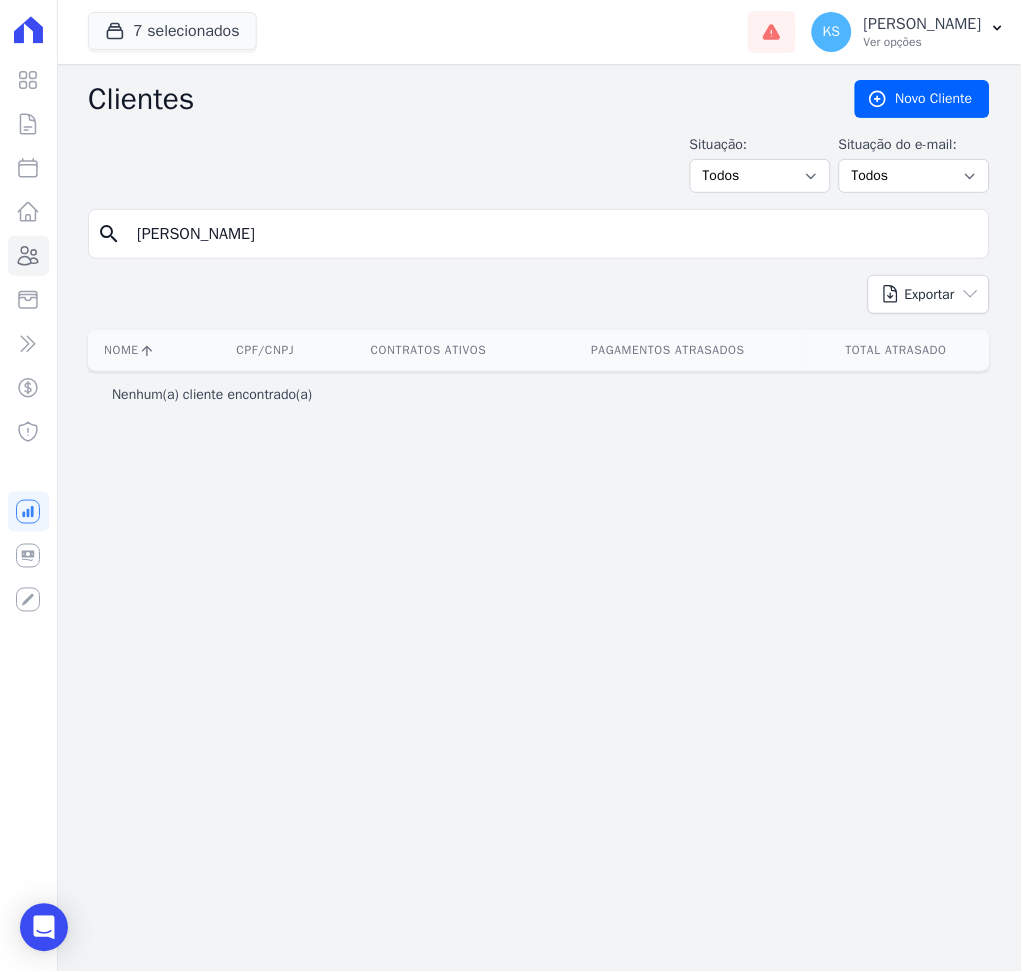 type on "[PERSON_NAME]" 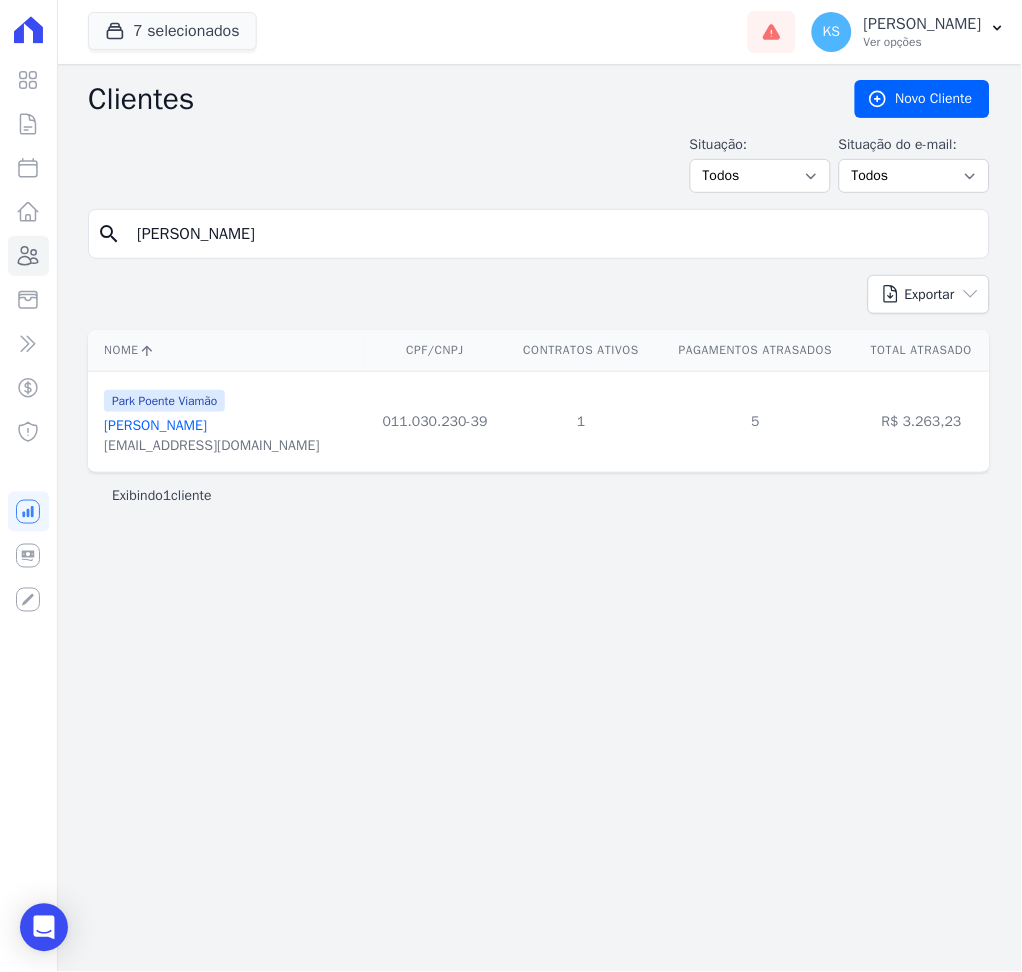 click on "[PERSON_NAME]" at bounding box center (155, 425) 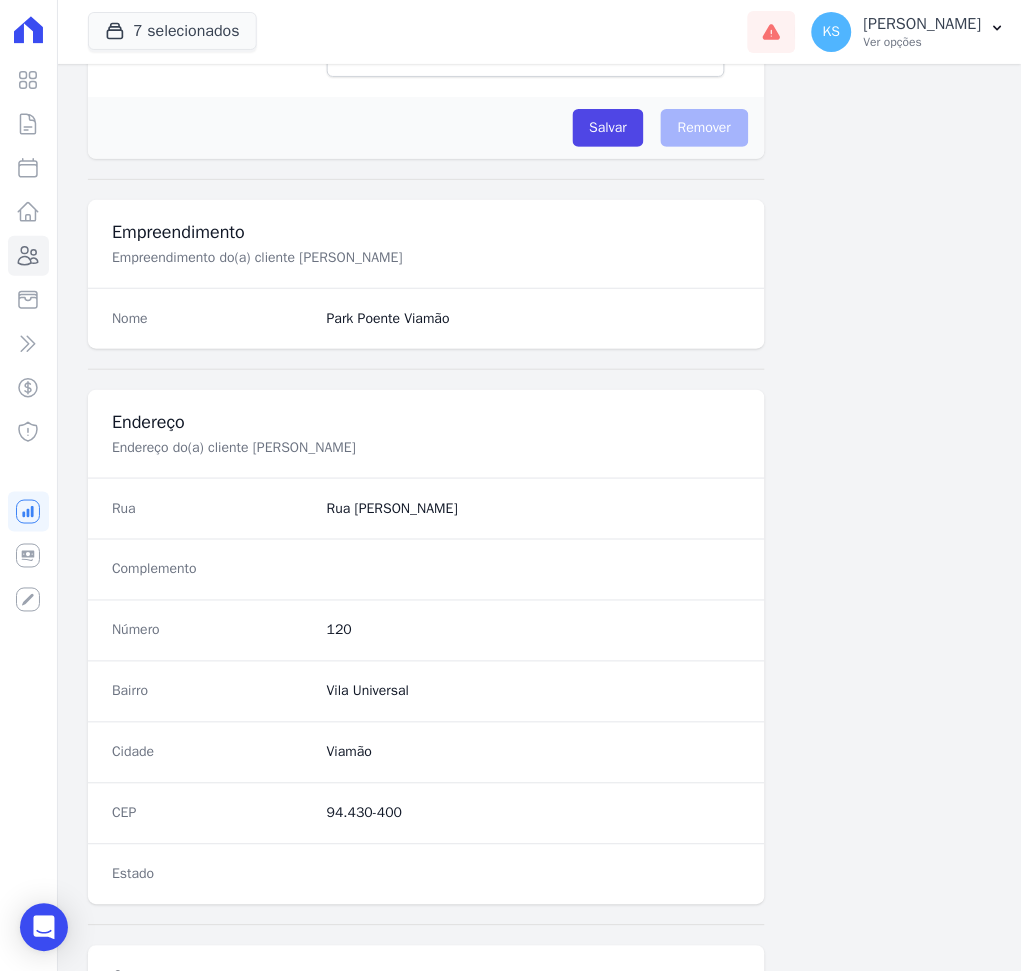 scroll, scrollTop: 916, scrollLeft: 0, axis: vertical 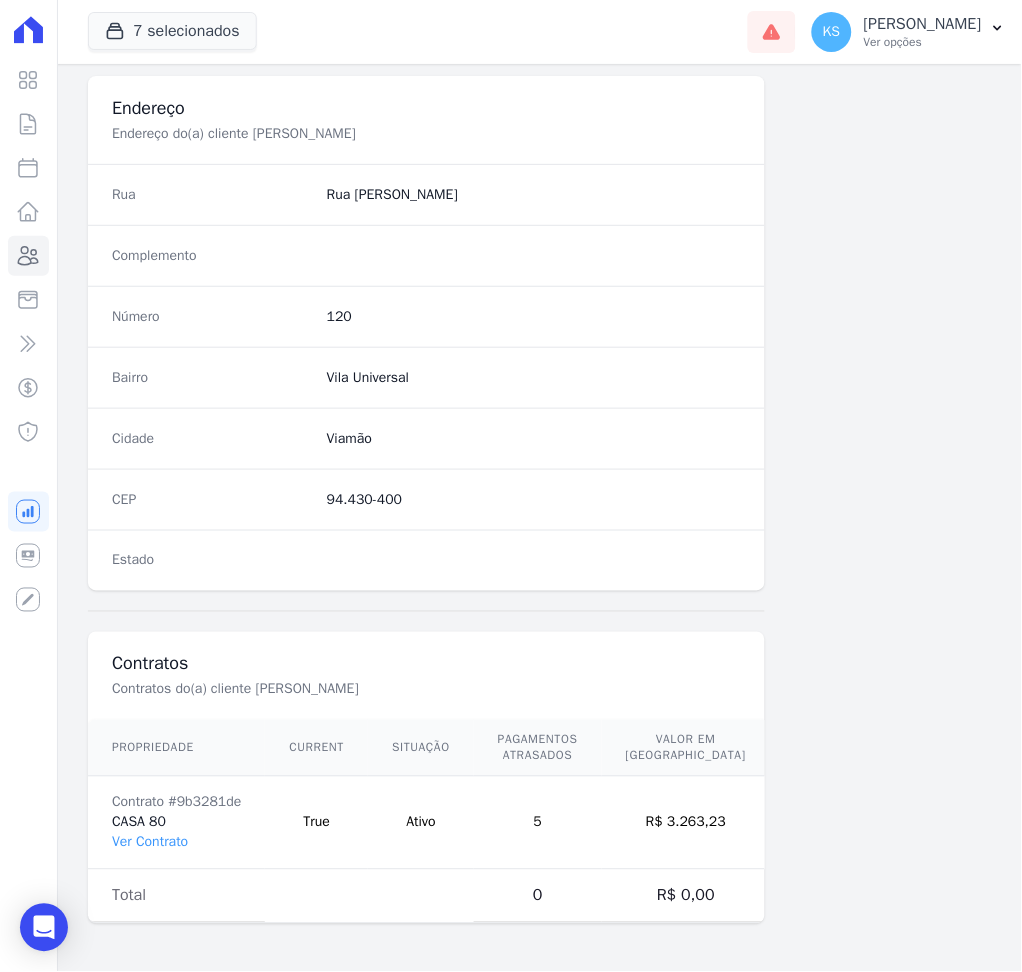 click on "Contrato #9b3281de
CASA 80
Ver Contrato" at bounding box center [176, 823] 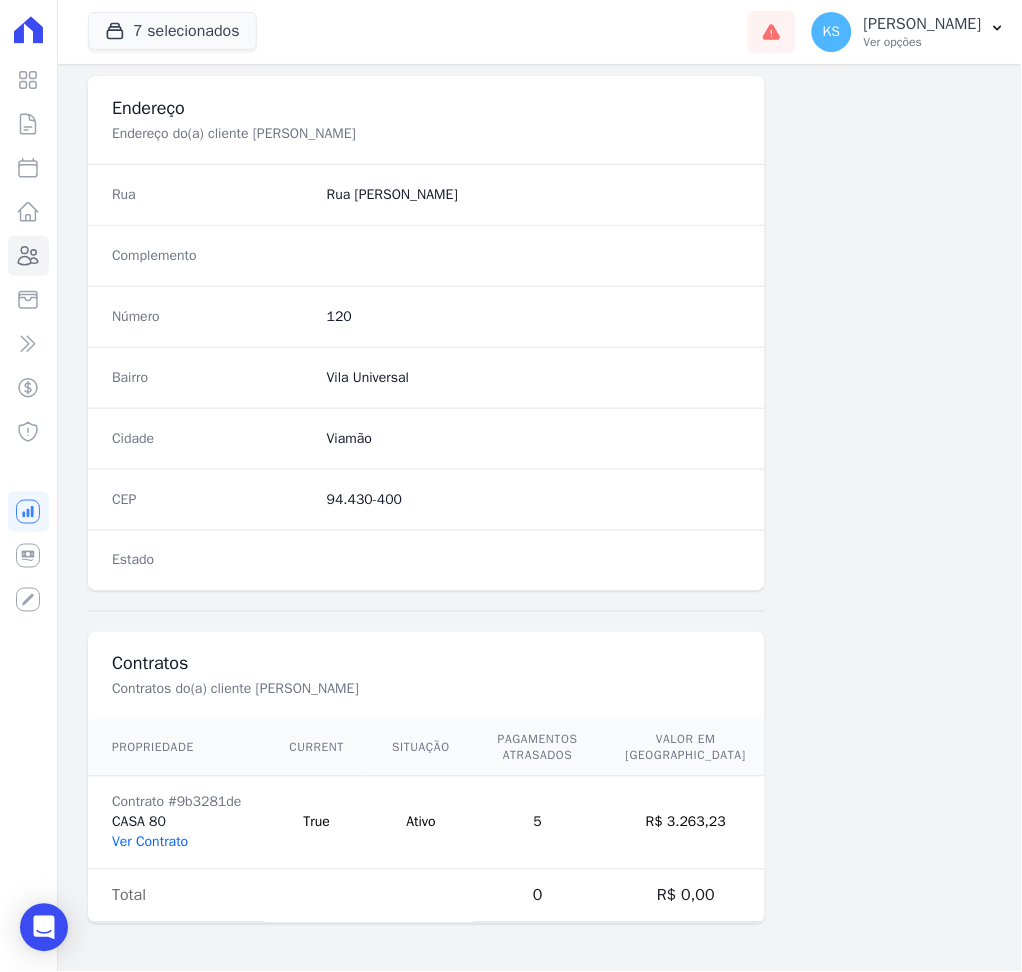 click on "Ver Contrato" at bounding box center (150, 842) 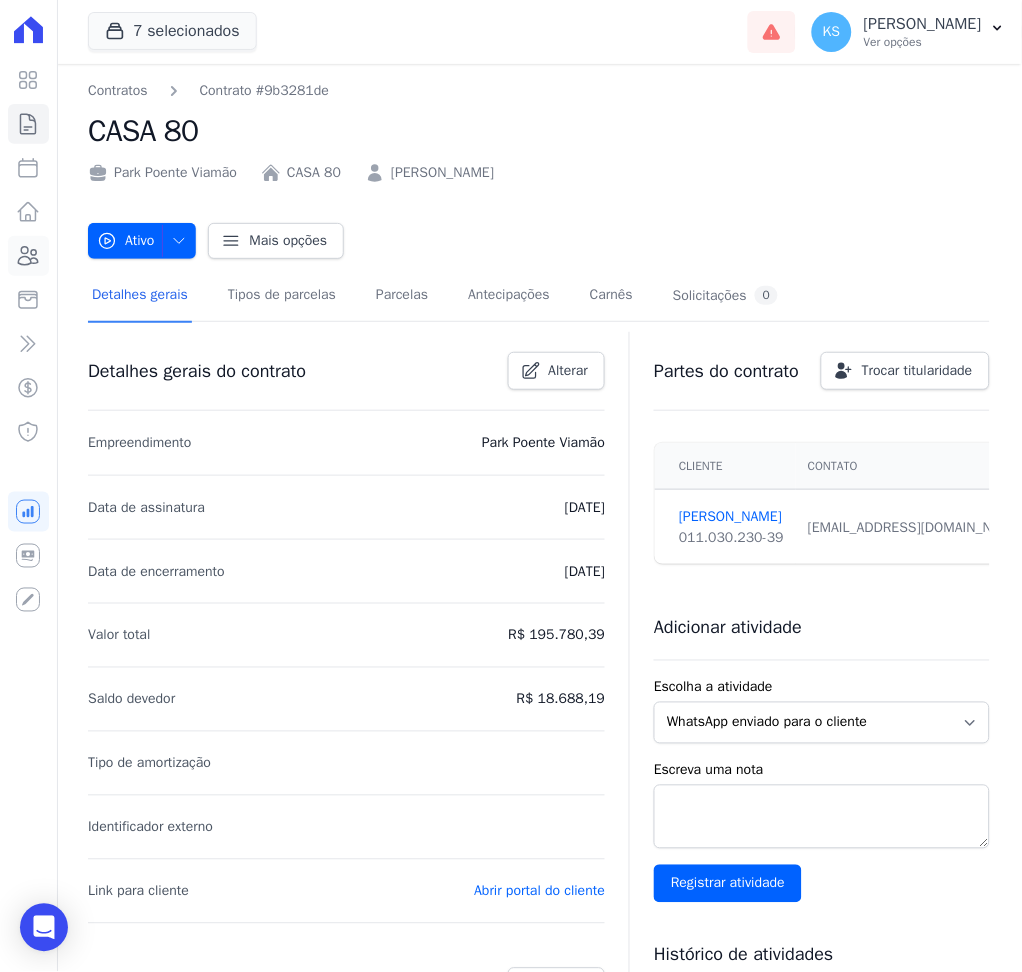 click 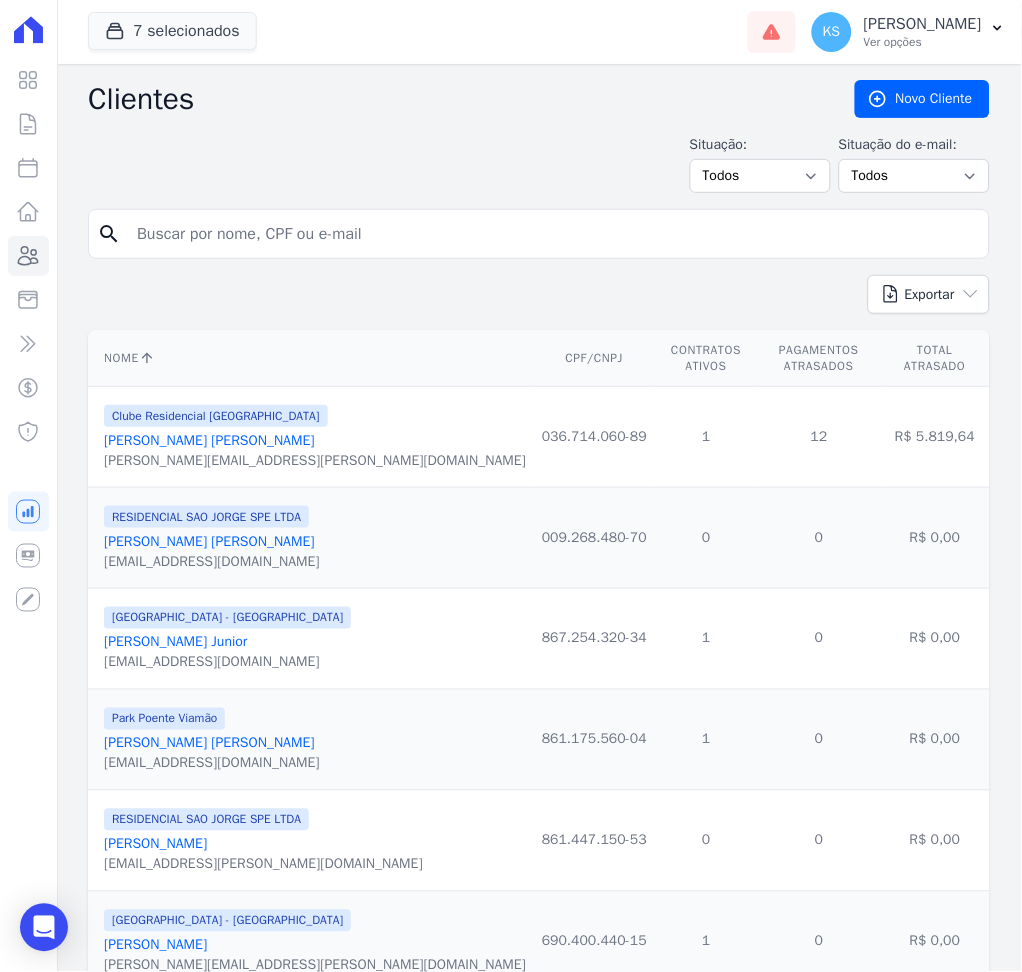 click at bounding box center (553, 234) 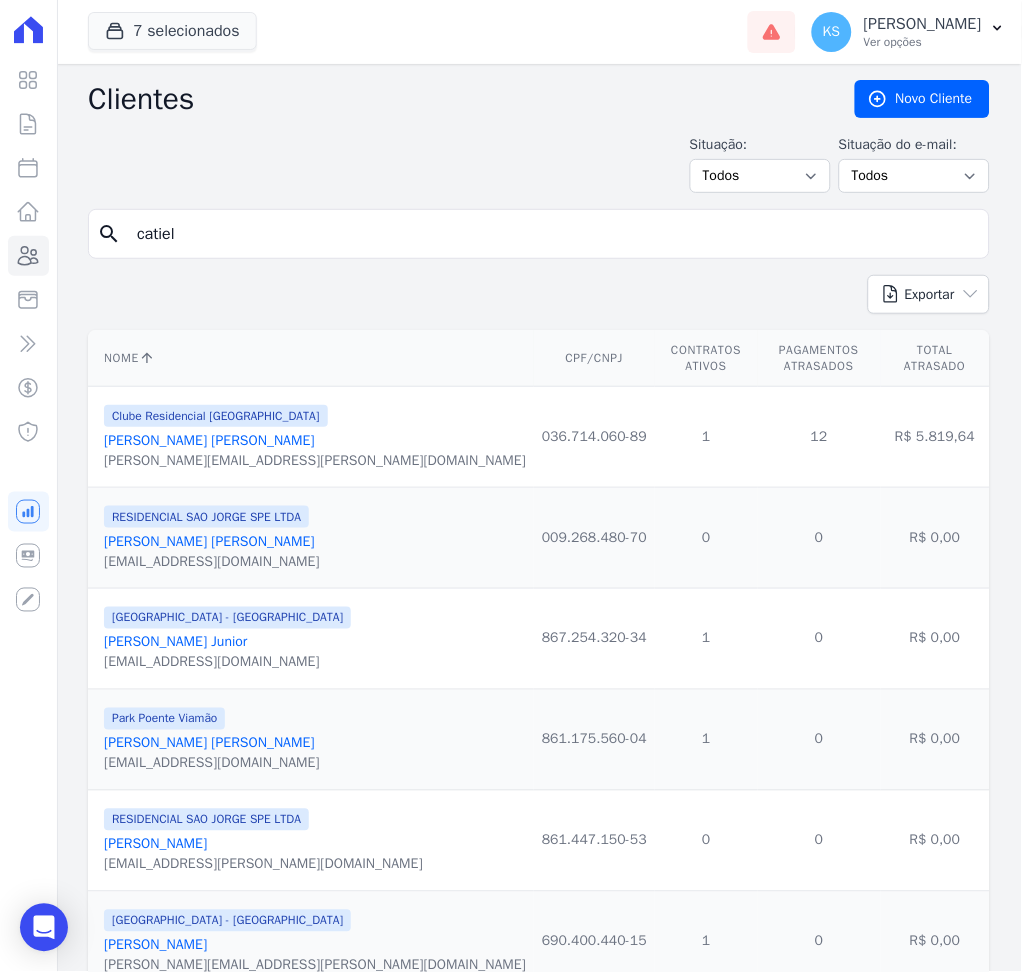 type on "[PERSON_NAME]" 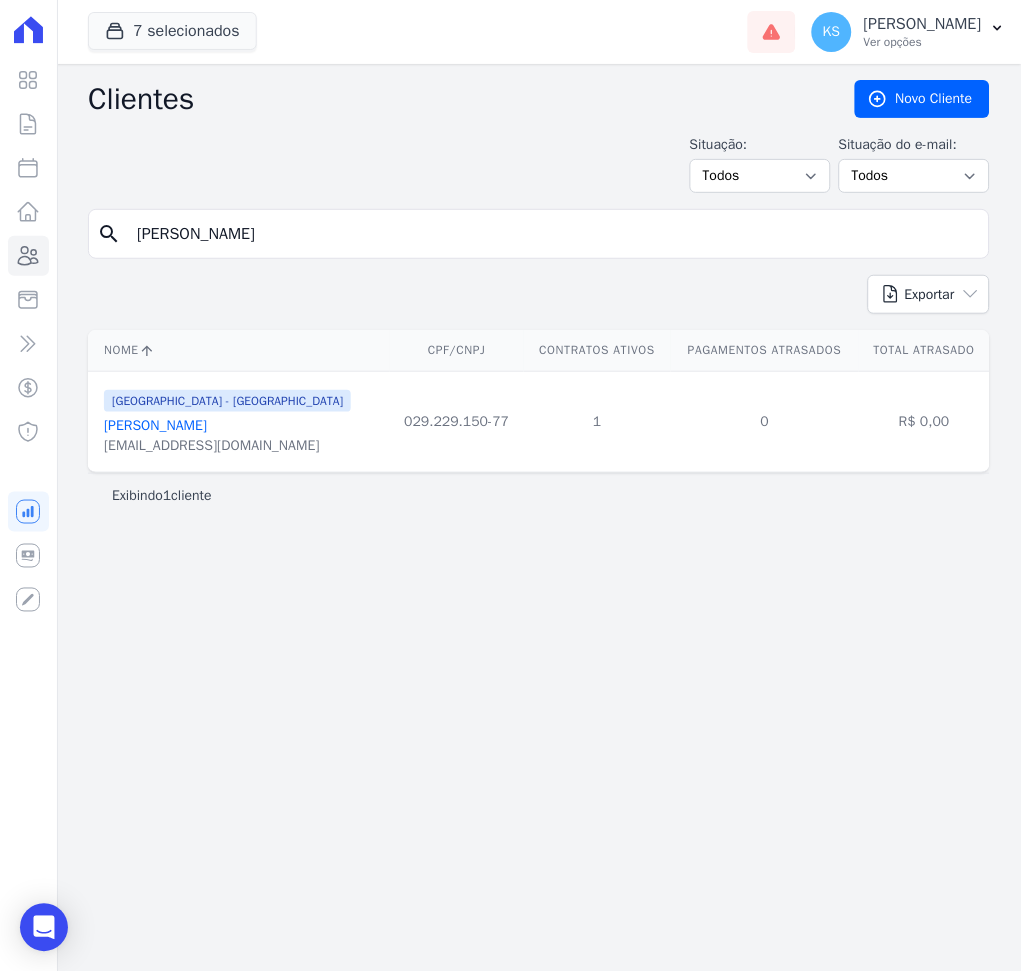 click on "[PERSON_NAME]" at bounding box center [155, 425] 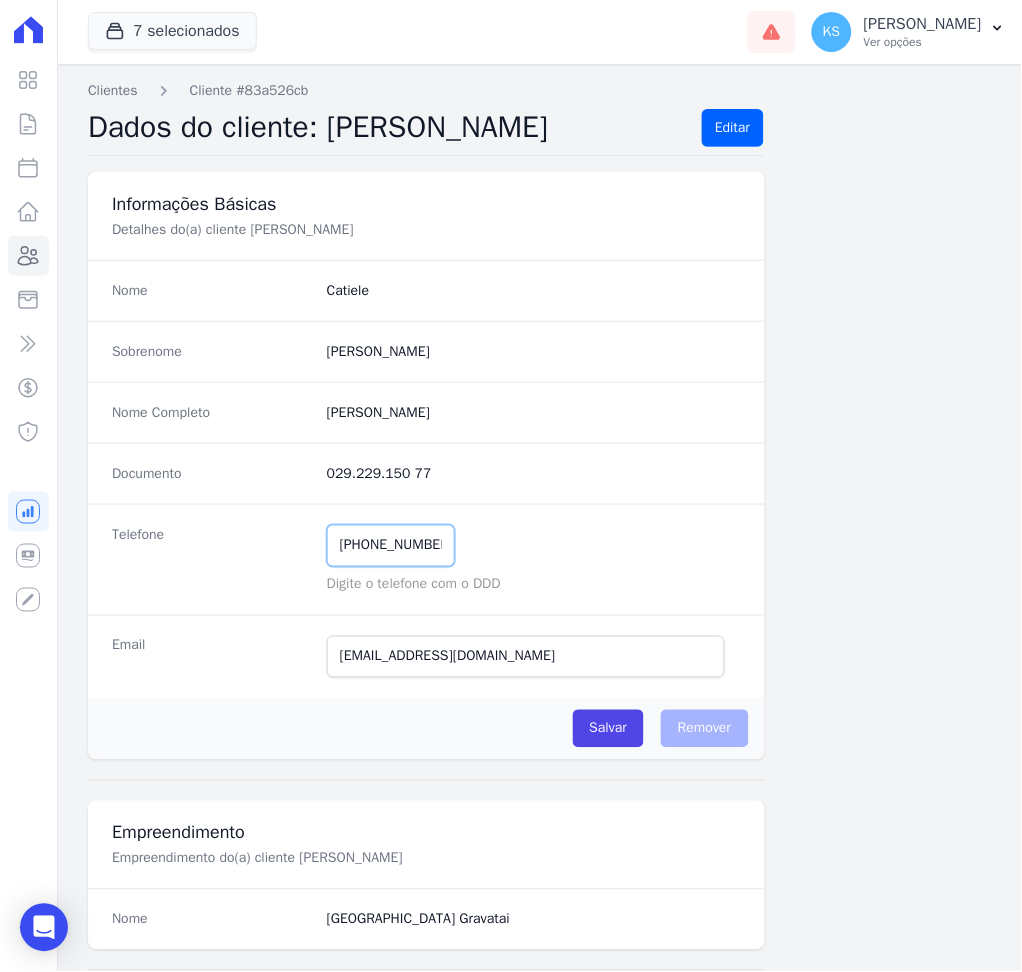 drag, startPoint x: 465, startPoint y: 554, endPoint x: 308, endPoint y: 563, distance: 157.25775 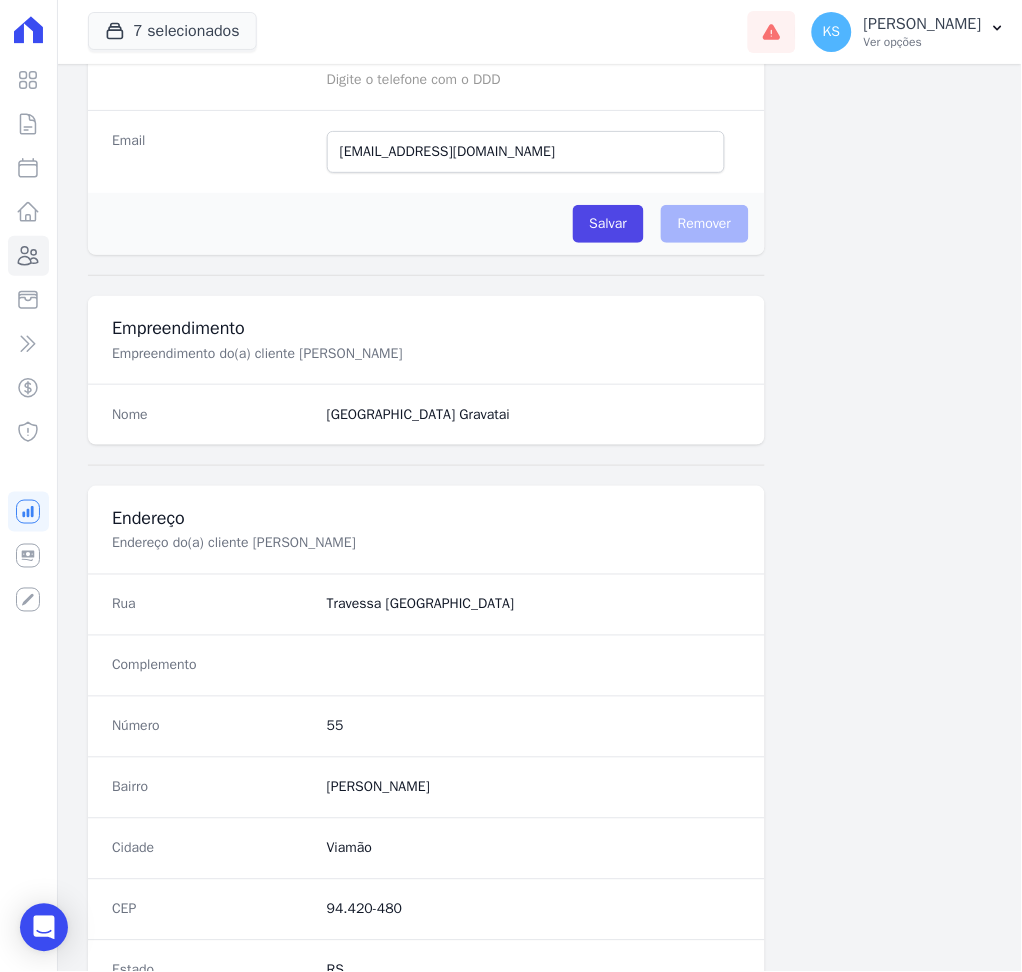 scroll, scrollTop: 249, scrollLeft: 0, axis: vertical 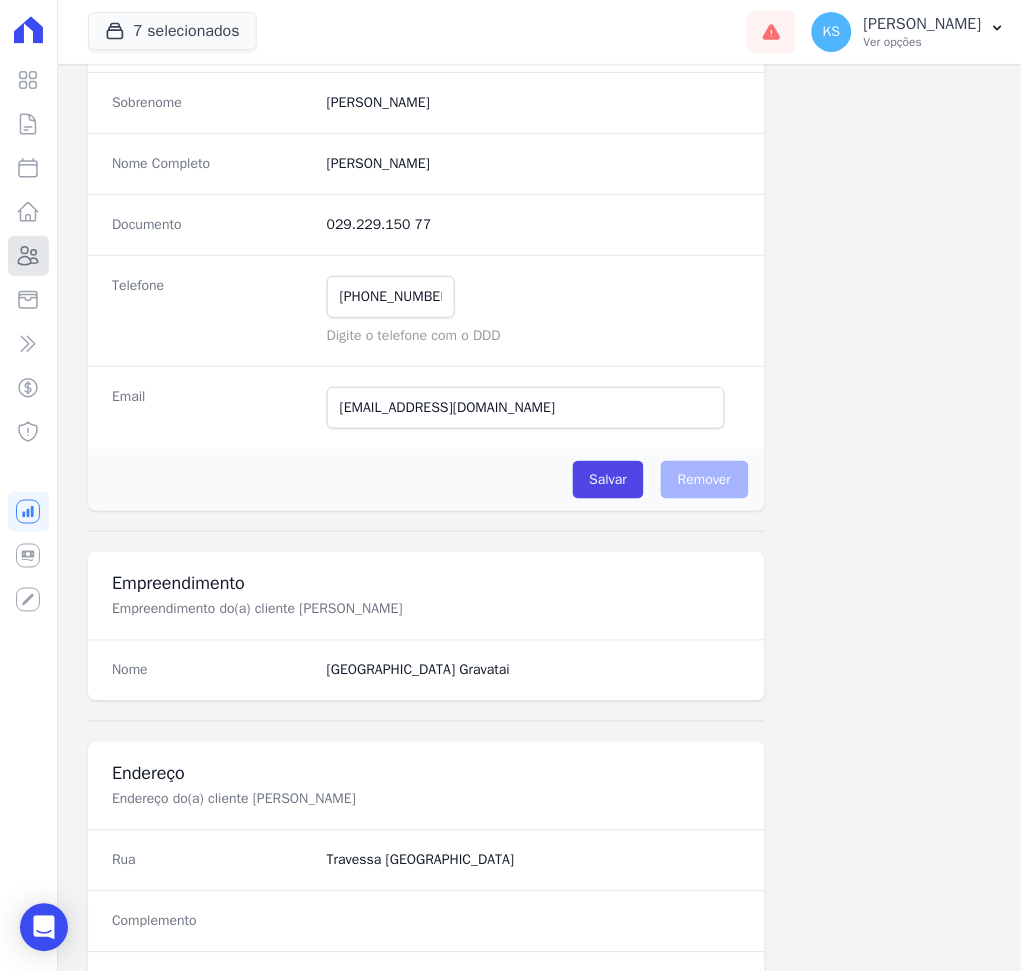 click 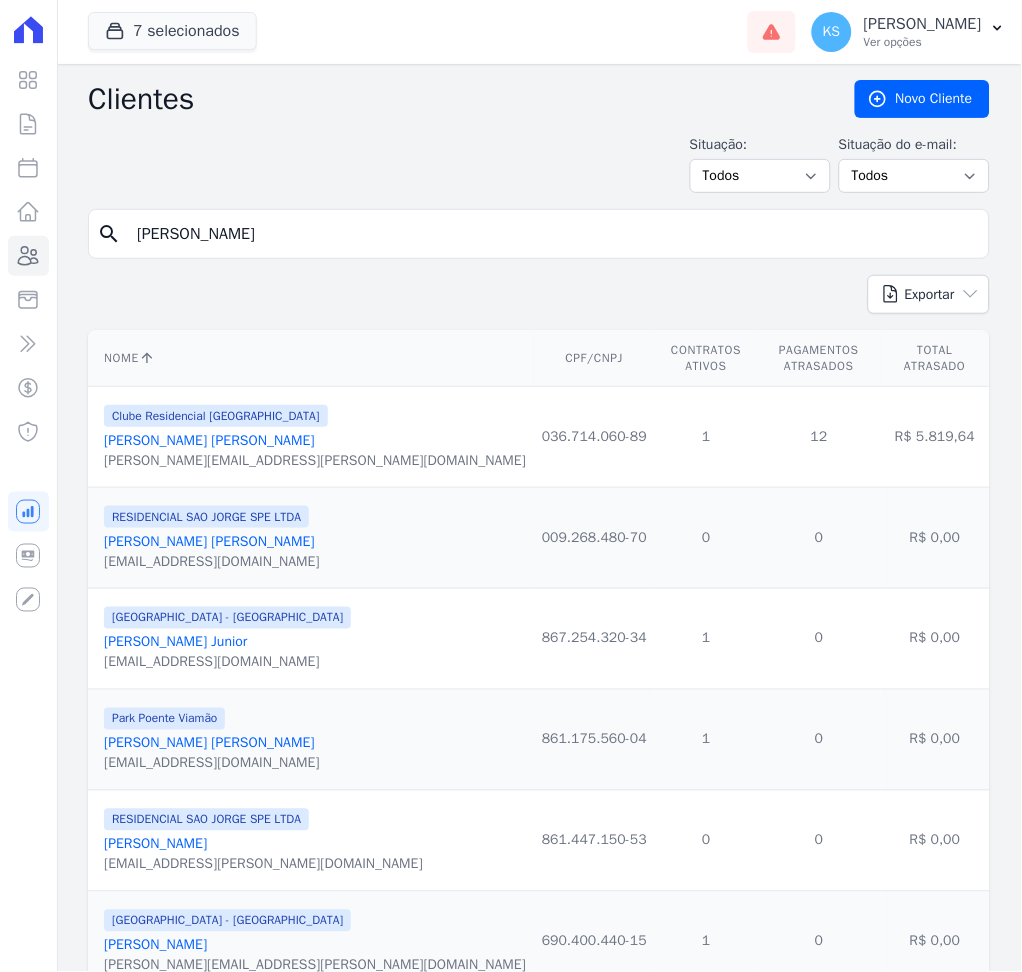click on "[PERSON_NAME]" at bounding box center (553, 234) 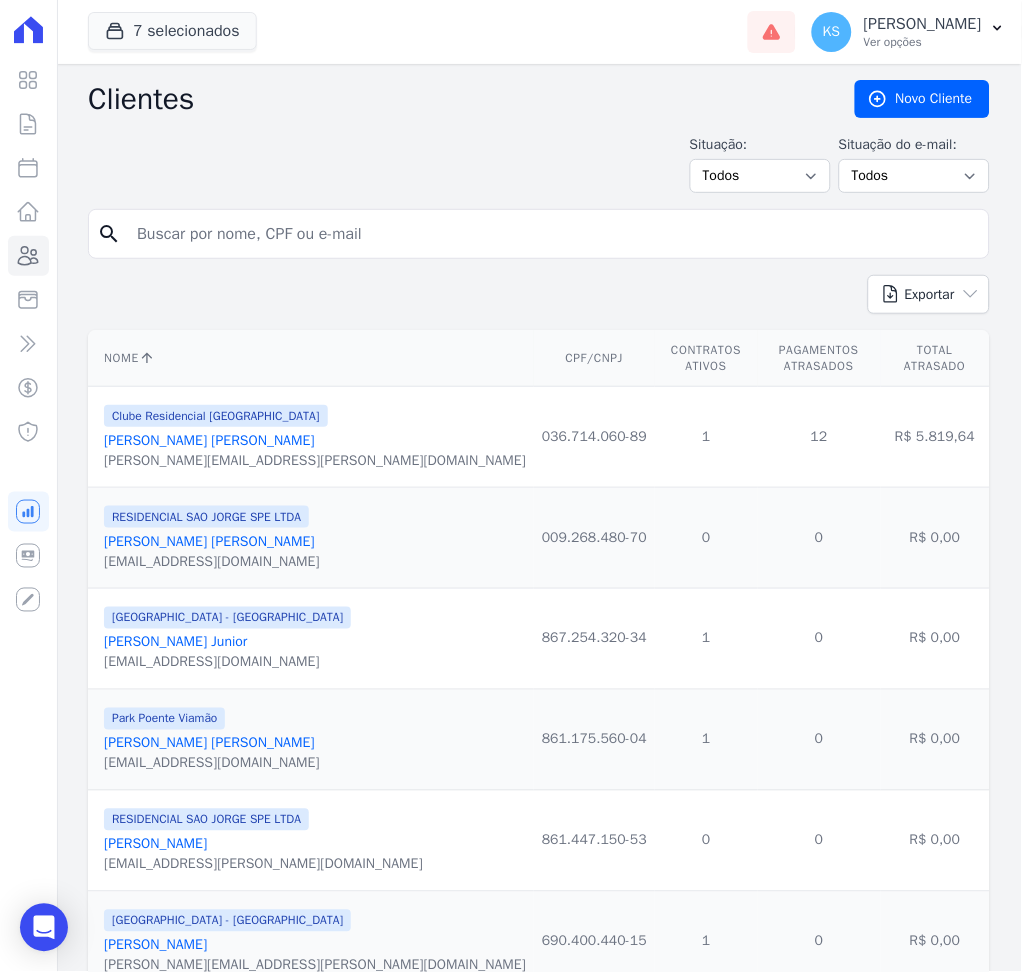 click at bounding box center [553, 234] 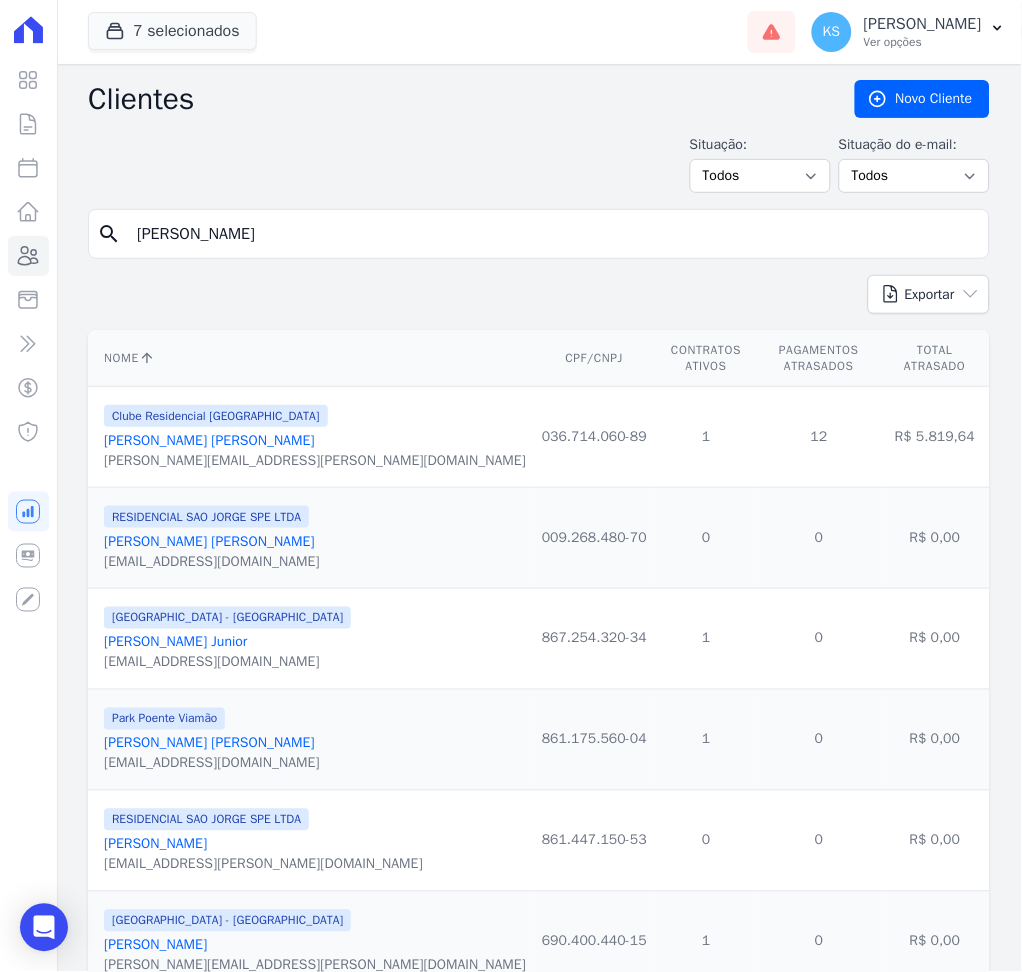 type on "[PERSON_NAME] Kathyelle [PERSON_NAME] [PERSON_NAME]" 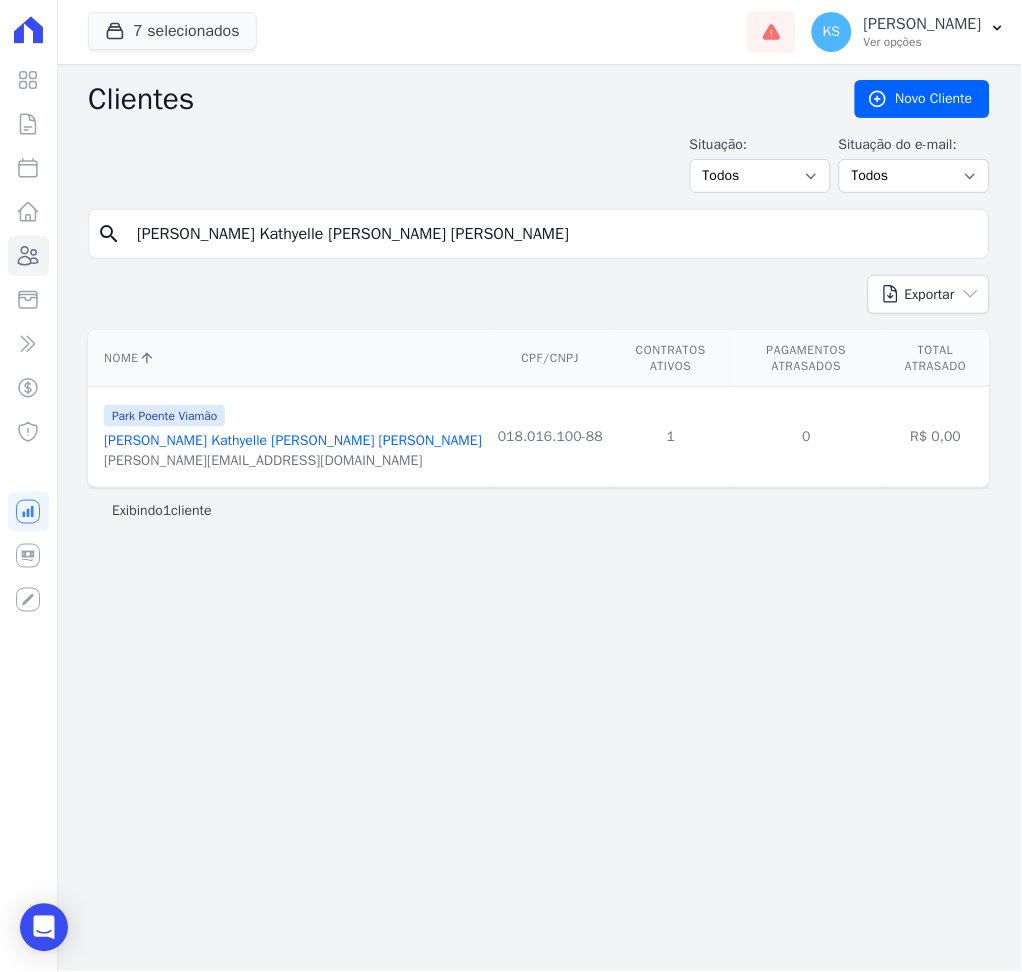 drag, startPoint x: 493, startPoint y: 244, endPoint x: 84, endPoint y: 228, distance: 409.31284 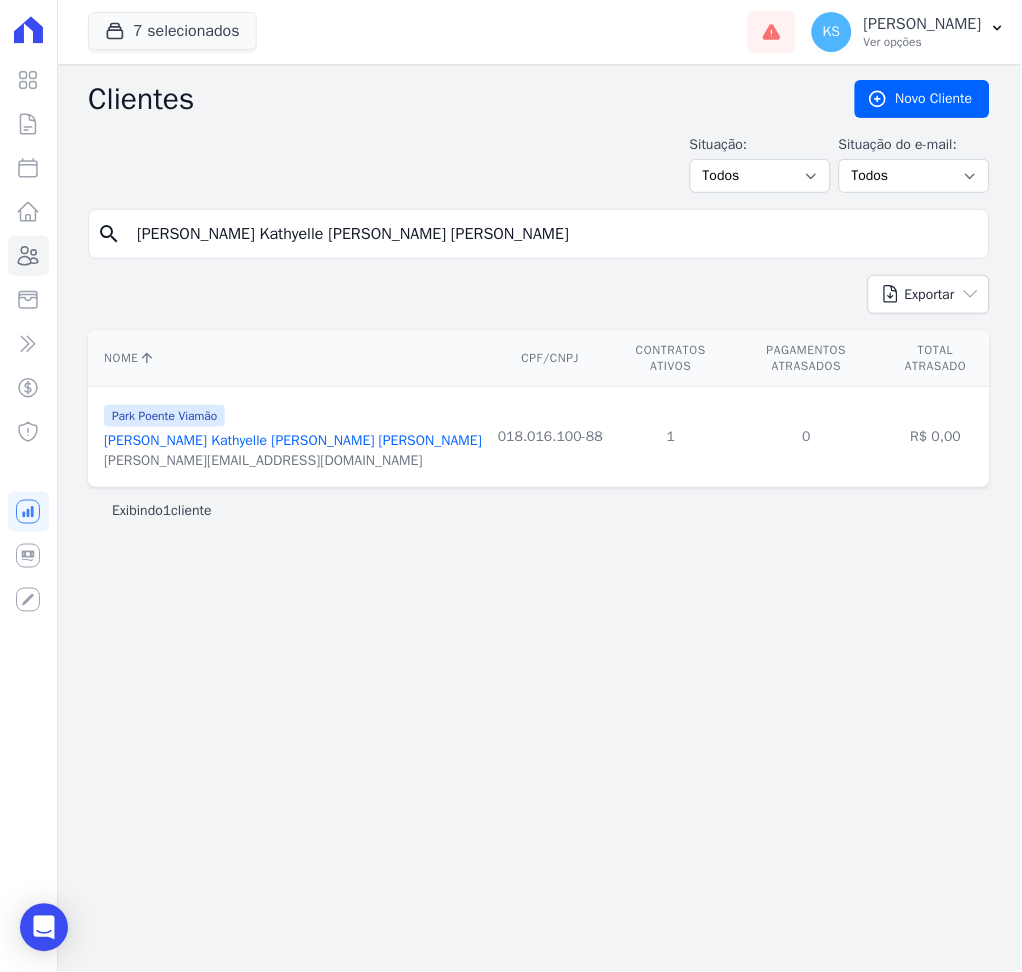 click on "Clientes
[GEOGRAPHIC_DATA]
Situação:
Todos
Adimplentes
Inadimplentes
Situação do e-mail:
Todos
Confirmado
Não confirmado
search
[PERSON_NAME] Kathyelle [PERSON_NAME] [PERSON_NAME]
Exportar
PDF
CSV
Dimob 2024
Nome
CPF/CNPJ
Contratos Ativos
Pagamentos Atrasados" at bounding box center (539, 518) 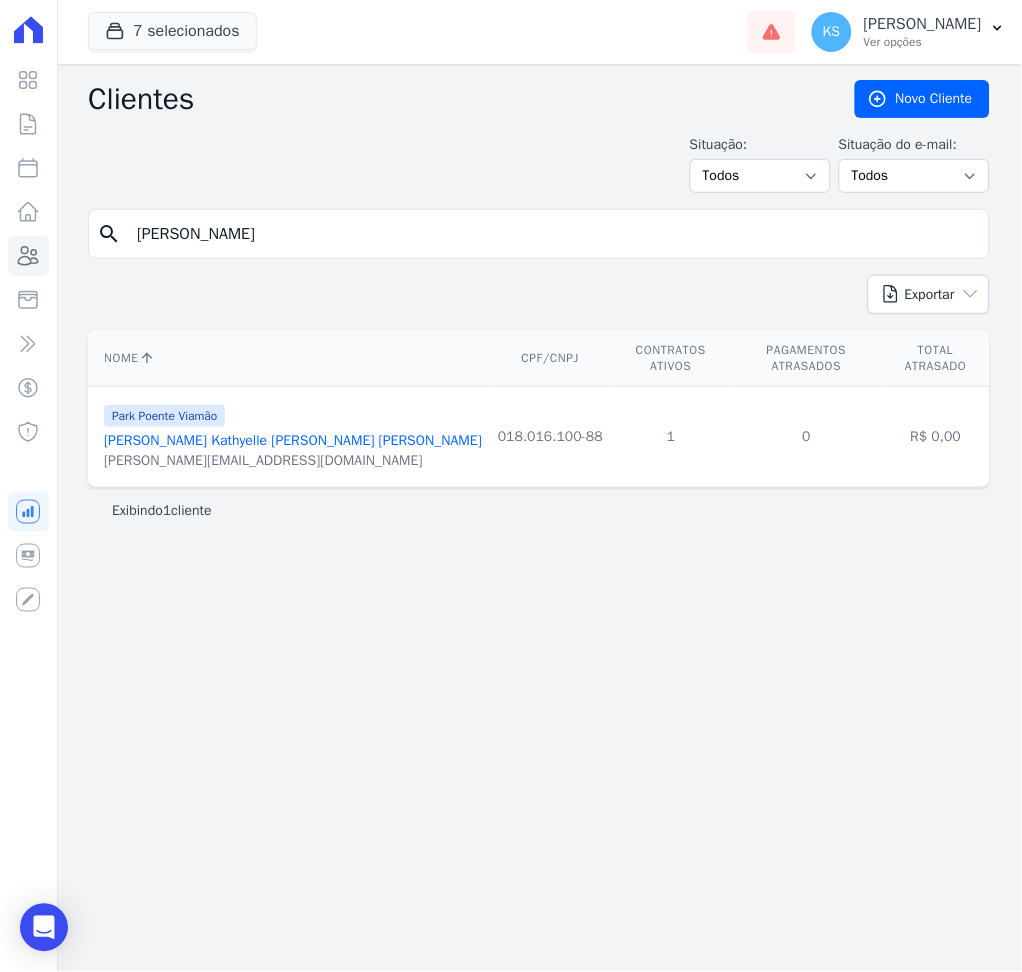 type on "[PERSON_NAME] Benz [PERSON_NAME]" 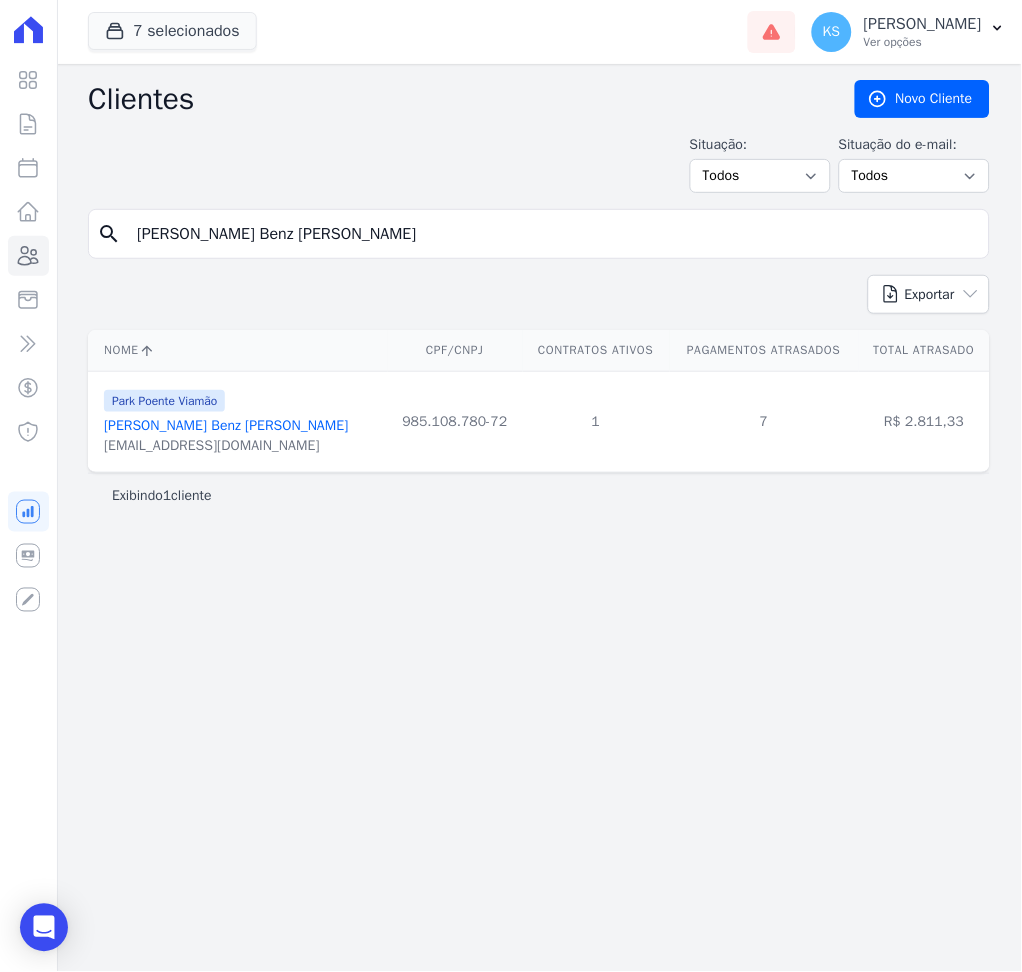 drag, startPoint x: 426, startPoint y: 234, endPoint x: -2, endPoint y: 255, distance: 428.51486 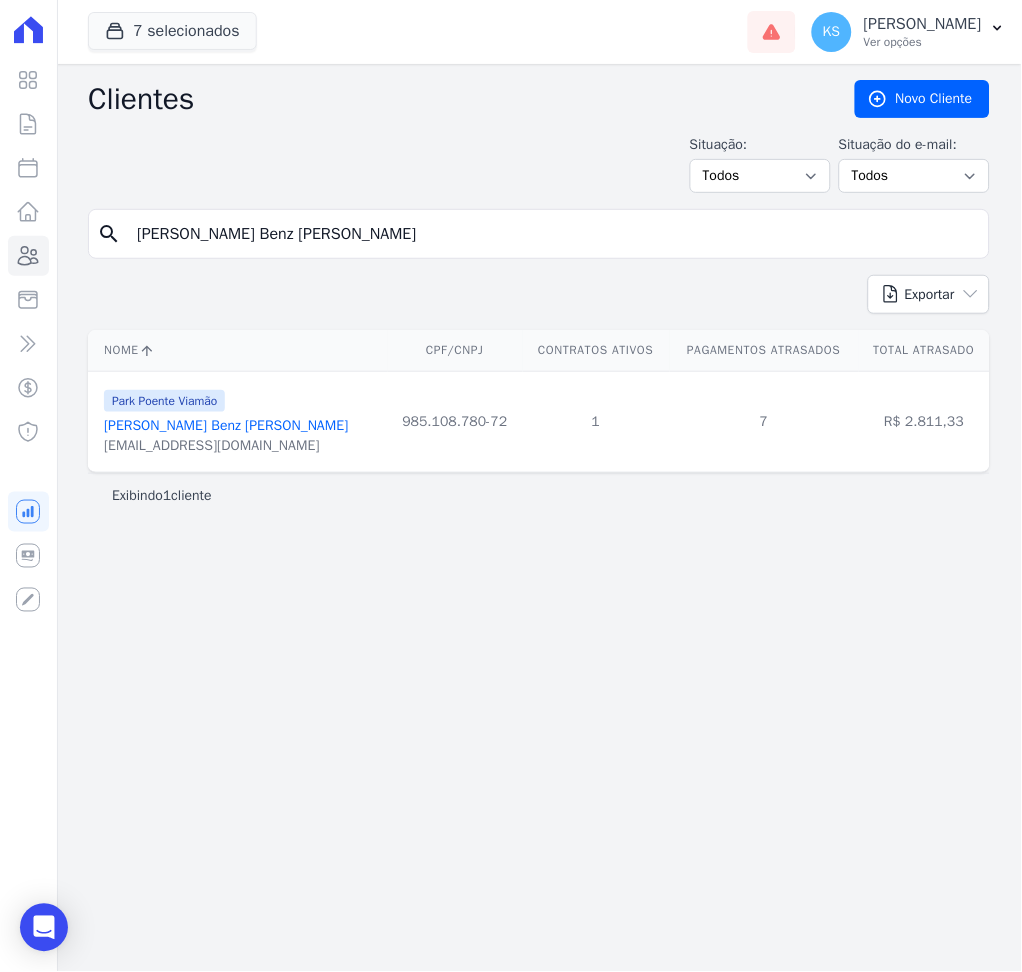 click on "Visão Geral
Contratos
[GEOGRAPHIC_DATA]
Lotes
Clientes
Minha Carteira
Transferências
Crédito" at bounding box center [511, 486] 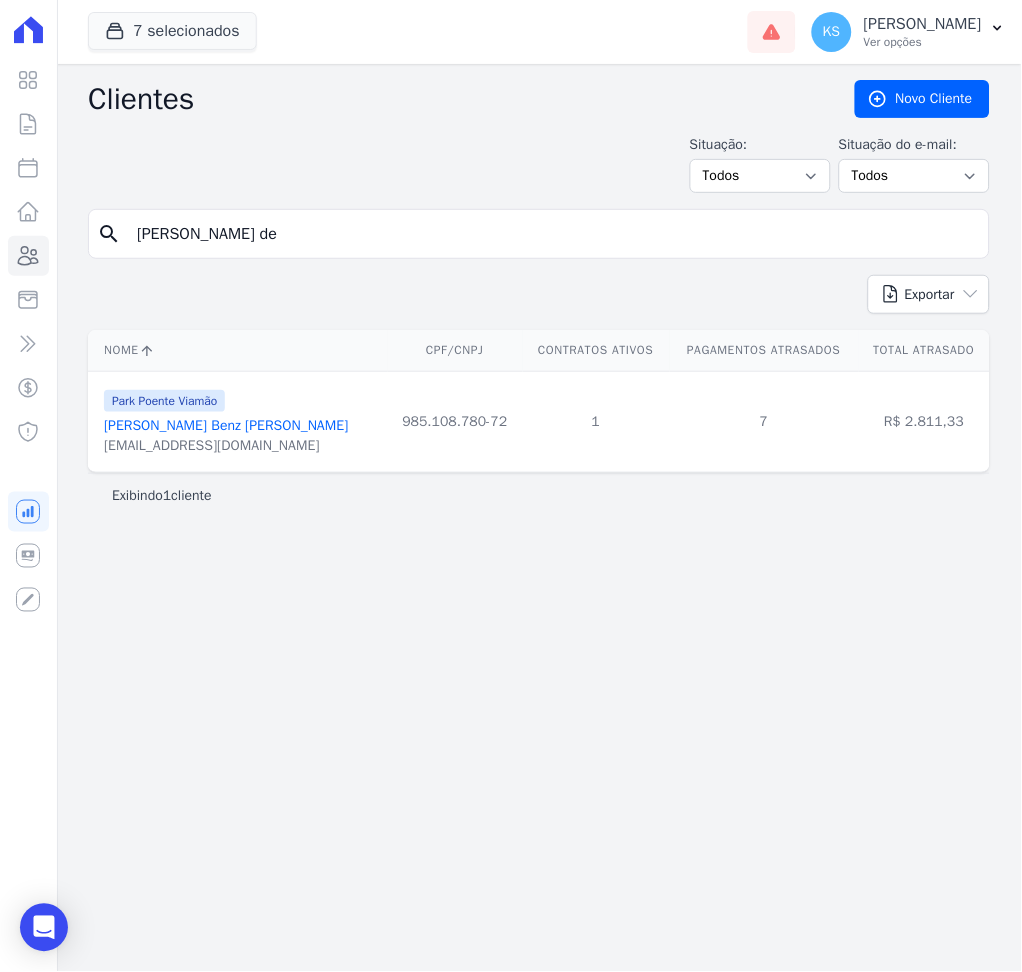 type on "[PERSON_NAME] De [PERSON_NAME]" 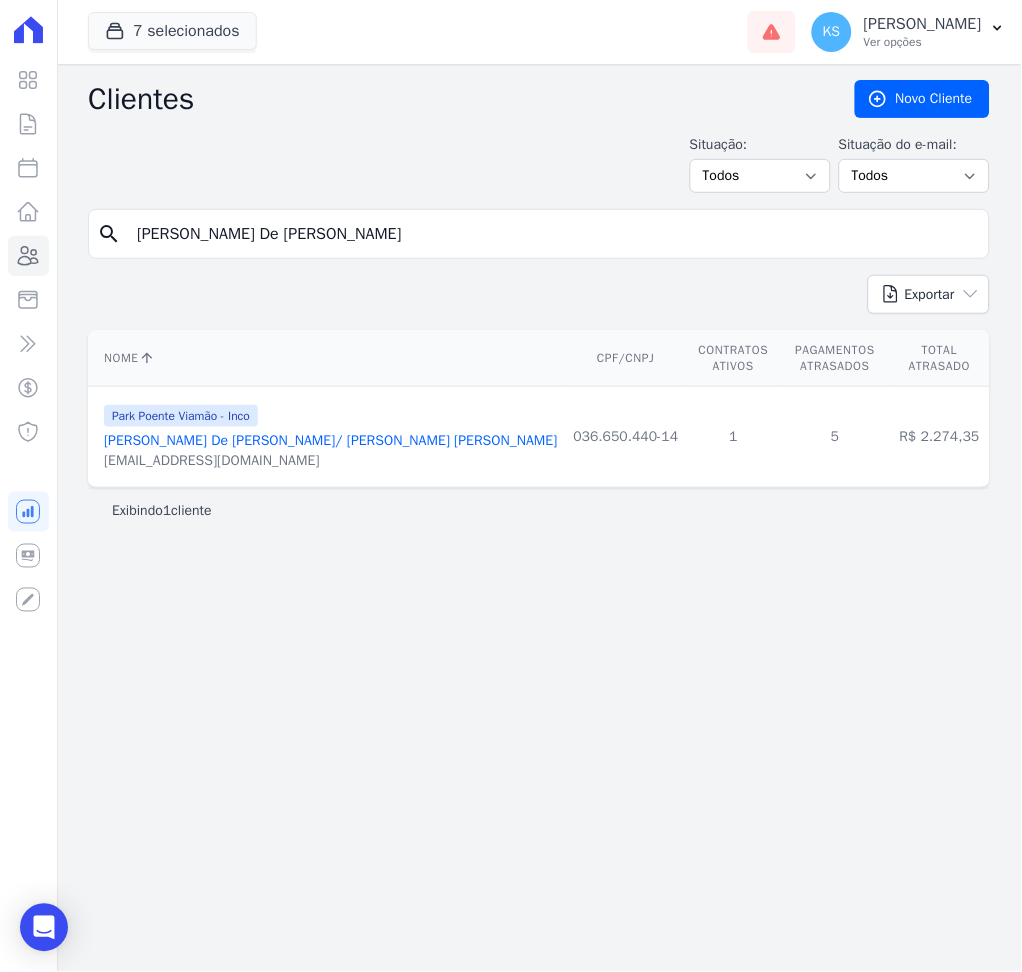 click on "[PERSON_NAME] De [PERSON_NAME]/ [PERSON_NAME] [PERSON_NAME]" at bounding box center [331, 440] 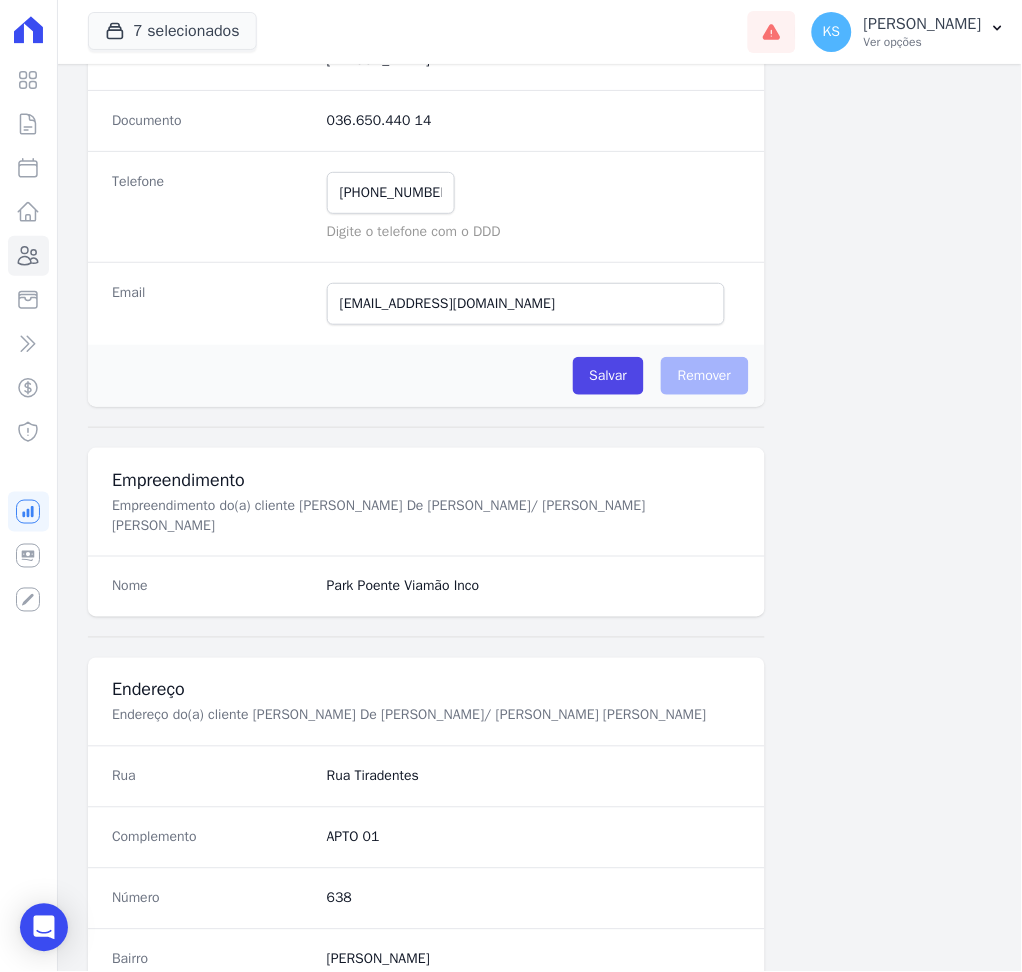 scroll, scrollTop: 916, scrollLeft: 0, axis: vertical 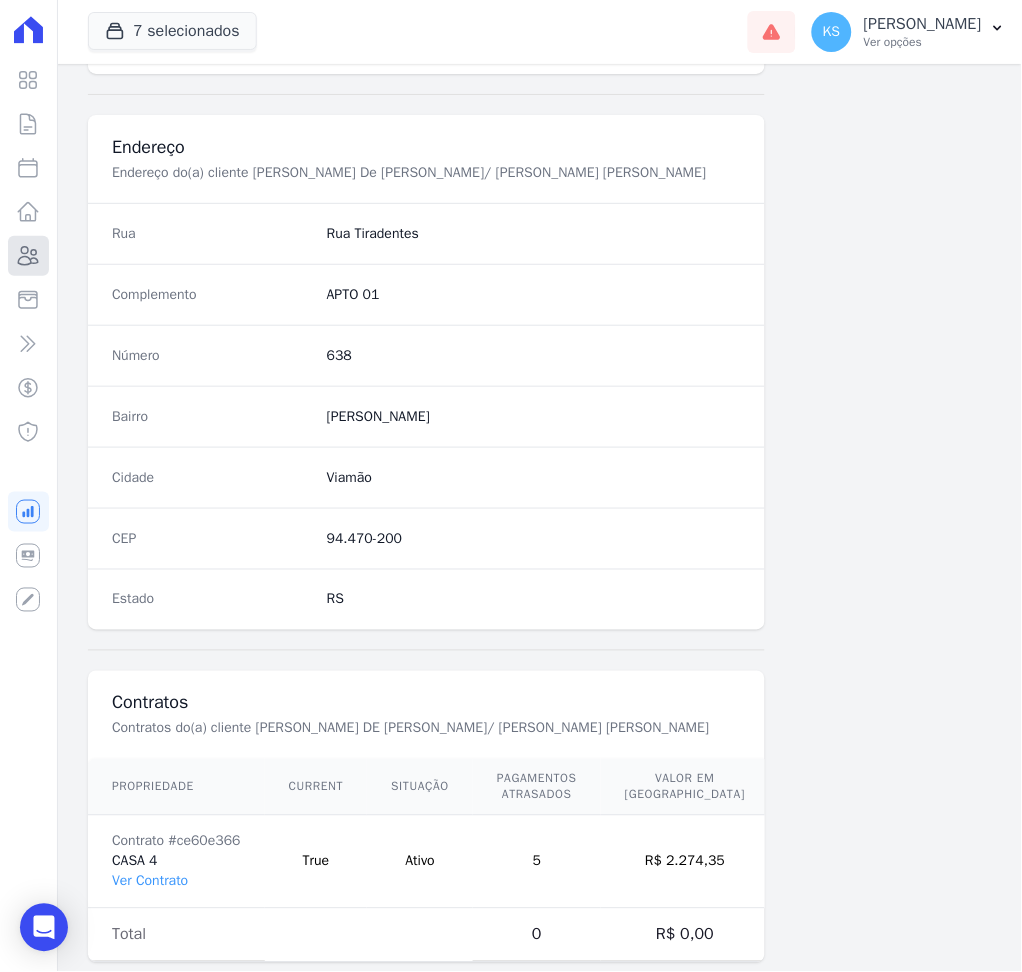 click 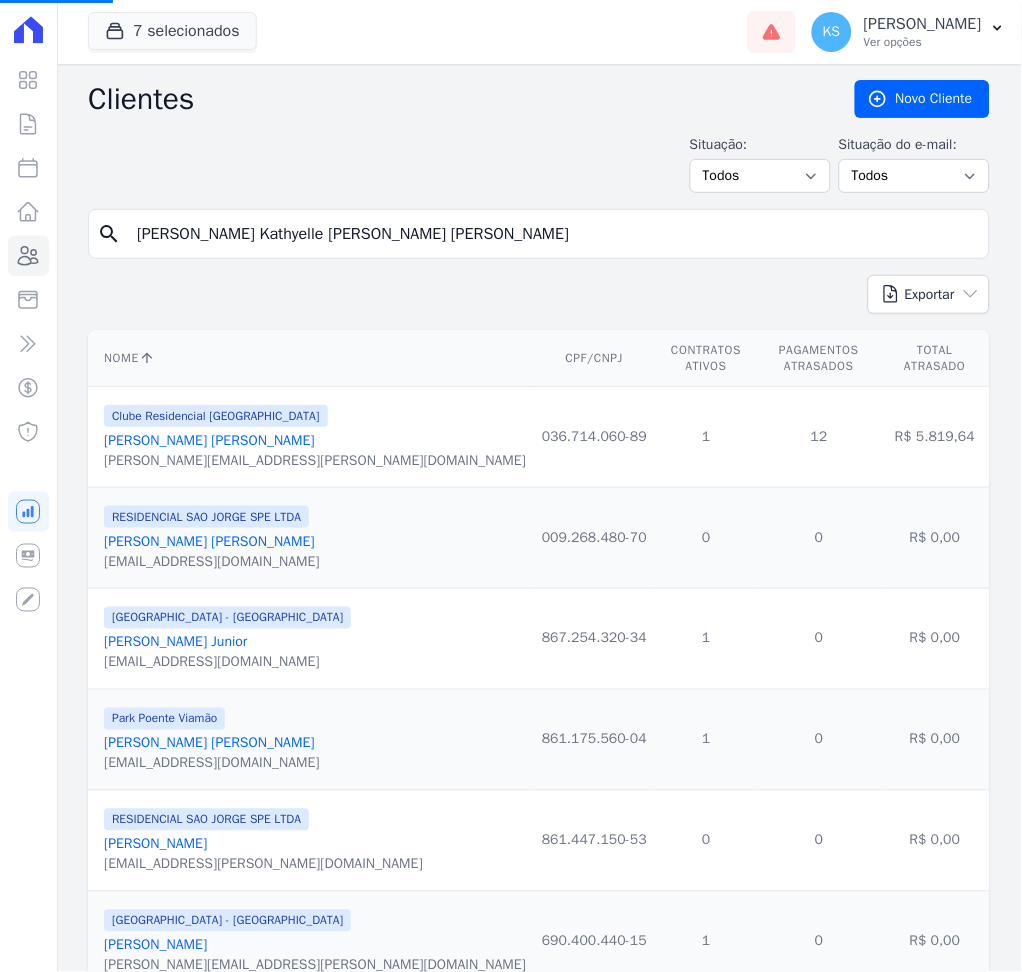 click on "[PERSON_NAME] Kathyelle [PERSON_NAME] [PERSON_NAME]" at bounding box center [553, 234] 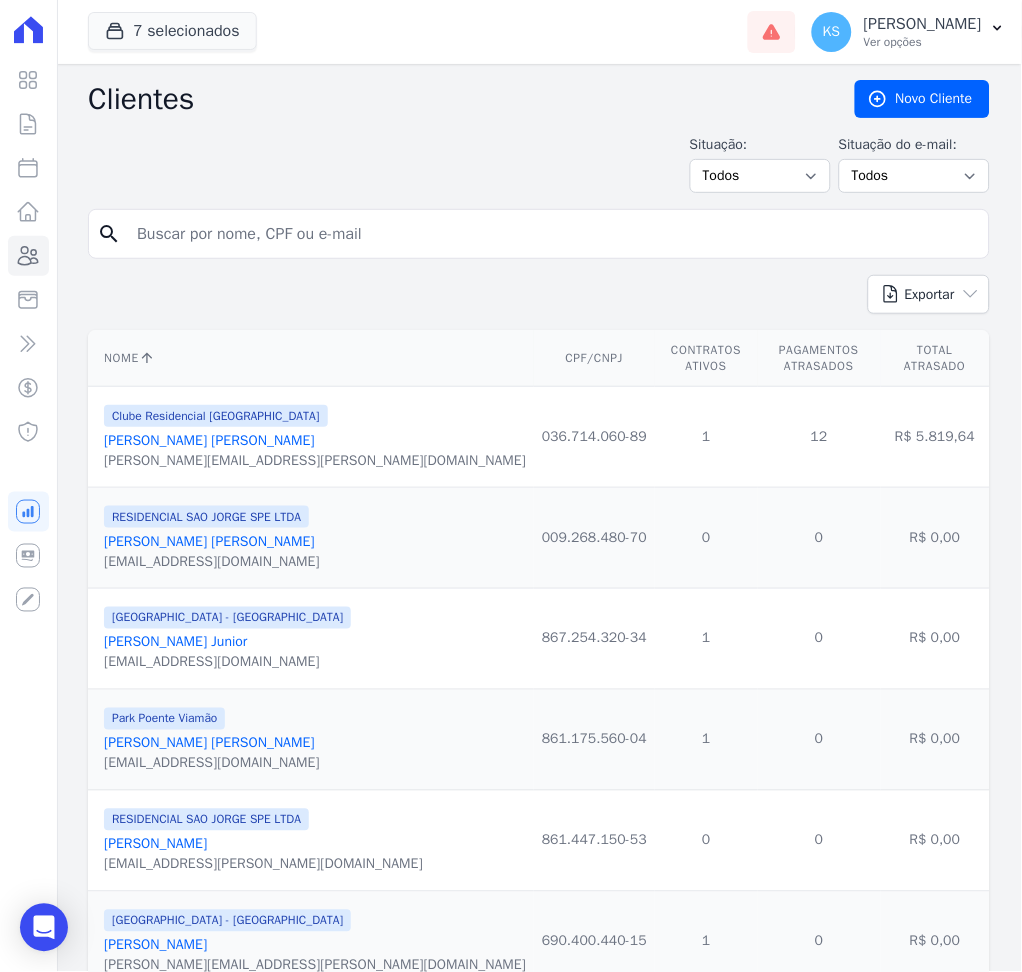 click at bounding box center [553, 234] 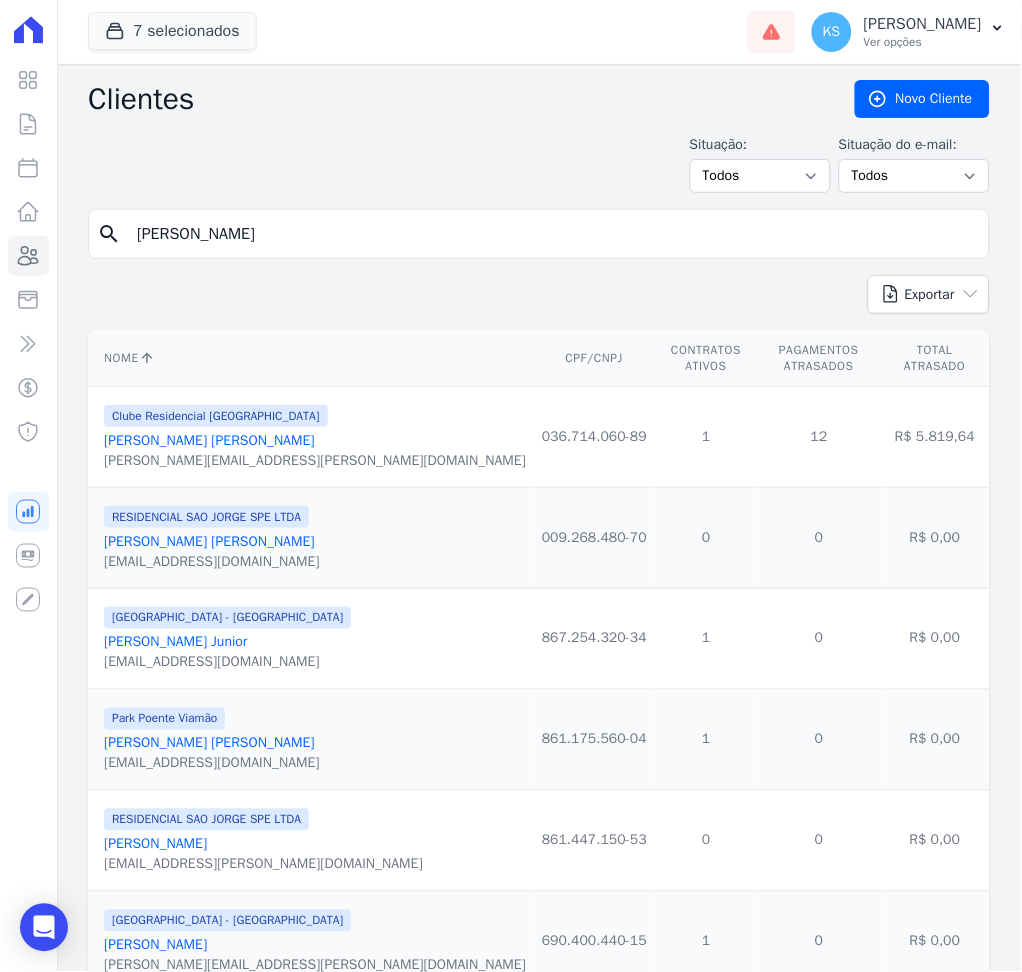 type on "[PERSON_NAME] [PERSON_NAME]" 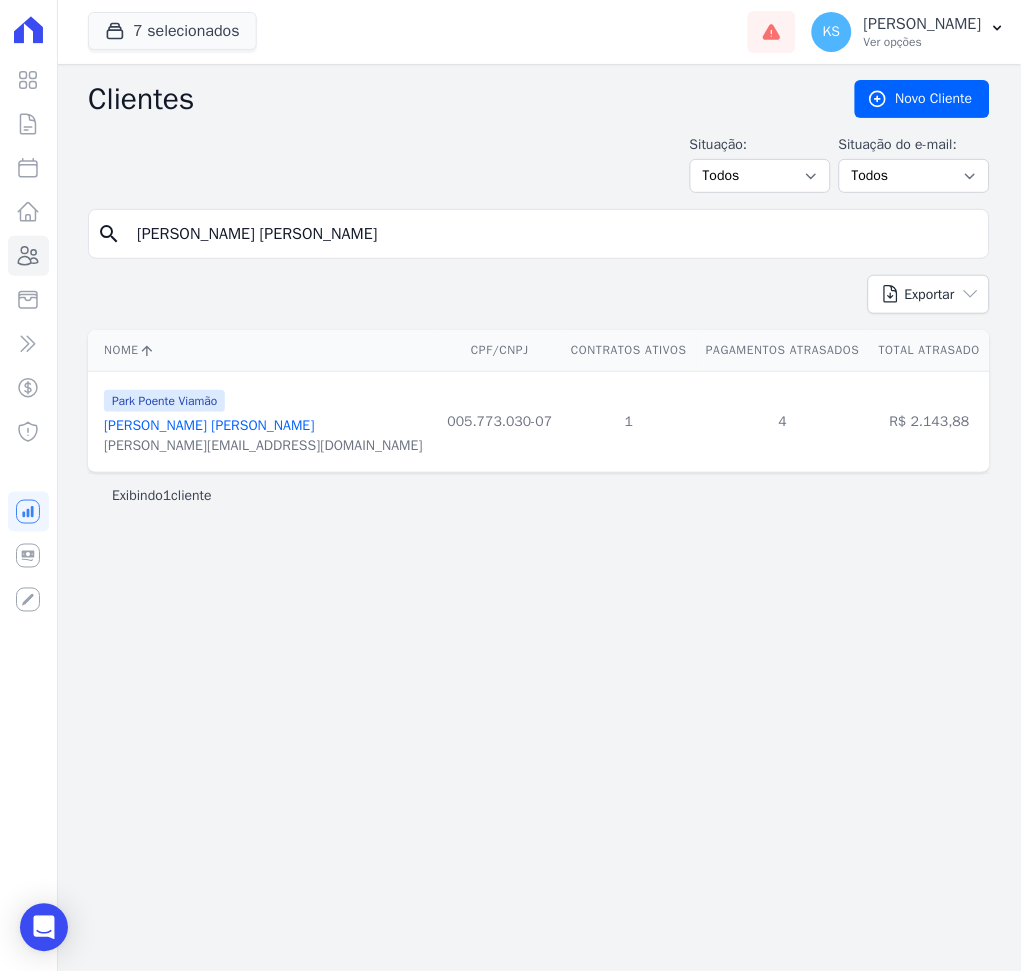 drag, startPoint x: 528, startPoint y: 230, endPoint x: -2, endPoint y: 231, distance: 530.0009 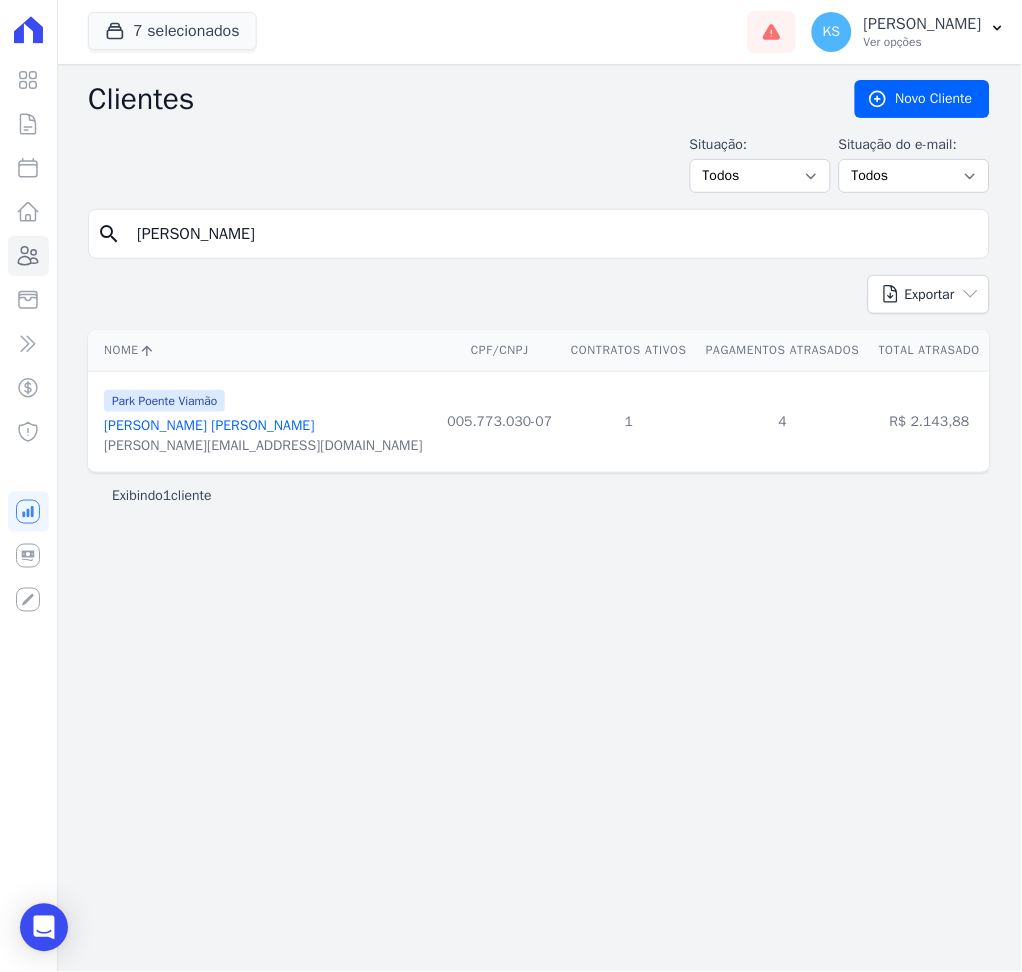 type on "[PERSON_NAME] [PERSON_NAME]" 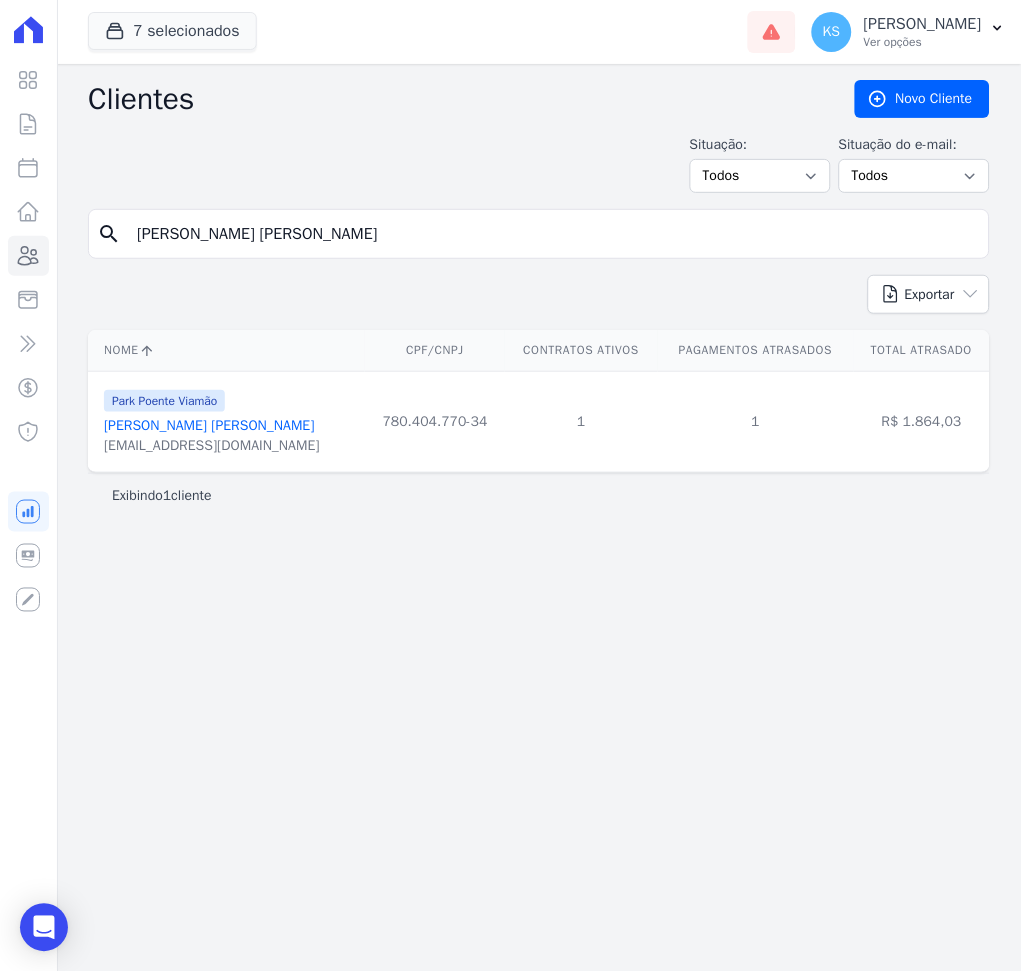 click on "[PERSON_NAME] [PERSON_NAME]" at bounding box center [209, 425] 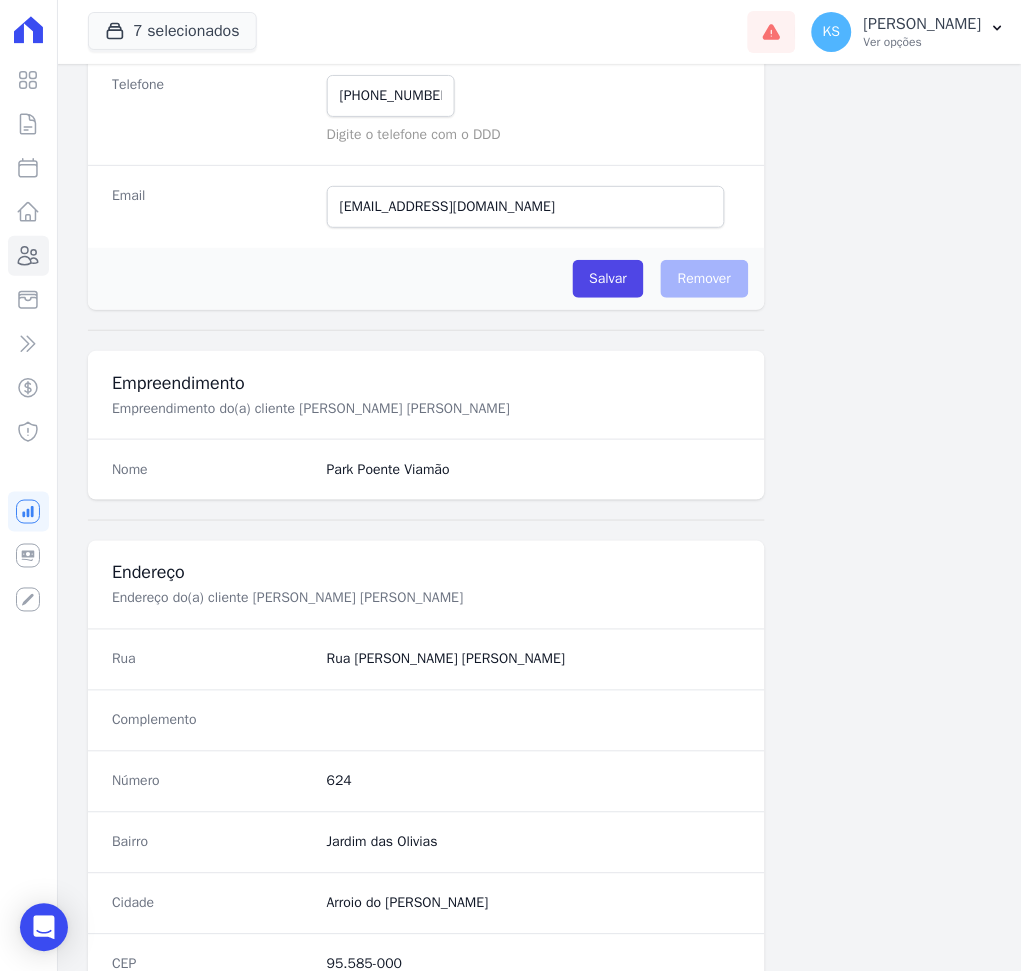 scroll, scrollTop: 916, scrollLeft: 0, axis: vertical 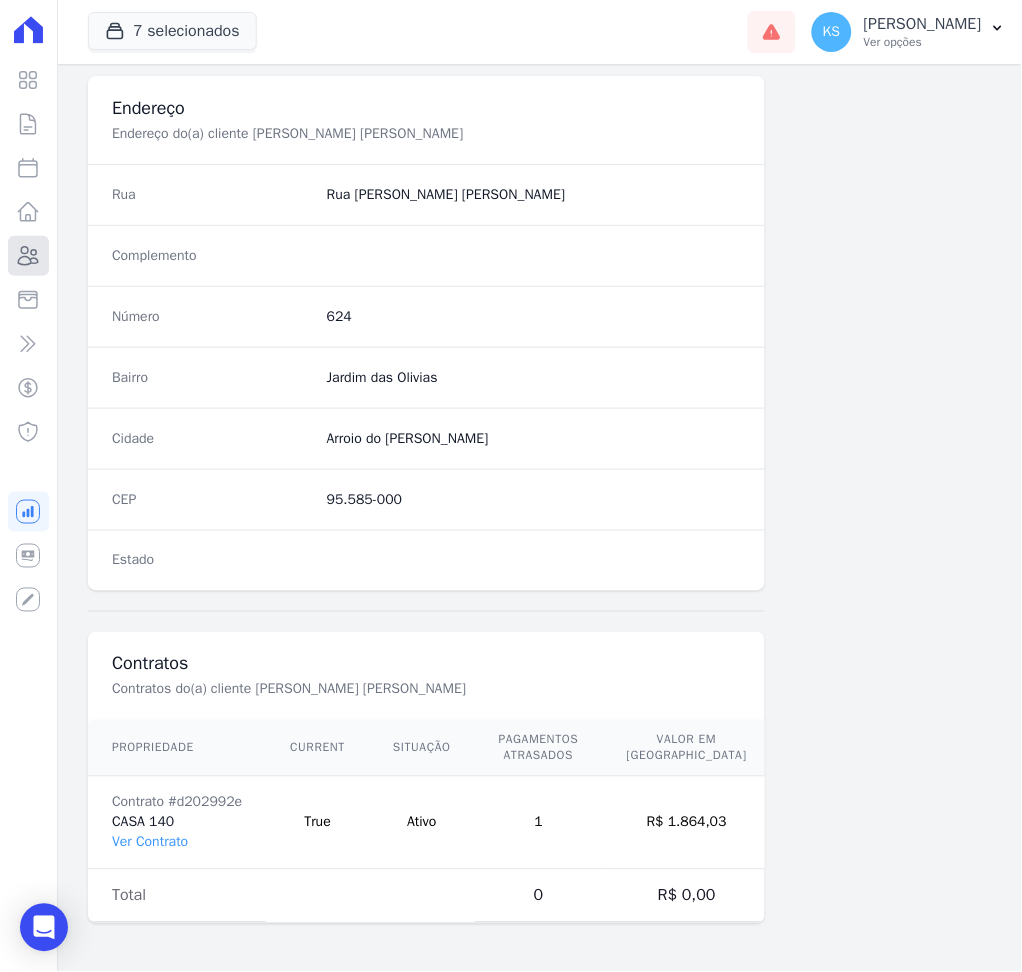 click 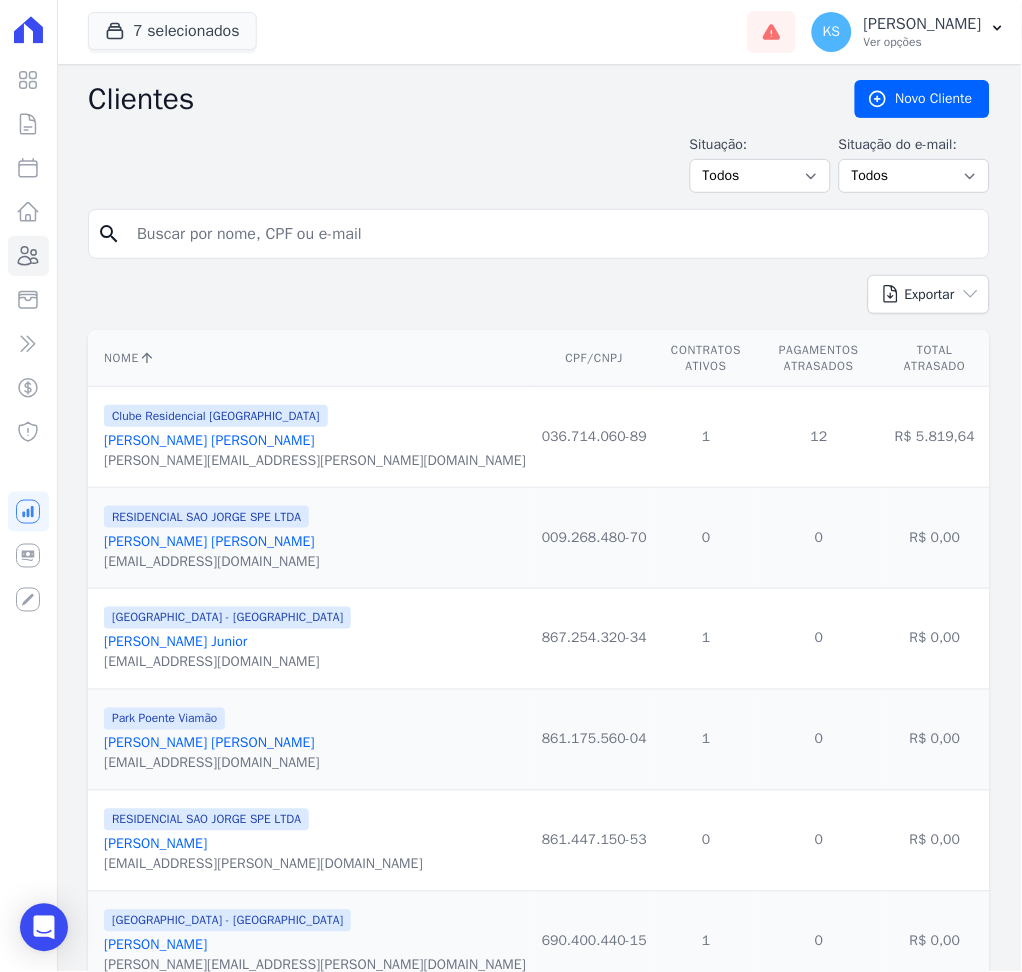 click at bounding box center (553, 234) 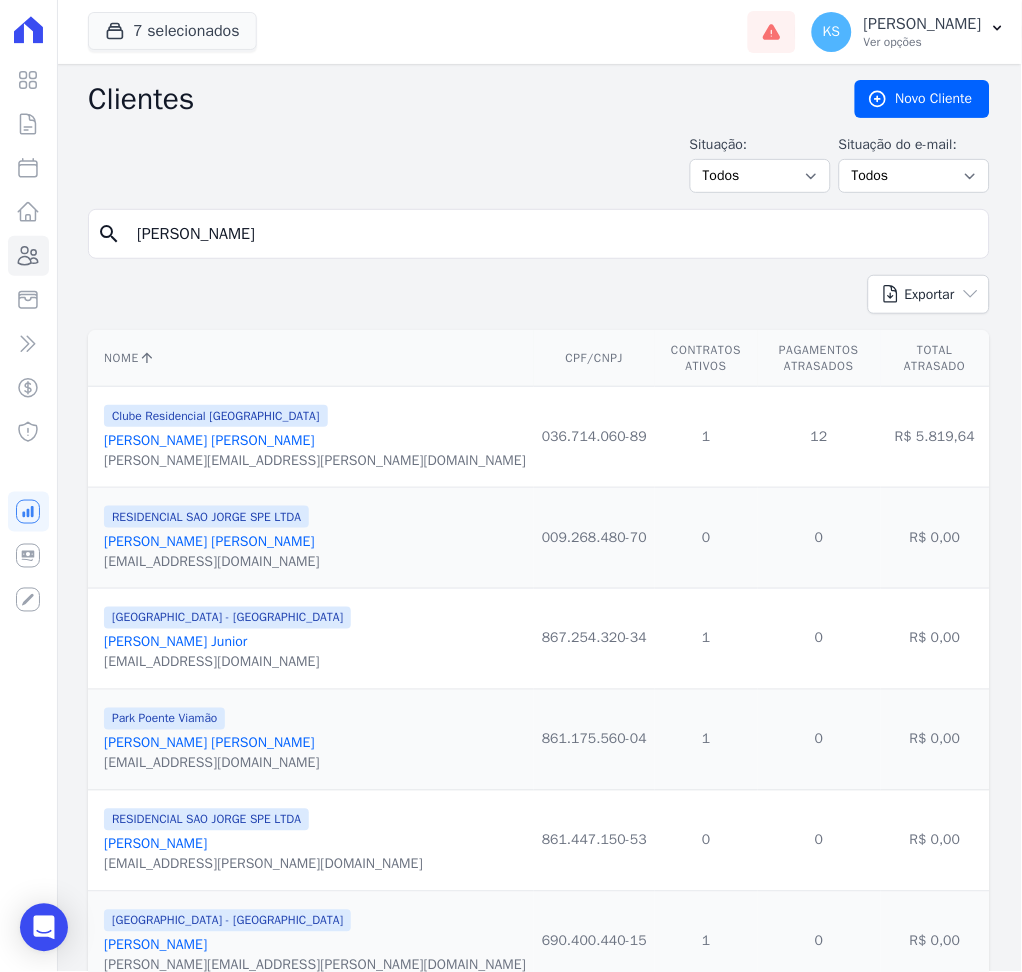 type on "[PERSON_NAME]" 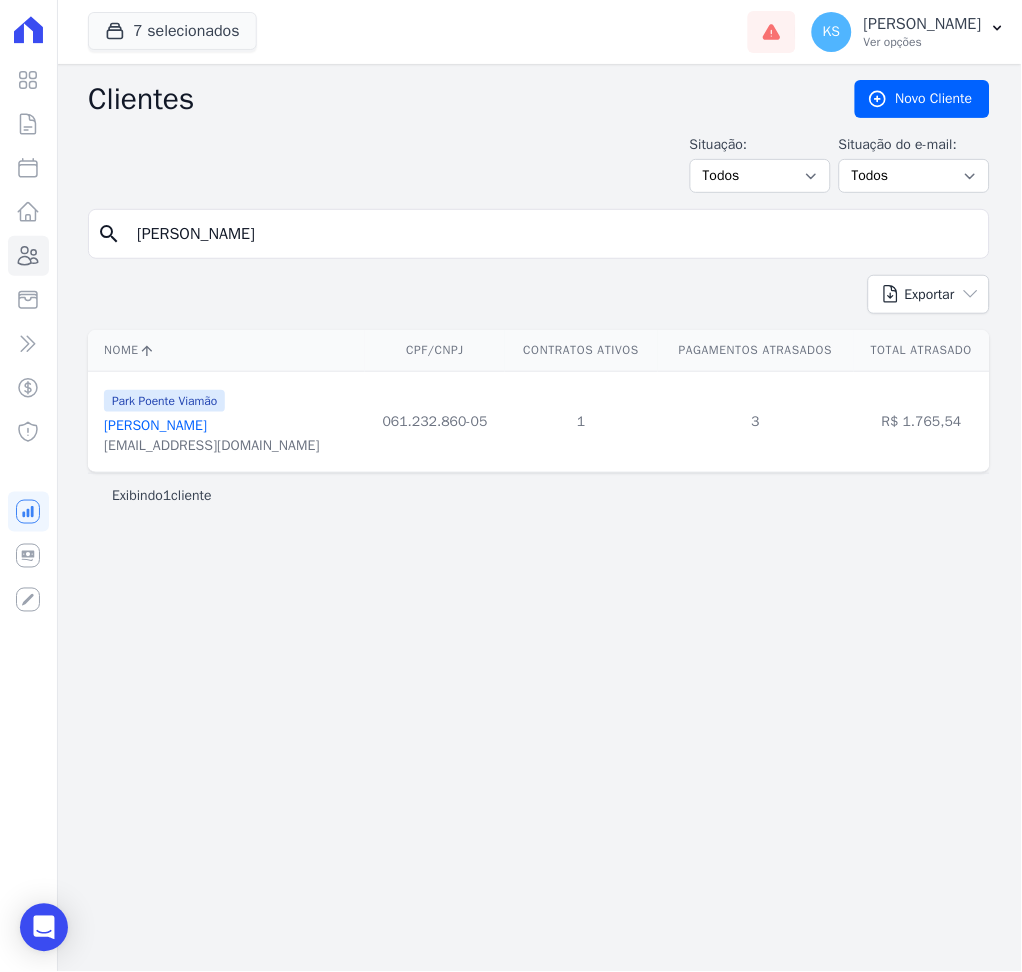 click on "[PERSON_NAME]" at bounding box center [155, 425] 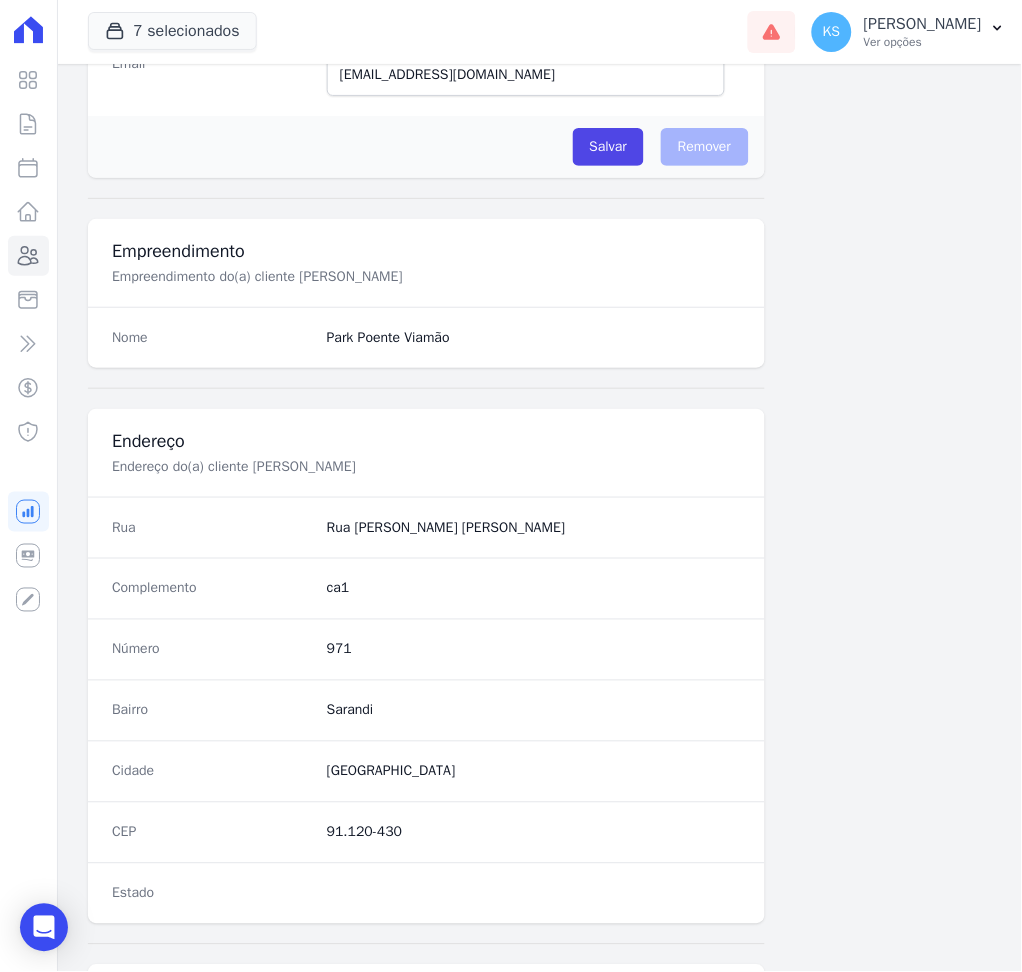 scroll, scrollTop: 916, scrollLeft: 0, axis: vertical 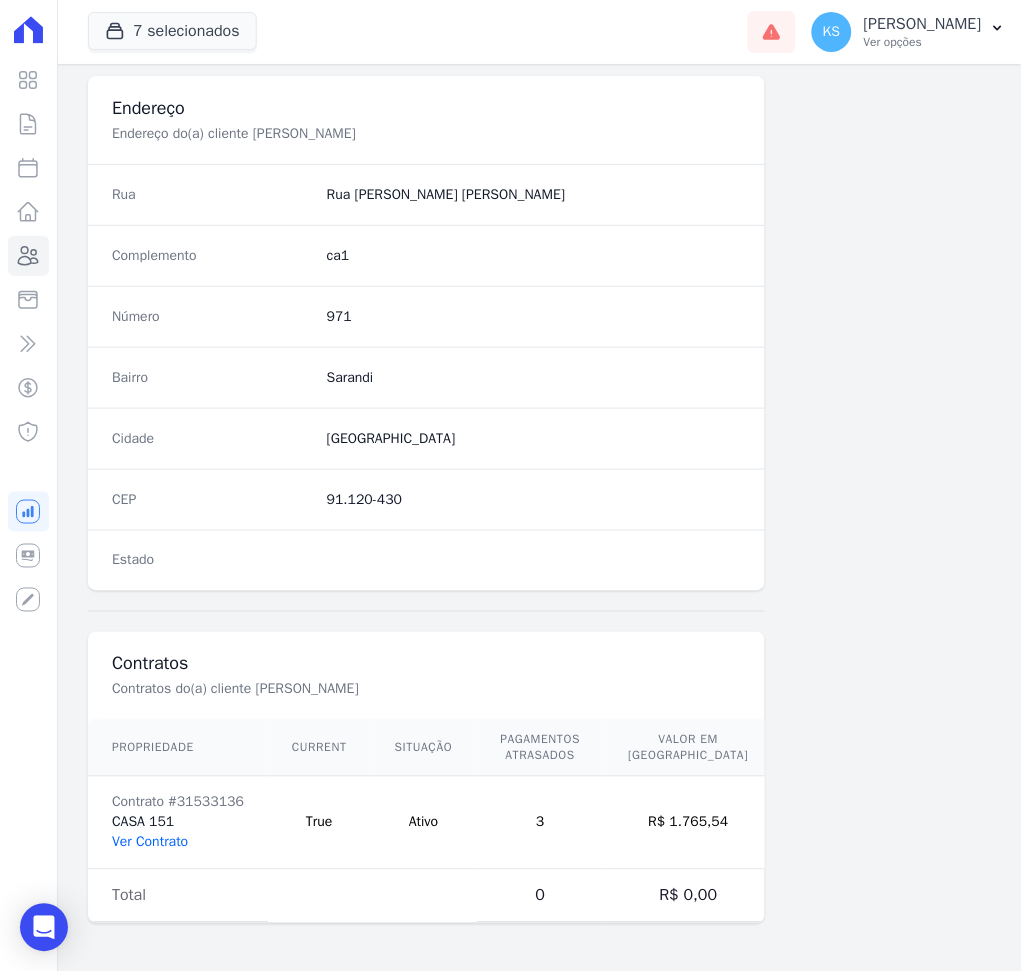 click on "Ver Contrato" at bounding box center [150, 842] 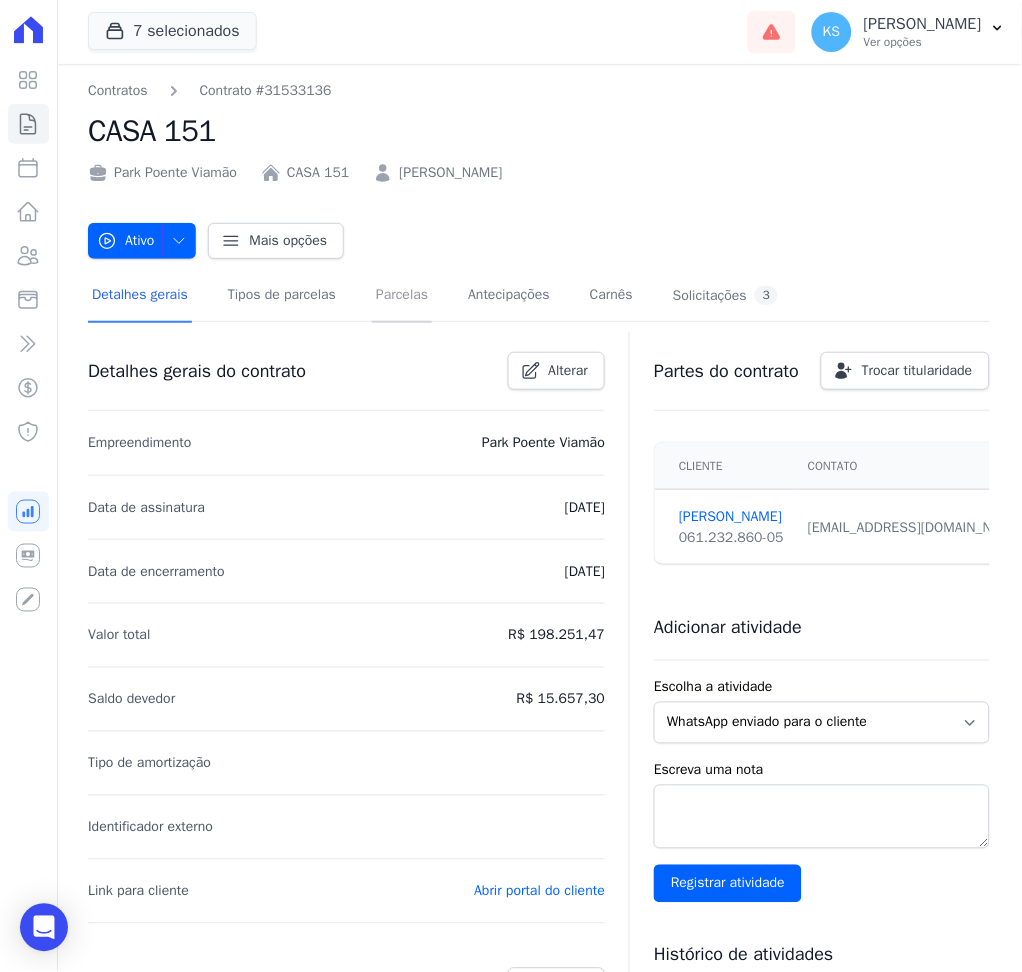 click on "Parcelas" at bounding box center (402, 296) 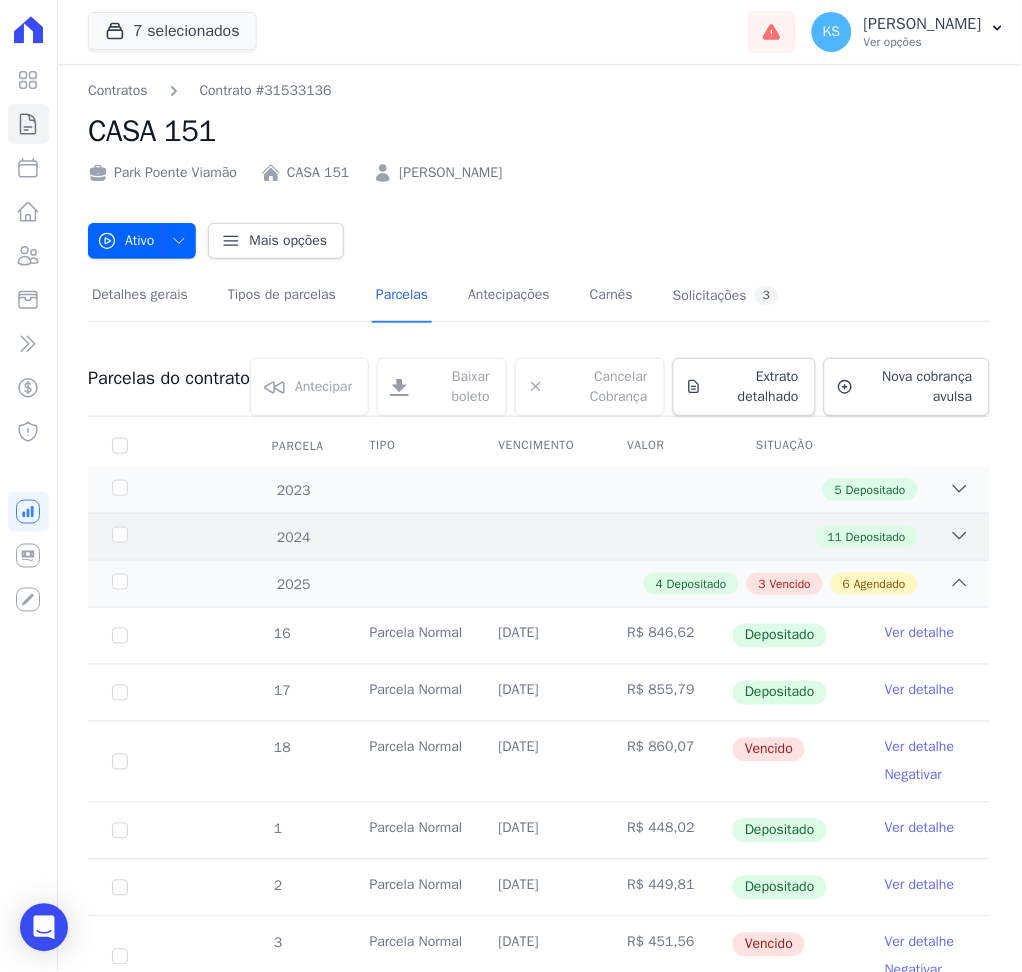 click on "2024
11
Depositado" at bounding box center [539, 536] 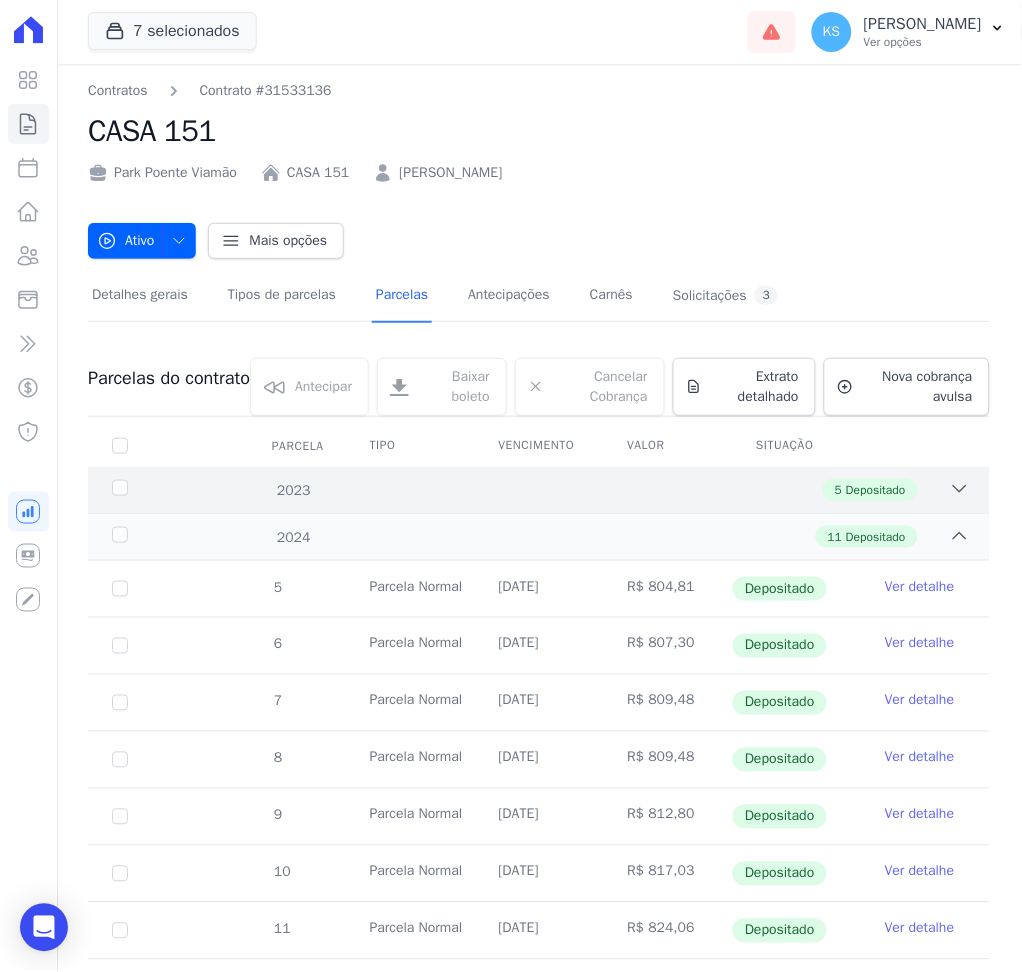 click 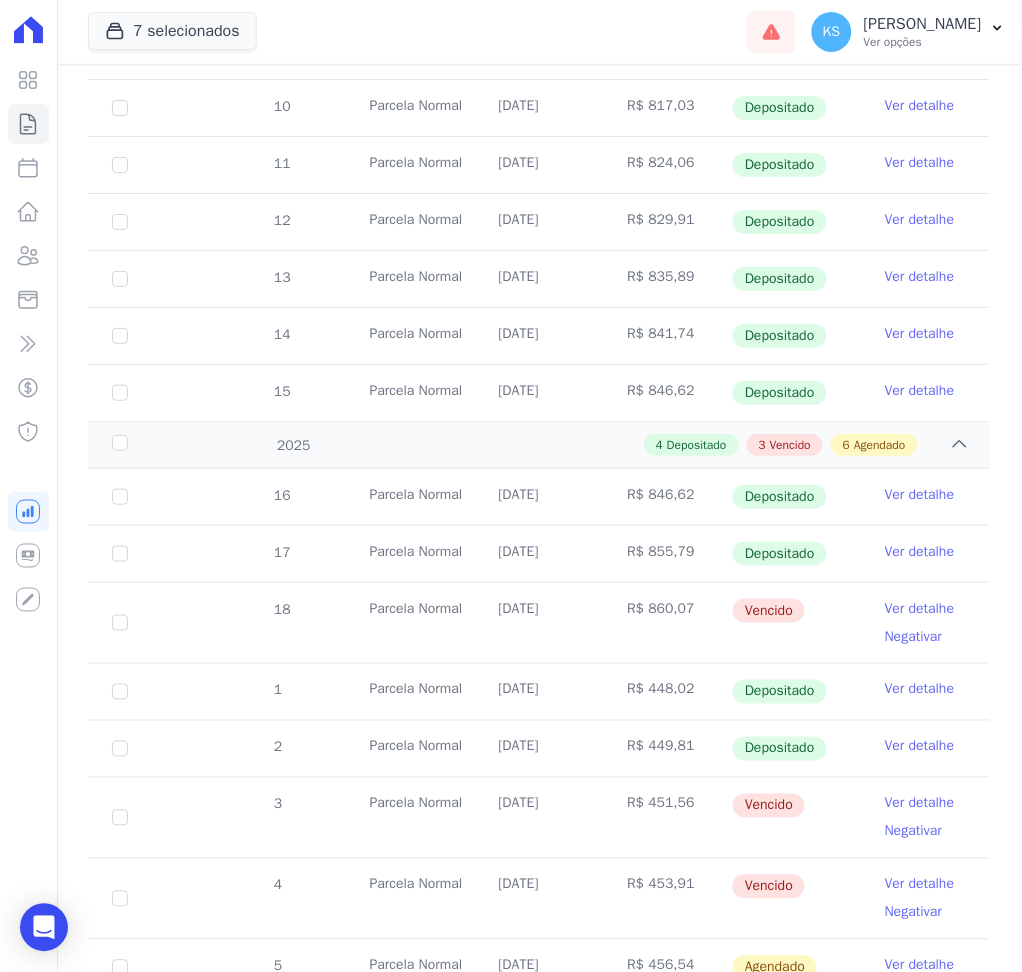 scroll, scrollTop: 1333, scrollLeft: 0, axis: vertical 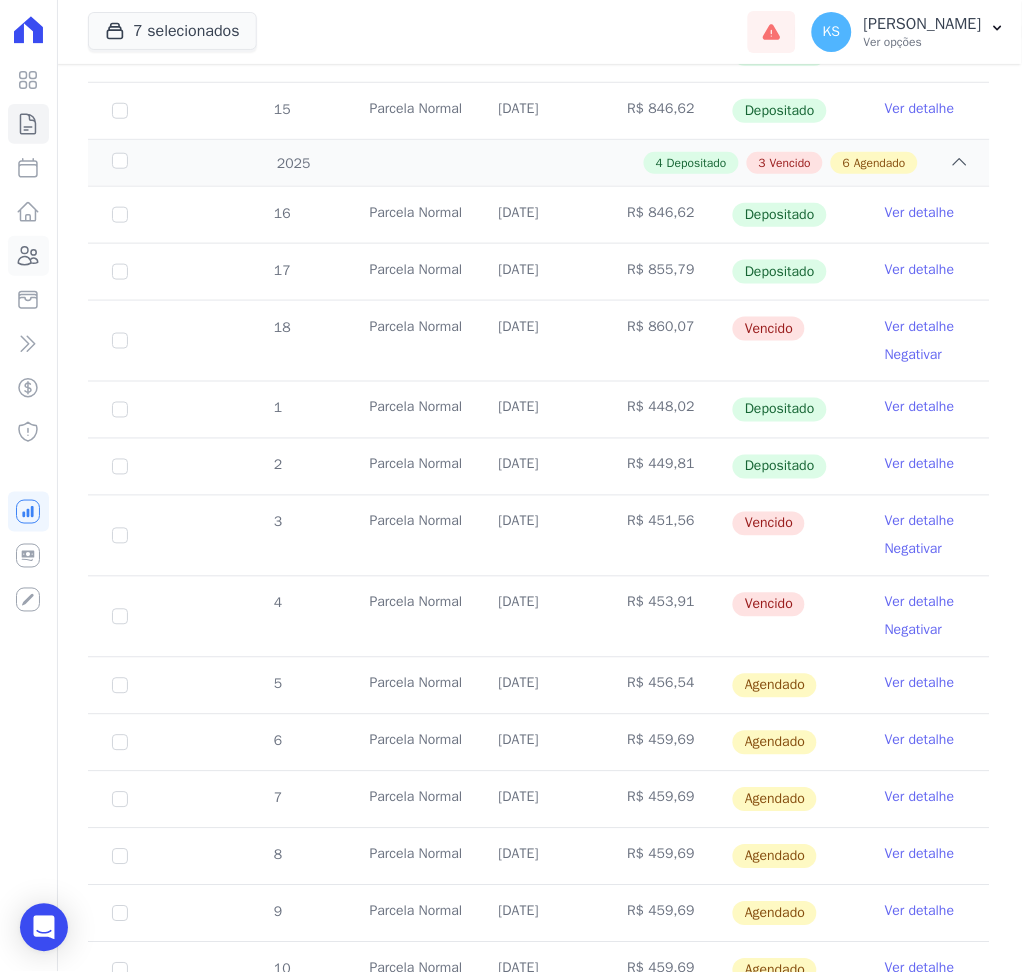 click on "Clientes" at bounding box center [28, 256] 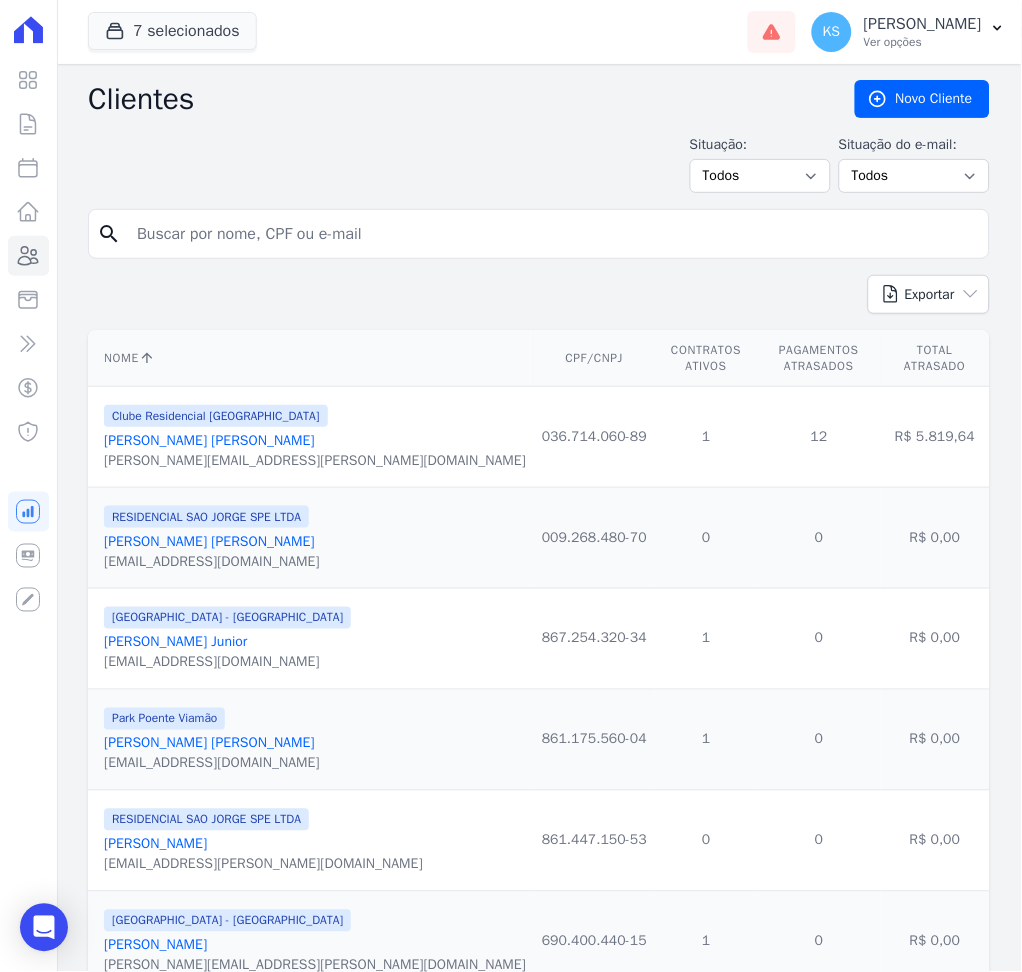 click at bounding box center (553, 234) 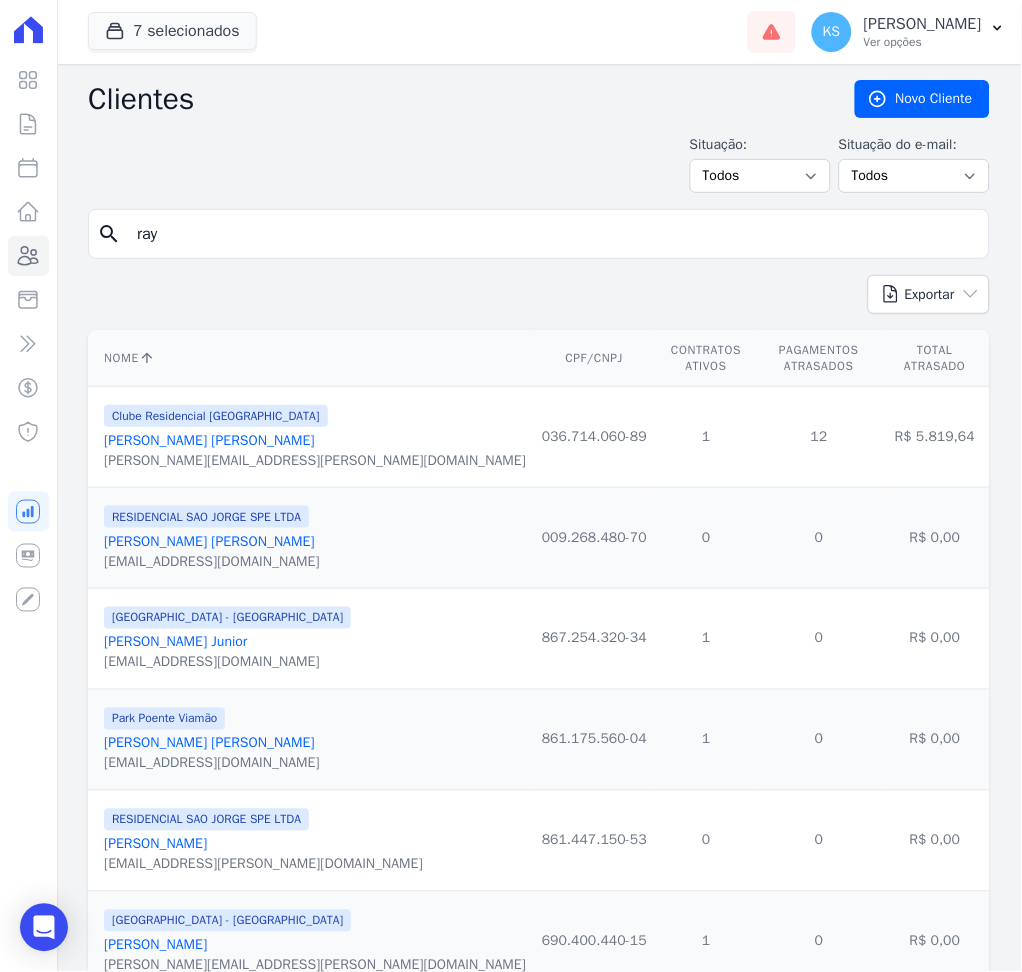 type on "[PERSON_NAME]" 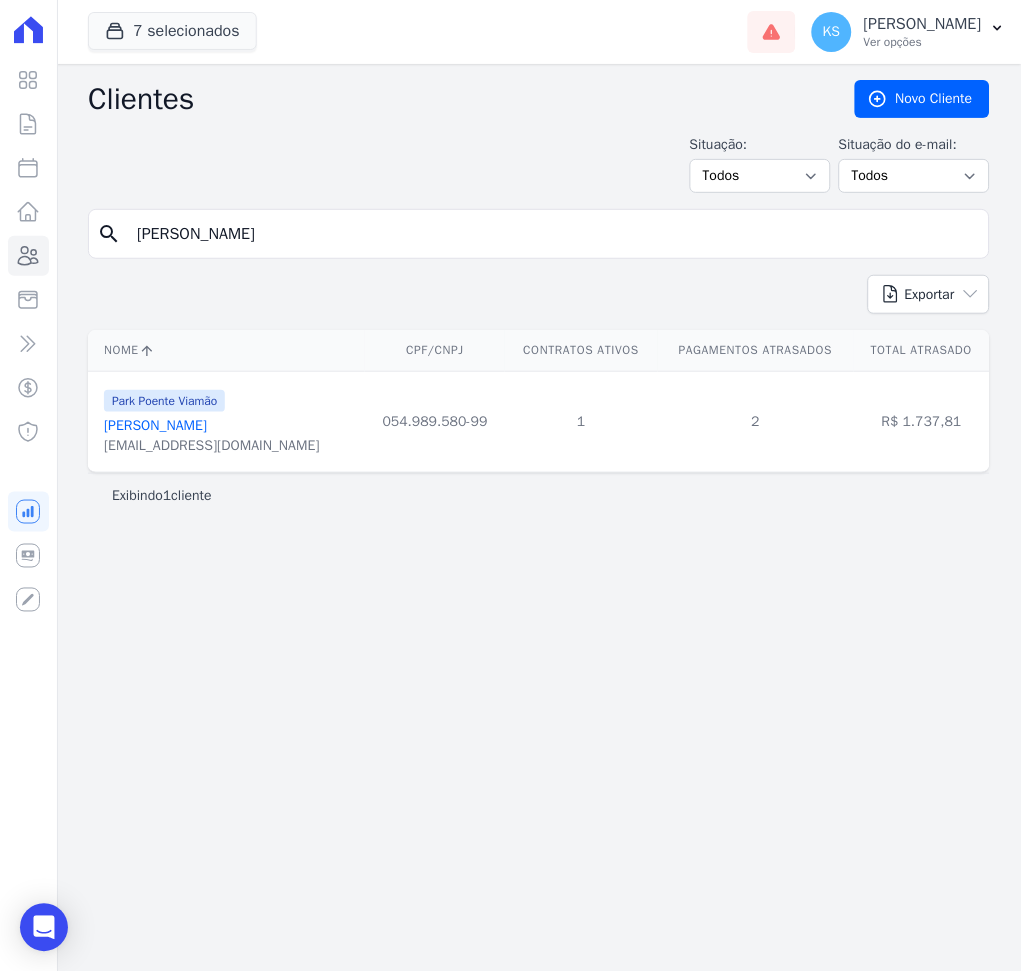 drag, startPoint x: 438, startPoint y: 241, endPoint x: 91, endPoint y: 237, distance: 347.02304 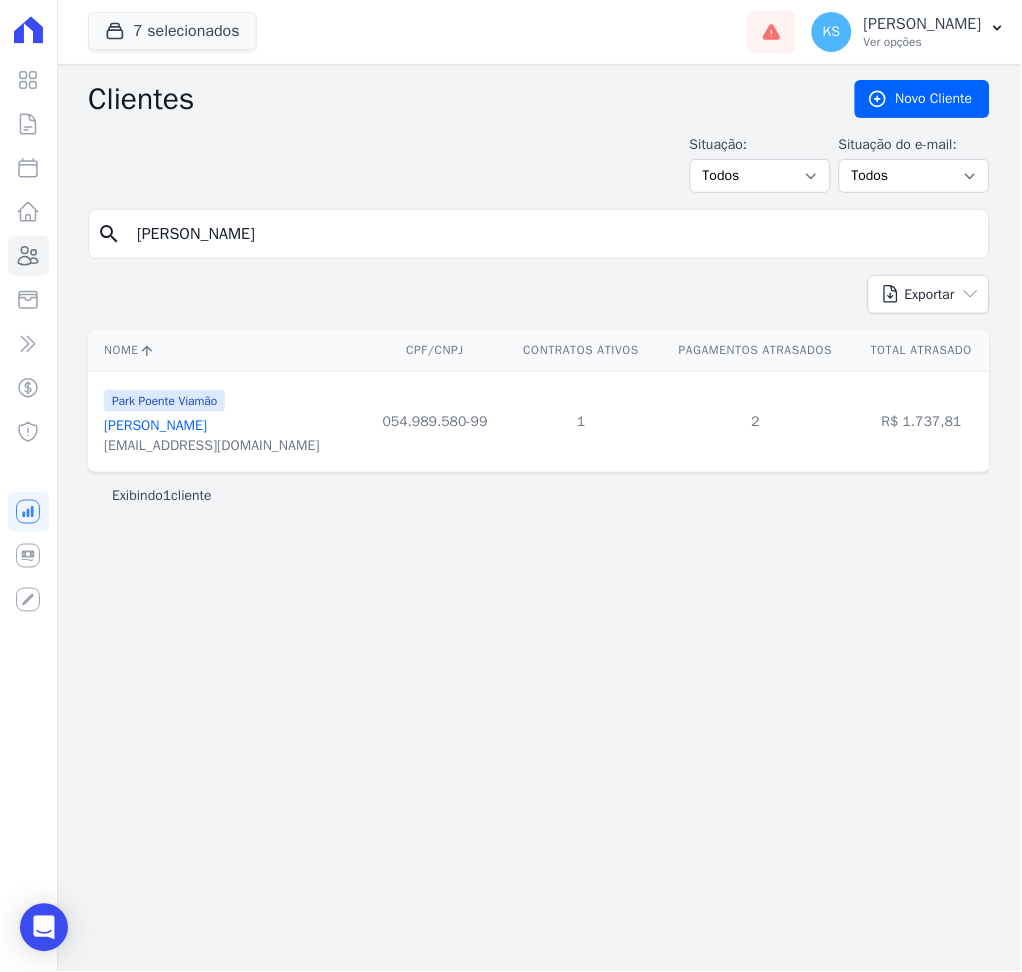 click on "search
[PERSON_NAME]" at bounding box center (539, 234) 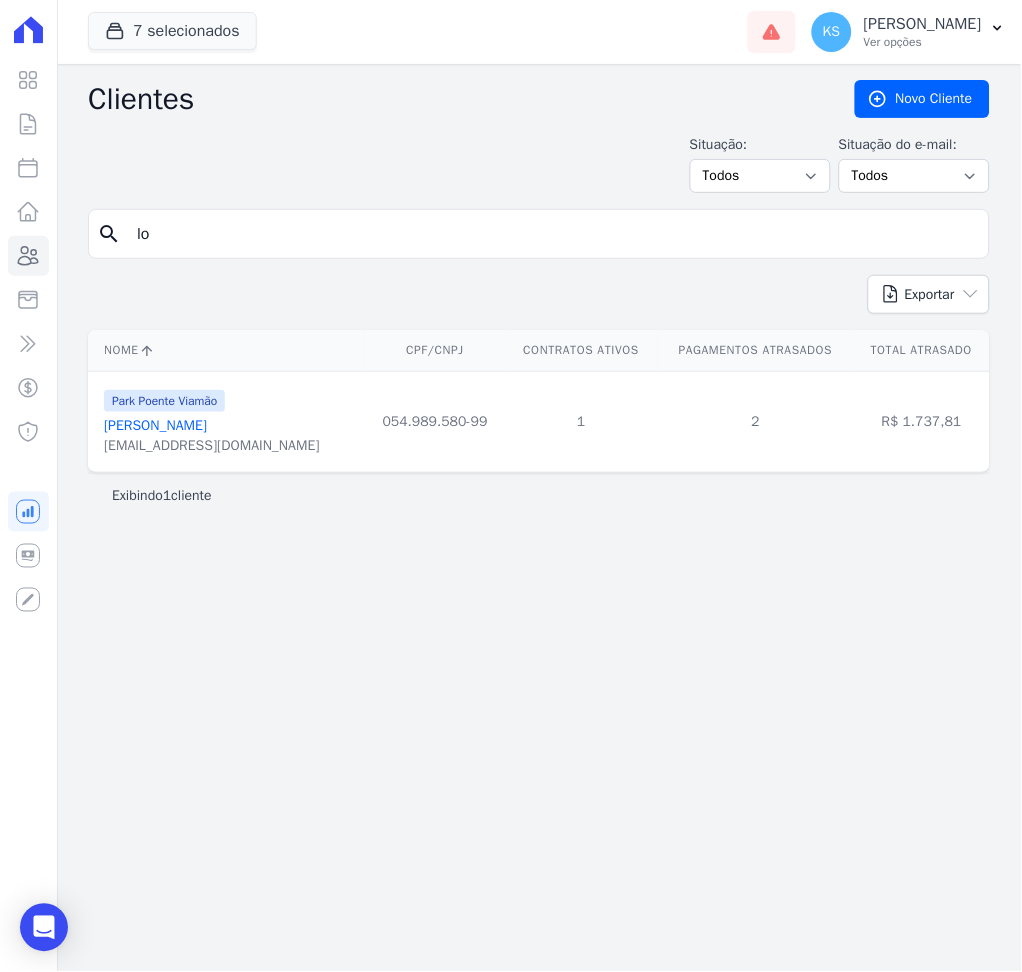 type on "[PERSON_NAME] Dos [PERSON_NAME]" 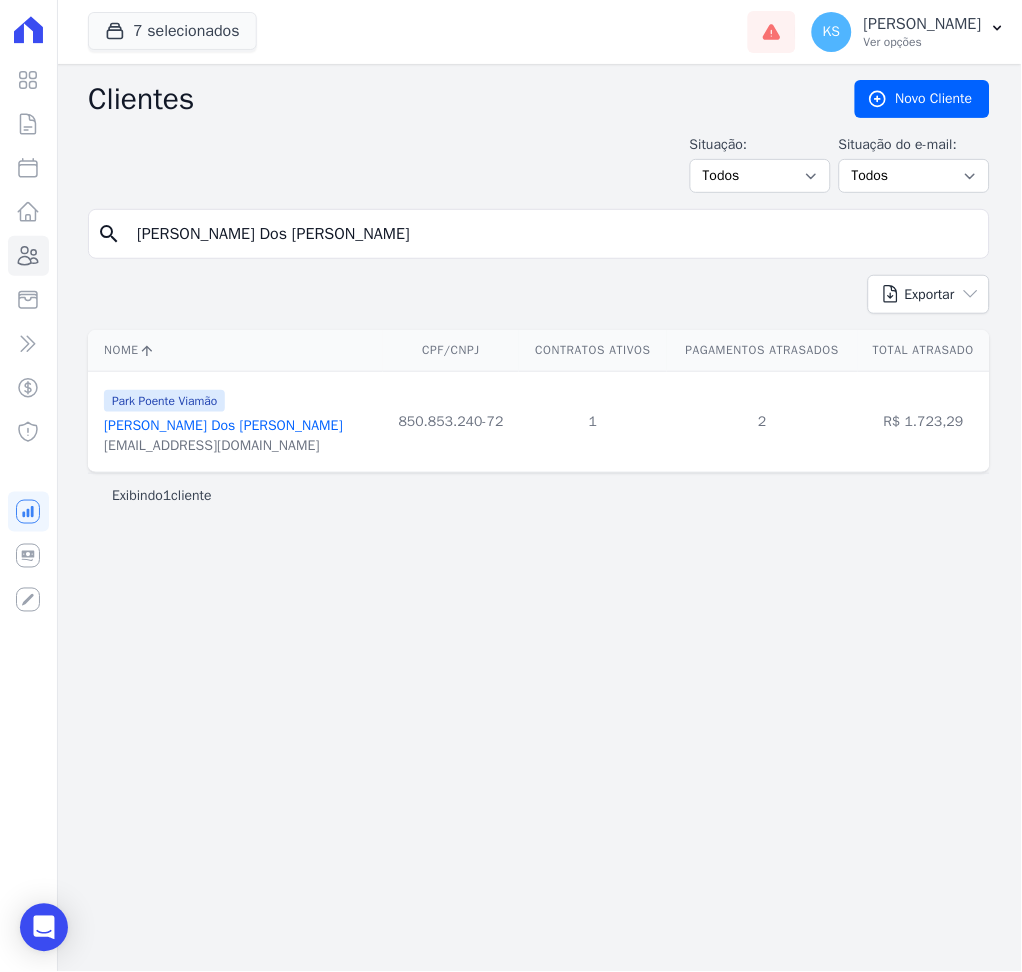 click on "[PERSON_NAME] Dos [PERSON_NAME]" at bounding box center (223, 425) 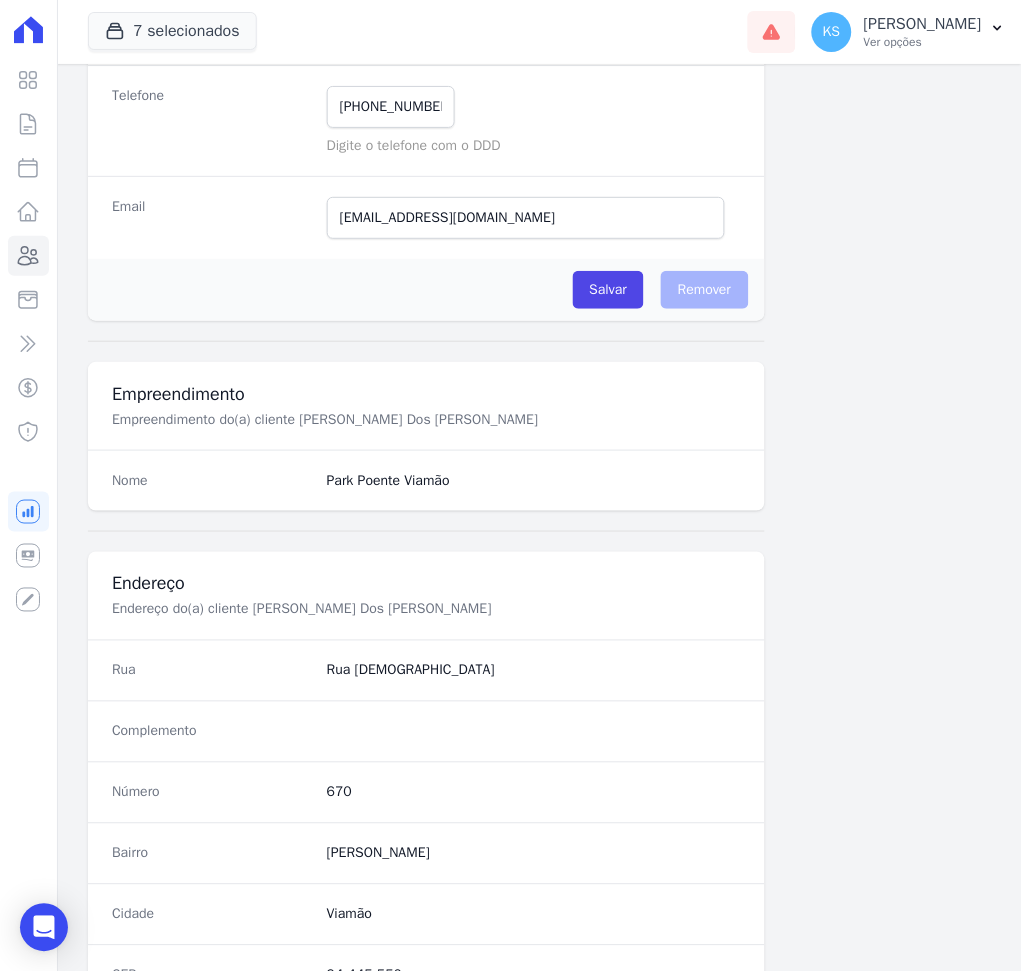 scroll, scrollTop: 916, scrollLeft: 0, axis: vertical 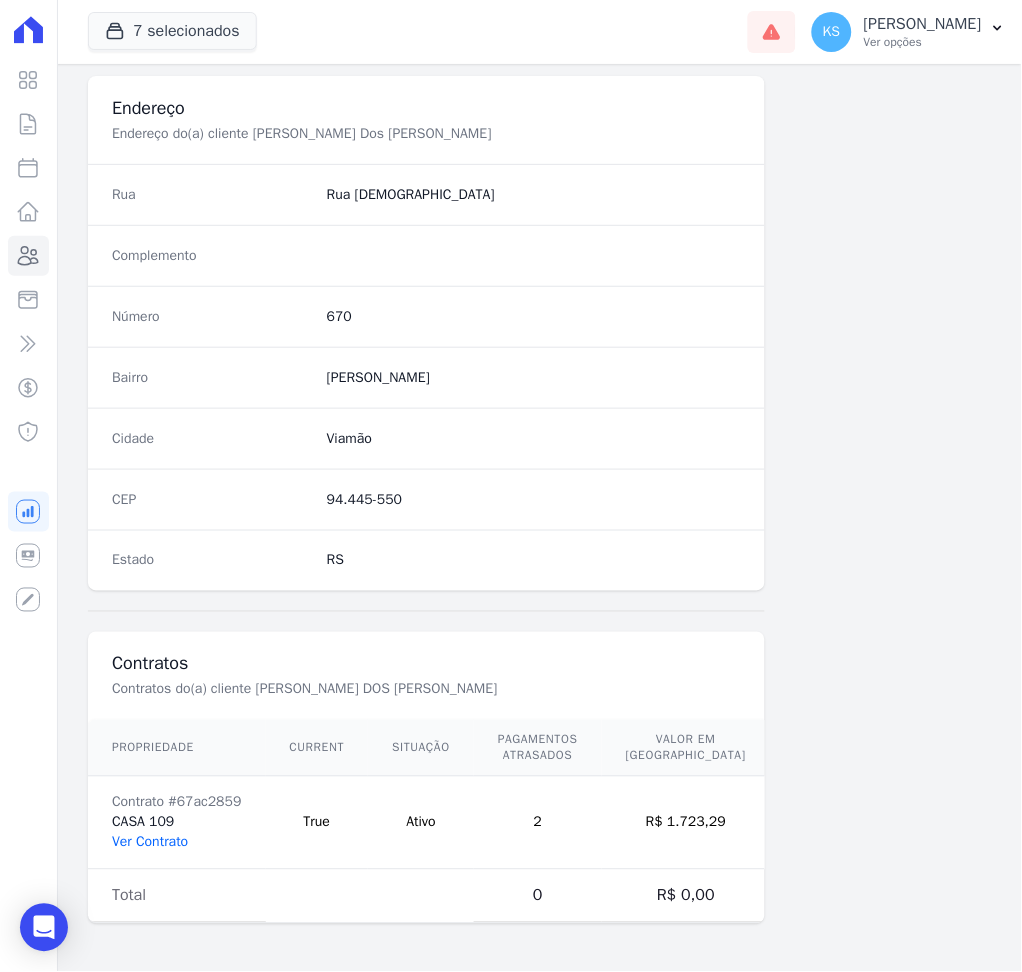 click on "Ver Contrato" at bounding box center (150, 842) 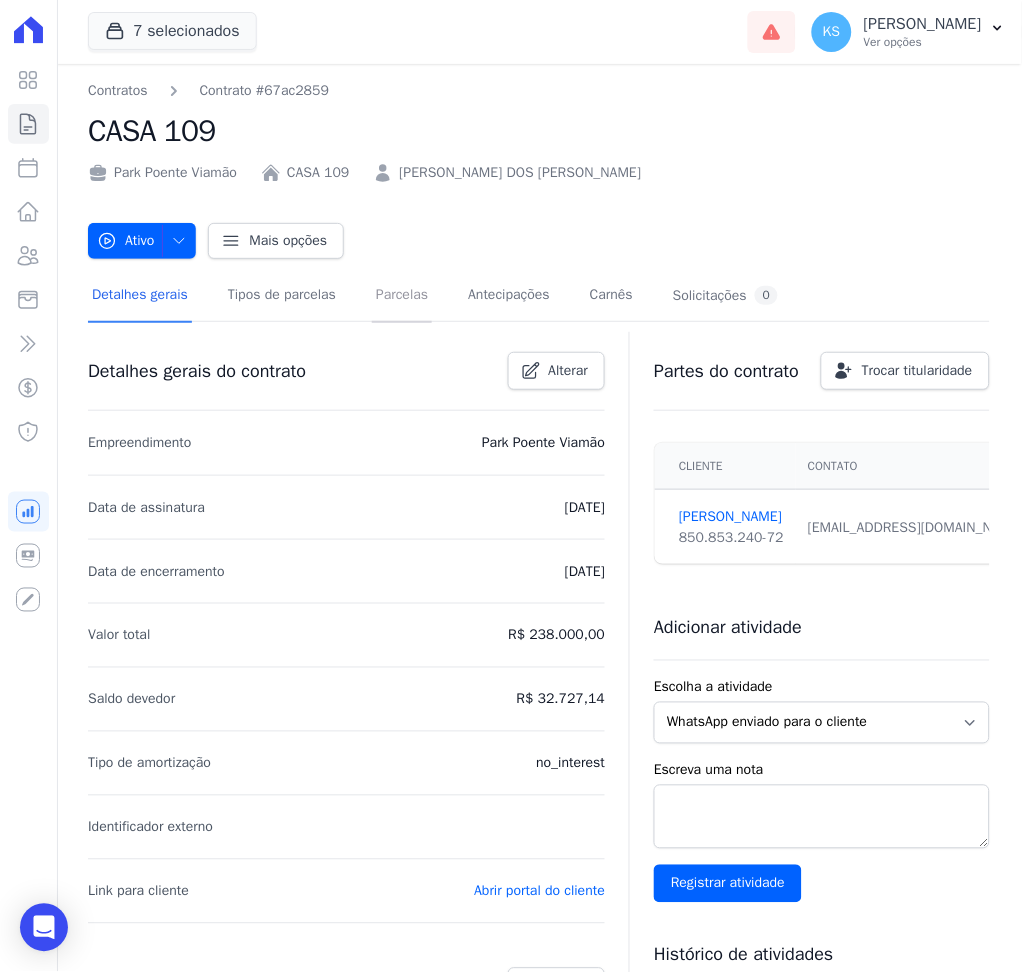 click on "Parcelas" at bounding box center [402, 296] 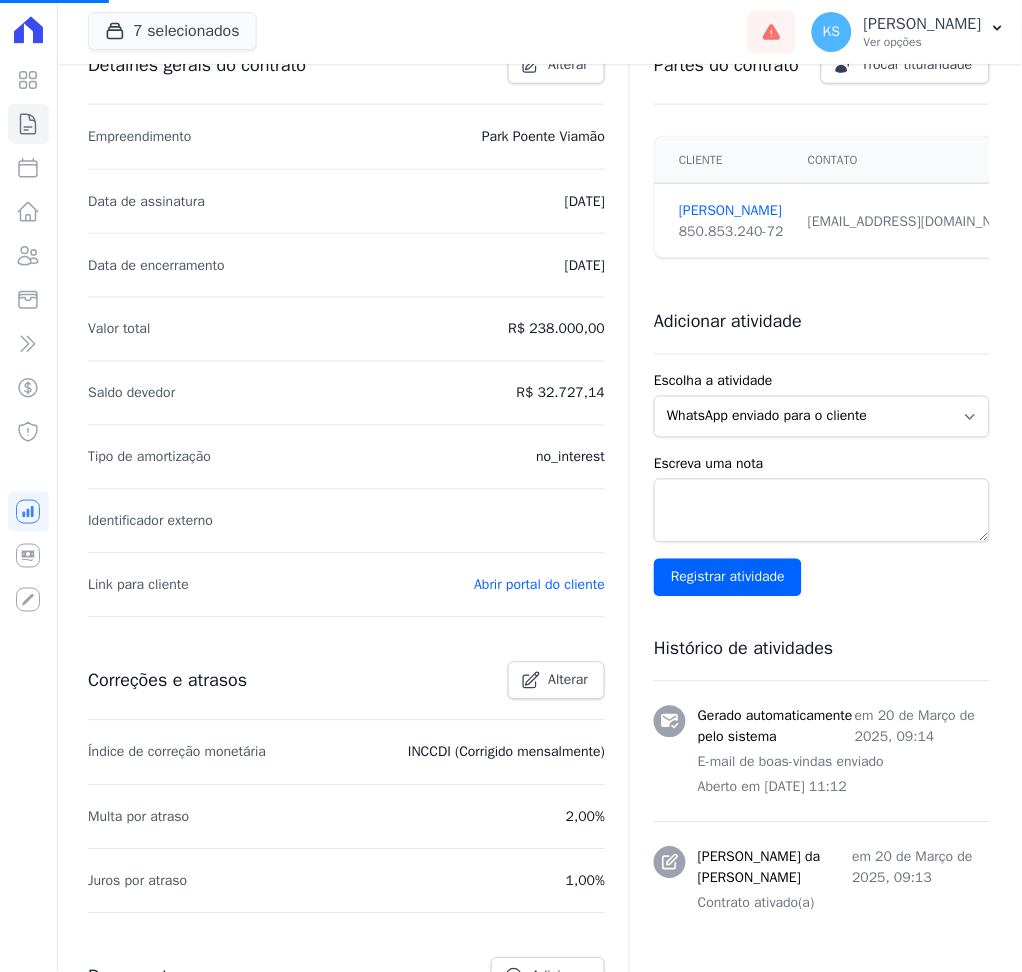 scroll, scrollTop: 400, scrollLeft: 0, axis: vertical 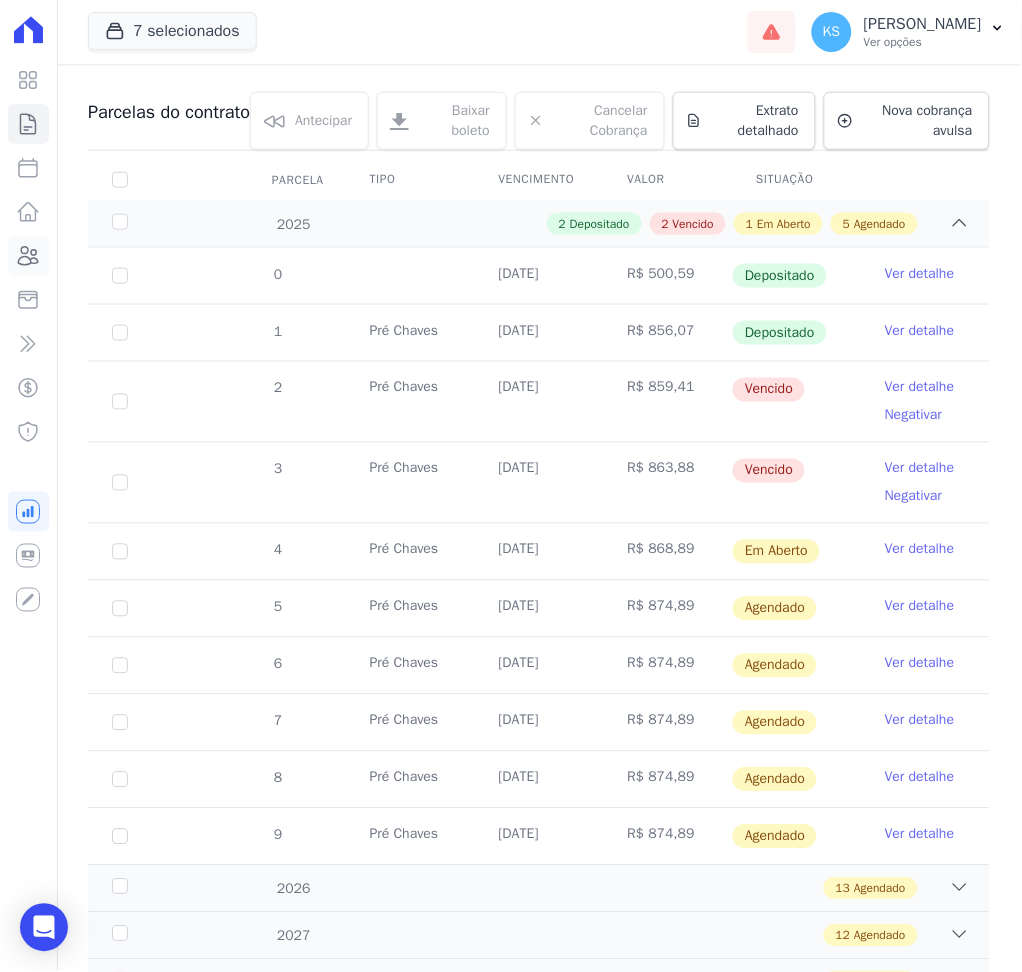 click 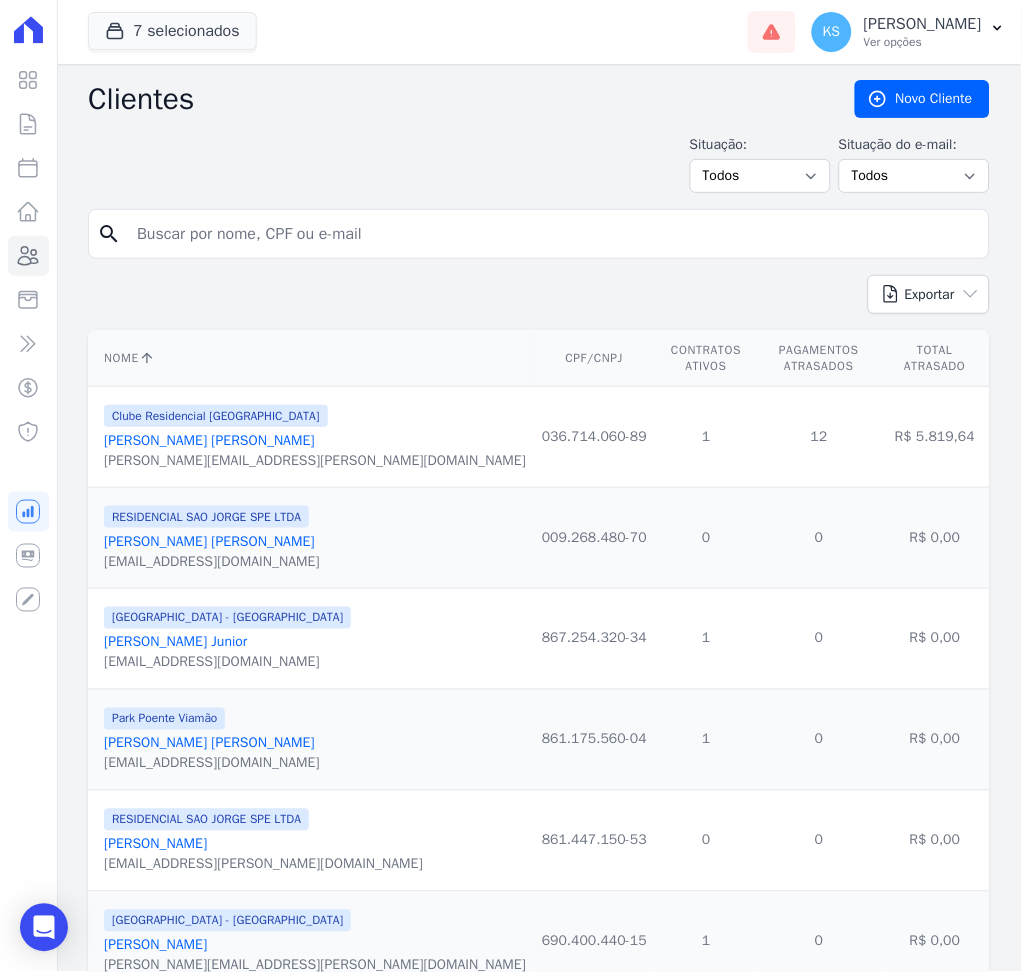 click at bounding box center [553, 234] 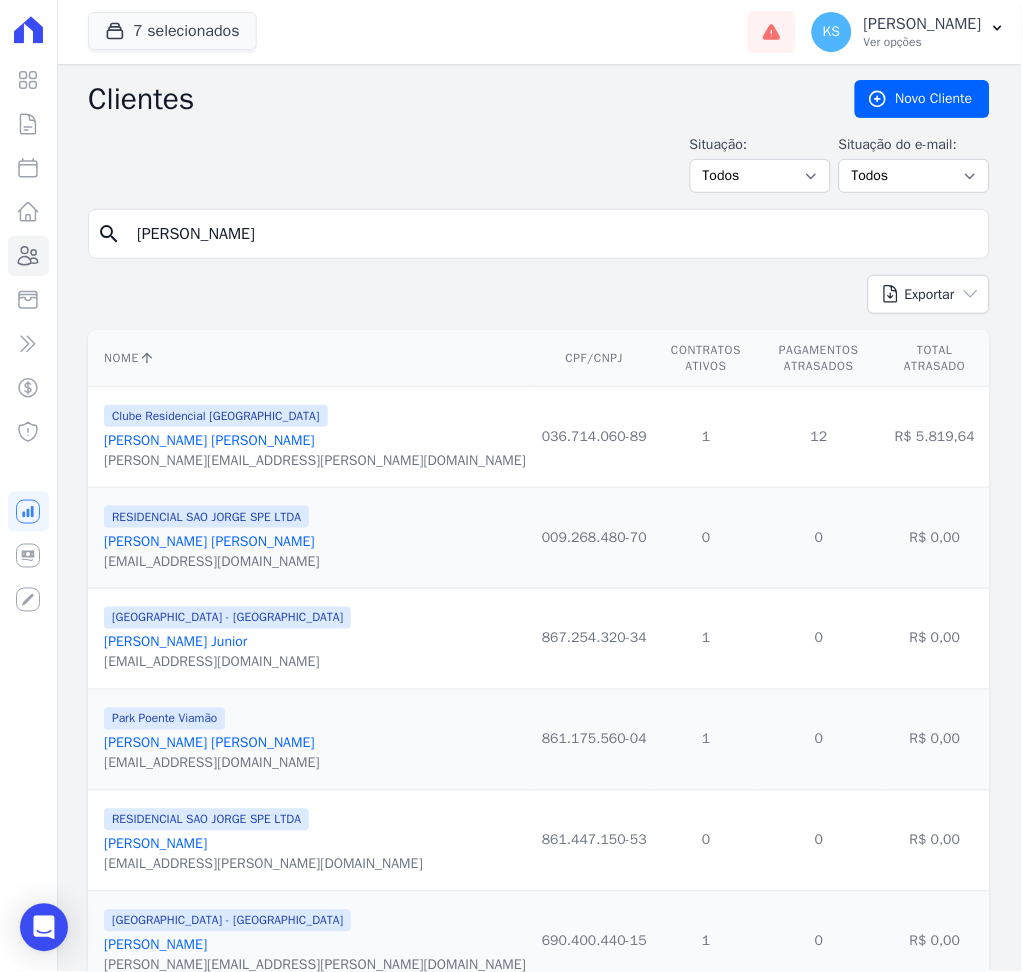 type on "[PERSON_NAME]" 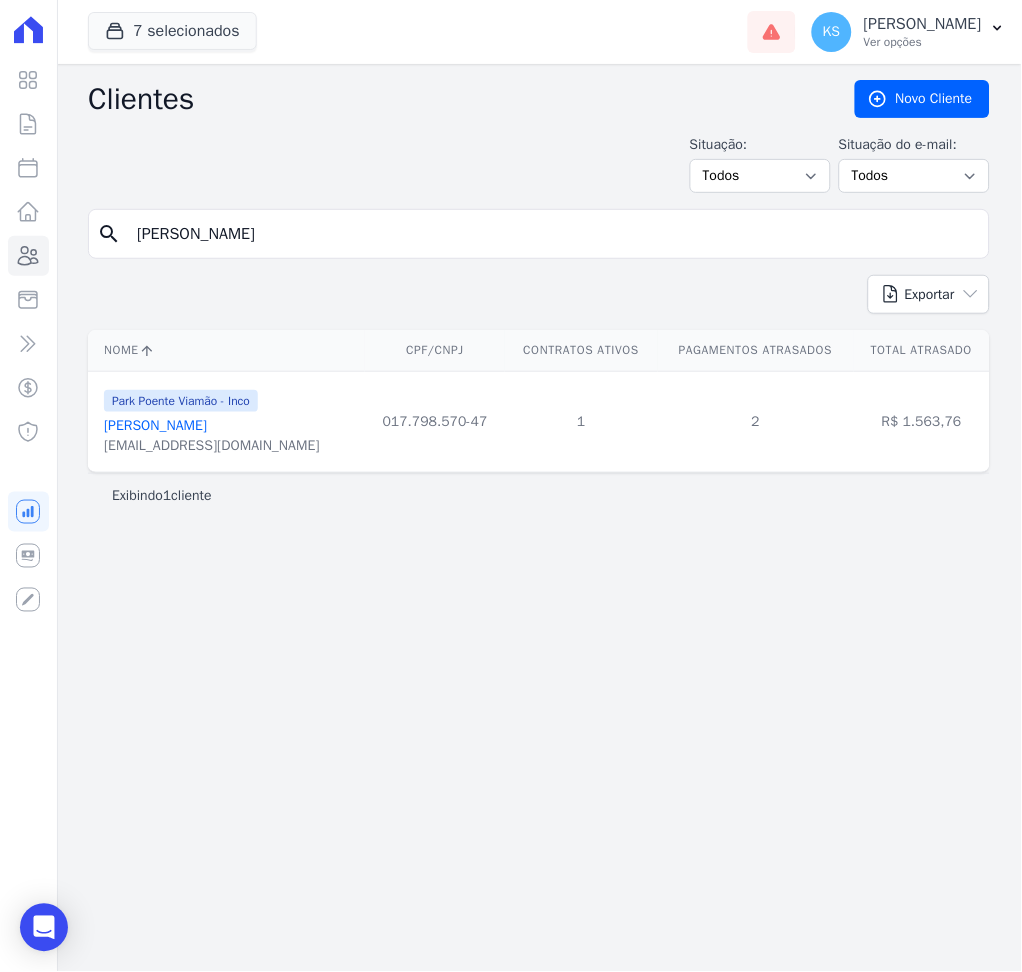click on "[PERSON_NAME]" at bounding box center (155, 425) 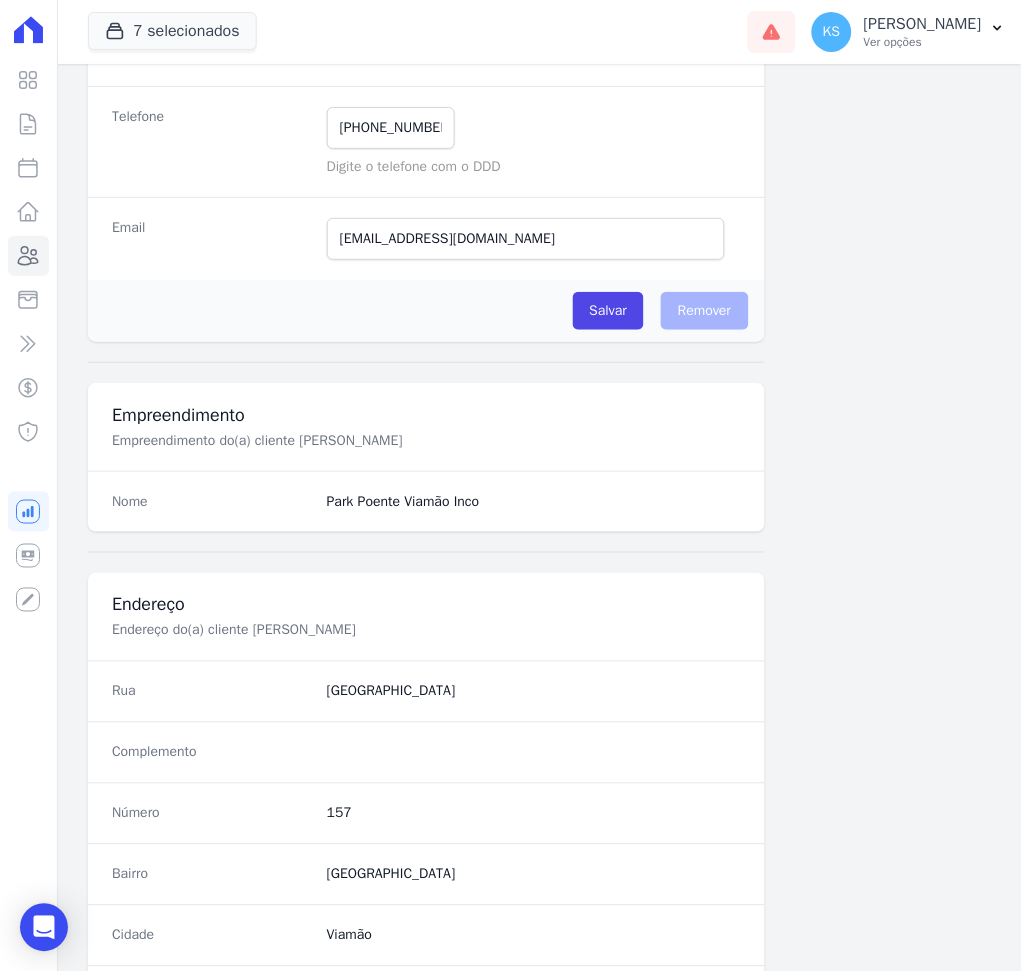 scroll, scrollTop: 916, scrollLeft: 0, axis: vertical 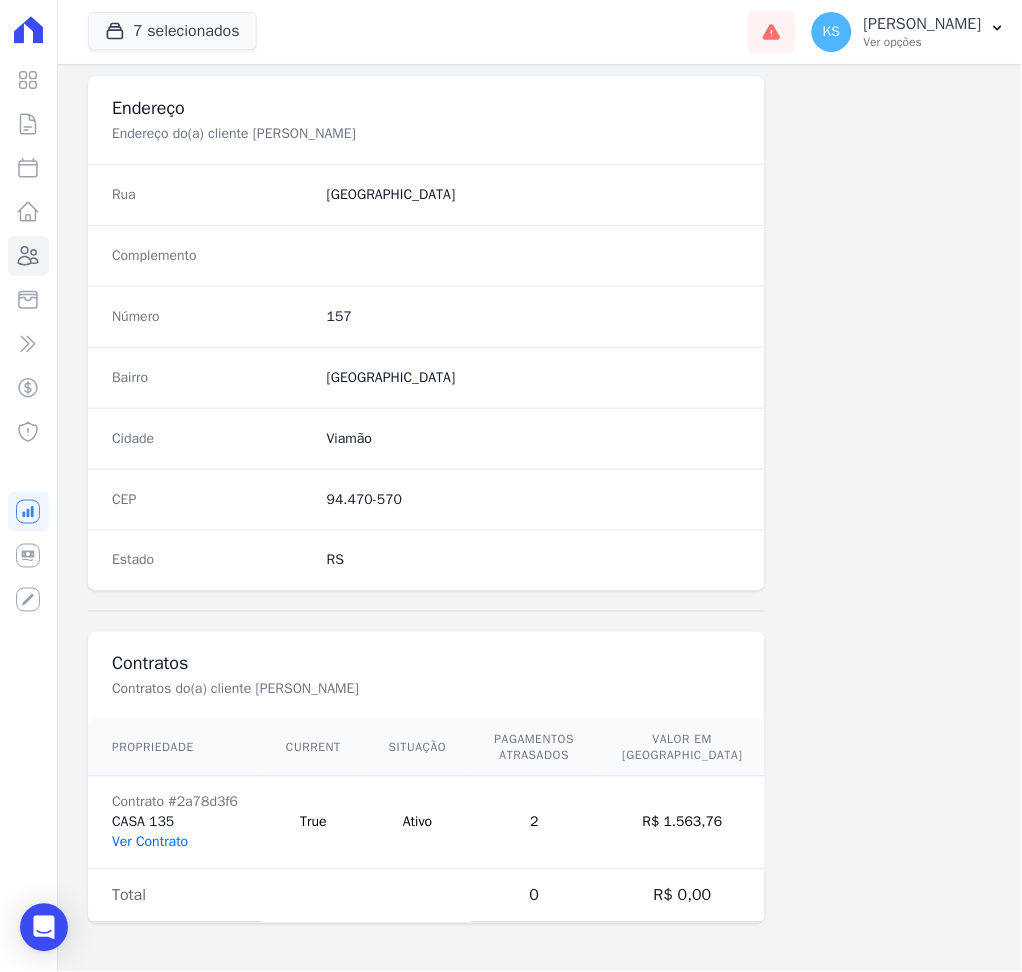click on "Ver Contrato" at bounding box center (150, 842) 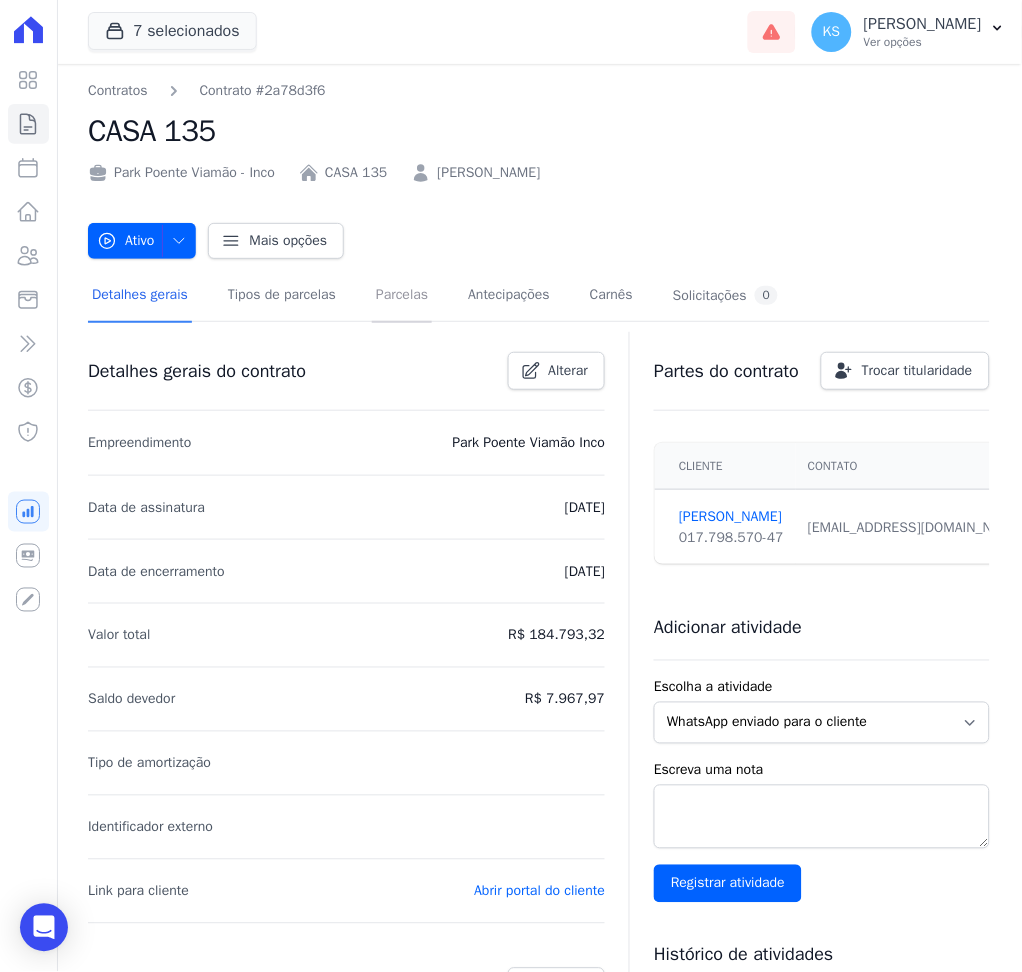 click on "Parcelas" at bounding box center [402, 296] 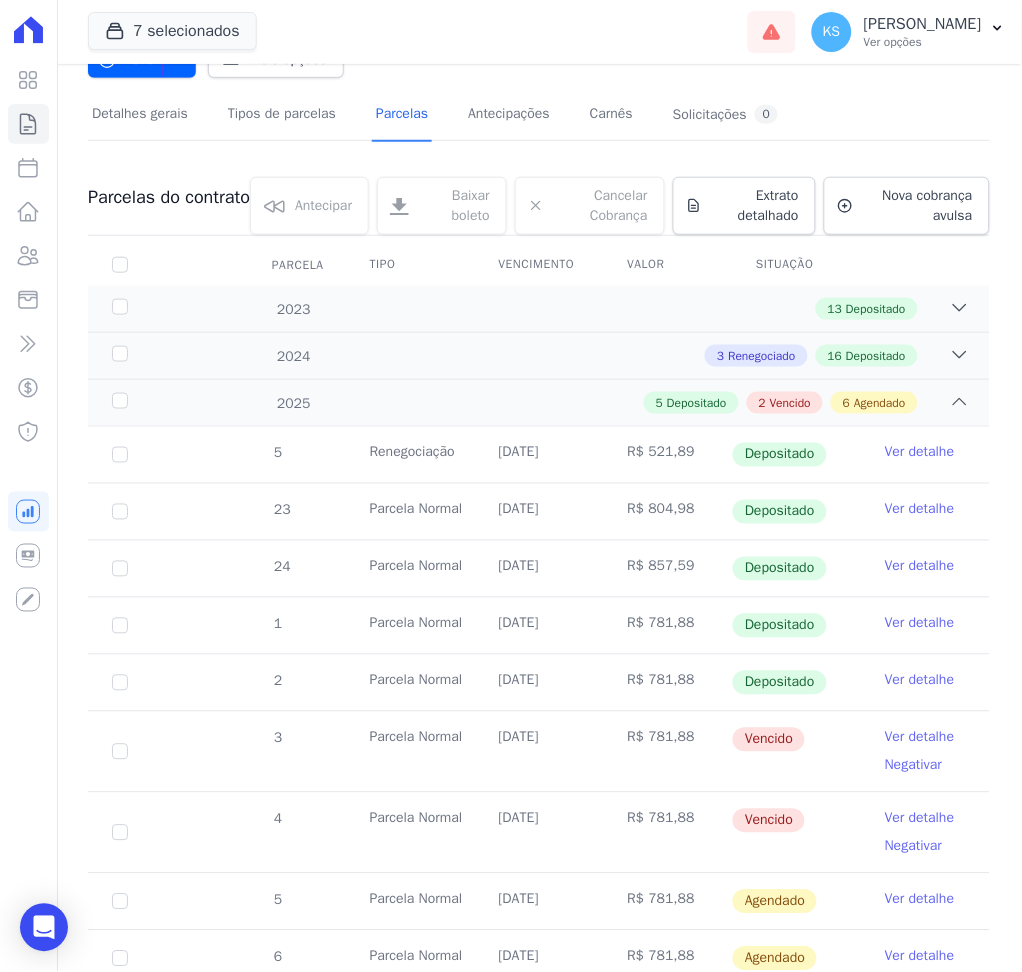 scroll, scrollTop: 400, scrollLeft: 0, axis: vertical 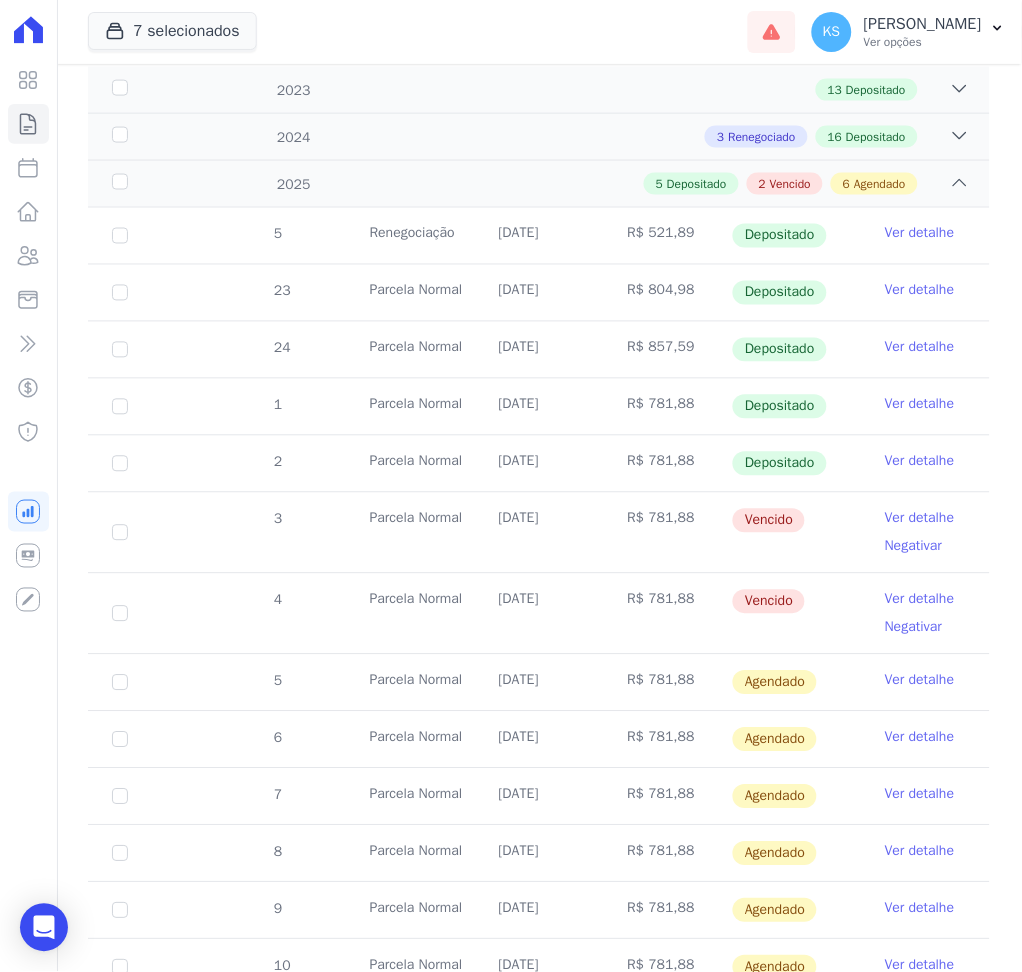 drag, startPoint x: 490, startPoint y: 461, endPoint x: 523, endPoint y: 465, distance: 33.24154 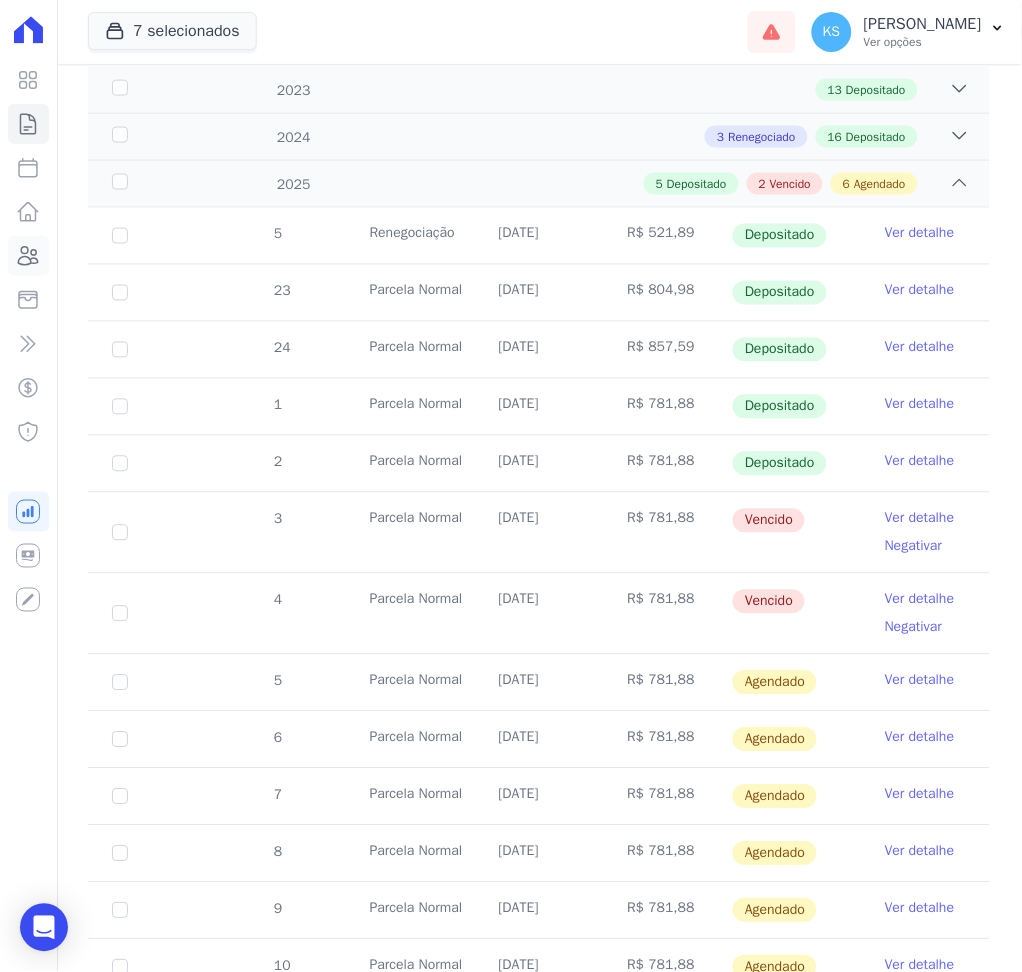 click 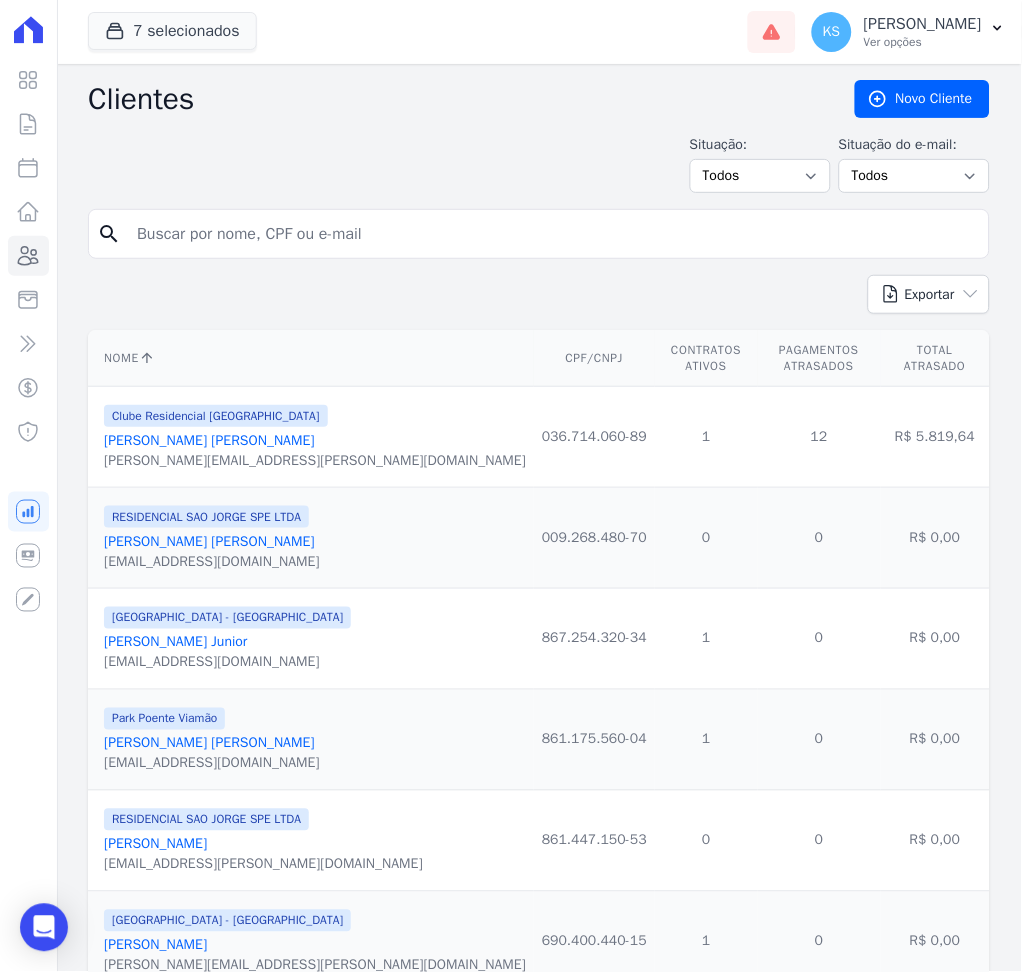 click at bounding box center [553, 234] 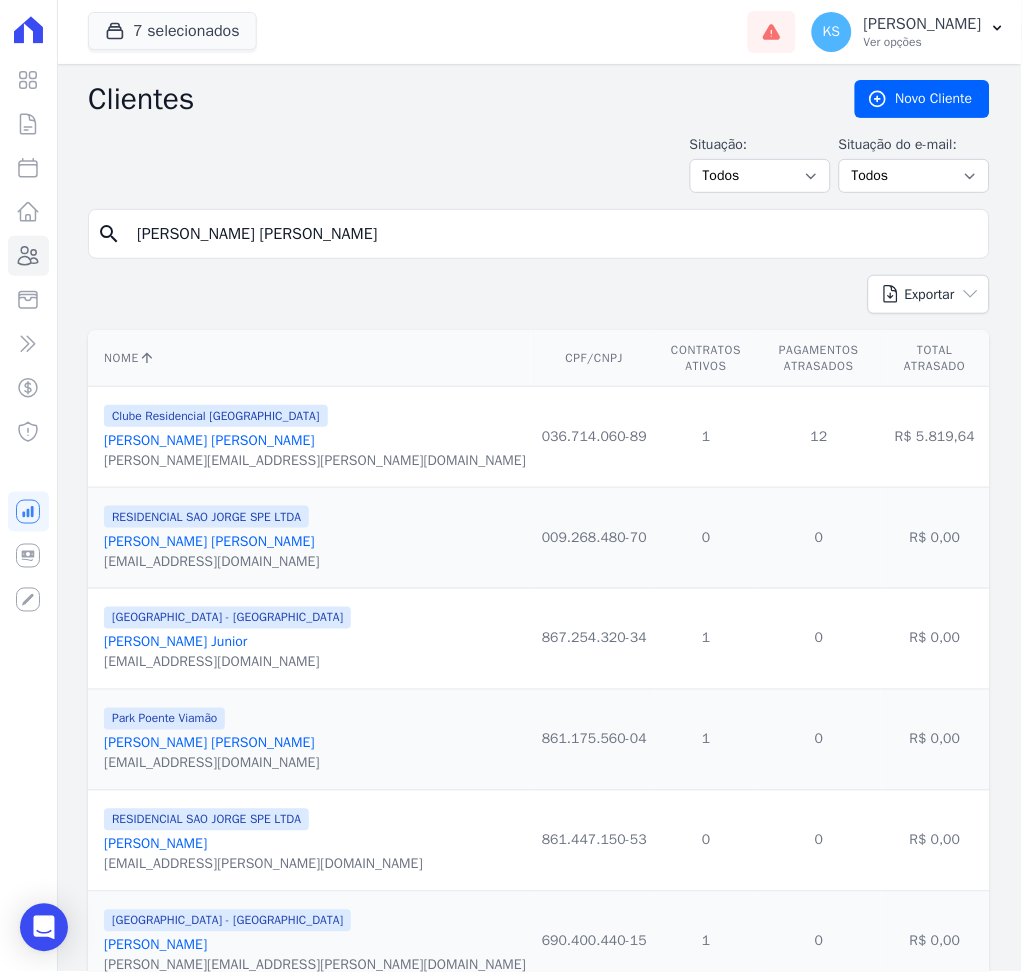 click on "[PERSON_NAME] [PERSON_NAME]" at bounding box center [553, 234] 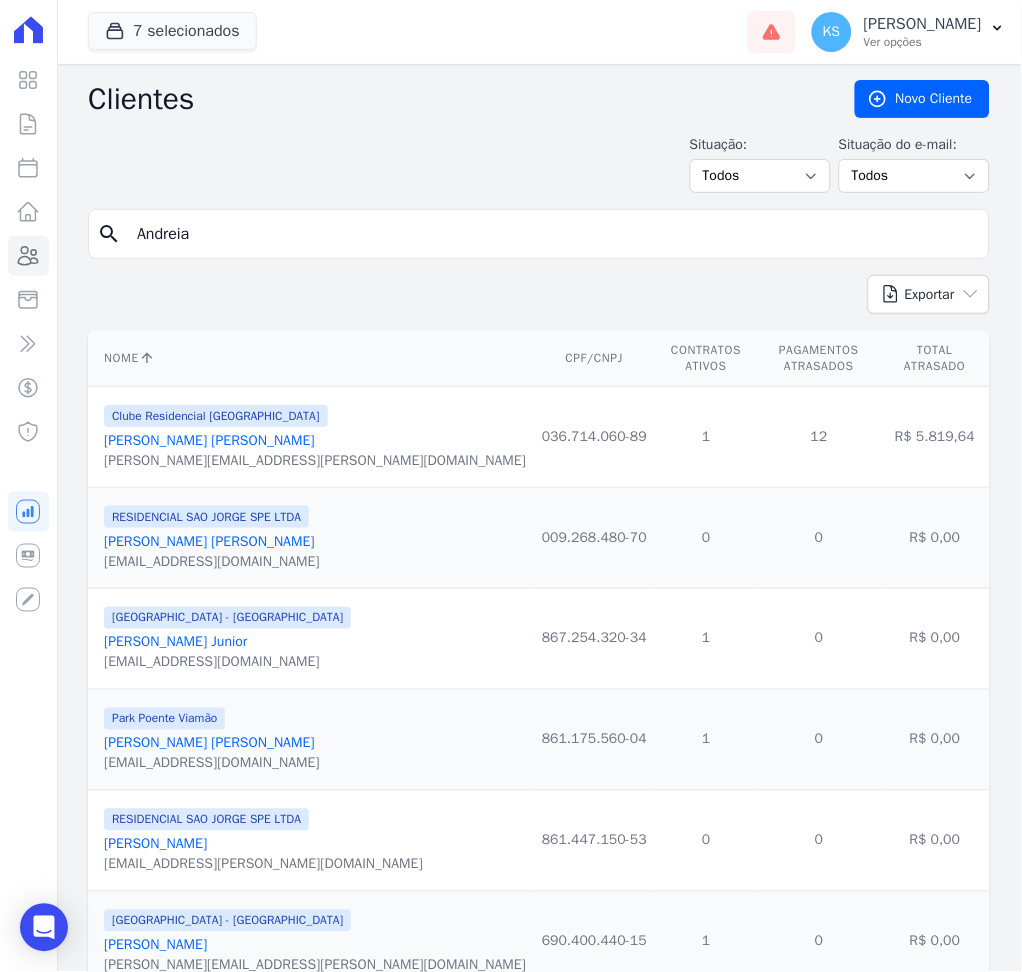 type on "[PERSON_NAME]" 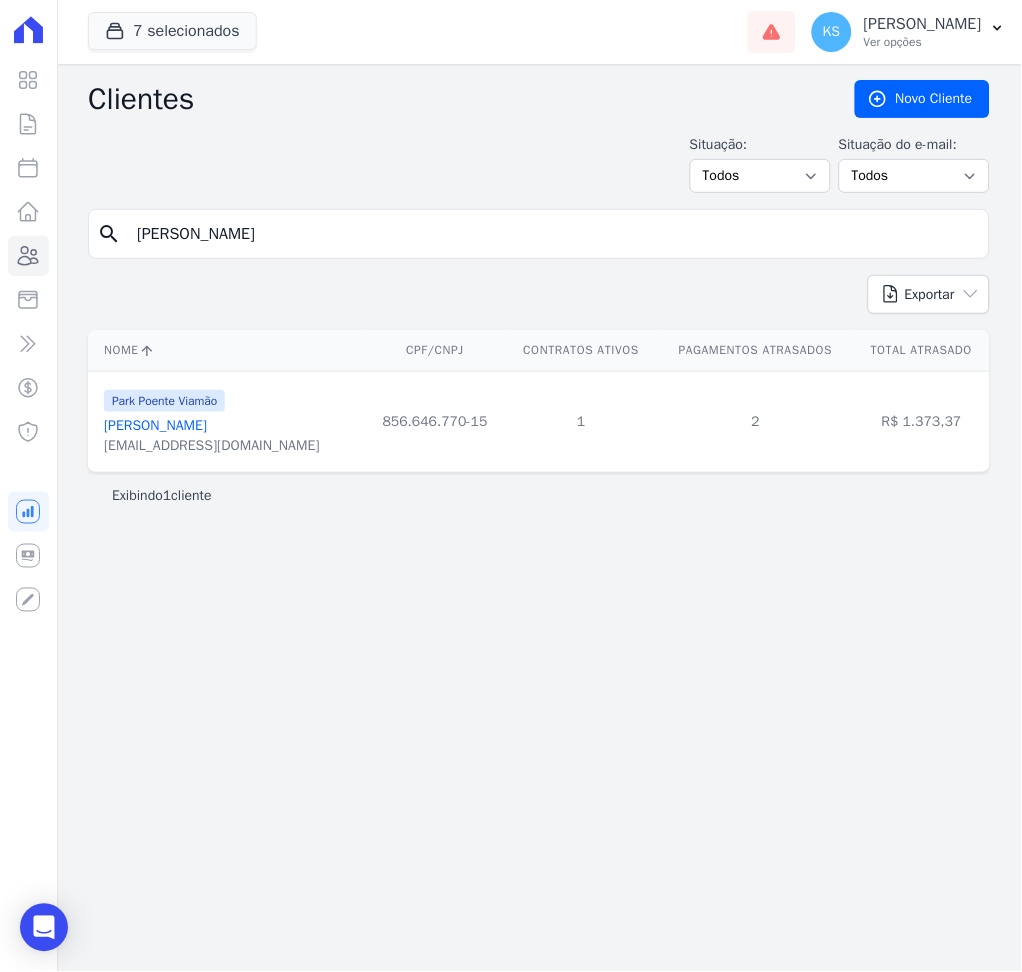 click on "[PERSON_NAME]" at bounding box center (155, 425) 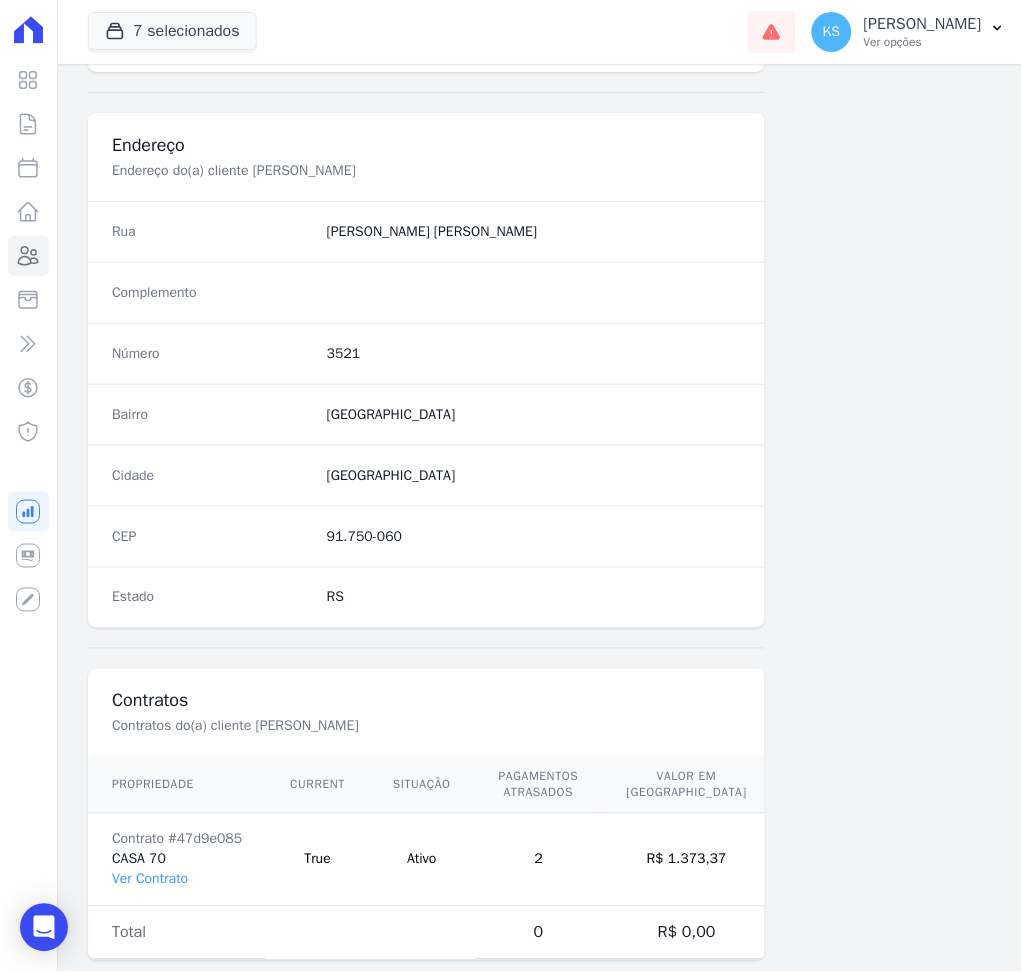 scroll, scrollTop: 916, scrollLeft: 0, axis: vertical 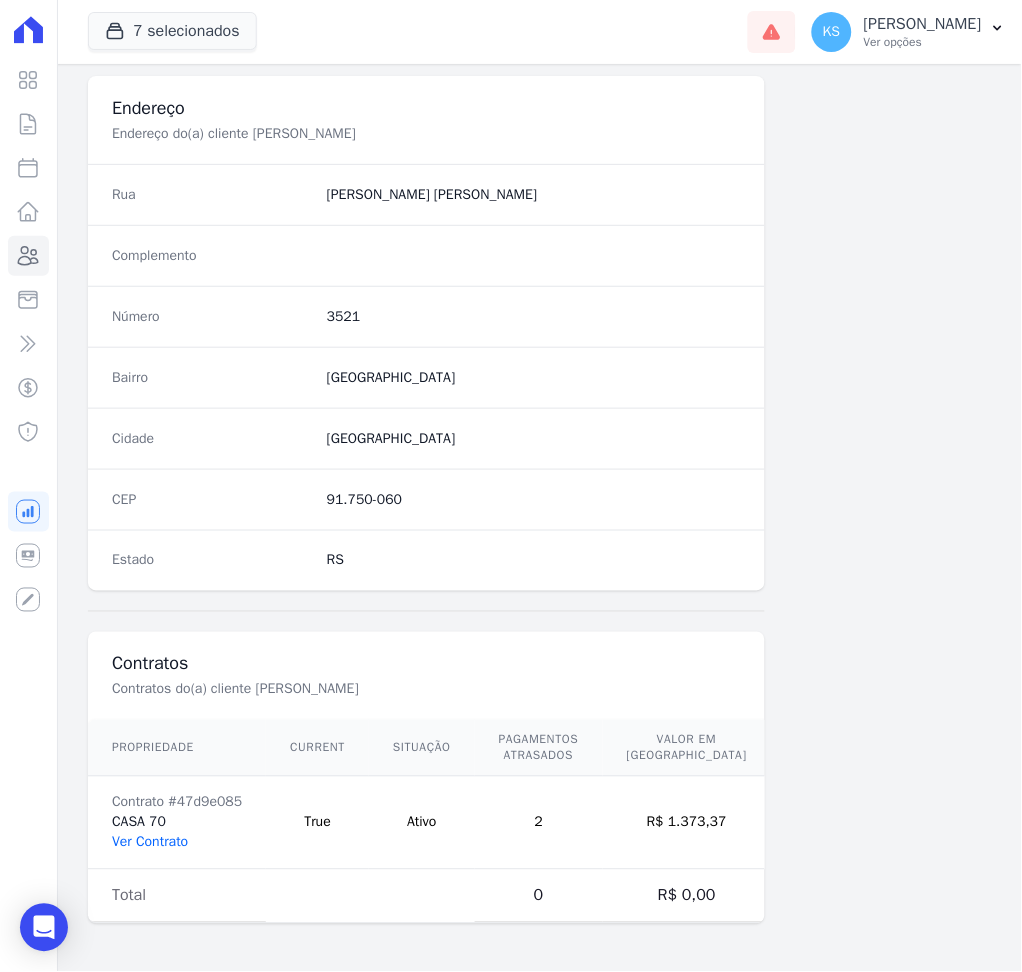click on "Ver Contrato" at bounding box center [150, 842] 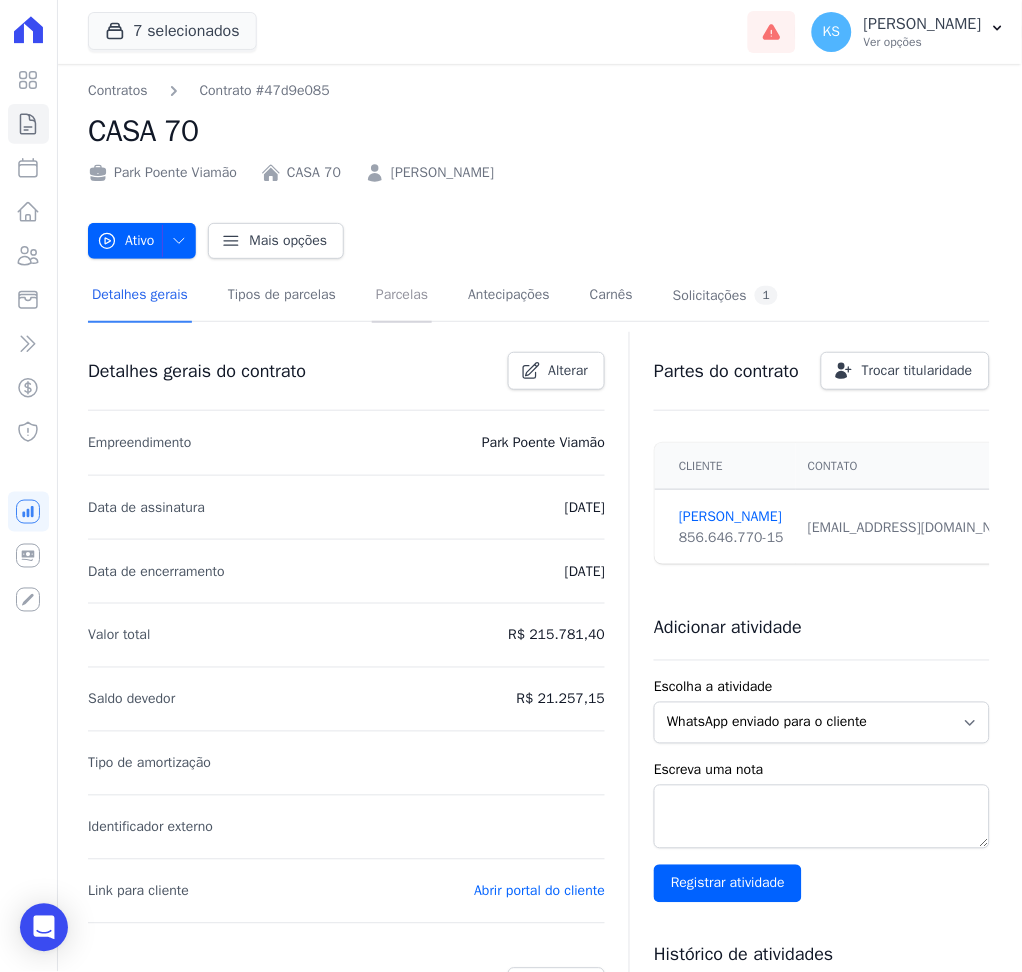 click on "Parcelas" at bounding box center (402, 296) 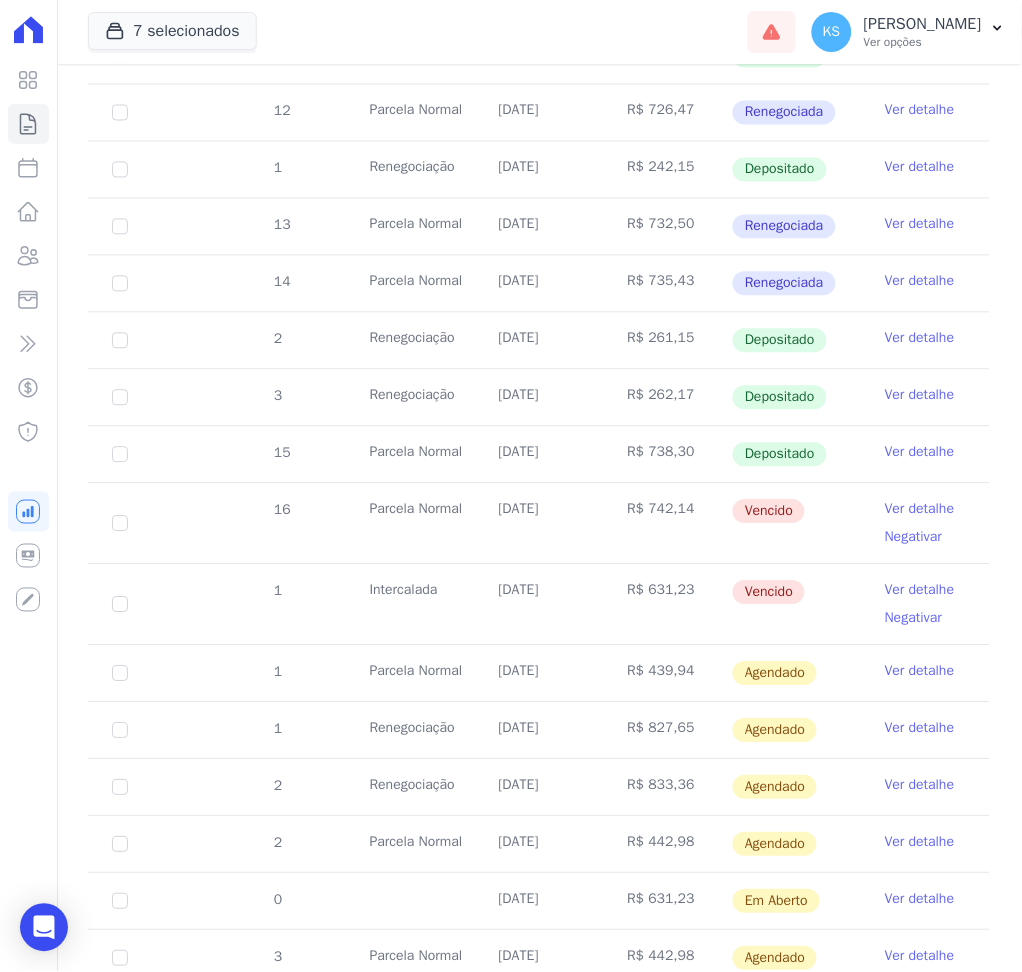 scroll, scrollTop: 666, scrollLeft: 0, axis: vertical 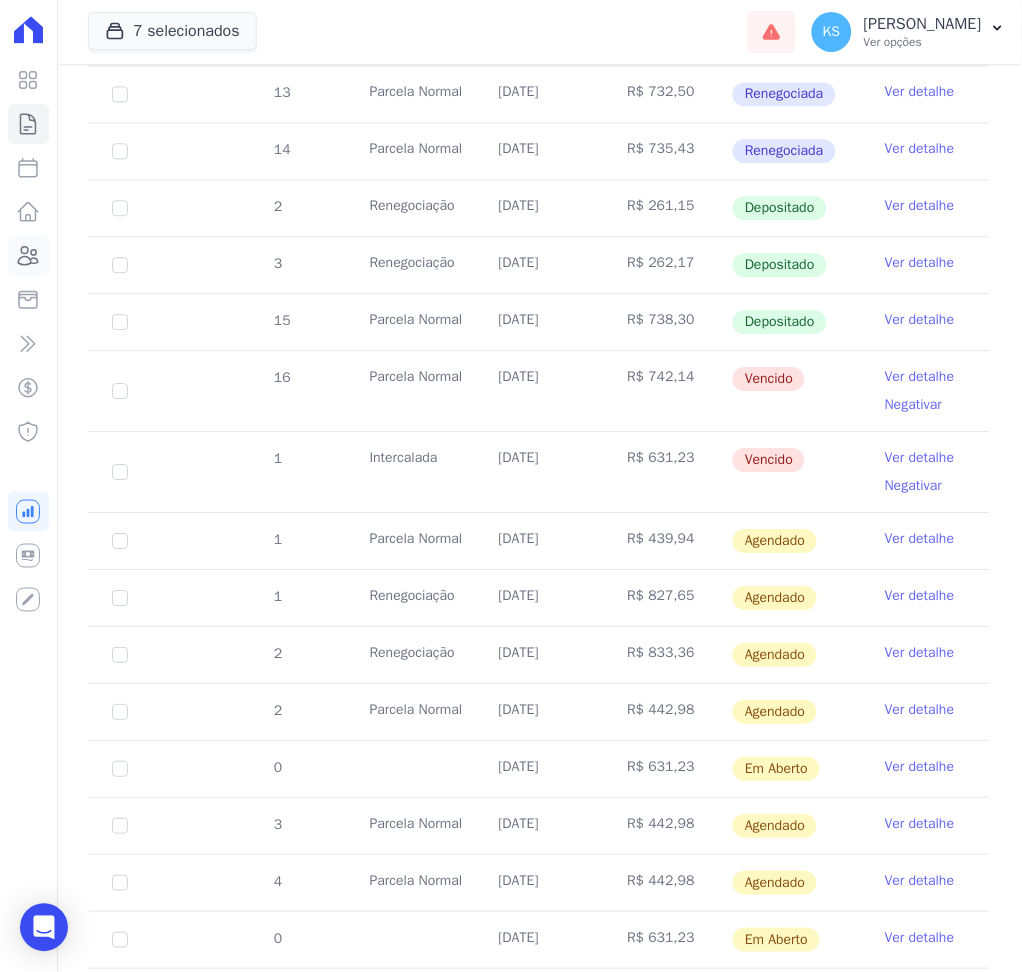 click 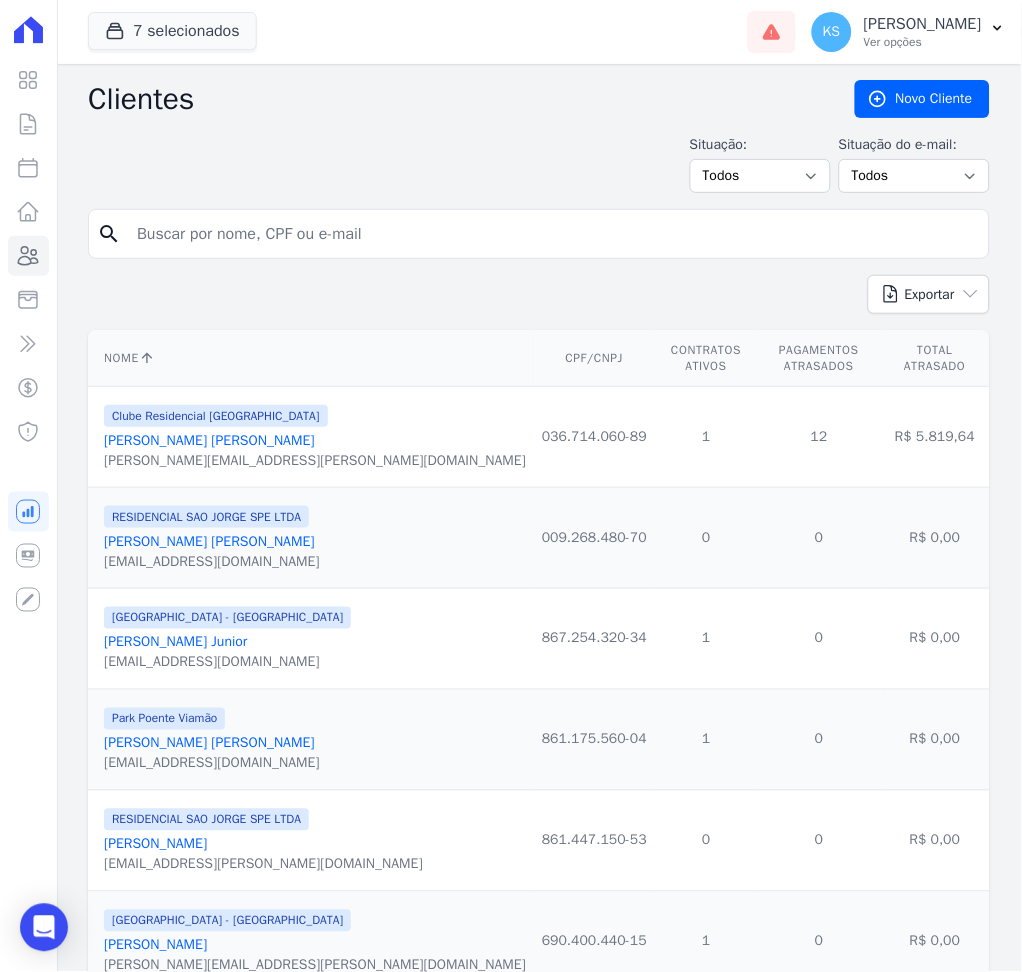 click on "Visão Geral
Contratos
[GEOGRAPHIC_DATA]
Lotes
Clientes
Minha Carteira
Transferências
Crédito" at bounding box center [511, 486] 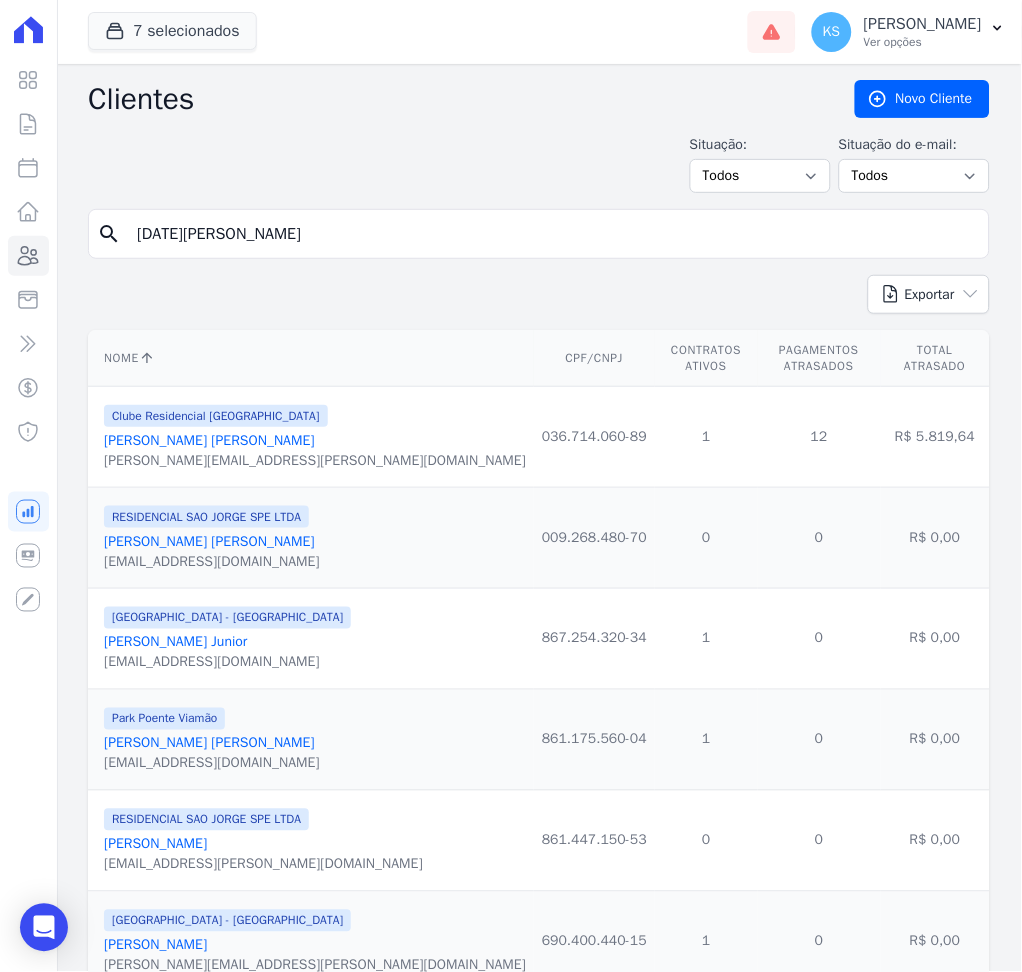 type on "[PERSON_NAME] [PERSON_NAME]" 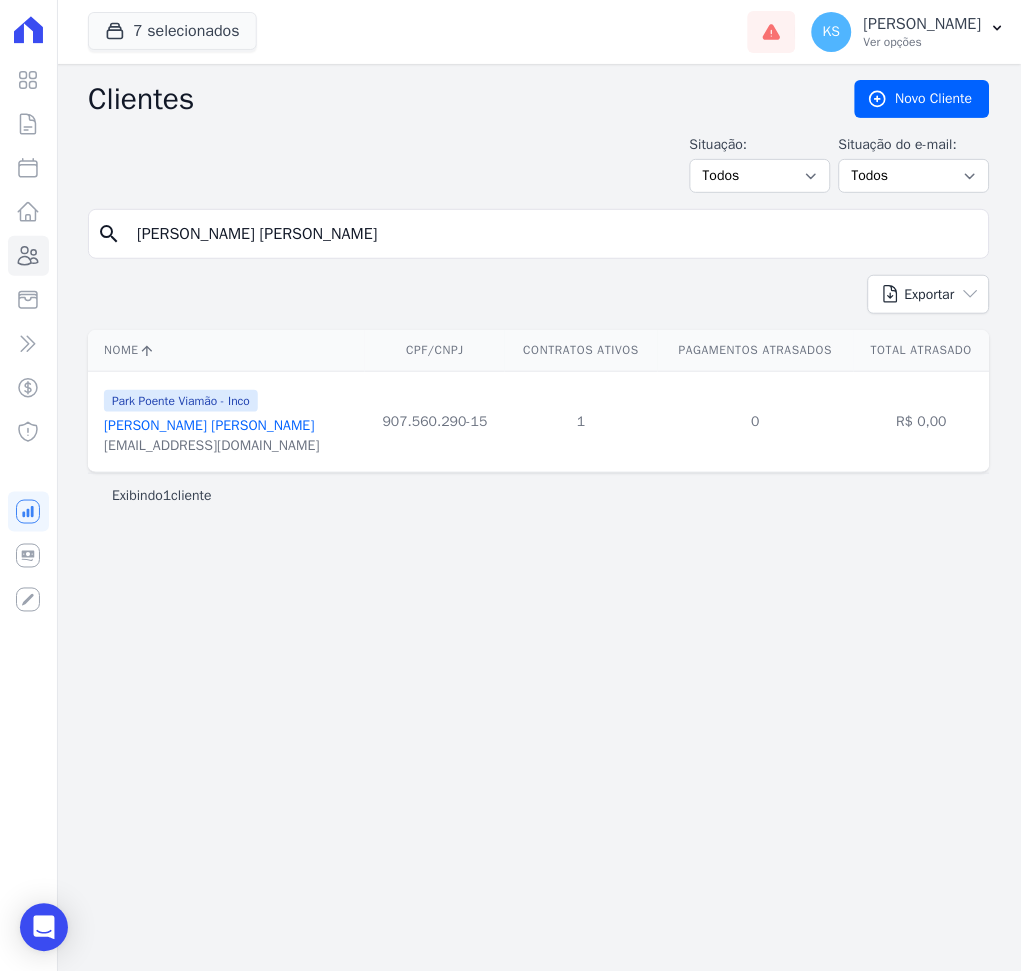 drag, startPoint x: 357, startPoint y: 254, endPoint x: 7, endPoint y: 324, distance: 356.93137 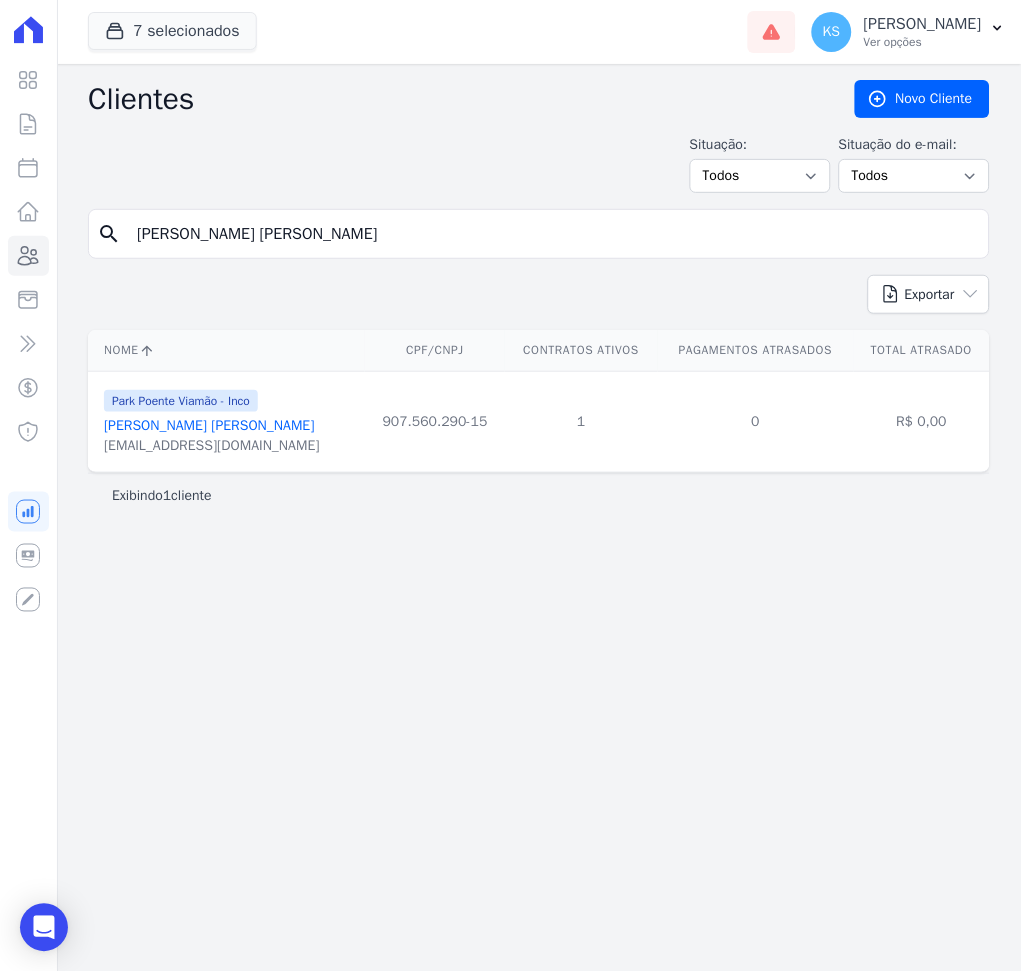 click on "Visão Geral
Contratos
[GEOGRAPHIC_DATA]
Lotes
Clientes
Minha Carteira
Transferências
Crédito" at bounding box center [511, 486] 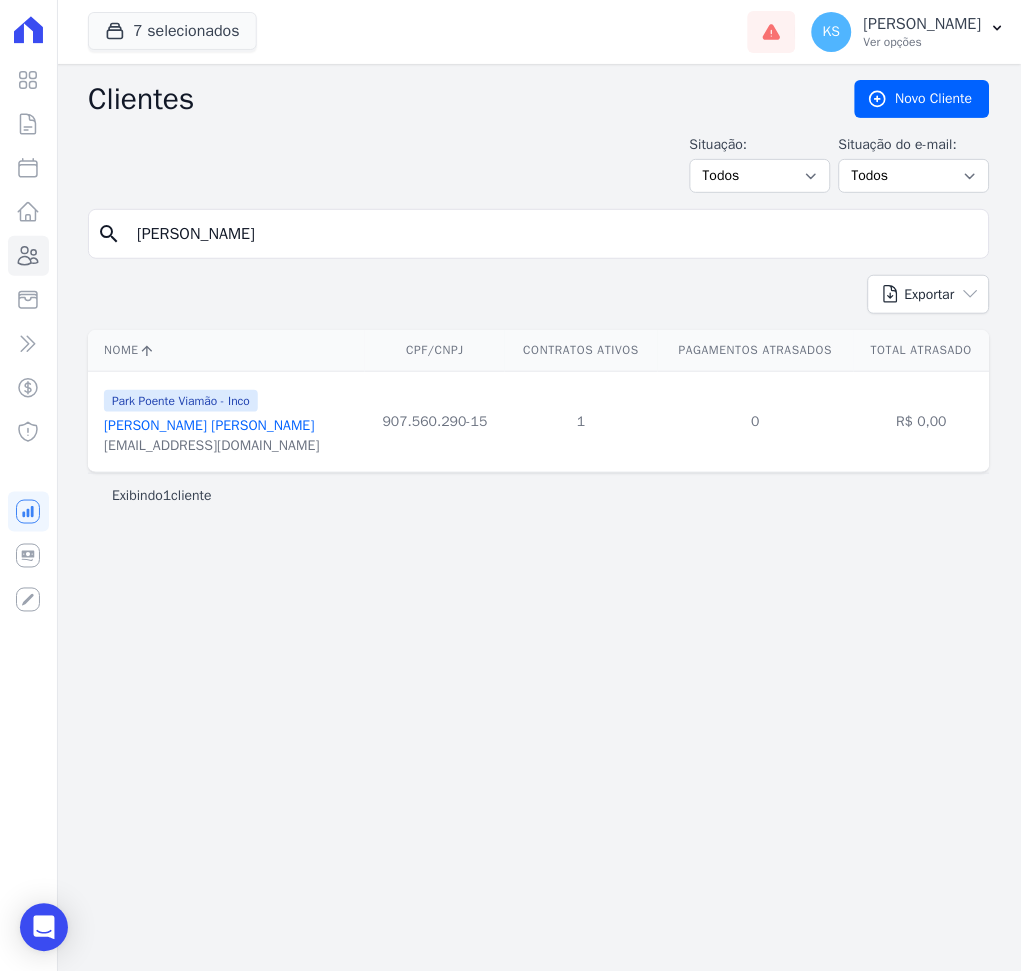 type on "[PERSON_NAME]" 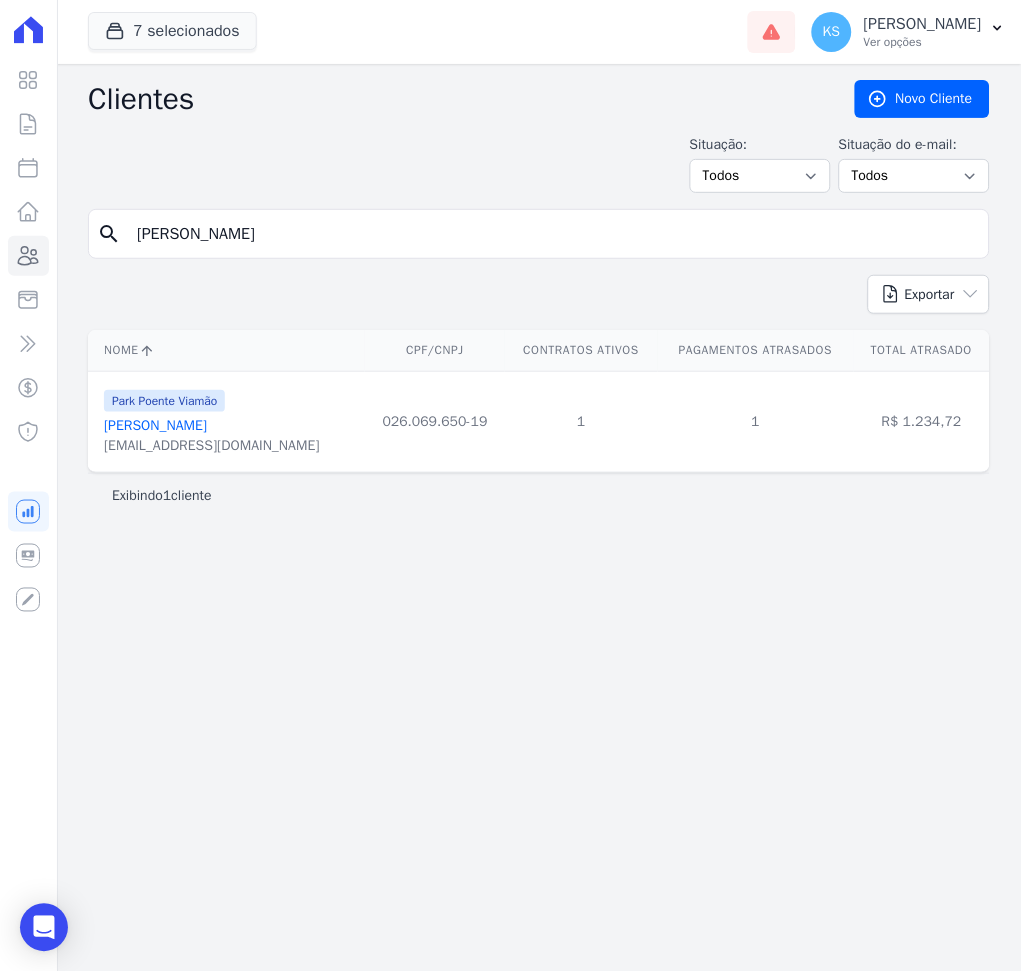 drag, startPoint x: 379, startPoint y: 240, endPoint x: 157, endPoint y: 249, distance: 222.18236 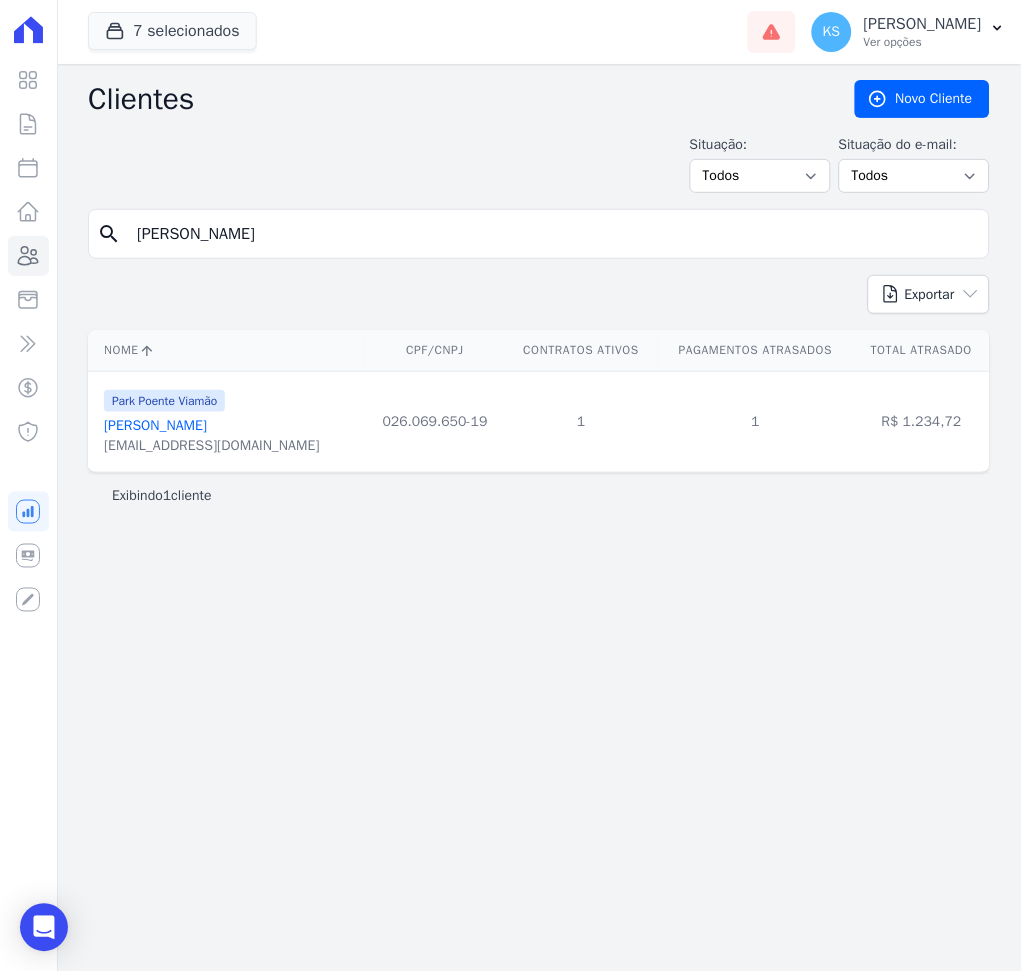 click on "search
[PERSON_NAME]" at bounding box center [539, 242] 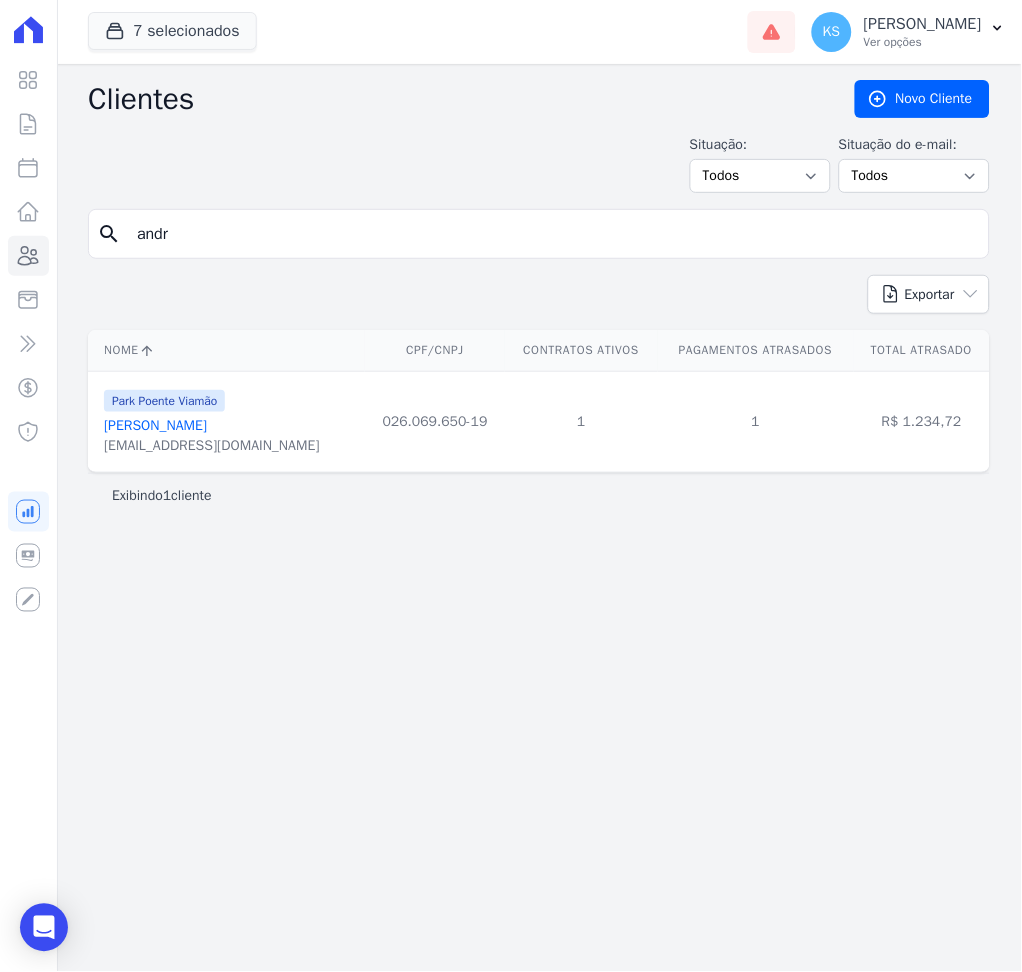 type on "[PERSON_NAME] [PERSON_NAME]" 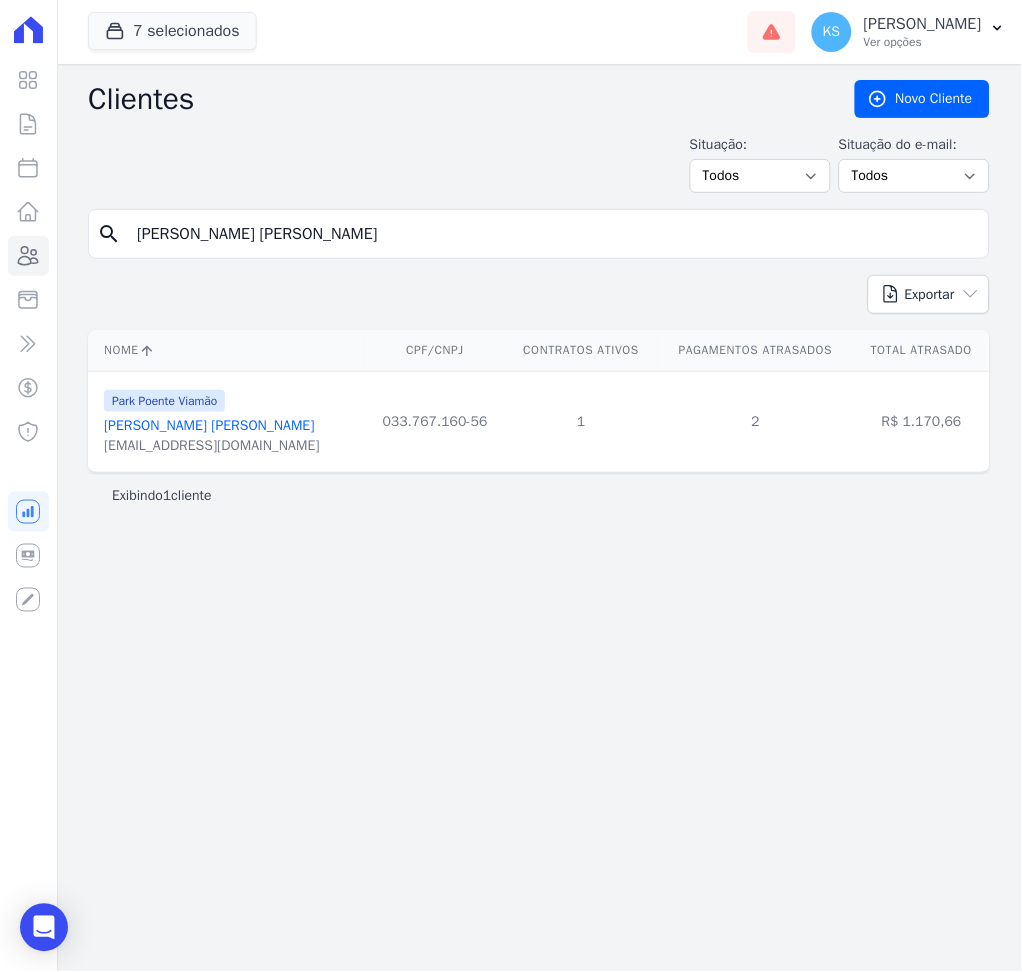 drag, startPoint x: 354, startPoint y: 226, endPoint x: 87, endPoint y: 232, distance: 267.0674 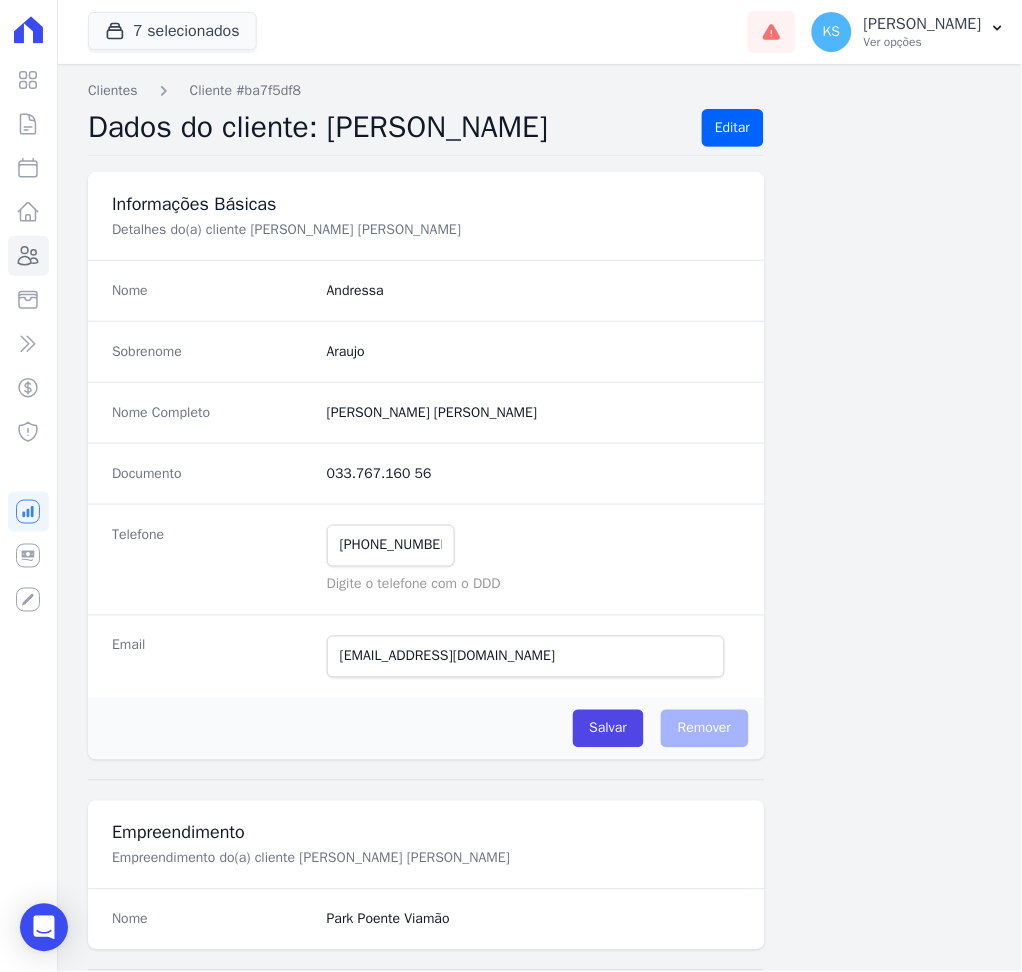 scroll, scrollTop: 800, scrollLeft: 0, axis: vertical 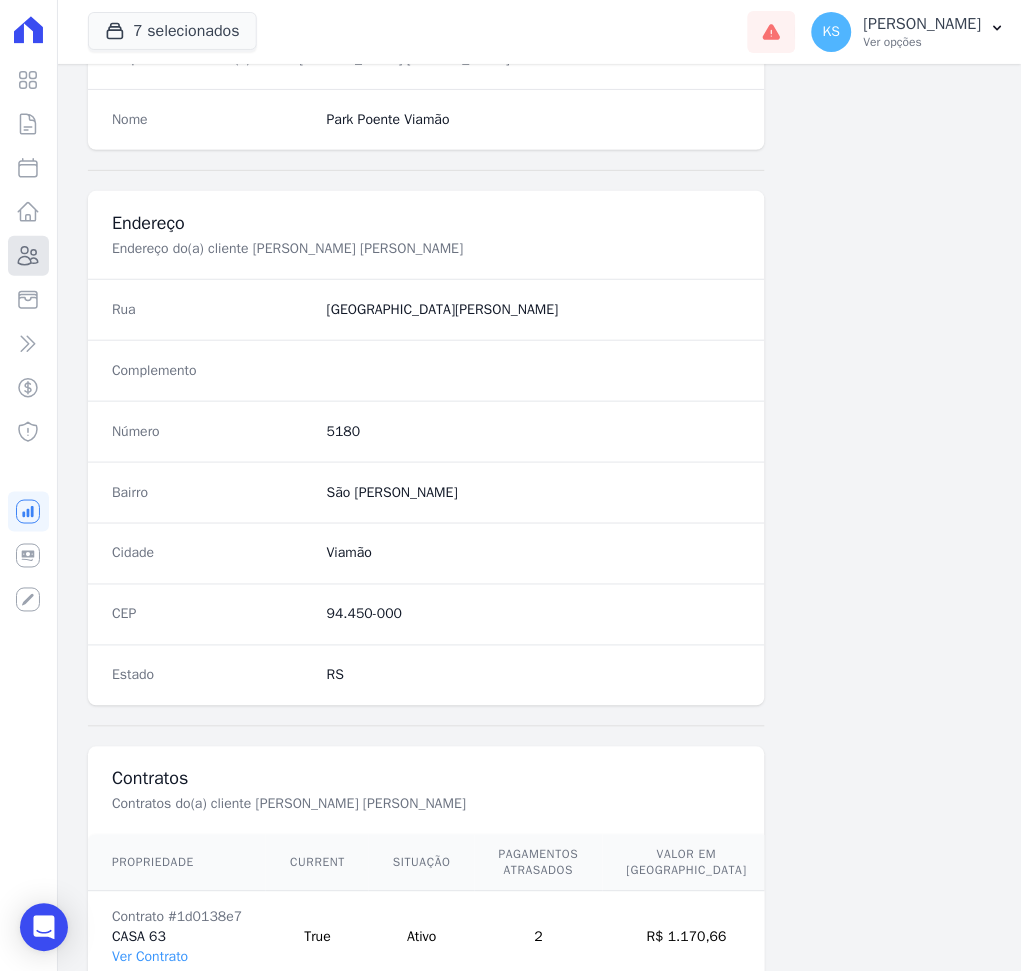 click on "Clientes" at bounding box center (28, 256) 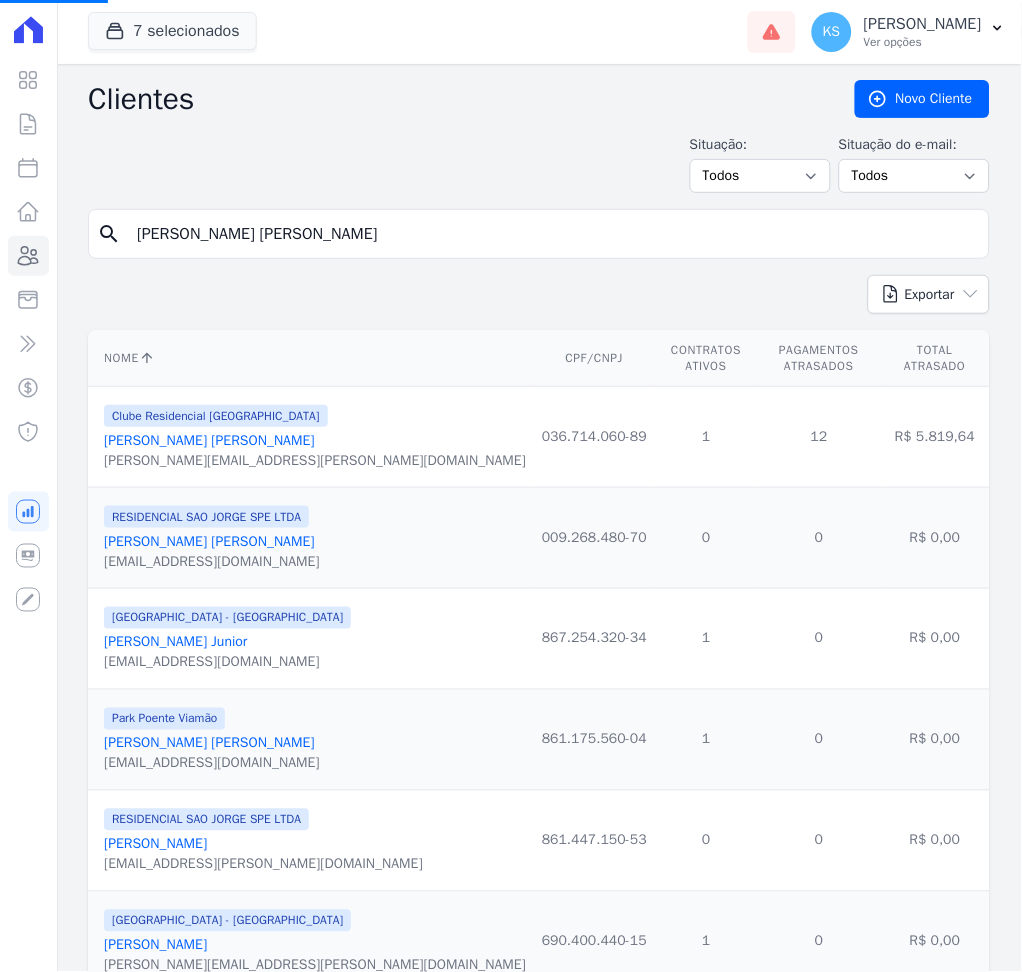 click on "[PERSON_NAME] [PERSON_NAME]" at bounding box center (553, 234) 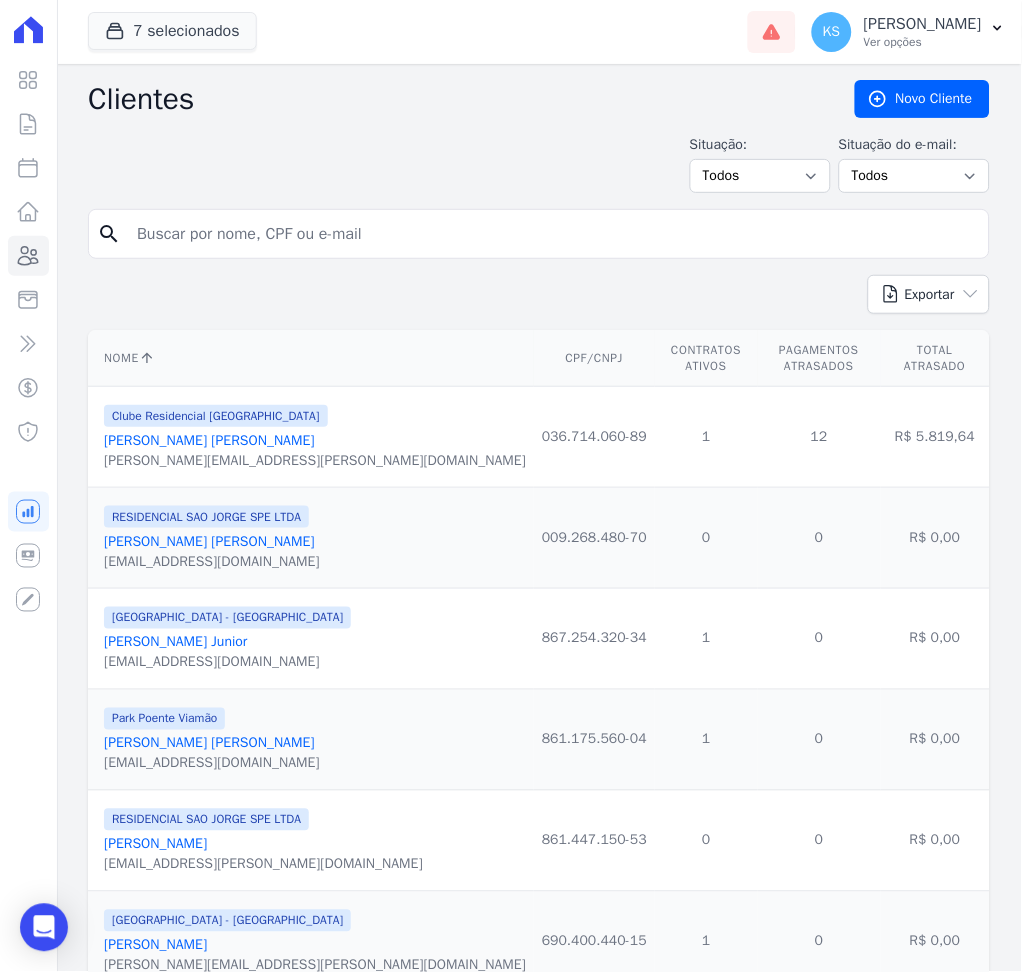 click at bounding box center (553, 234) 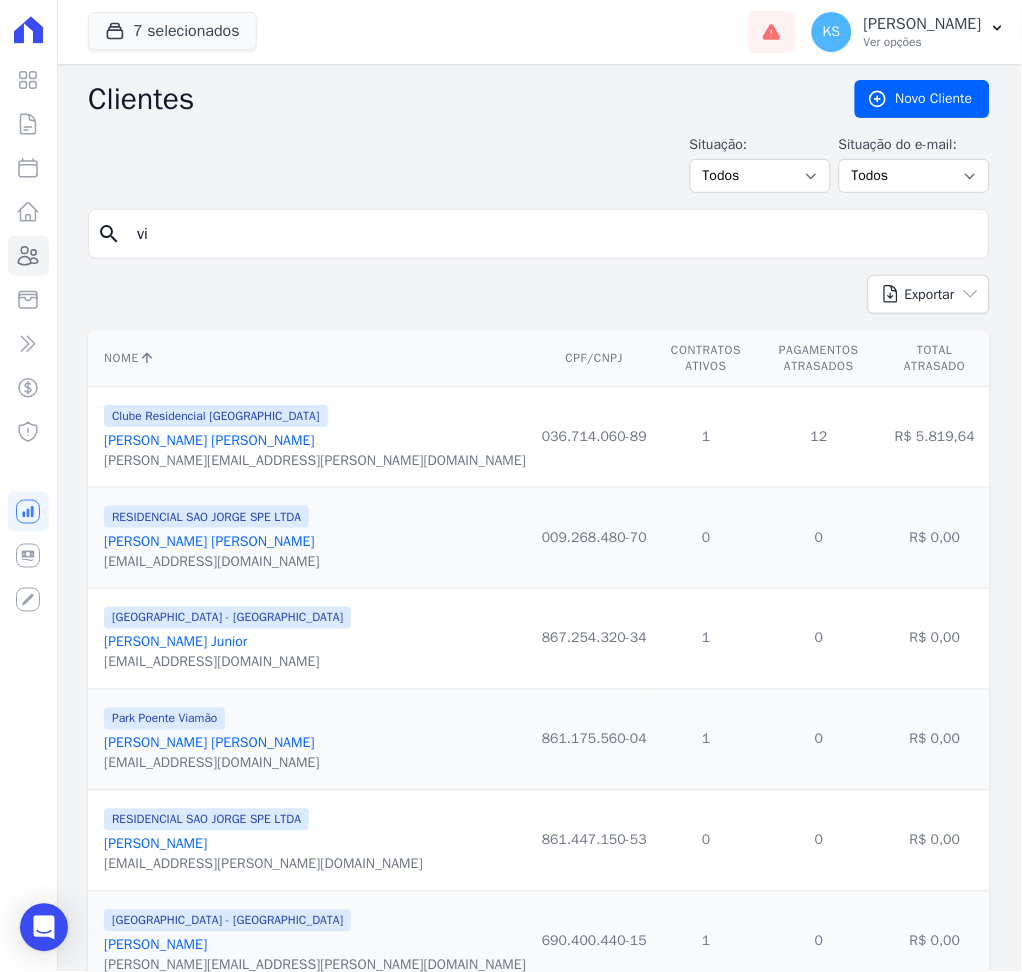 click on "vi" at bounding box center [553, 234] 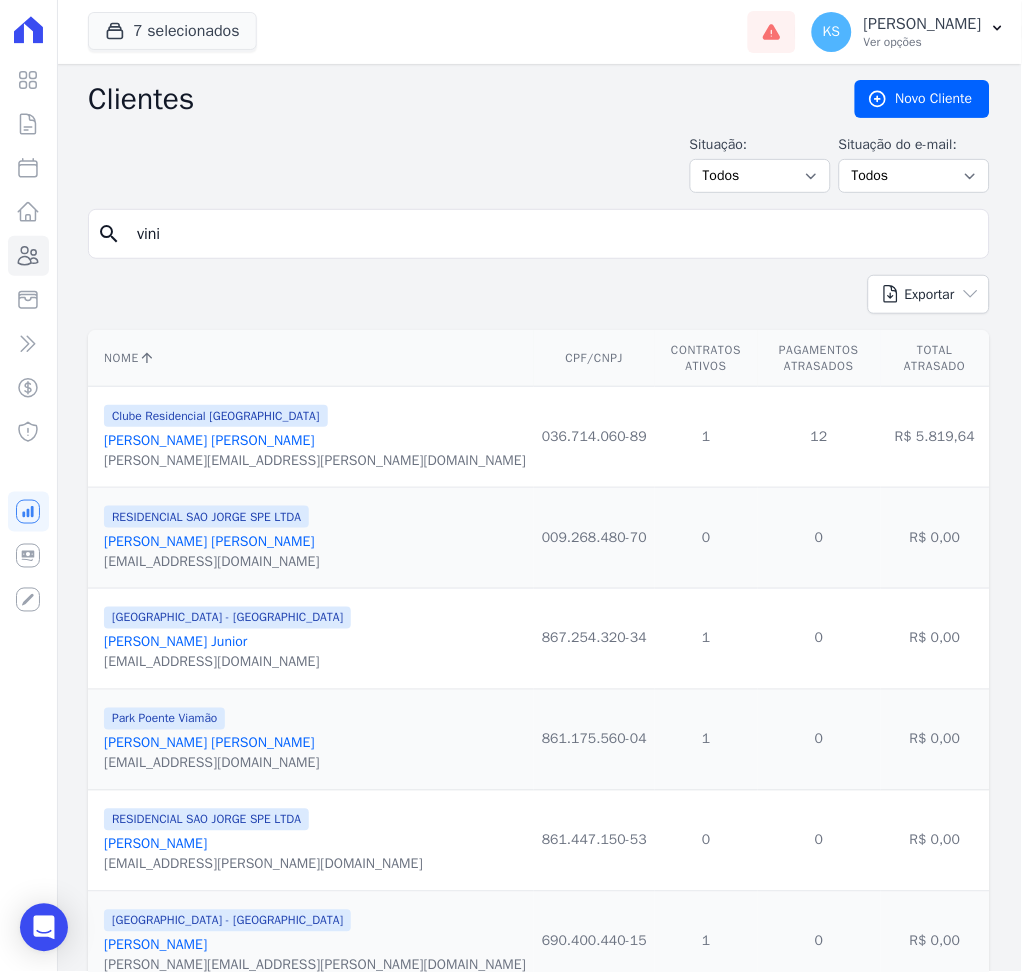 type on "[PERSON_NAME]" 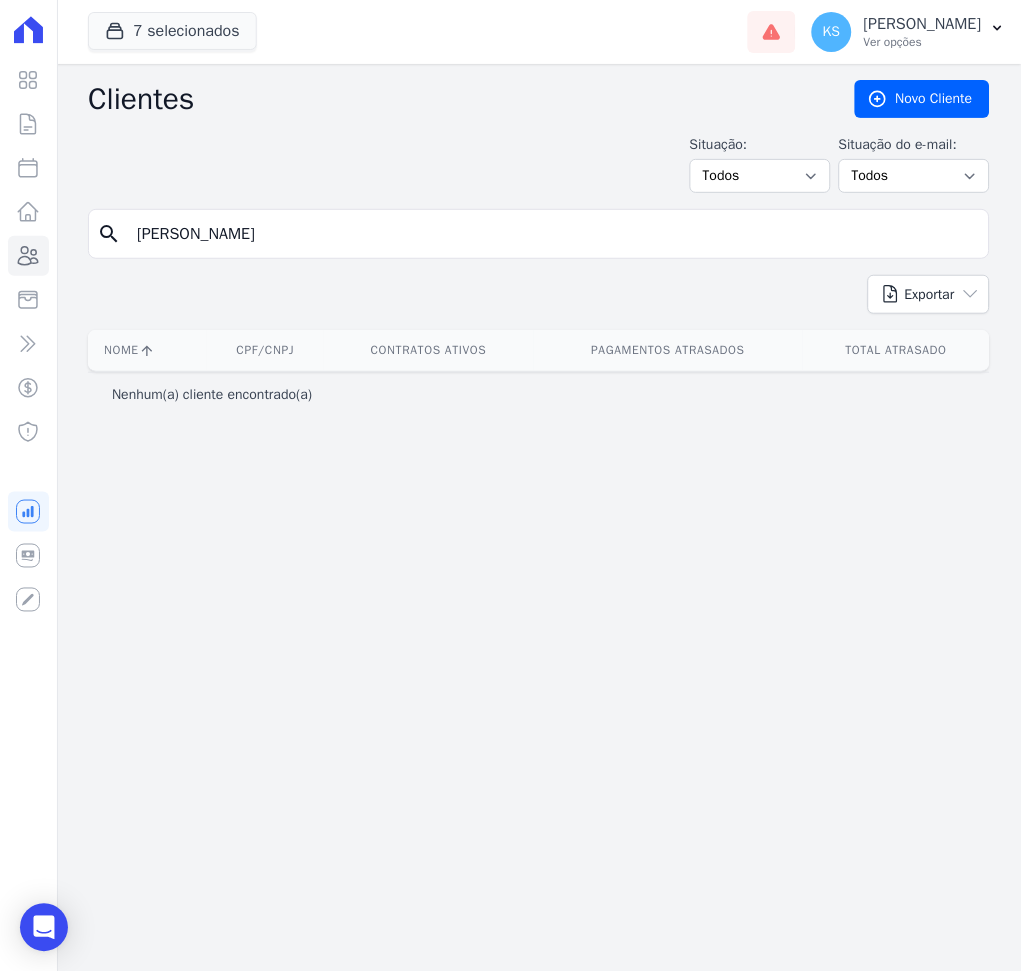 click on "[PERSON_NAME]" at bounding box center [553, 234] 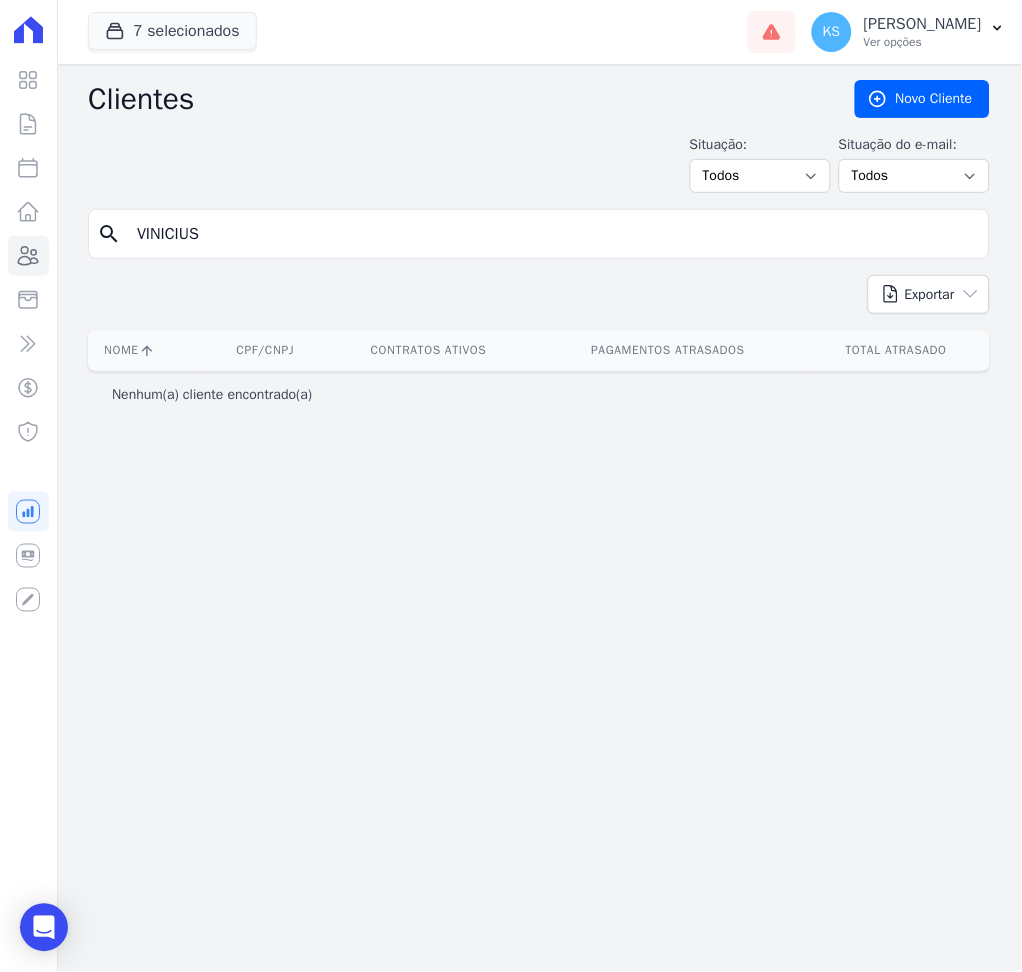 type on "VINICIUS" 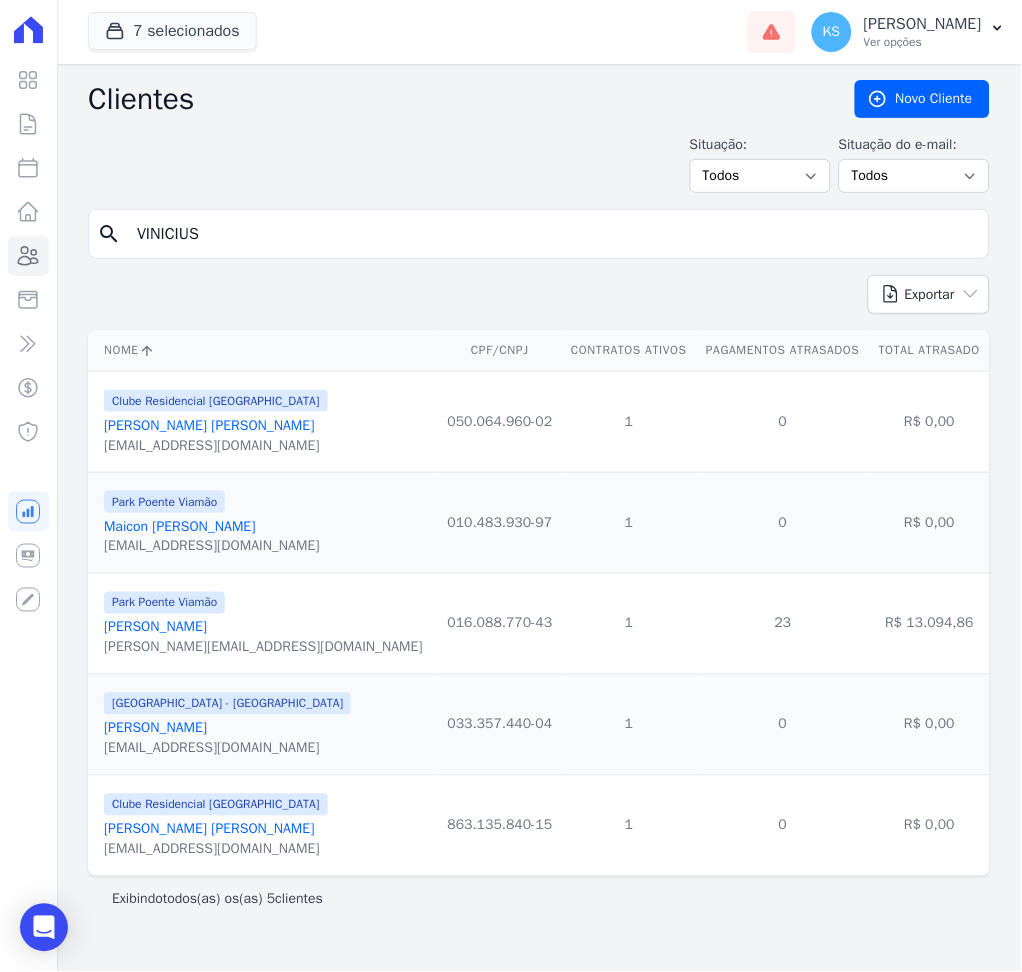 click on "[PERSON_NAME] [PERSON_NAME]" at bounding box center (209, 829) 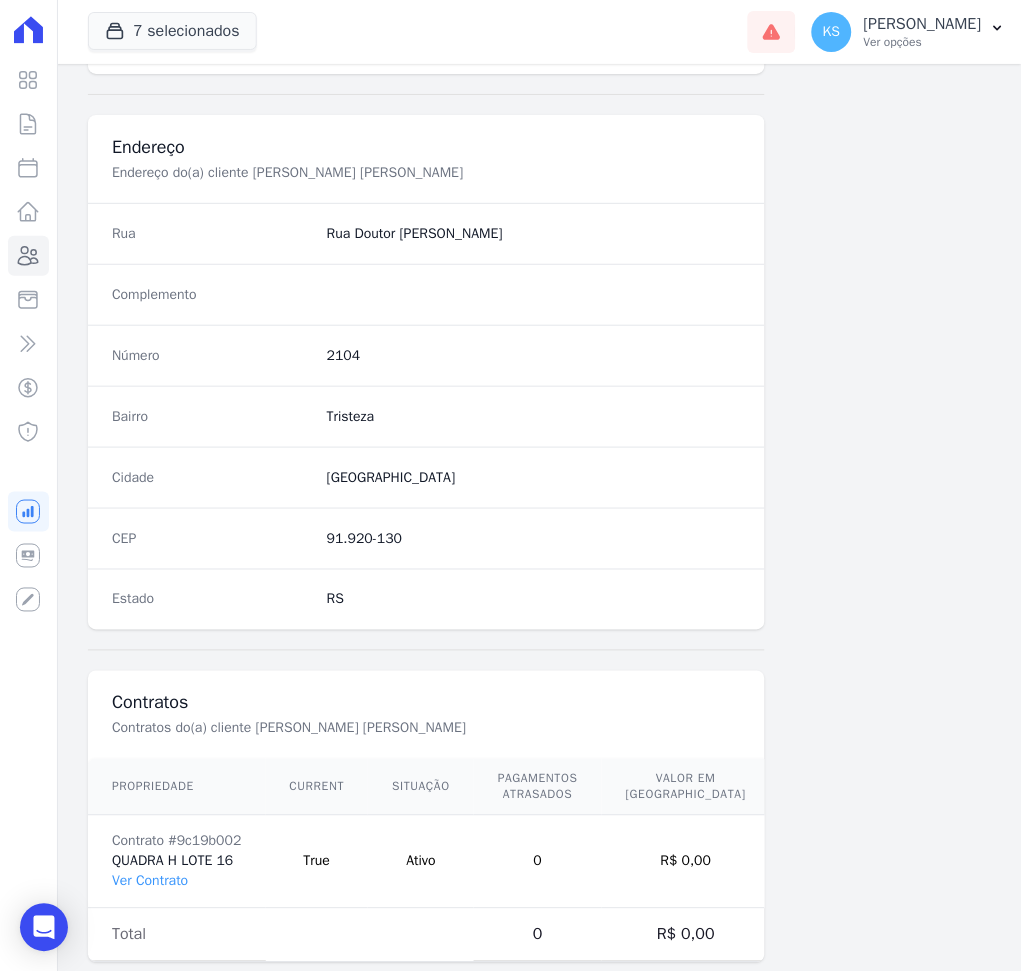 scroll, scrollTop: 916, scrollLeft: 0, axis: vertical 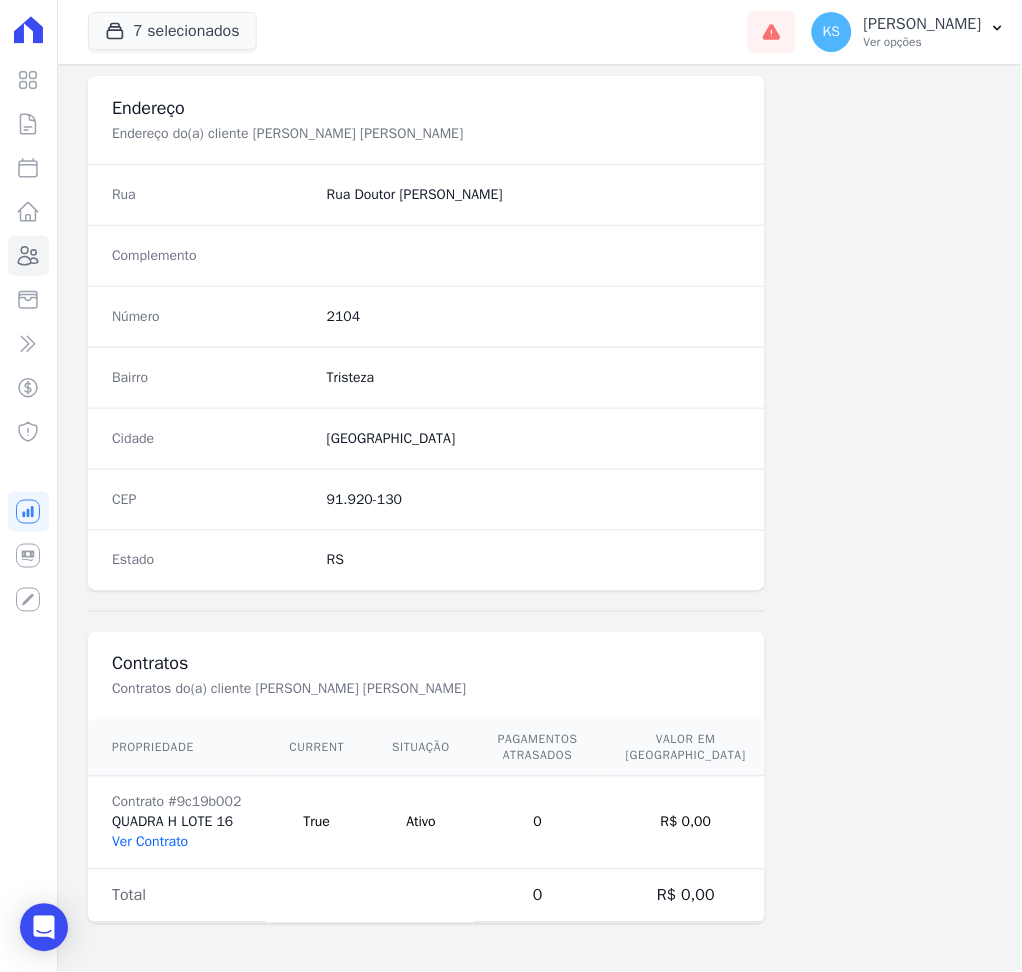 click on "Ver Contrato" at bounding box center (150, 842) 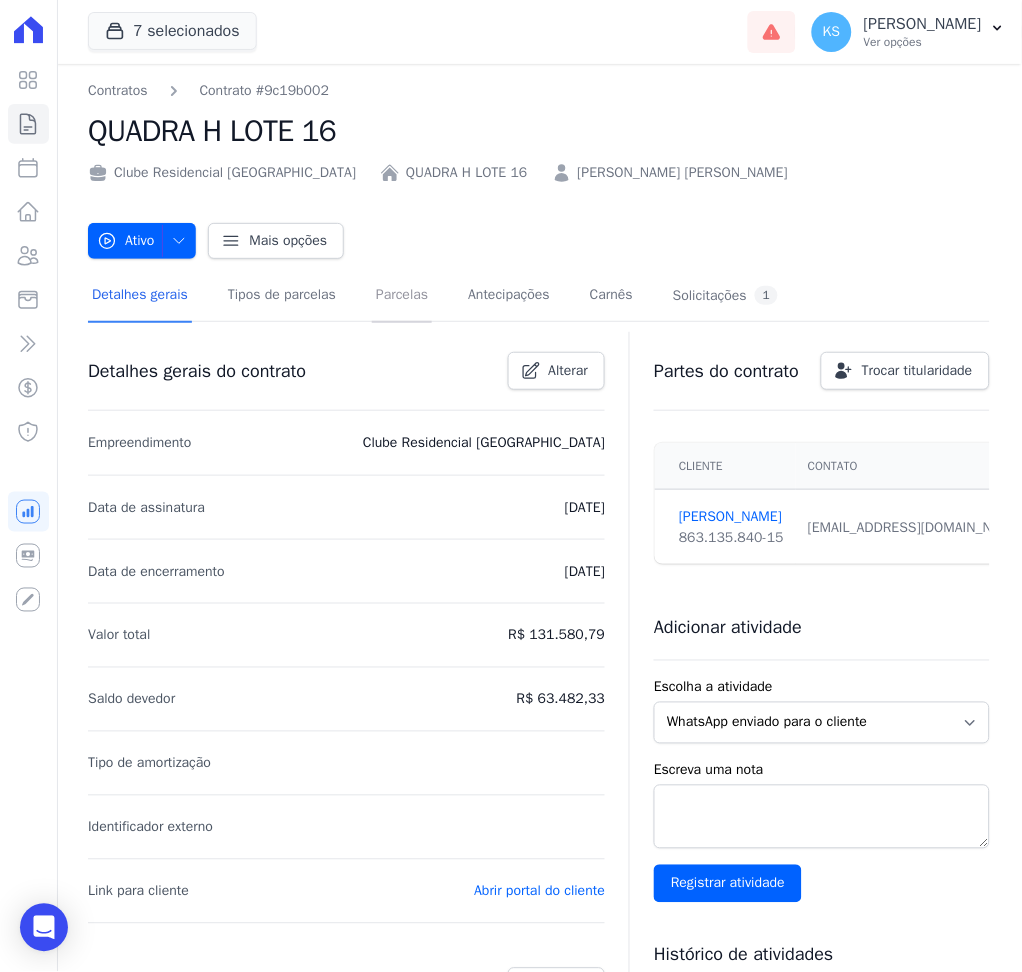 click on "Parcelas" at bounding box center [402, 296] 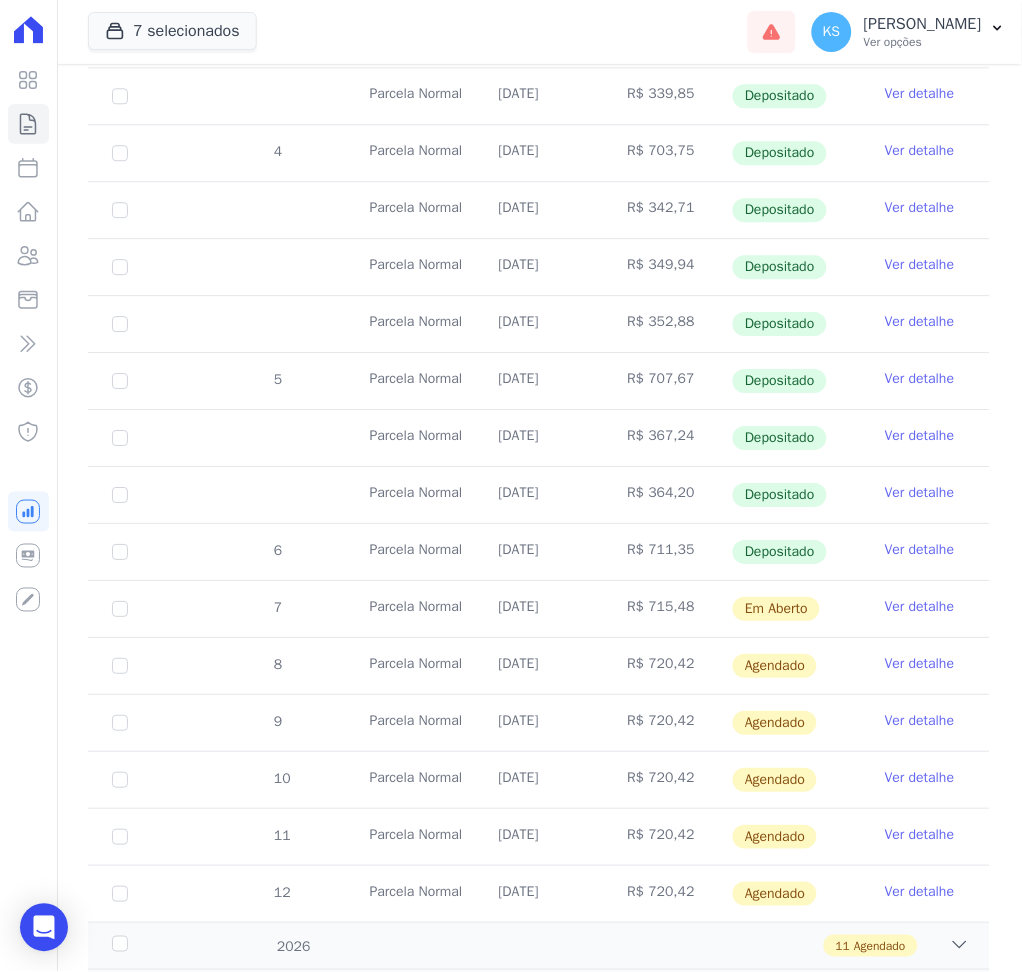 scroll, scrollTop: 933, scrollLeft: 0, axis: vertical 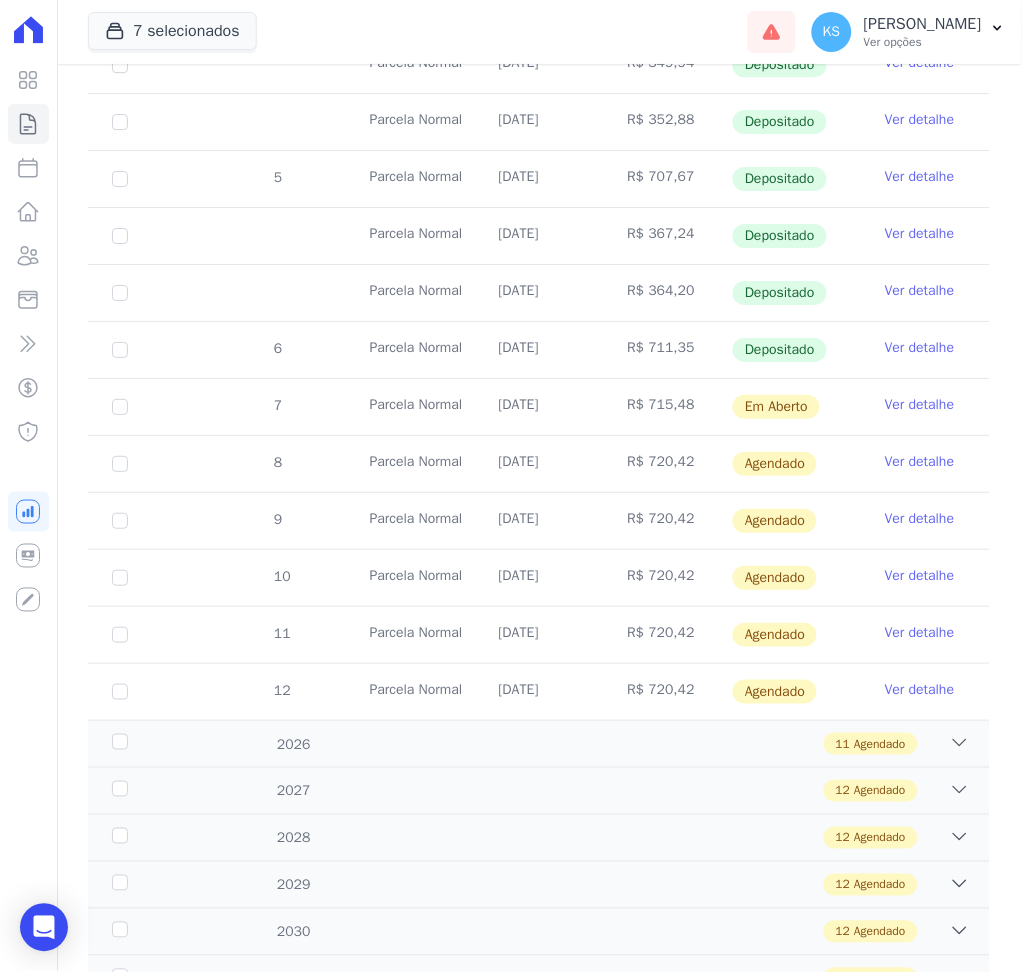 click on "Ver detalhe" at bounding box center (920, 405) 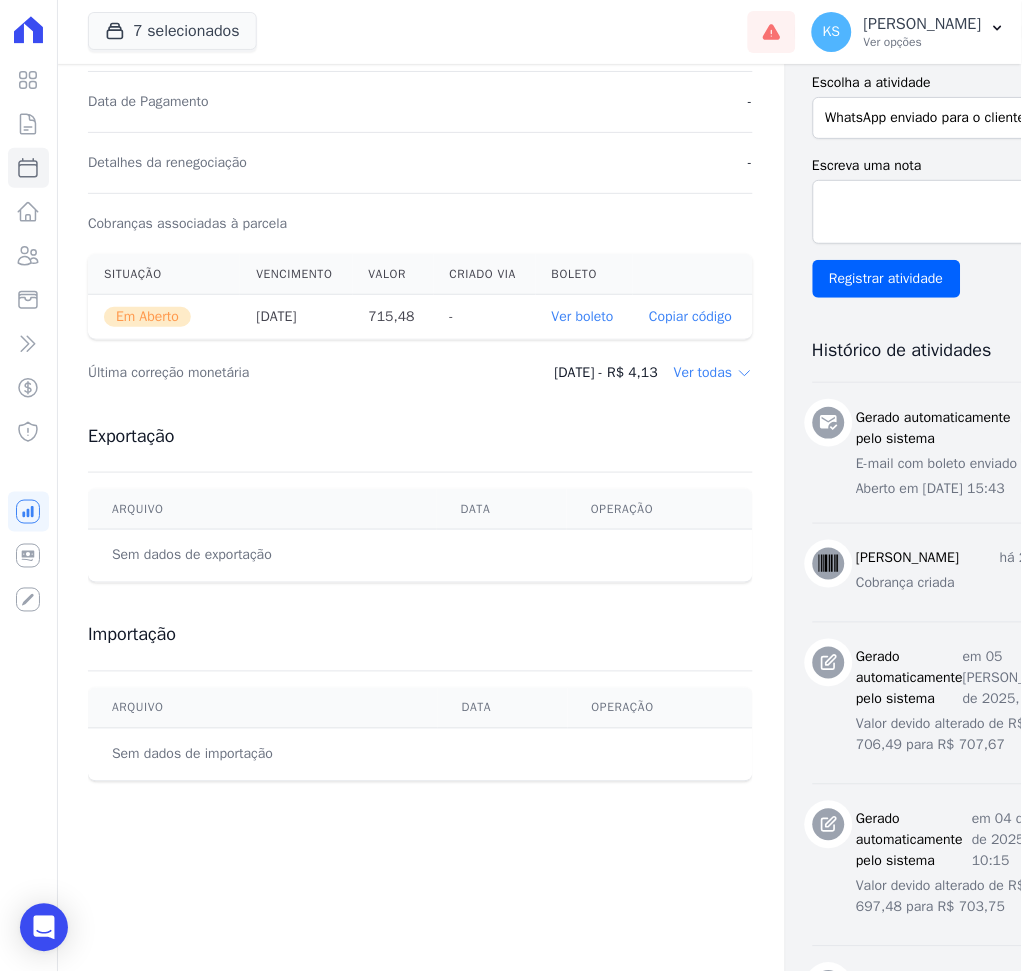 scroll, scrollTop: 533, scrollLeft: 0, axis: vertical 